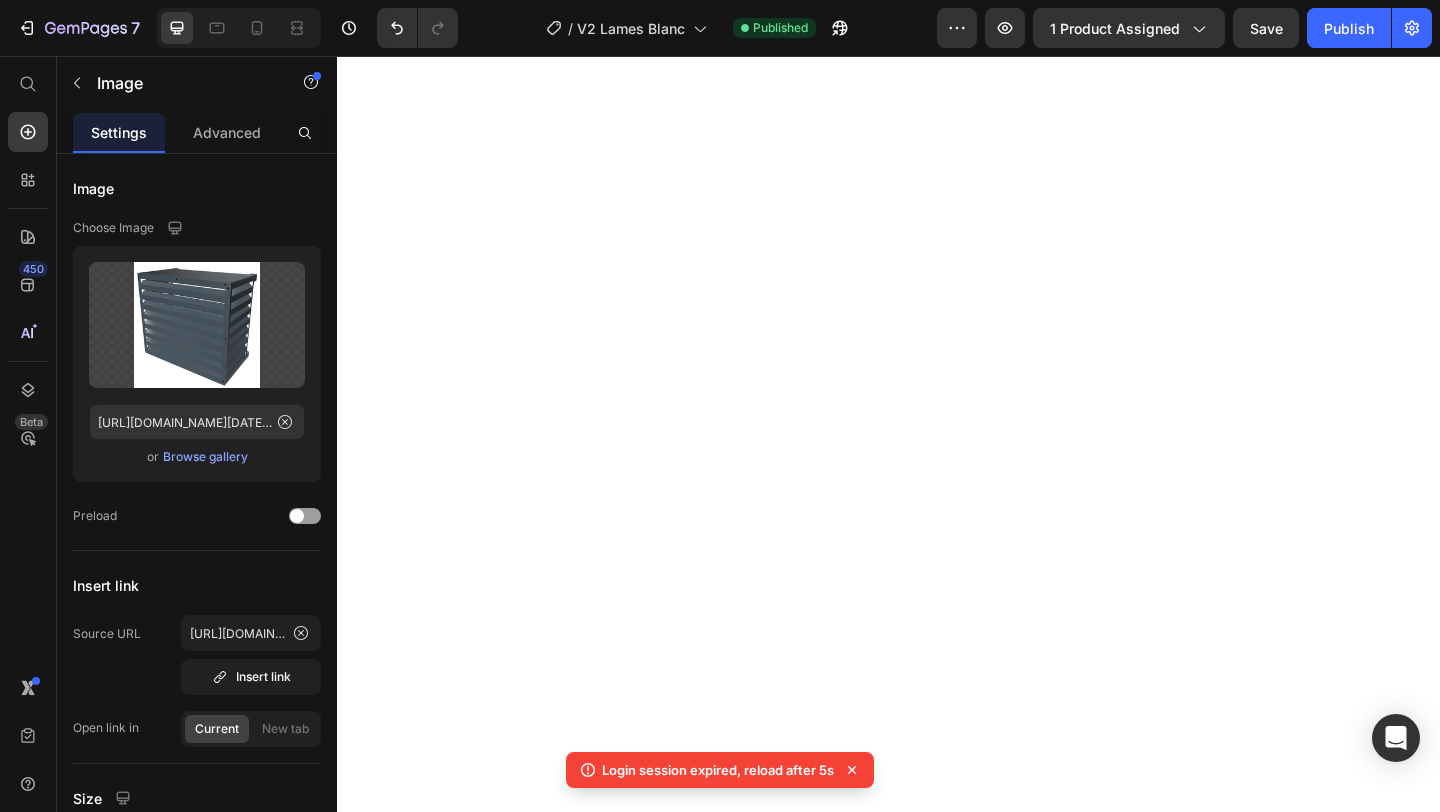 scroll, scrollTop: 0, scrollLeft: 0, axis: both 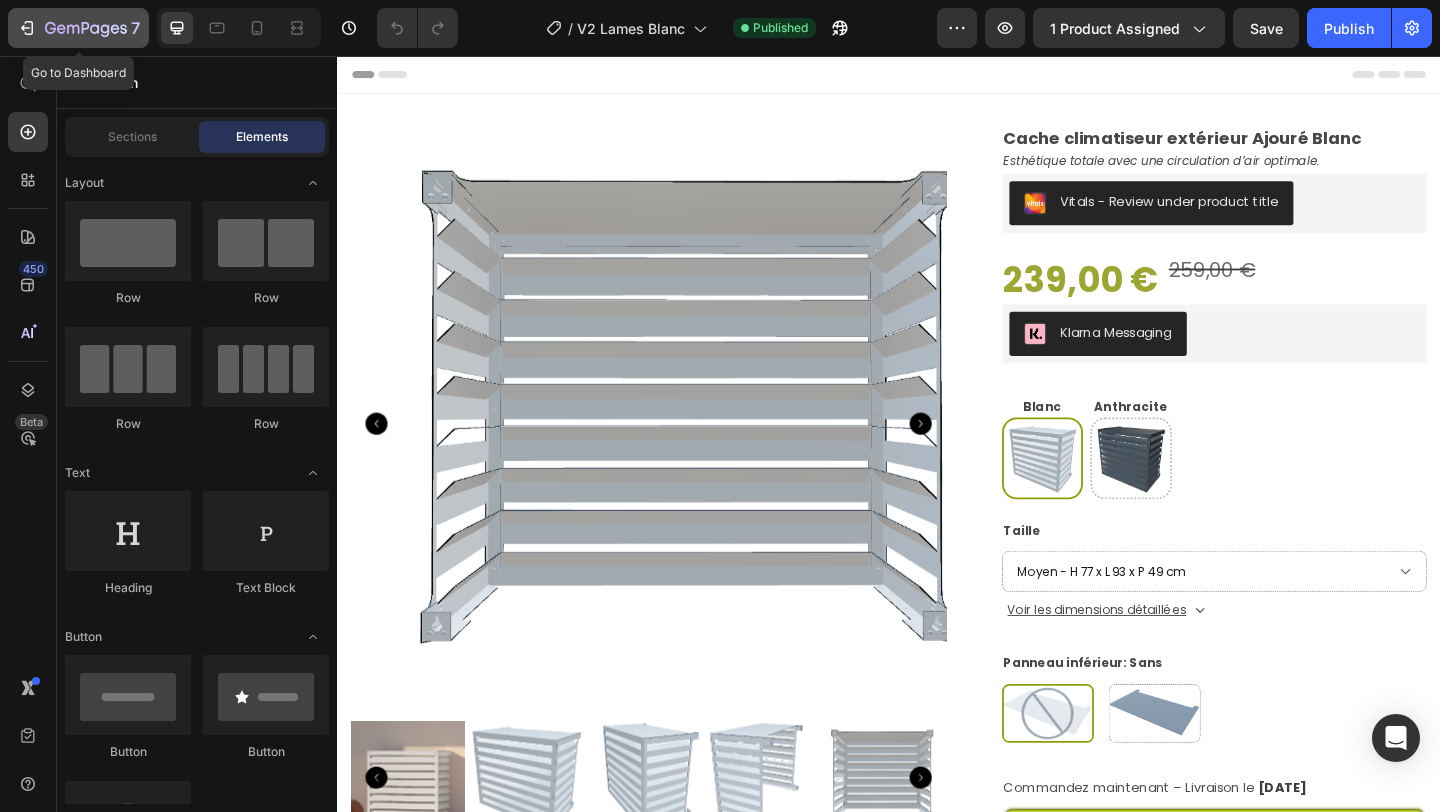 click on "7" 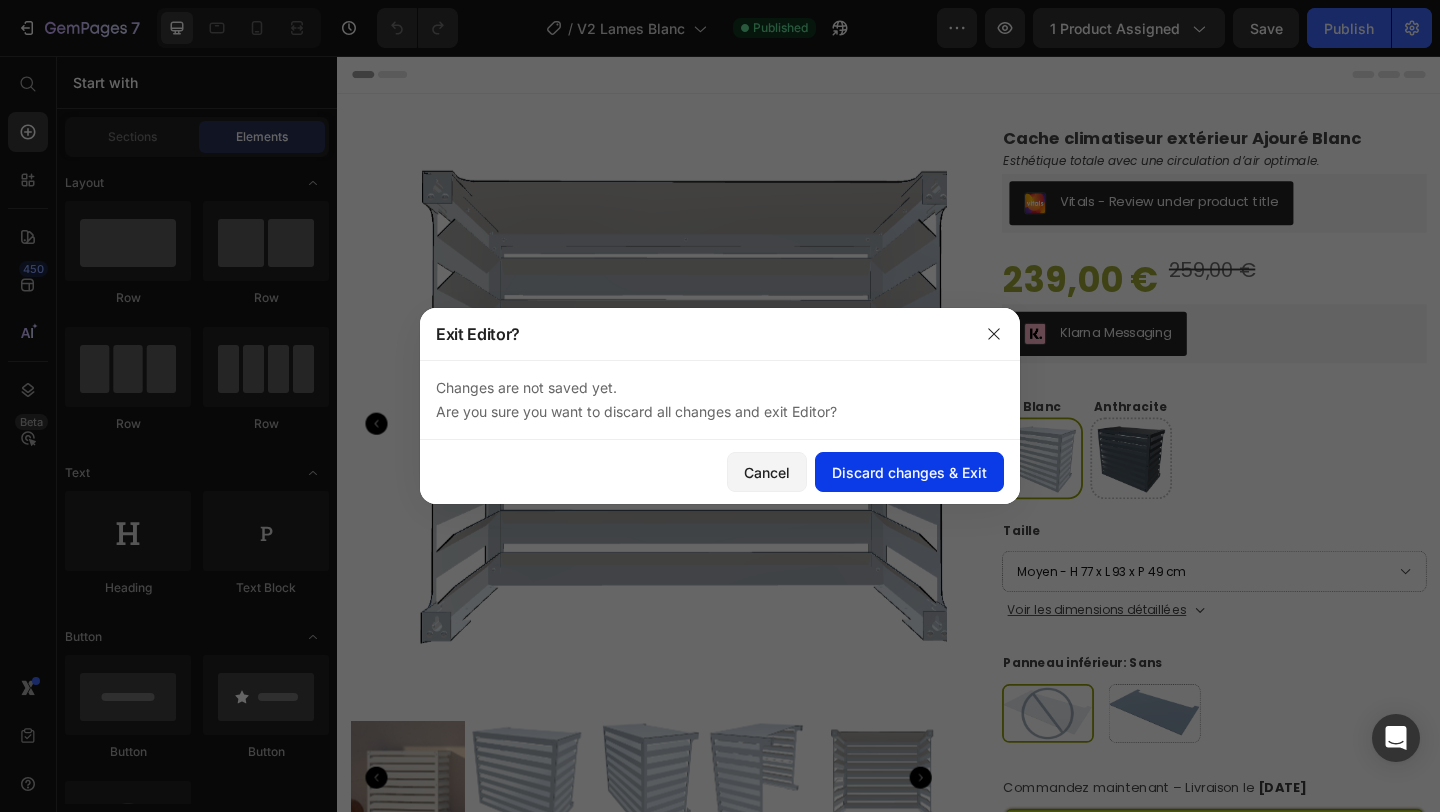 click on "Discard changes & Exit" at bounding box center [909, 472] 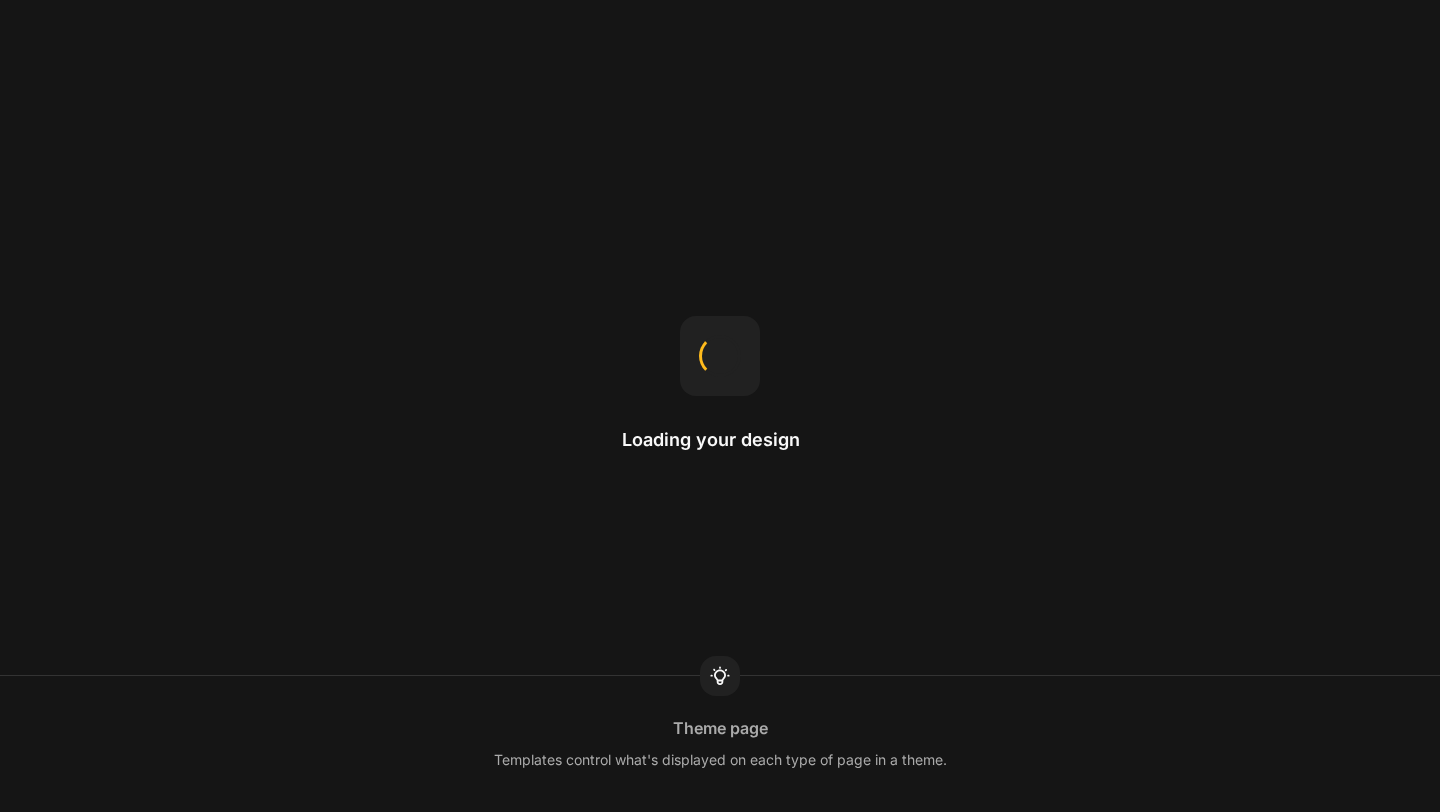 scroll, scrollTop: 0, scrollLeft: 0, axis: both 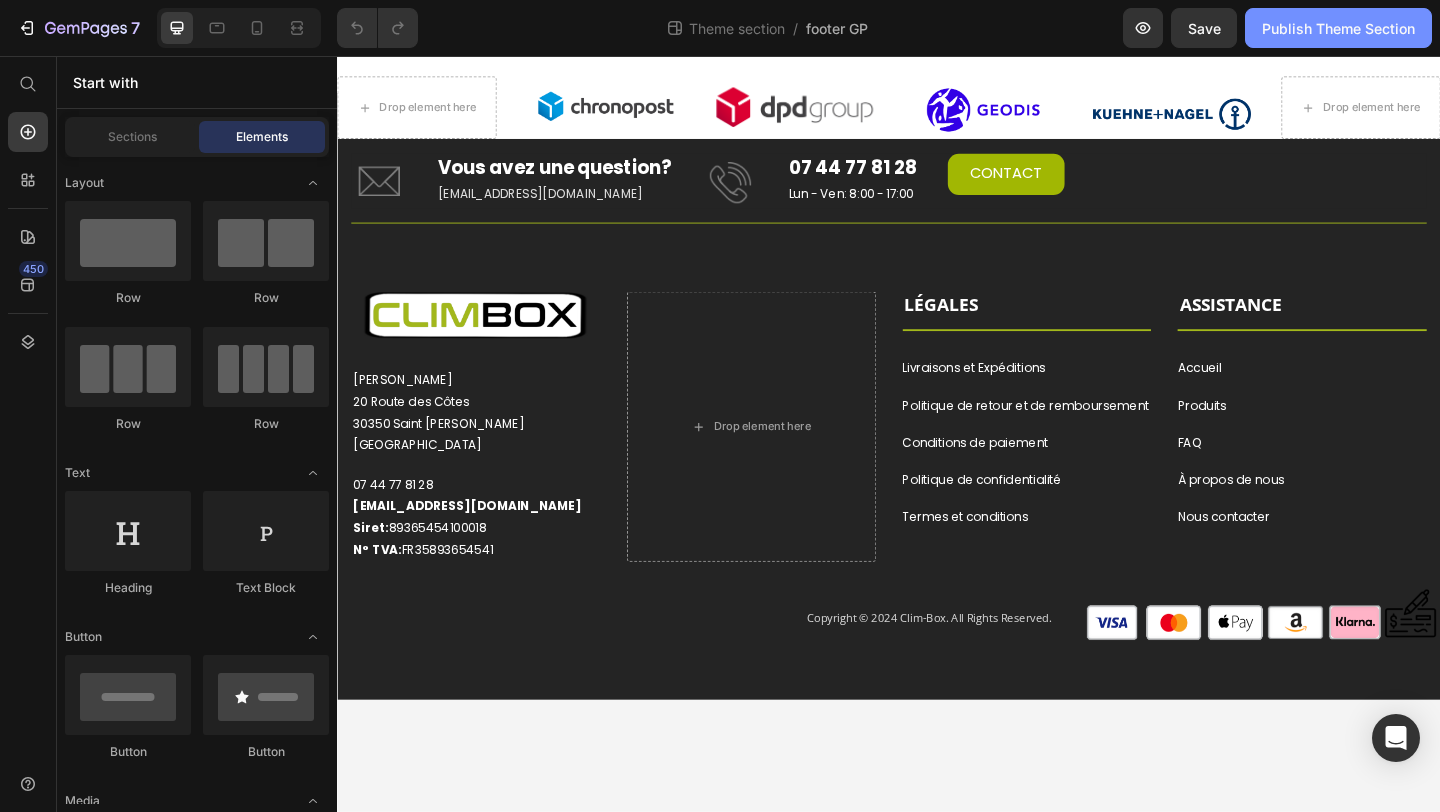 click on "Publish Theme Section" at bounding box center [1338, 28] 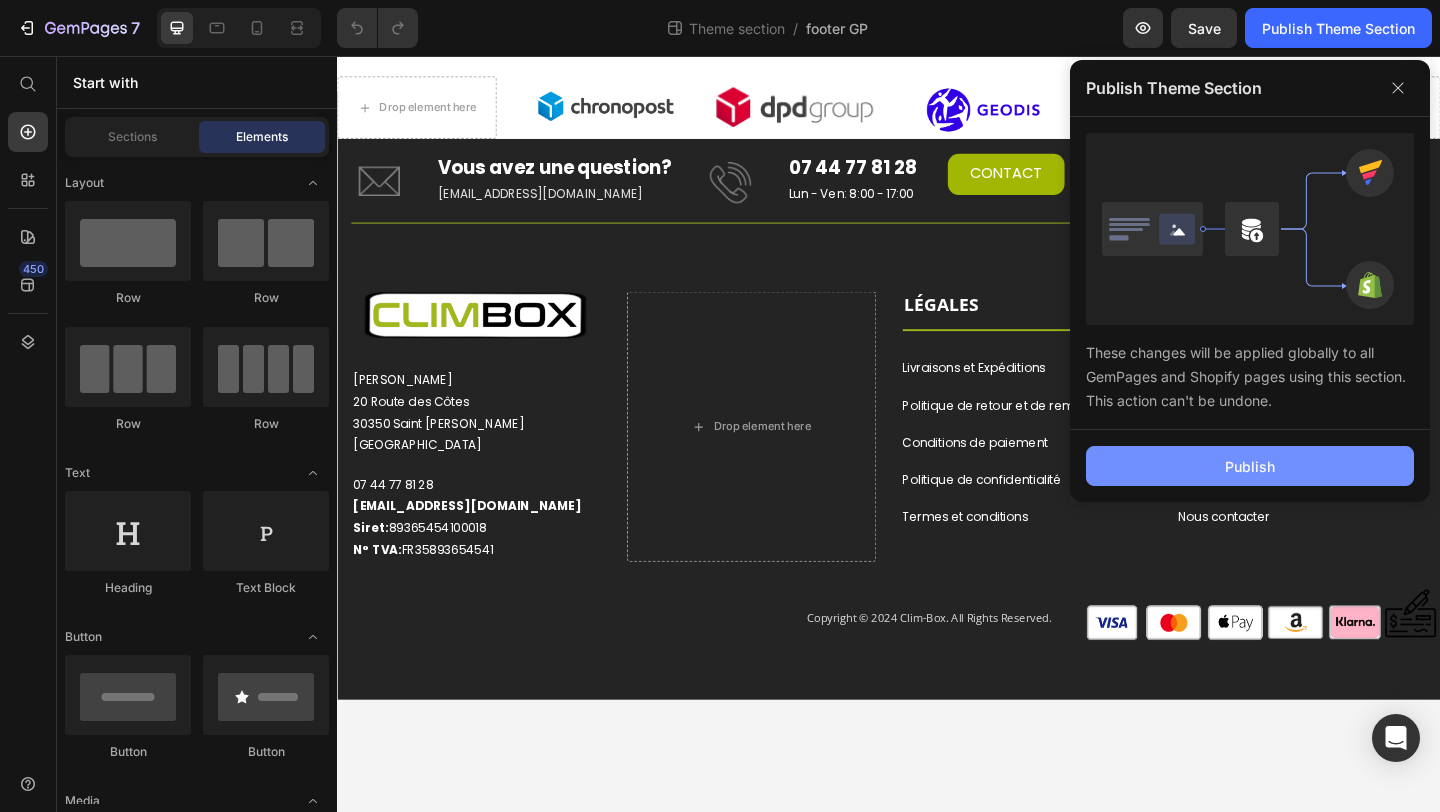 click on "Publish" 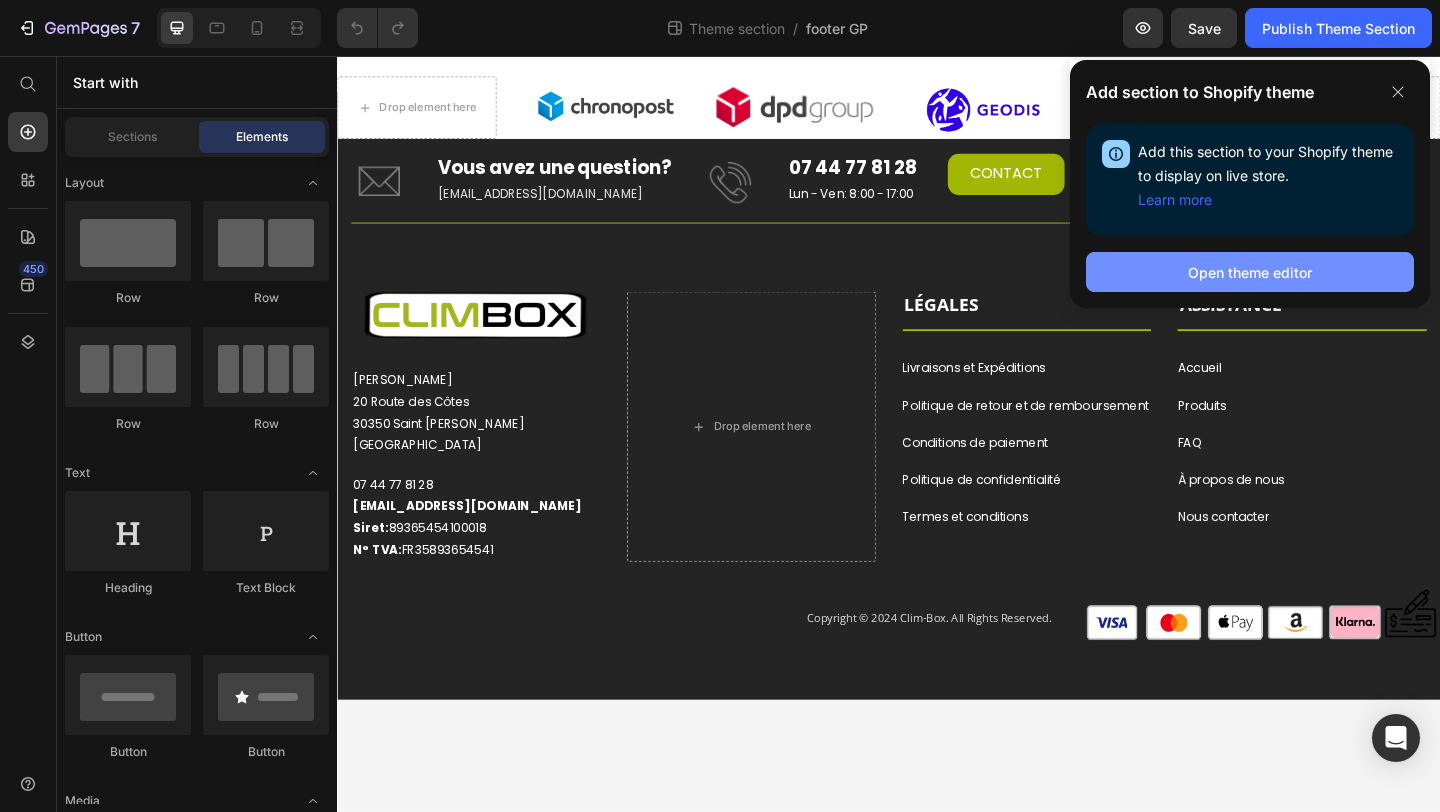 click on "Open theme editor" at bounding box center [1250, 272] 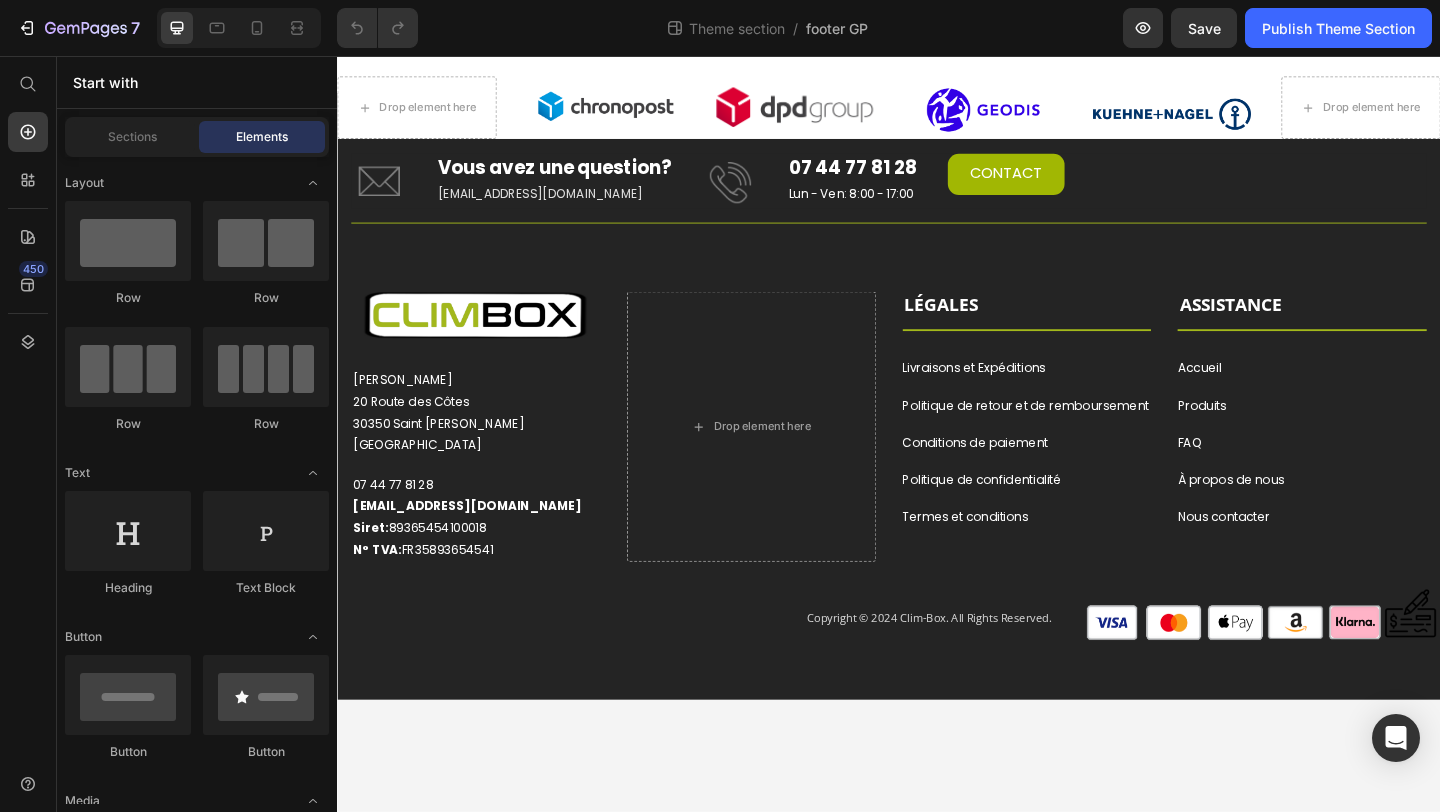 click on "Drop element here Image Image Image Image
Drop element here Row Image Image Image Image
Row Image Vous avez une question? Heading contact@clim-box.fr Text block Image 07 44 77 81 28 Heading Lun - Ven: 8:00 - 17:00 Text block CONTACT Button Row                Title Line Row Image Vous avez une question? Heading contact@clim-box.fr Text block Row Image 07 44 77 81 28 Heading Lun - Ven: 8:00 - 17:00 Text block Row
CONTACT Button Image Eurl CHOMOW 20 Route des Côtes 30350 Saint Jean de Serres France Text block 07 44 77 81 28 contact@clim-box.fr Siret:  89365454100018   N° TVA:  FR35893654541 Text block
Row Row Row ASSISTANCE Text block                Title Line Accueil Button LÉGALES Text block                Title Line Livraisons et Expéditions Button Produits Button FAQ Button À propos de nous Button Nous contacter Button Politique de retour et de remboursement Button Button Button" at bounding box center (937, 467) 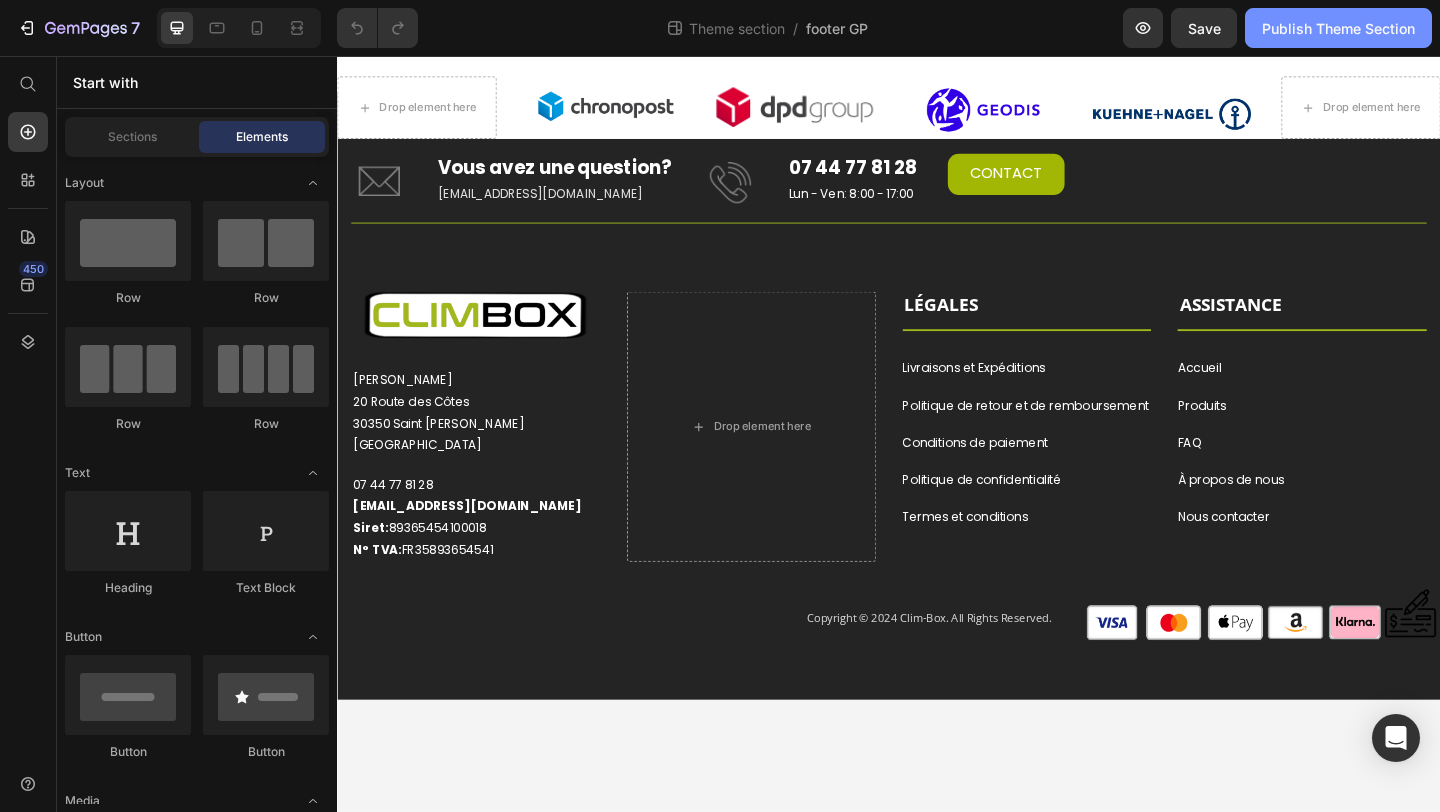 click on "Publish Theme Section" at bounding box center (1338, 28) 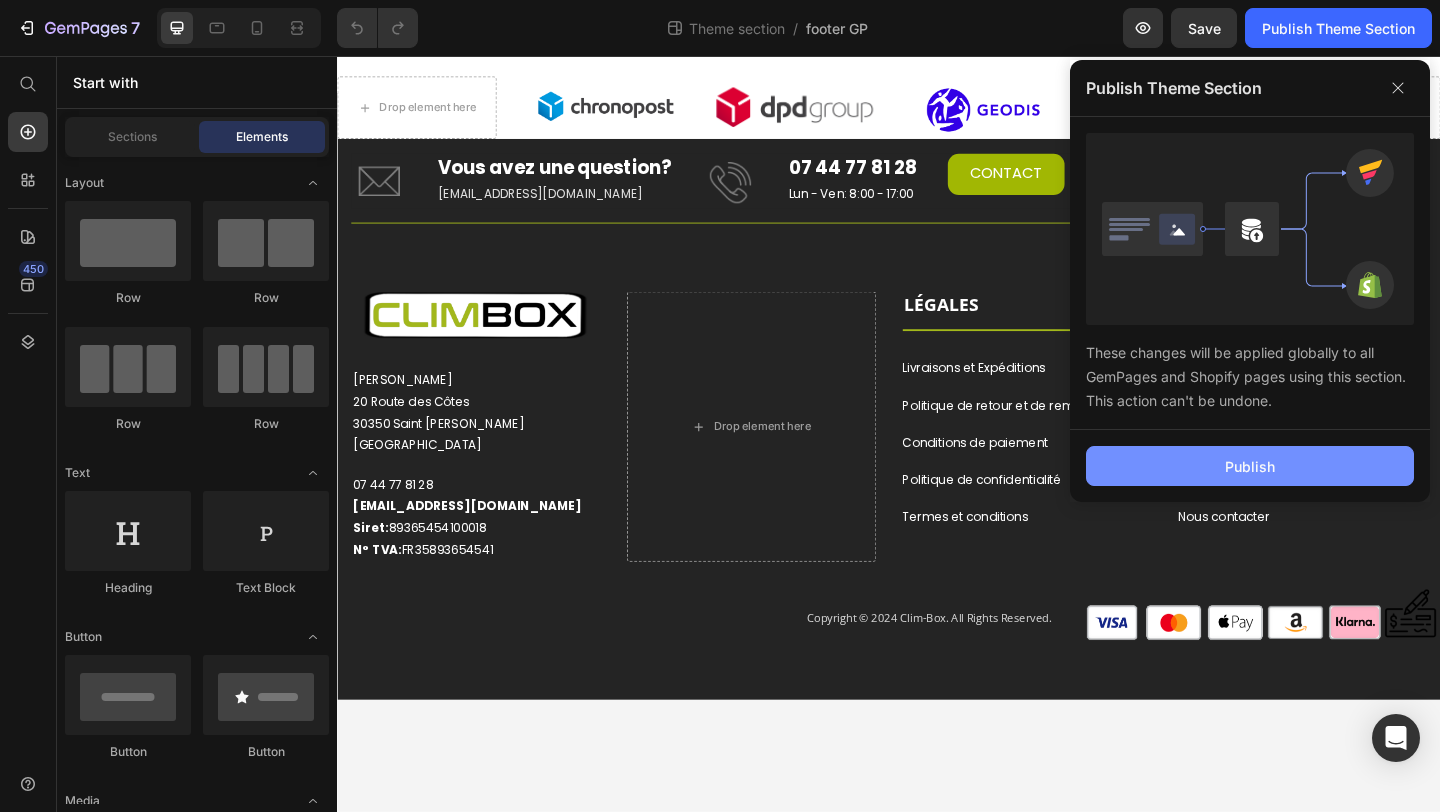 click on "Publish" 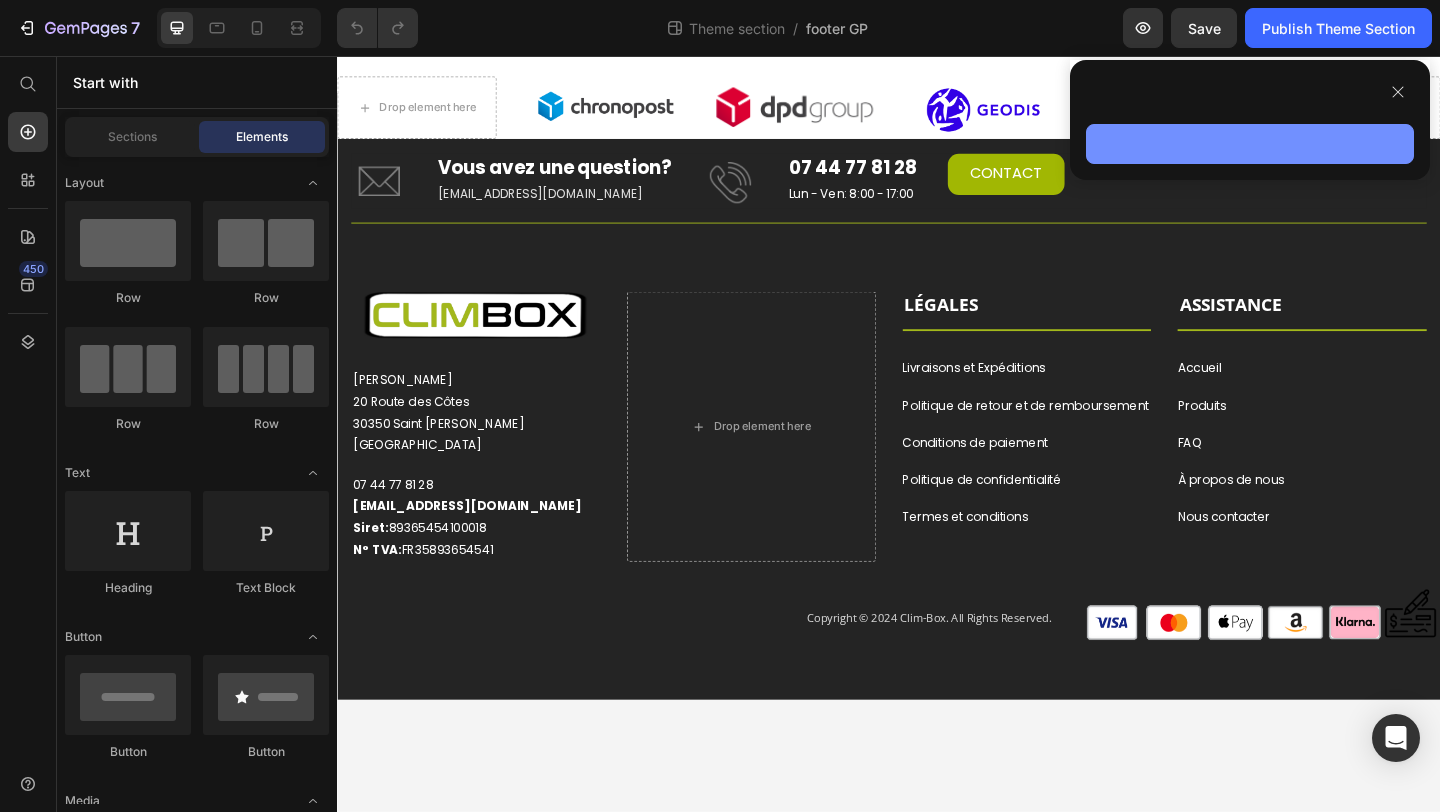 click at bounding box center (1250, 144) 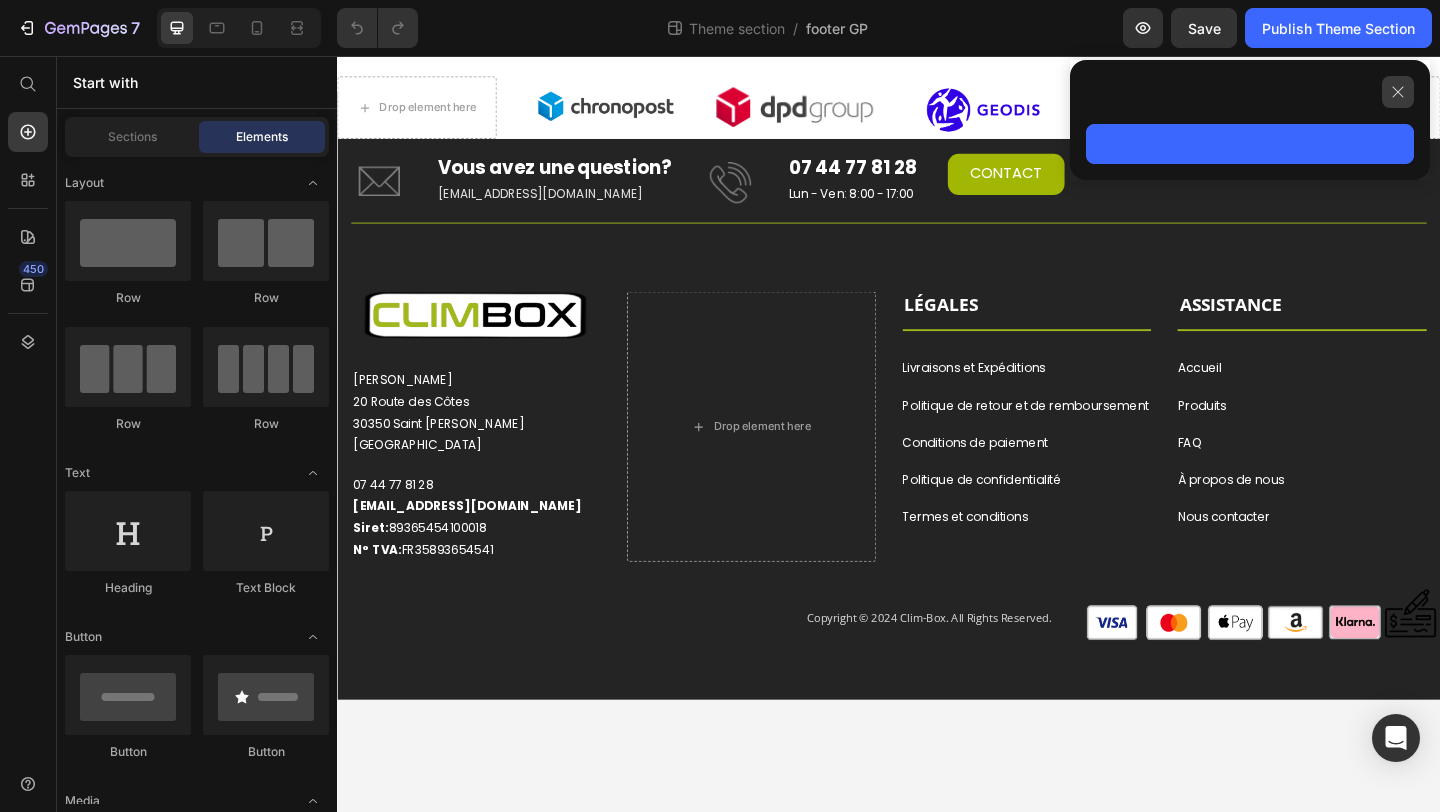 click 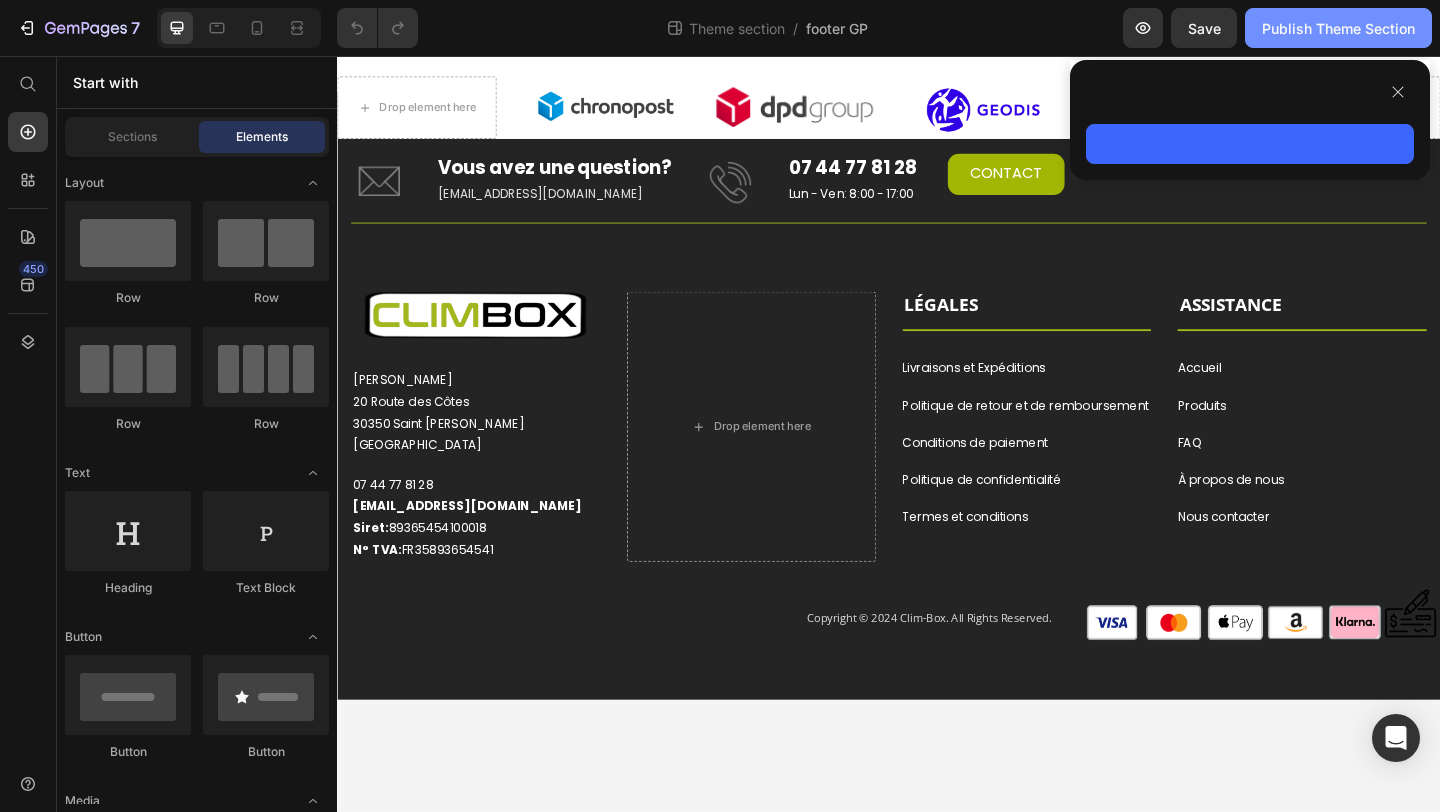 click on "Publish Theme Section" at bounding box center [1338, 28] 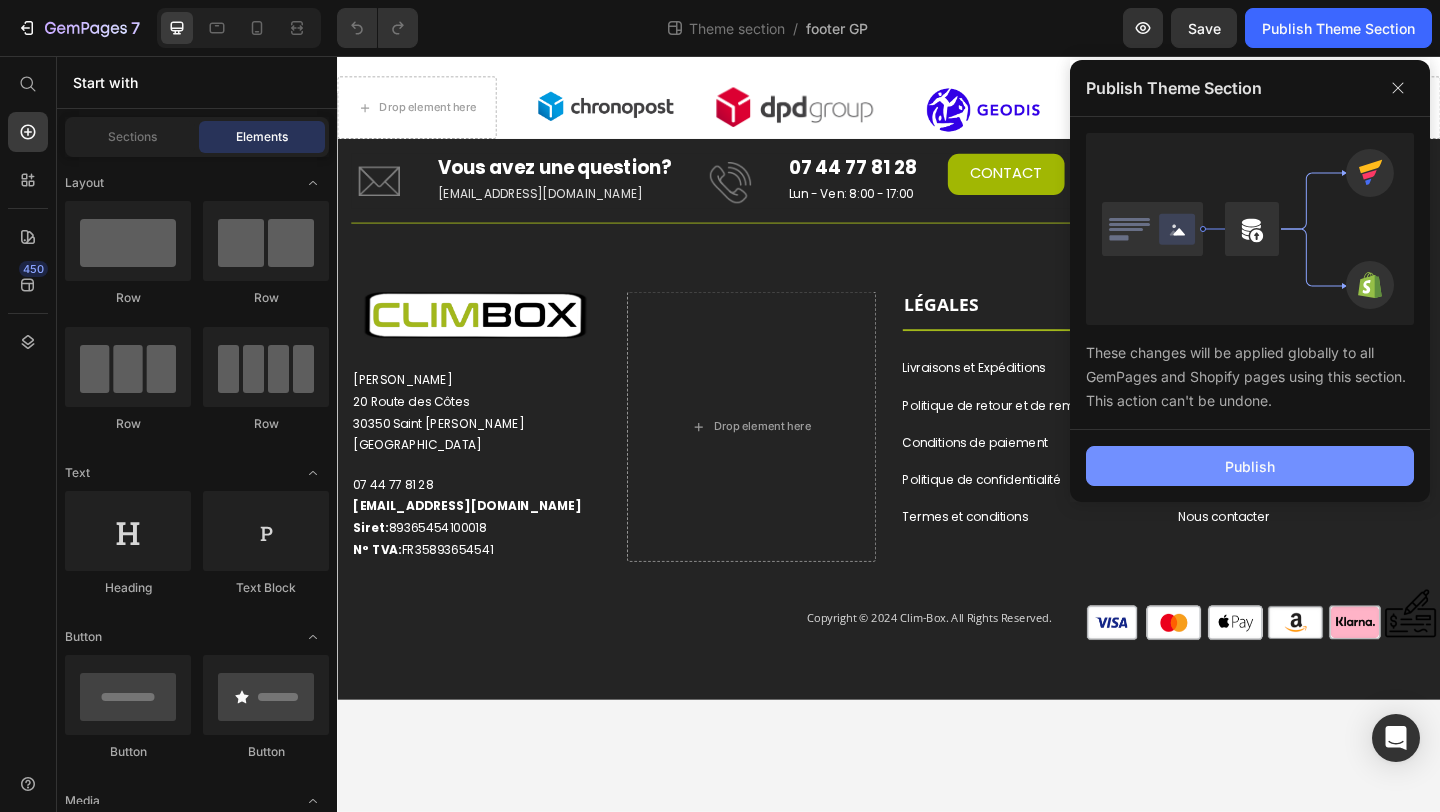 click on "Publish" 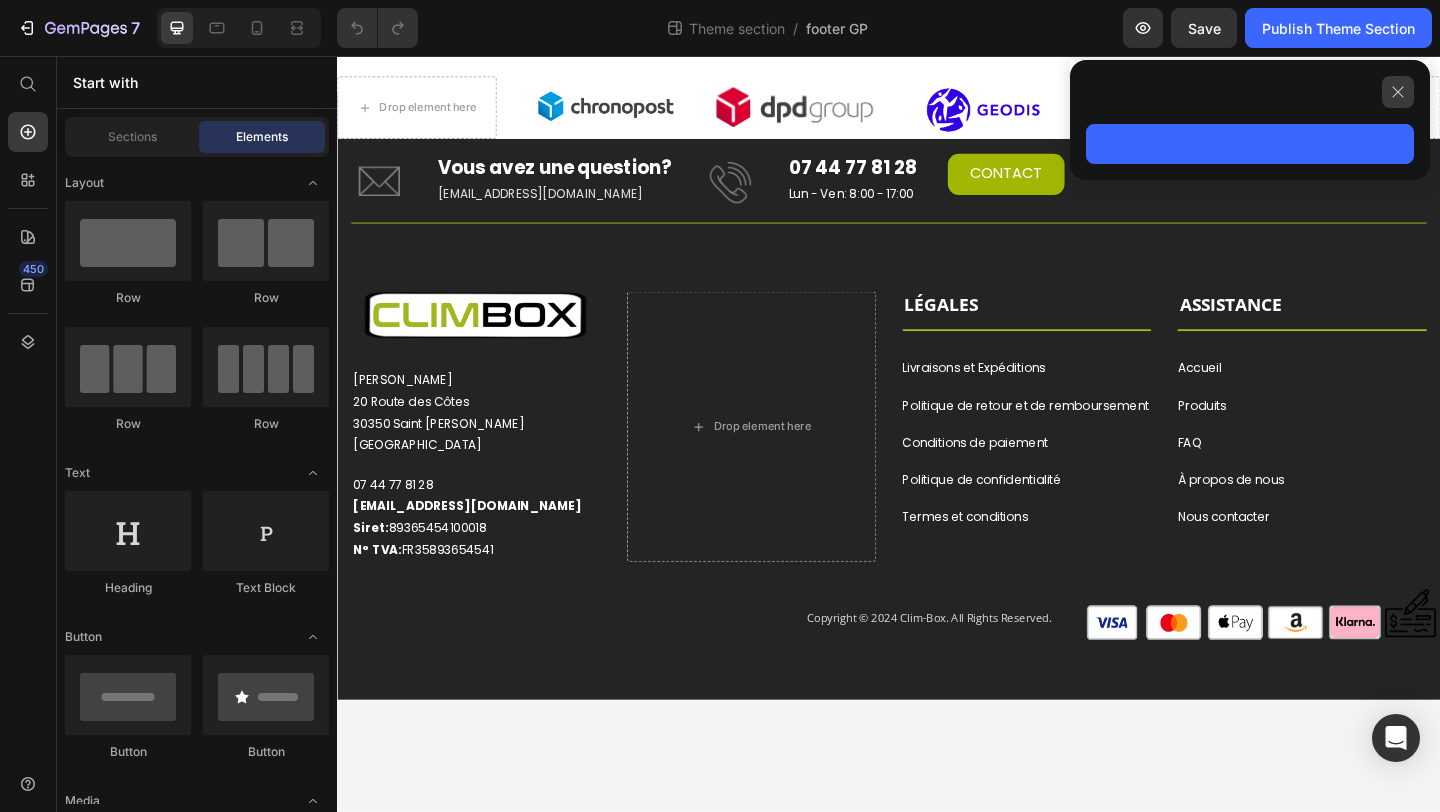 click 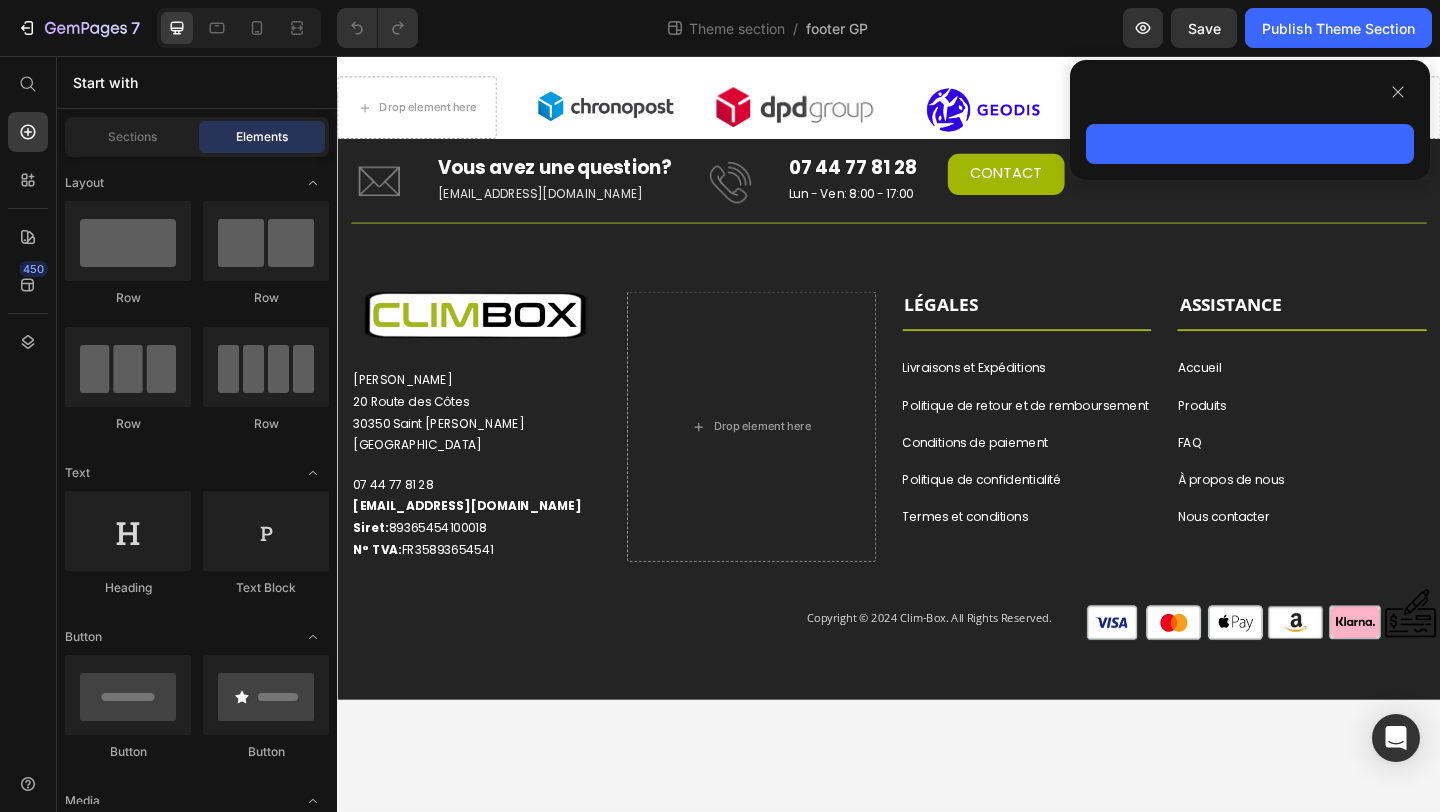 click at bounding box center (937, 76) 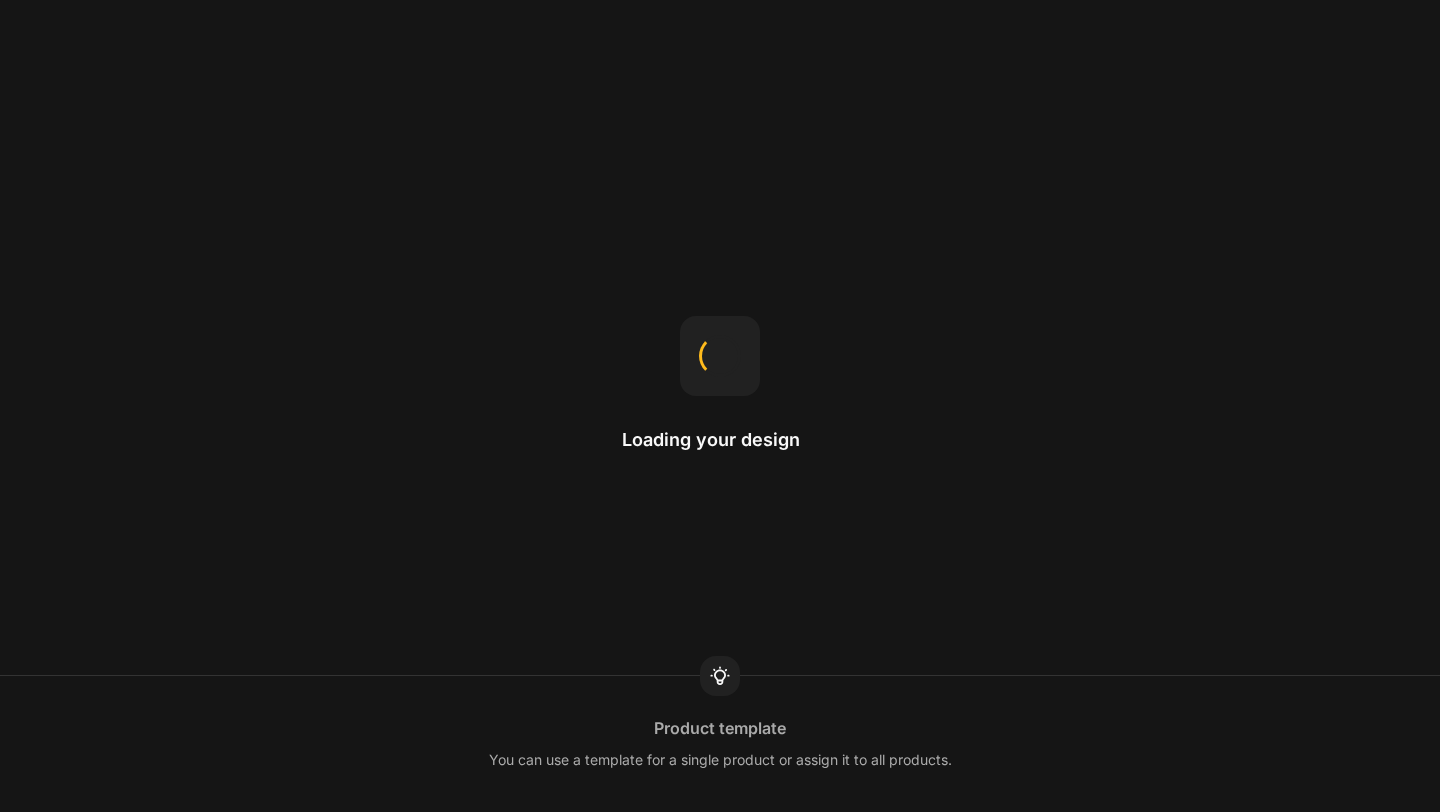scroll, scrollTop: 0, scrollLeft: 0, axis: both 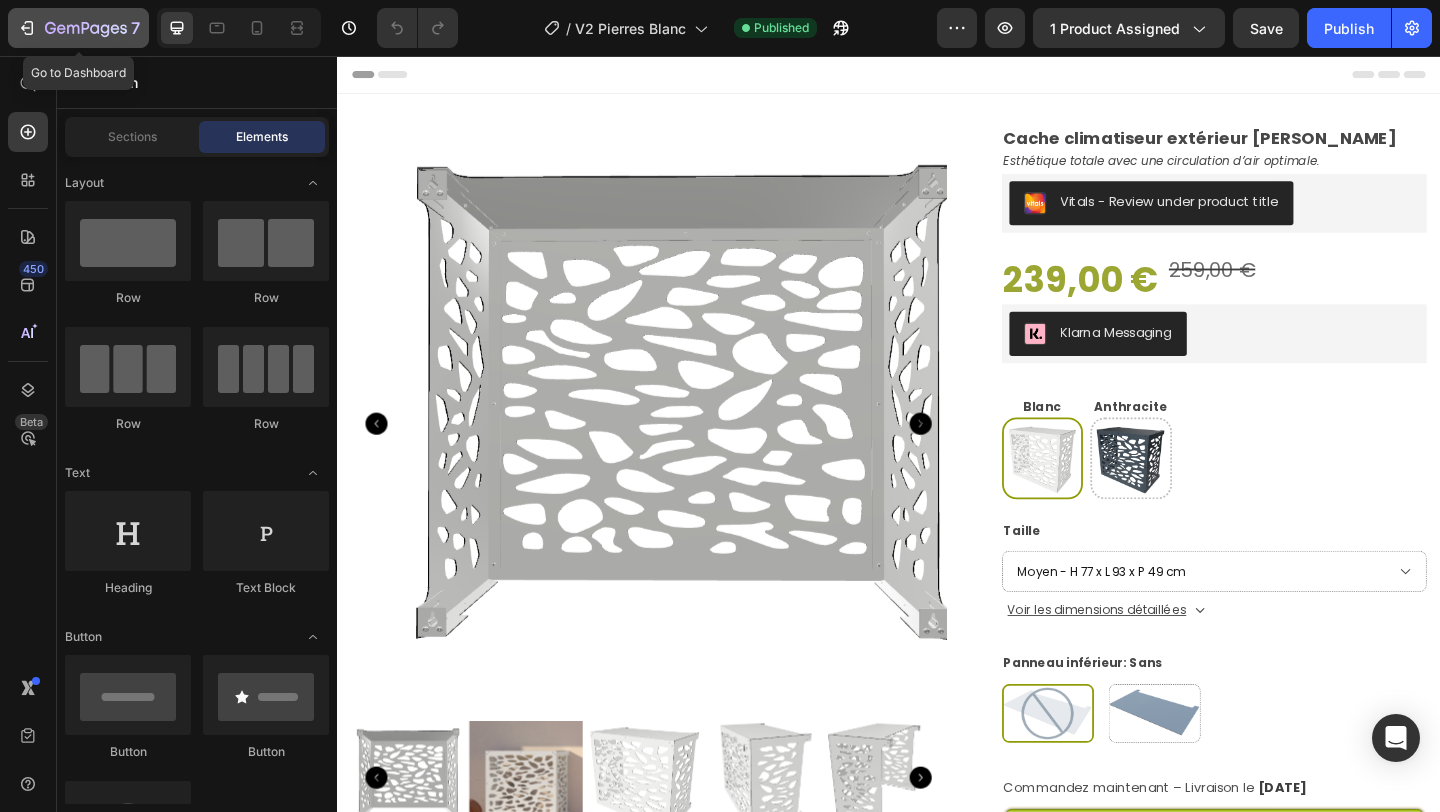 click 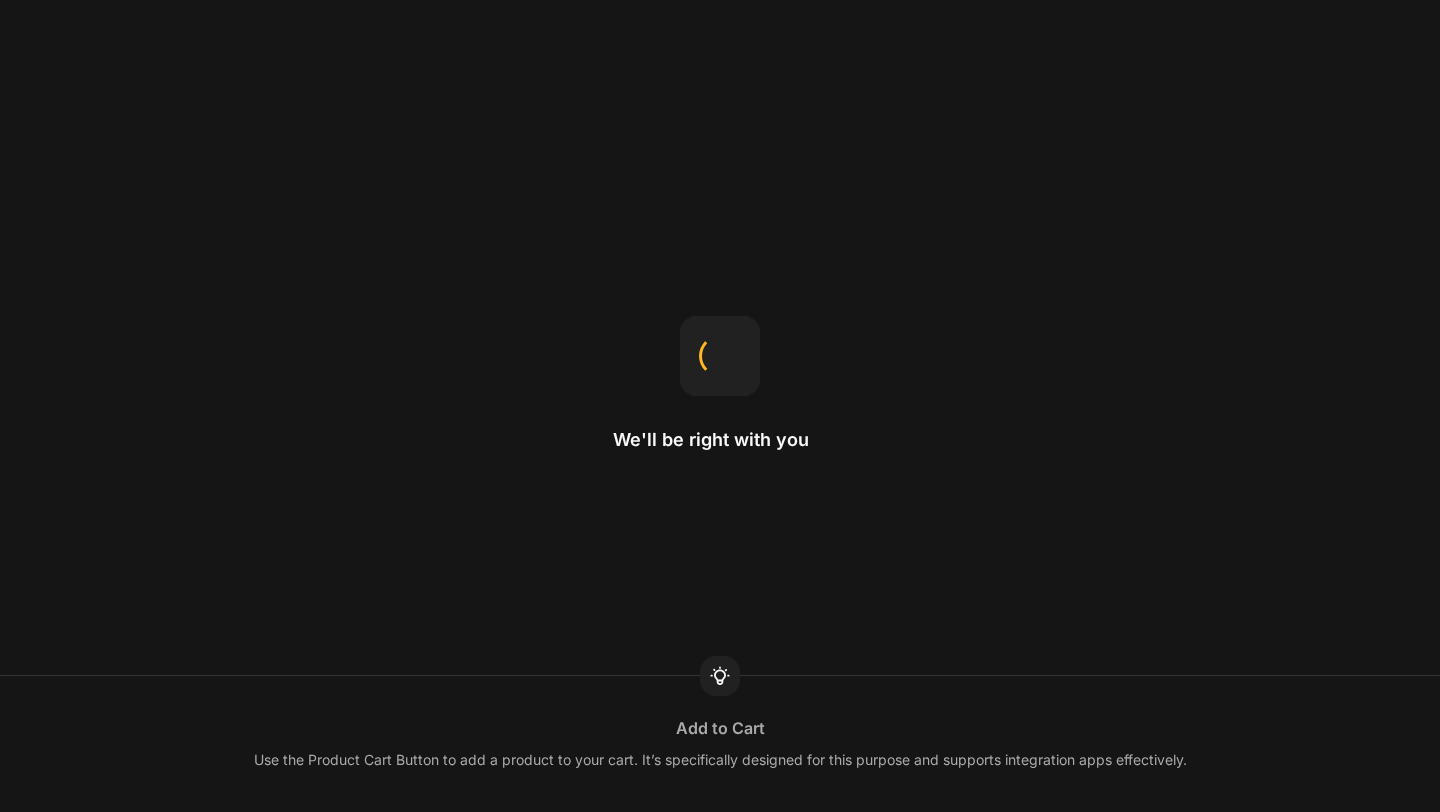 scroll, scrollTop: 0, scrollLeft: 0, axis: both 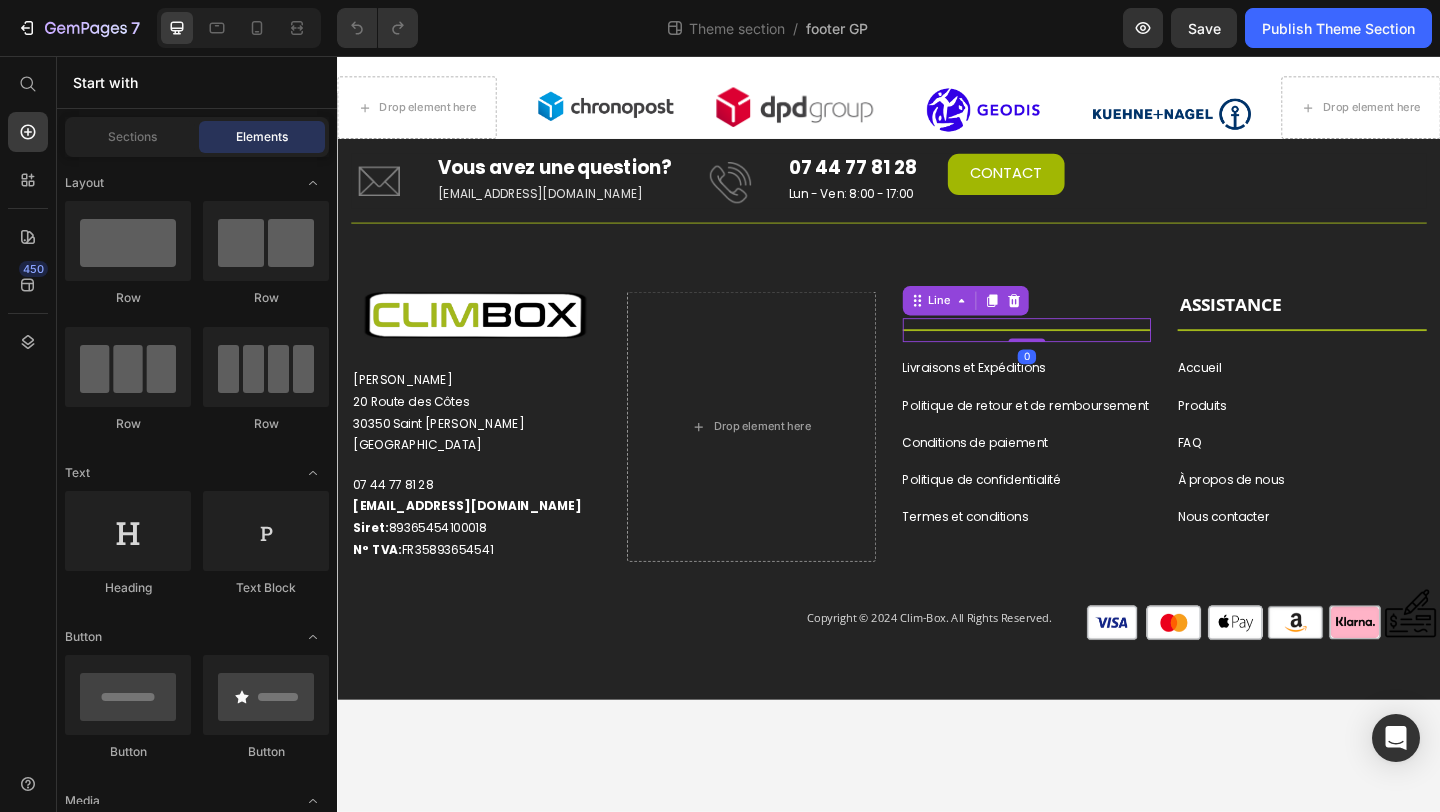 click on "Title Line   0" at bounding box center (1087, 354) 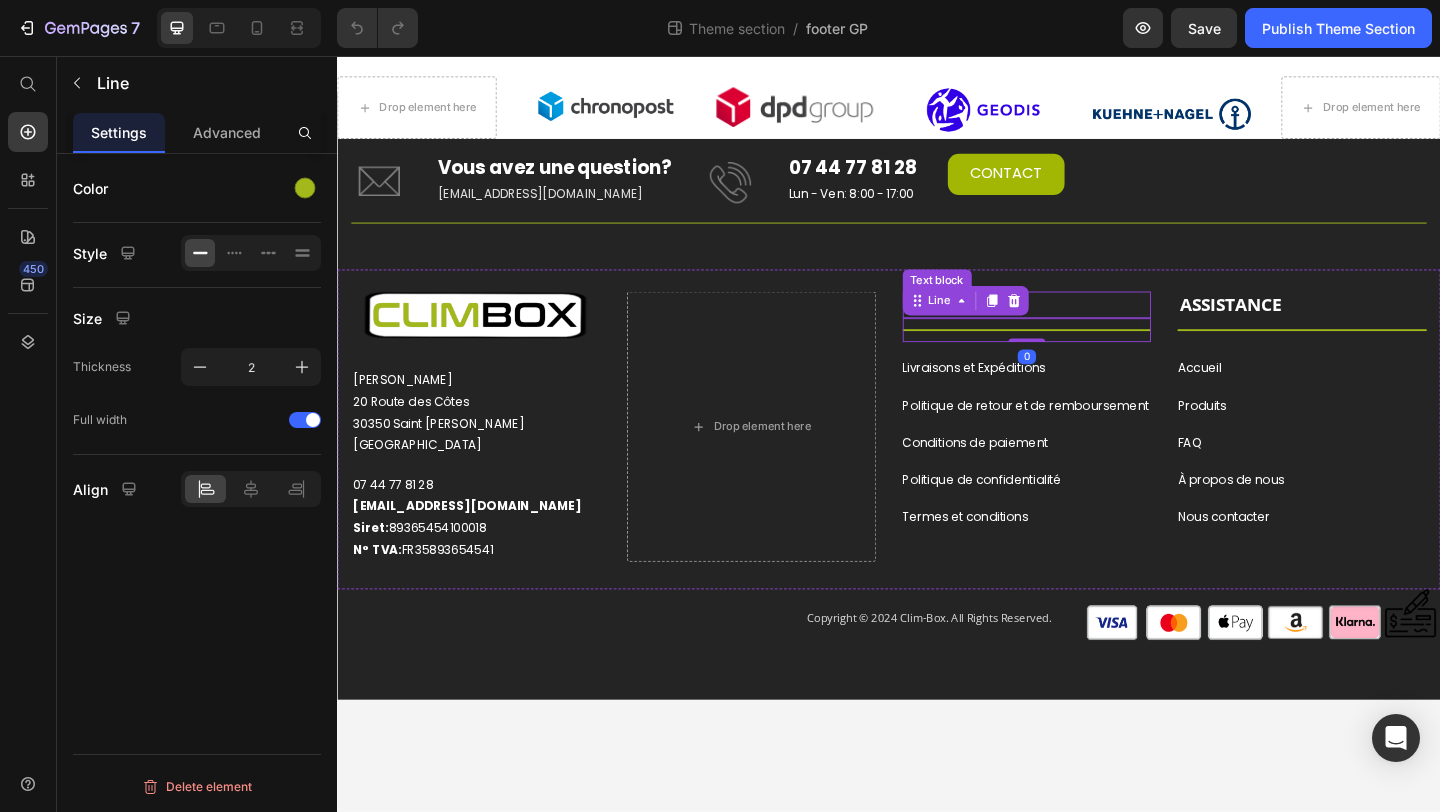 click on "LÉGALES" at bounding box center [1087, 326] 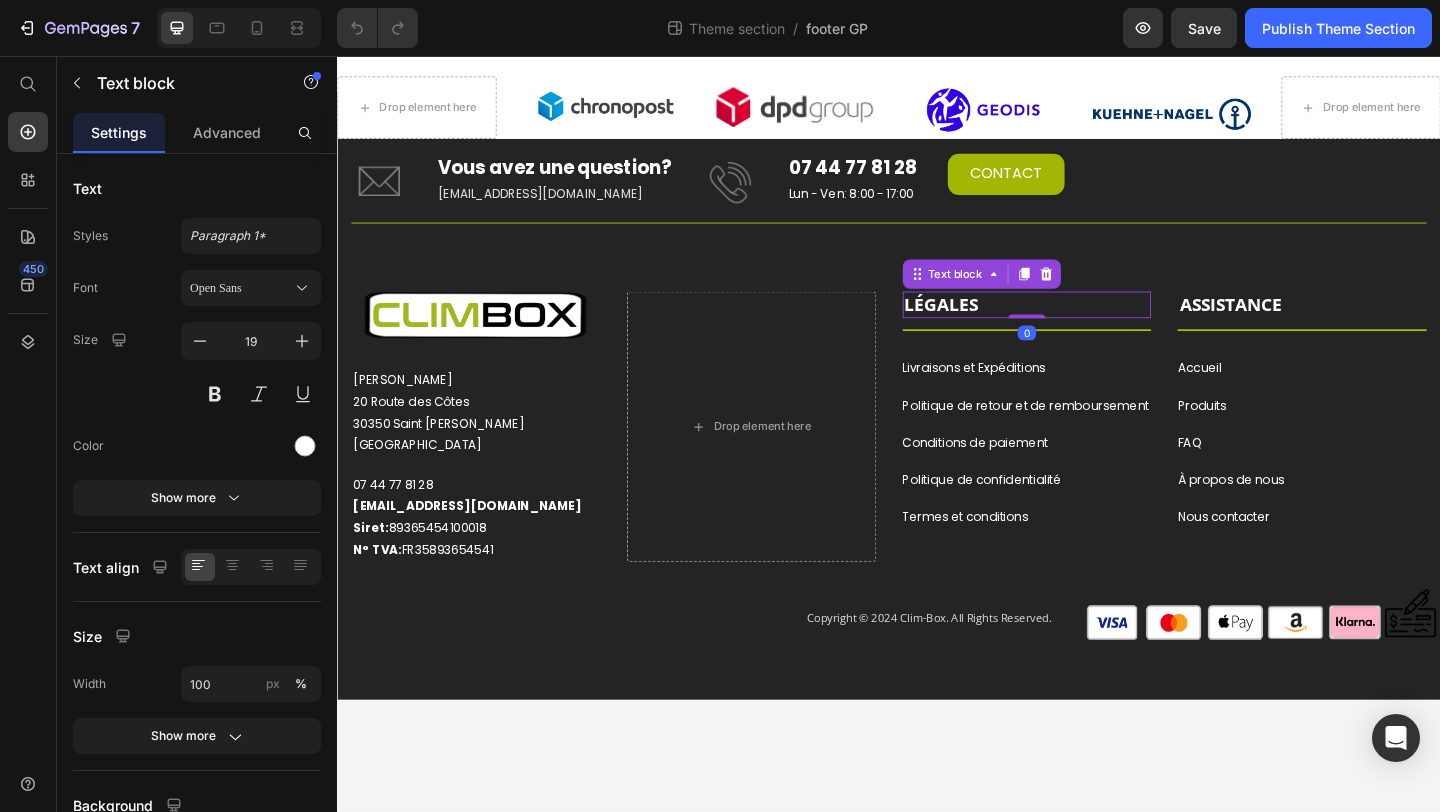 click on "LÉGALES" at bounding box center (1087, 326) 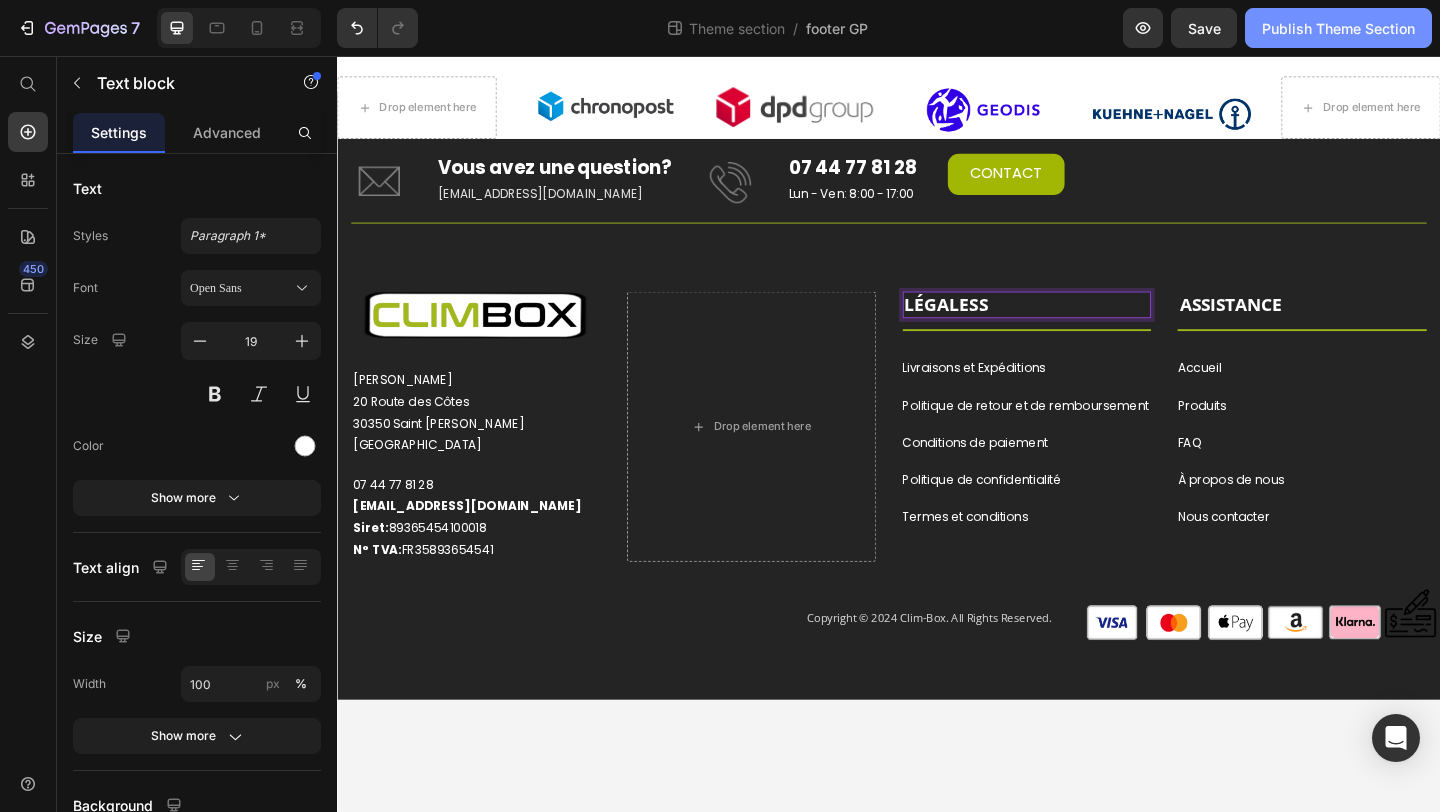 click on "Publish Theme Section" 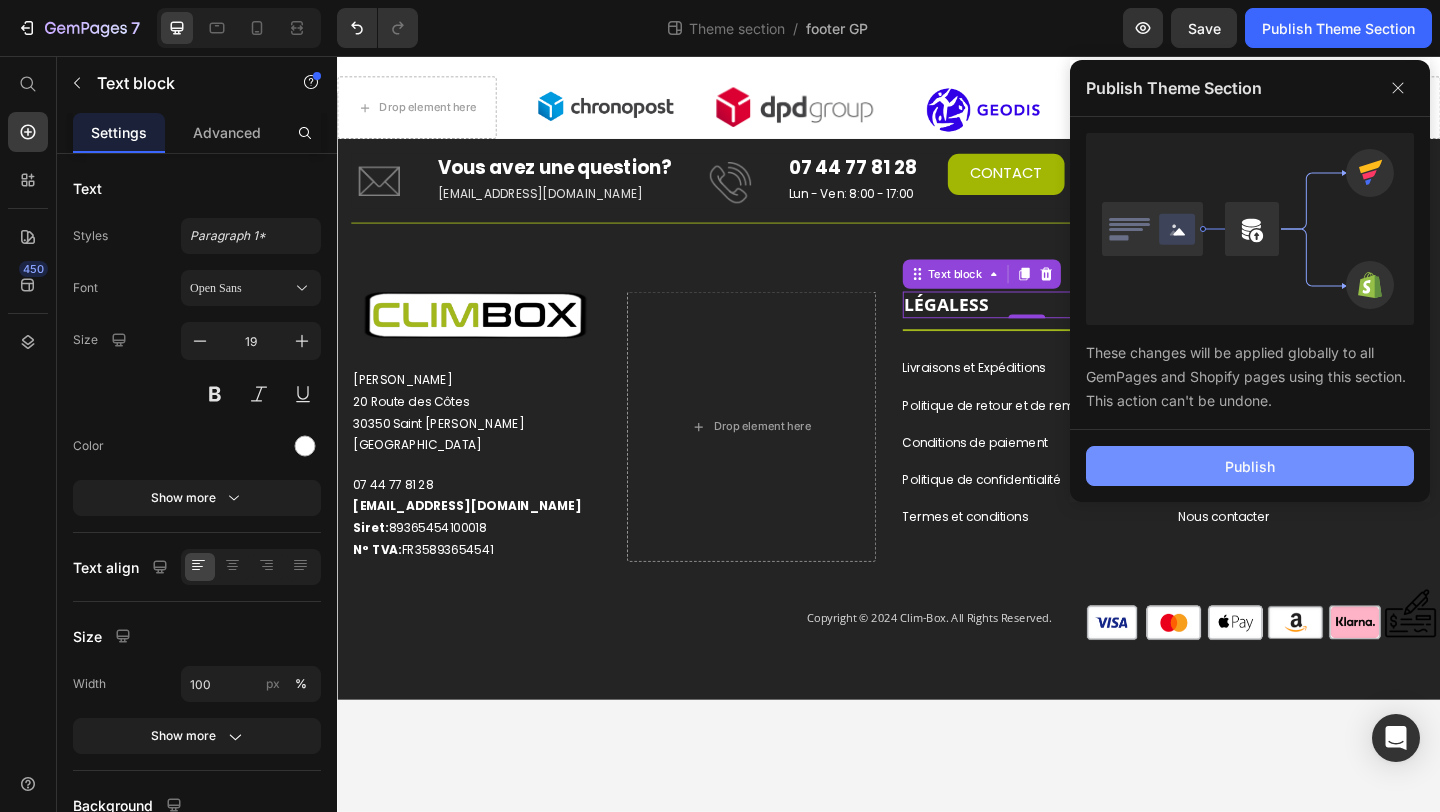 click on "Publish" at bounding box center (1250, 466) 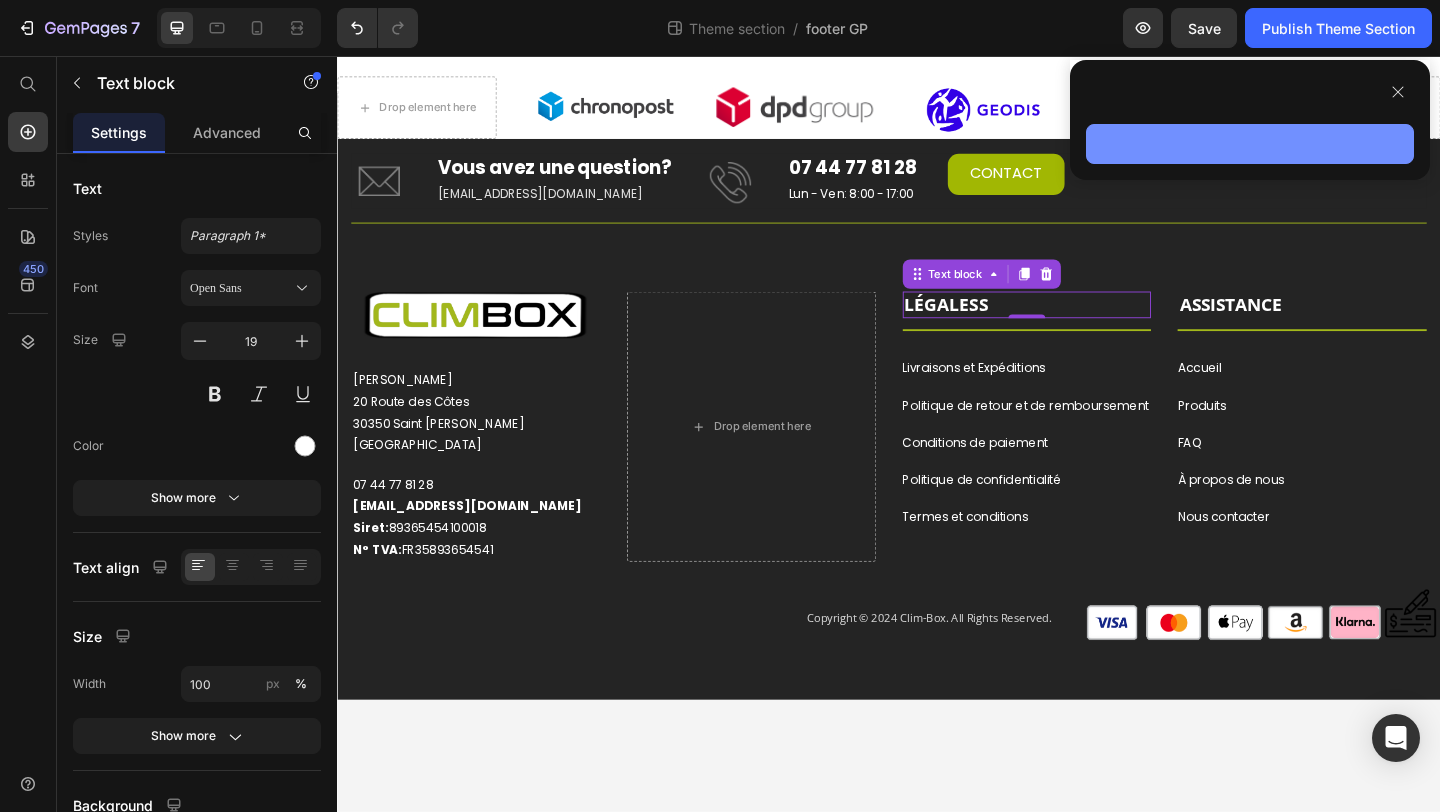 click at bounding box center [1250, 144] 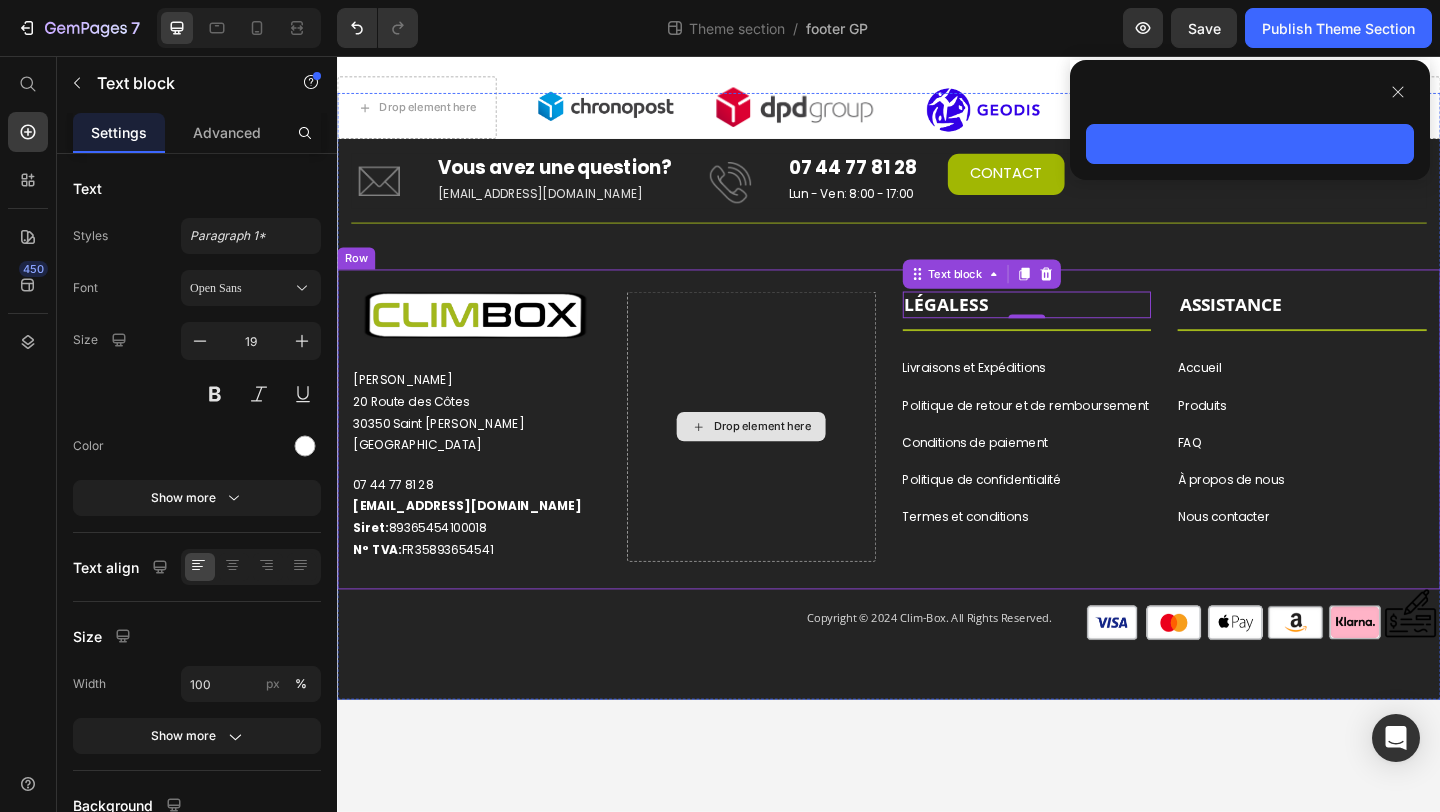 type 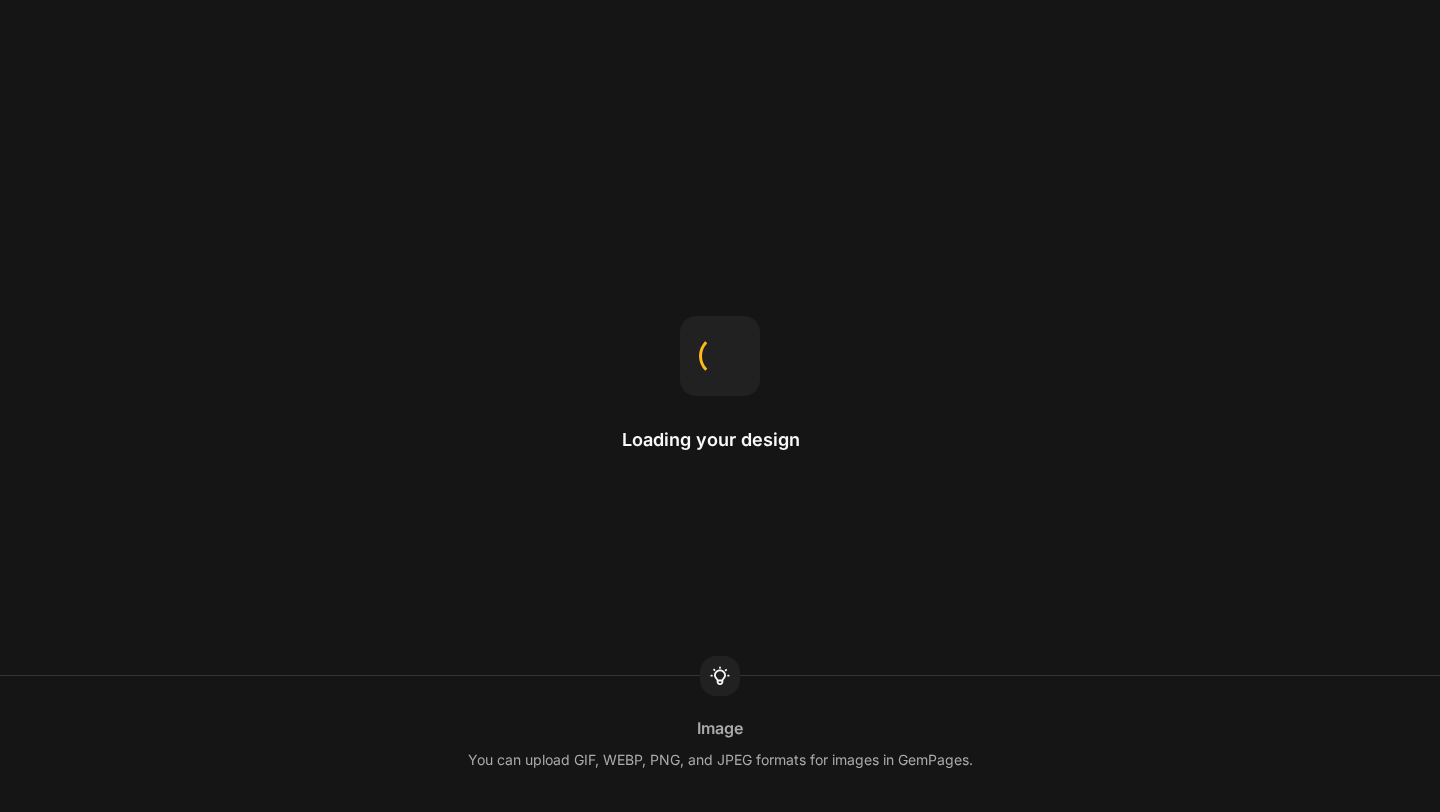 scroll, scrollTop: 0, scrollLeft: 0, axis: both 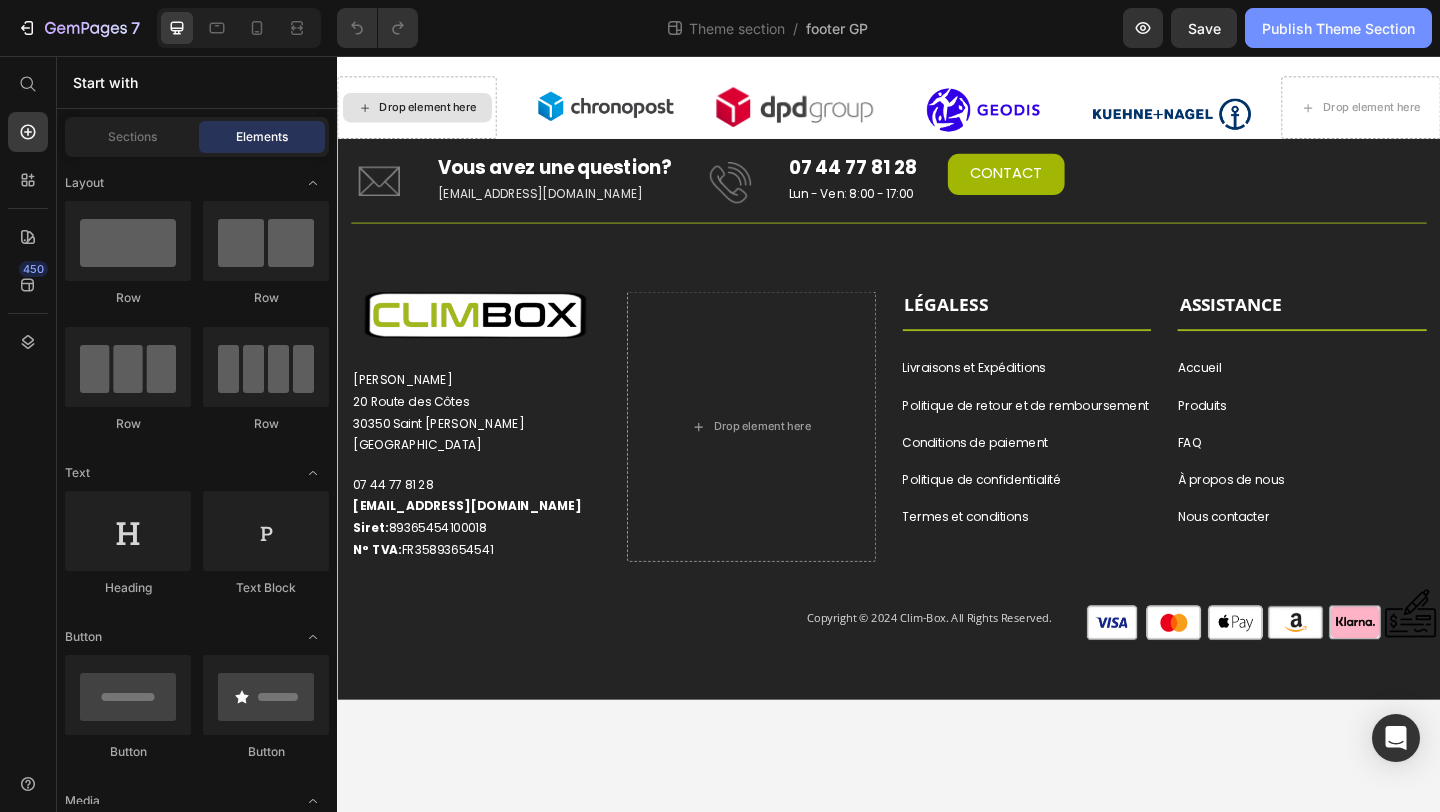 click on "Publish Theme Section" 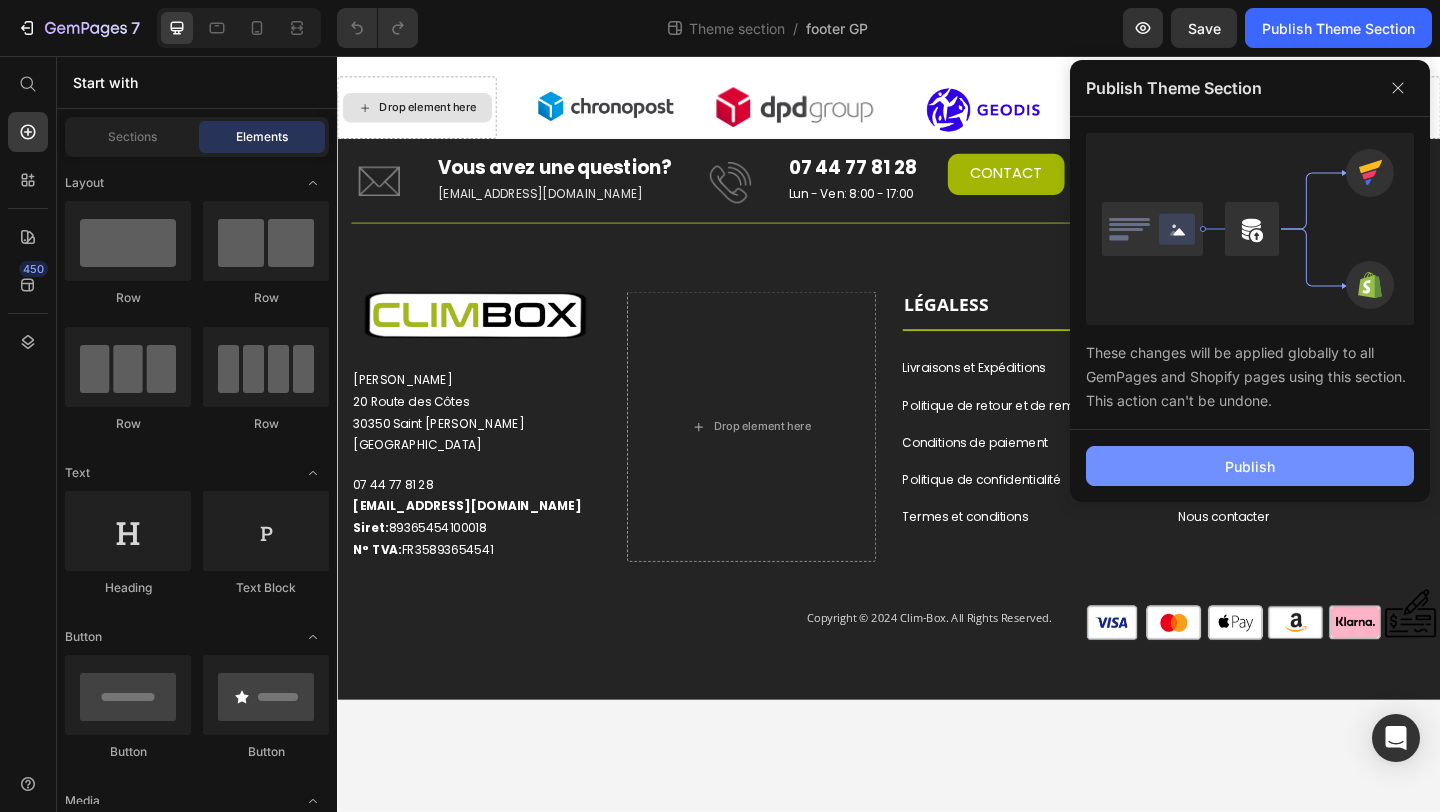 click on "Publish" 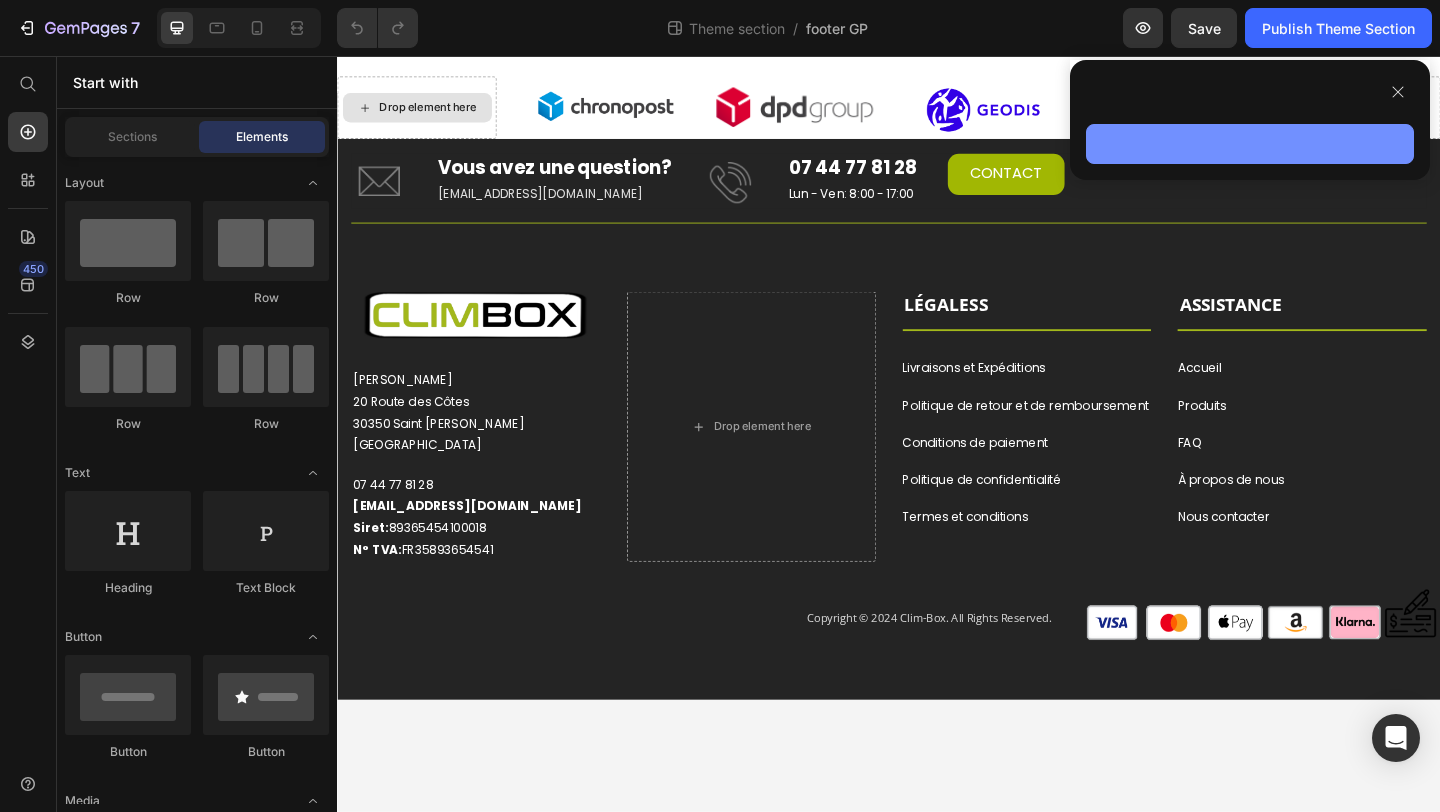 click at bounding box center (1250, 144) 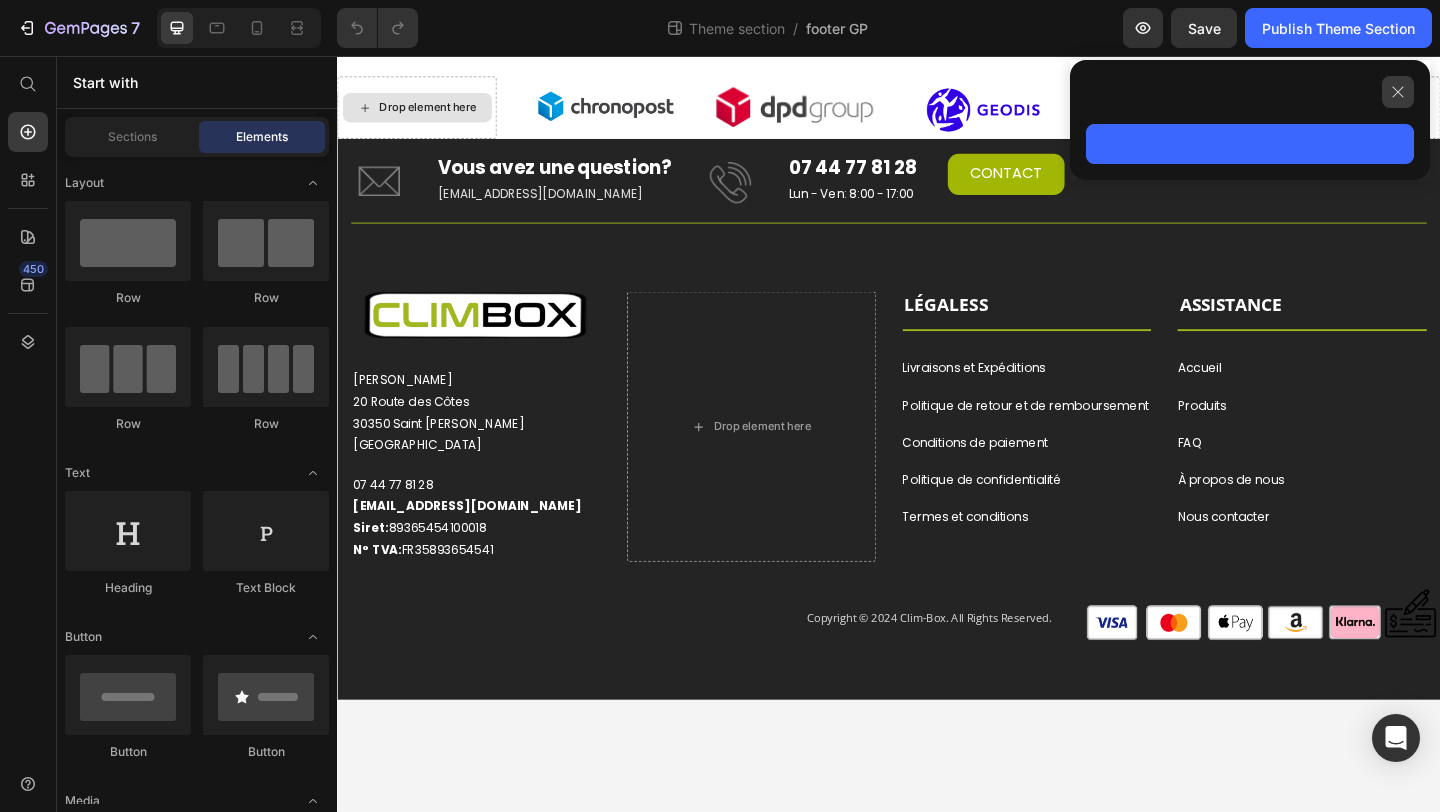 click 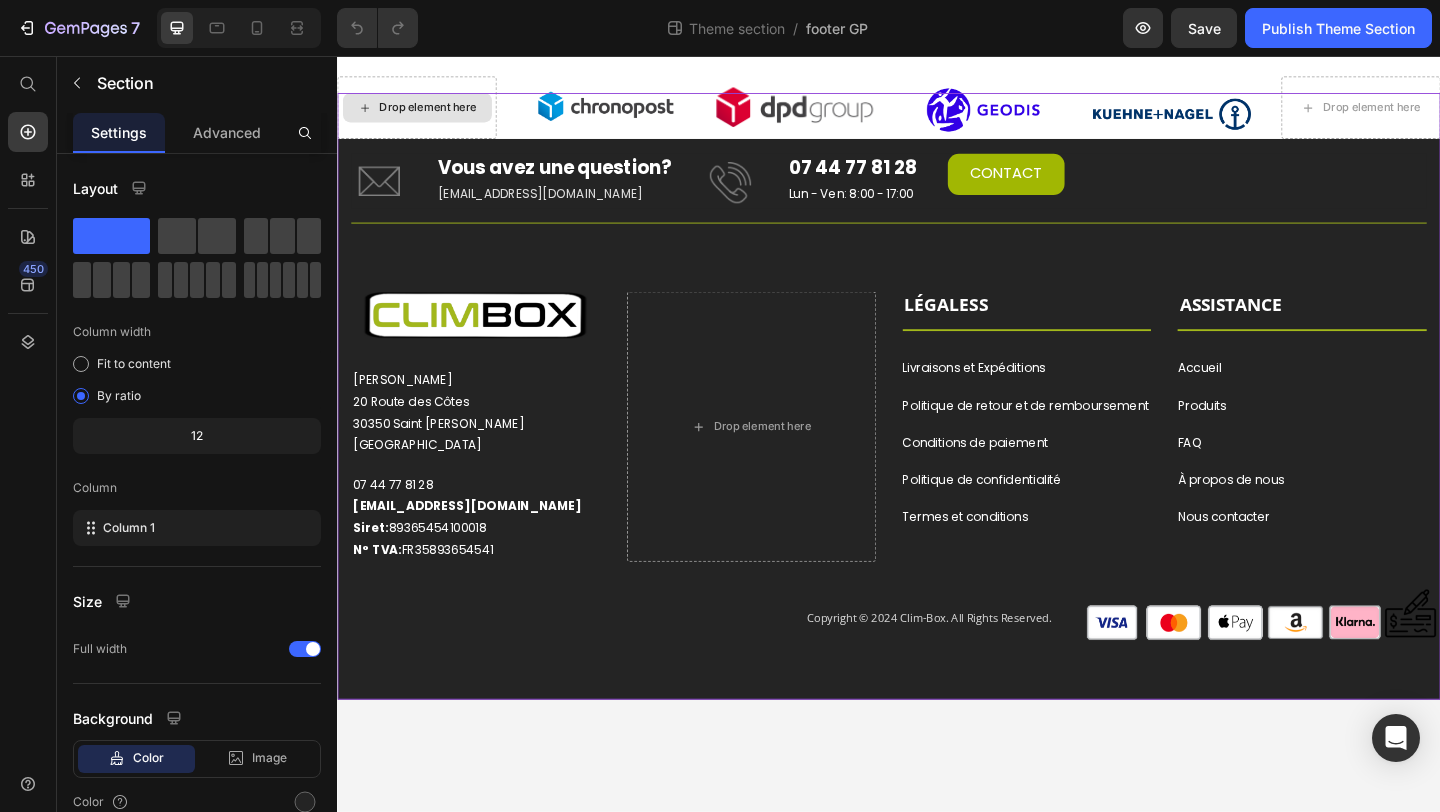 click on "Drop element here Image Image Image Image
Drop element here Row Image Image Image Image
Row Image Vous avez une question? Heading [EMAIL_ADDRESS][DOMAIN_NAME] Text block Image 07 44 77 81 28 Heading Lun - Ven: 8:00 - 17:00 Text block CONTACT Button Row                Title Line Row Image Vous avez une question? Heading [EMAIL_ADDRESS][DOMAIN_NAME] Text block Row Image 07 44 77 81 28 Heading Lun - Ven: 8:00 - 17:00 Text block Row
CONTACT Button Image Eurl CHOMOW [STREET_ADDRESS][PERSON_NAME] Text block [PHONE_NUMBER] [EMAIL_ADDRESS][DOMAIN_NAME] Siret:  89365454100018   N° TVA:  FR35893654541 Text block
Row Row Row ASSISTANCE Text block                Title Line Accueil Button LÉGALES Text block                Title Line Livraisons et Expéditions Button Produits Button FAQ Button À propos de nous Button Nous contacter Button Politique de retour et de remboursement Button Button Button" at bounding box center (937, 426) 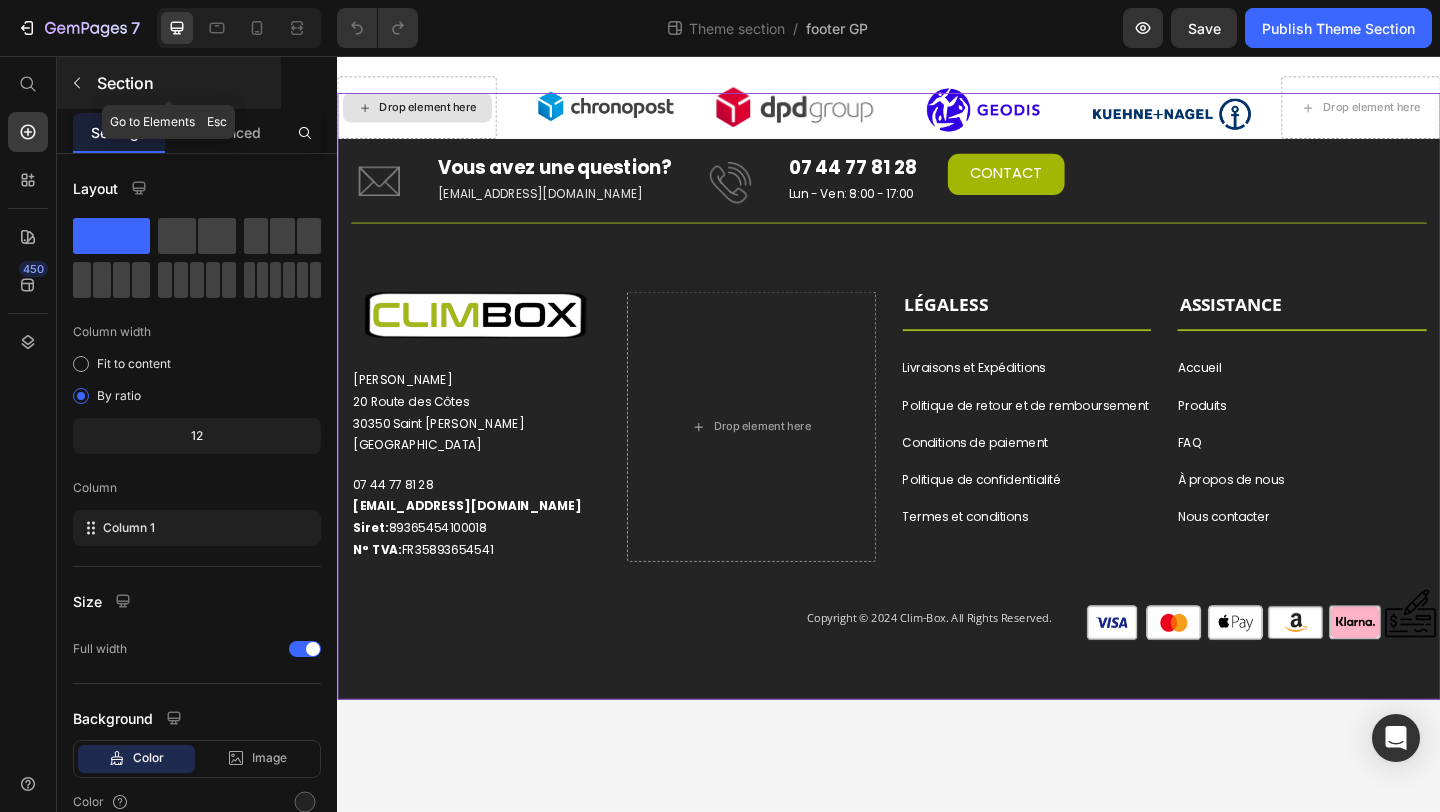 click at bounding box center (77, 83) 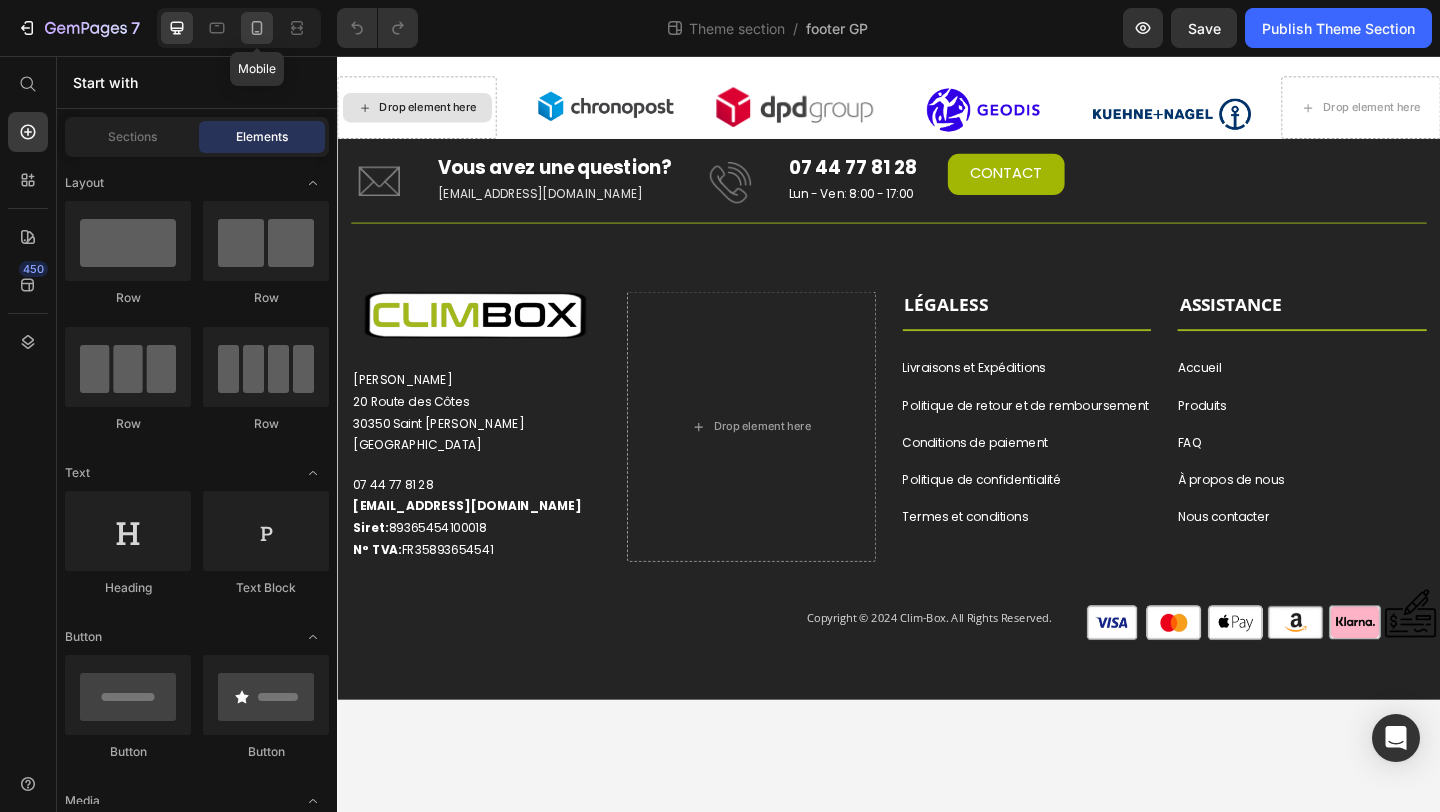 click 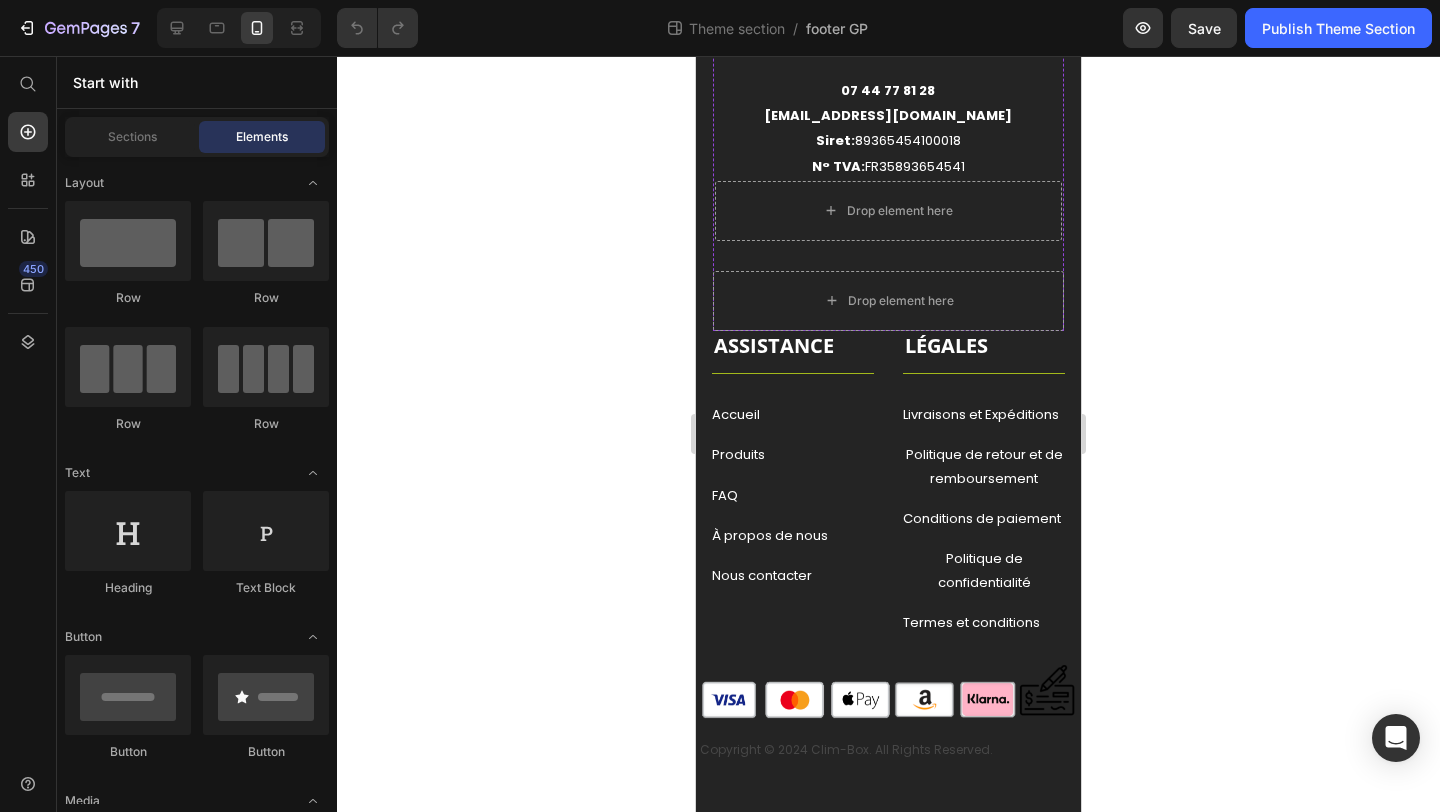 scroll, scrollTop: 821, scrollLeft: 0, axis: vertical 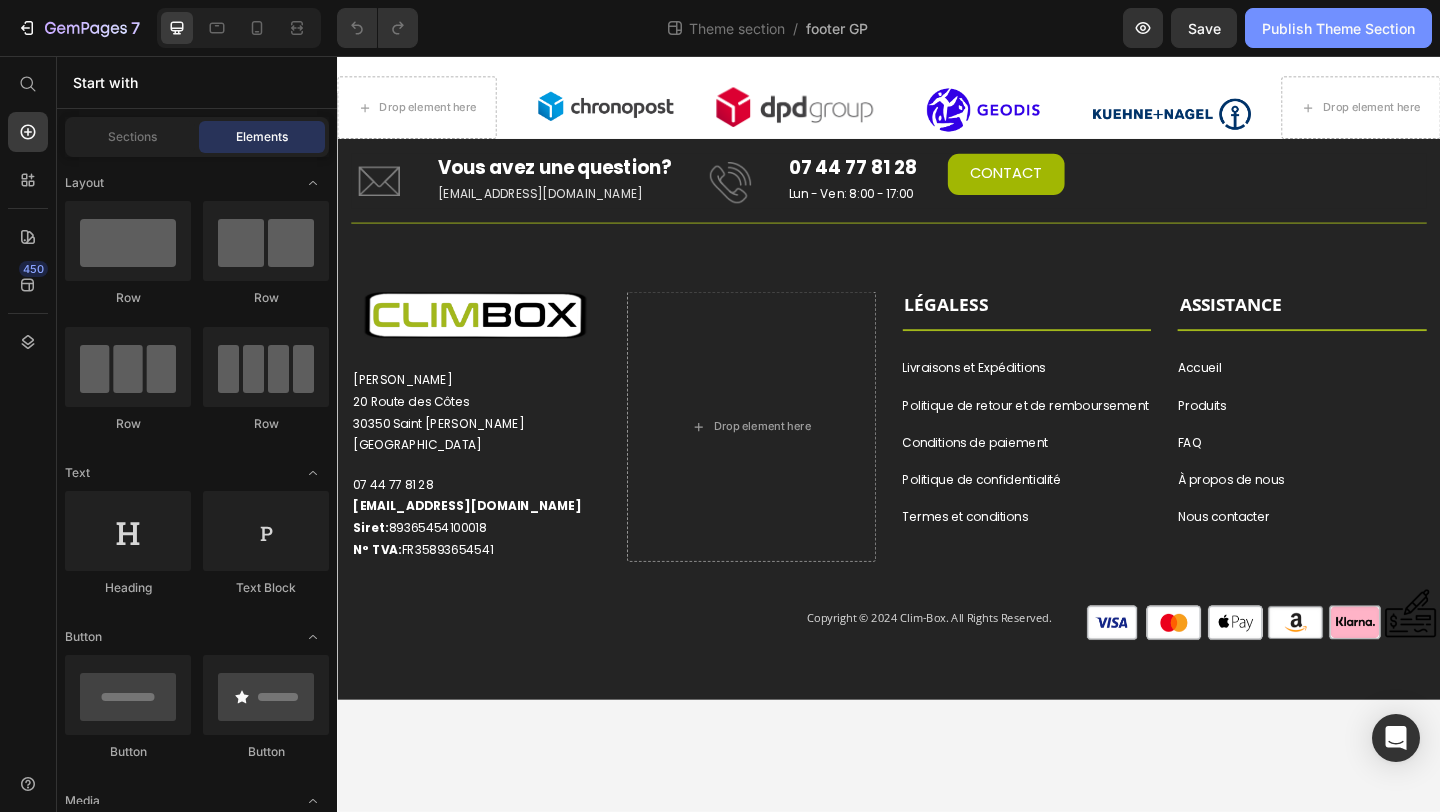 click on "Publish Theme Section" at bounding box center (1338, 28) 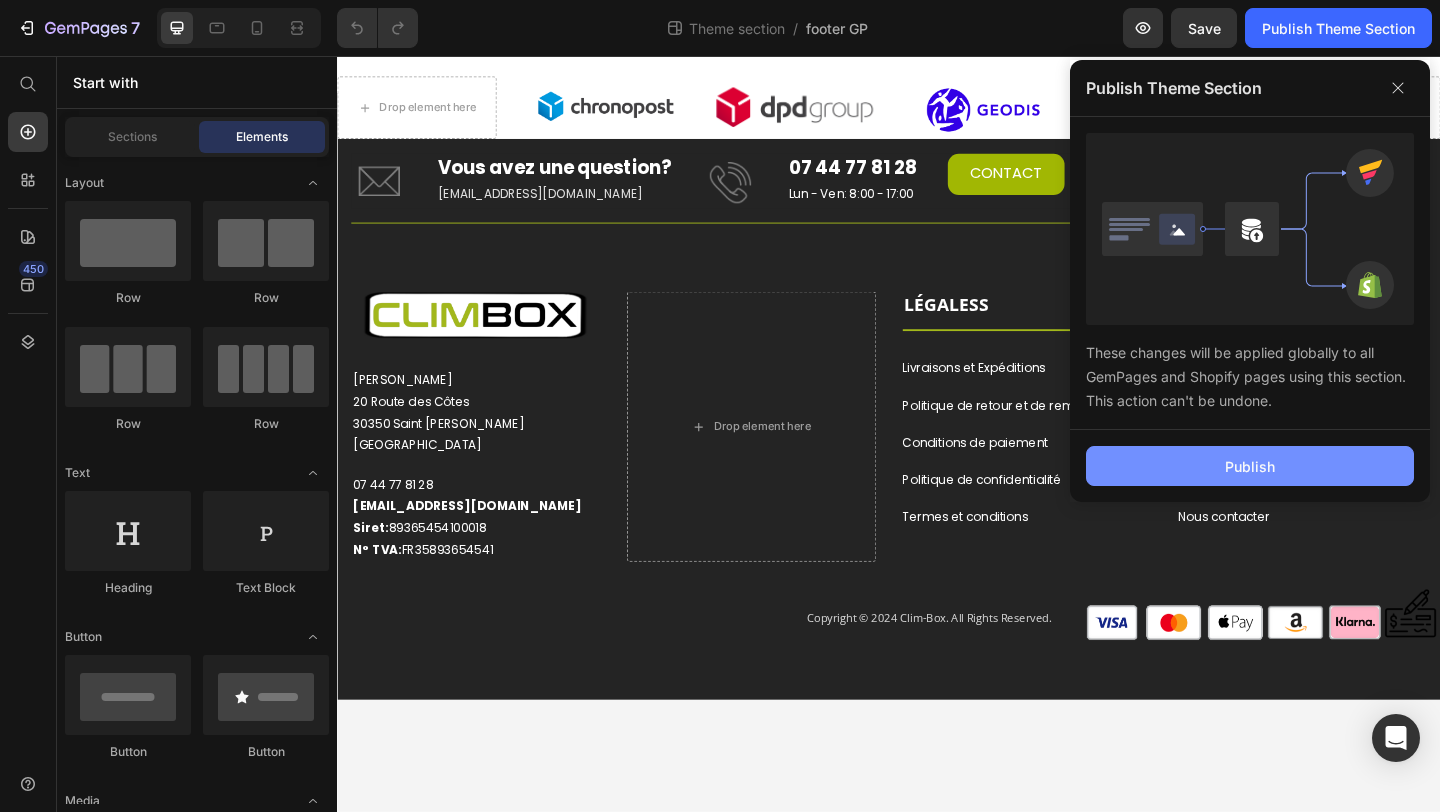 click on "Publish" at bounding box center [1250, 466] 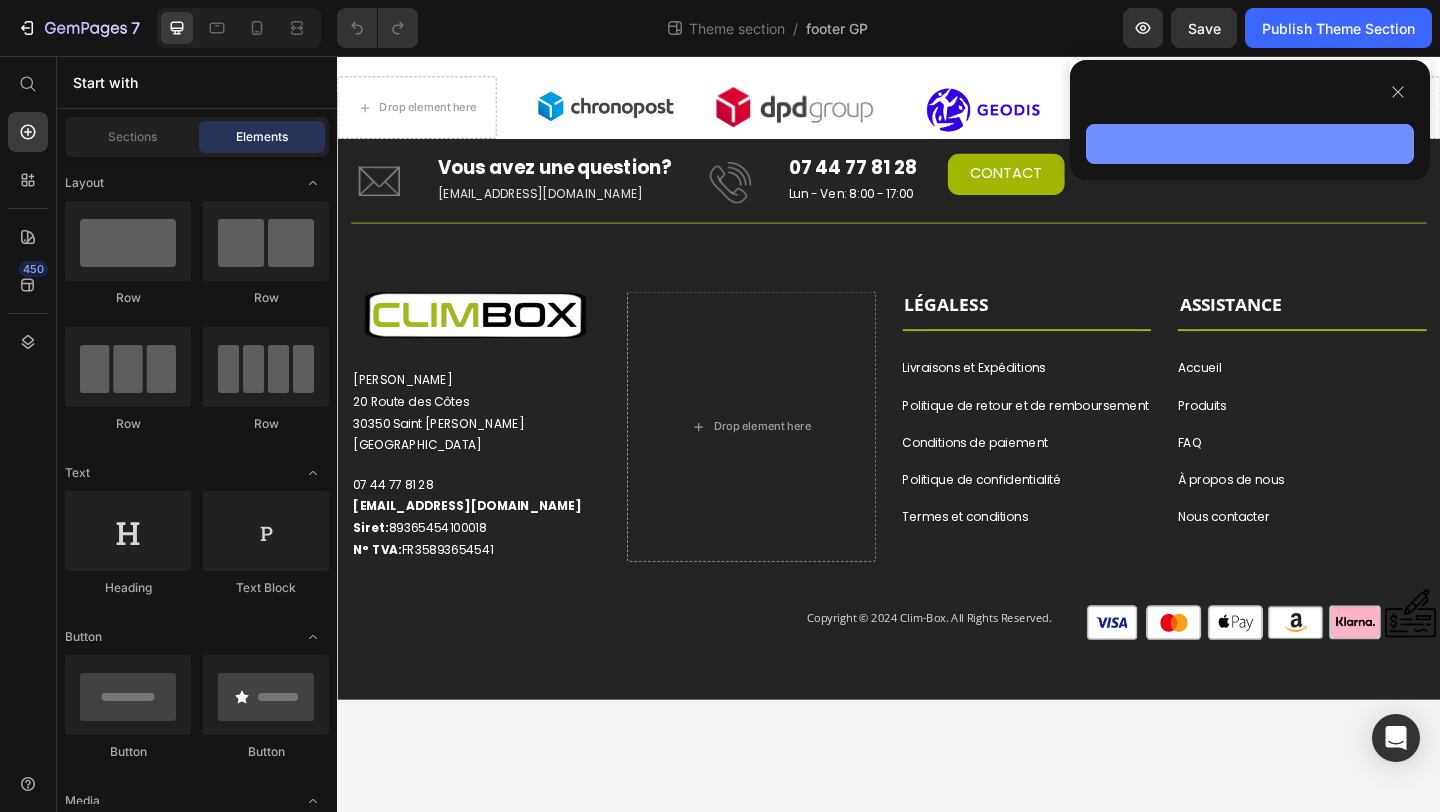 click at bounding box center [1250, 144] 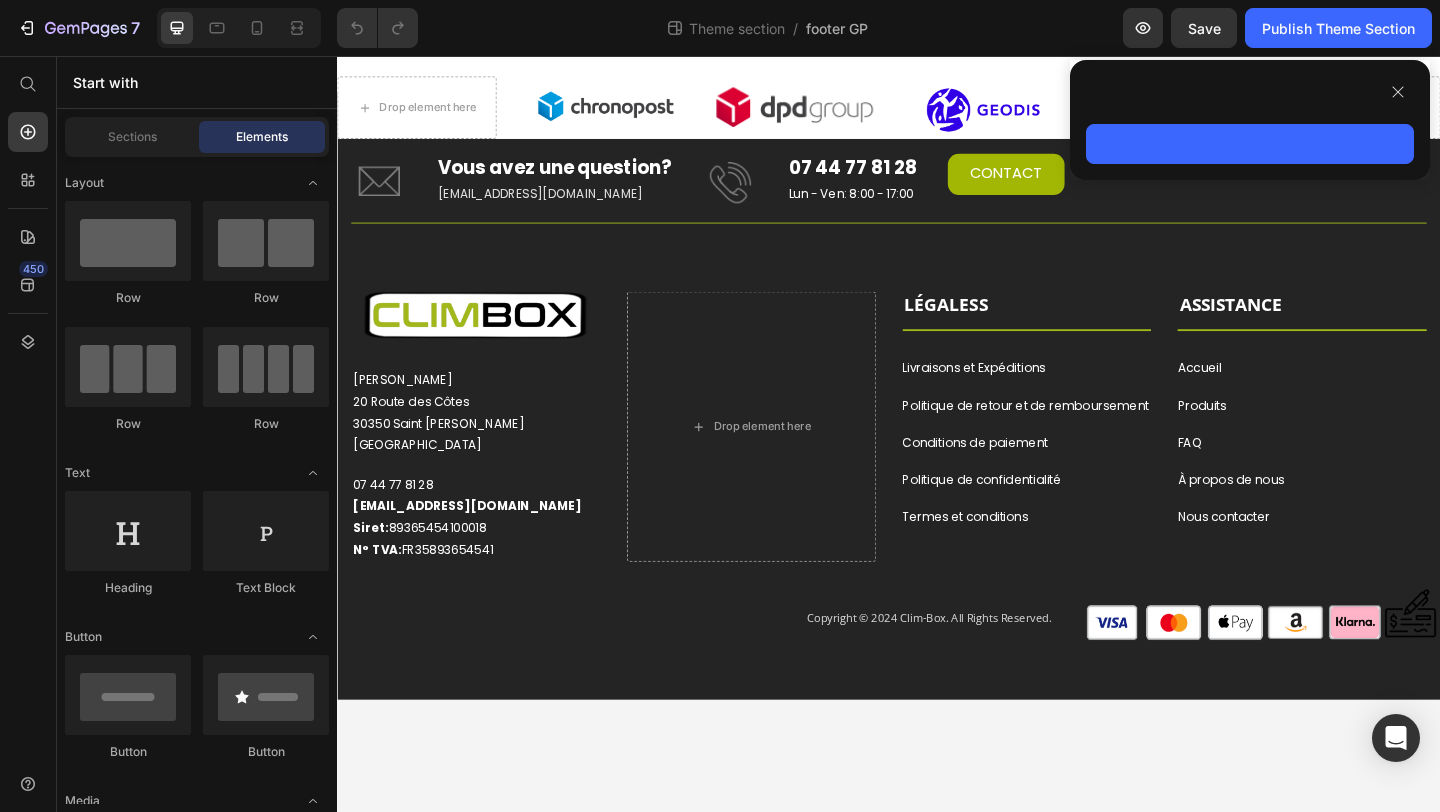 click on "Drop element here Image Image Image Image
Drop element here Row Image Image Image Image
Row Image Vous avez une question? Heading [EMAIL_ADDRESS][DOMAIN_NAME] Text block Image 07 44 77 81 28 Heading Lun - Ven: 8:00 - 17:00 Text block CONTACT Button Row                Title Line Row Image Vous avez une question? Heading [EMAIL_ADDRESS][DOMAIN_NAME] Text block Row Image 07 44 77 81 28 Heading Lun - Ven: 8:00 - 17:00 Text block Row
CONTACT Button Image Eurl CHOMOW [STREET_ADDRESS][PERSON_NAME] Text block [PHONE_NUMBER] [EMAIL_ADDRESS][DOMAIN_NAME] Siret:  89365454100018   N° TVA:  FR35893654541 Text block
Row Row Row ASSISTANCE Text block                Title Line Accueil Button LÉGALES Text block                Title Line Livraisons et Expéditions Button Produits Button FAQ Button À propos de nous Button Nous contacter Button Politique de retour et de remboursement Button Button Button" at bounding box center [937, 467] 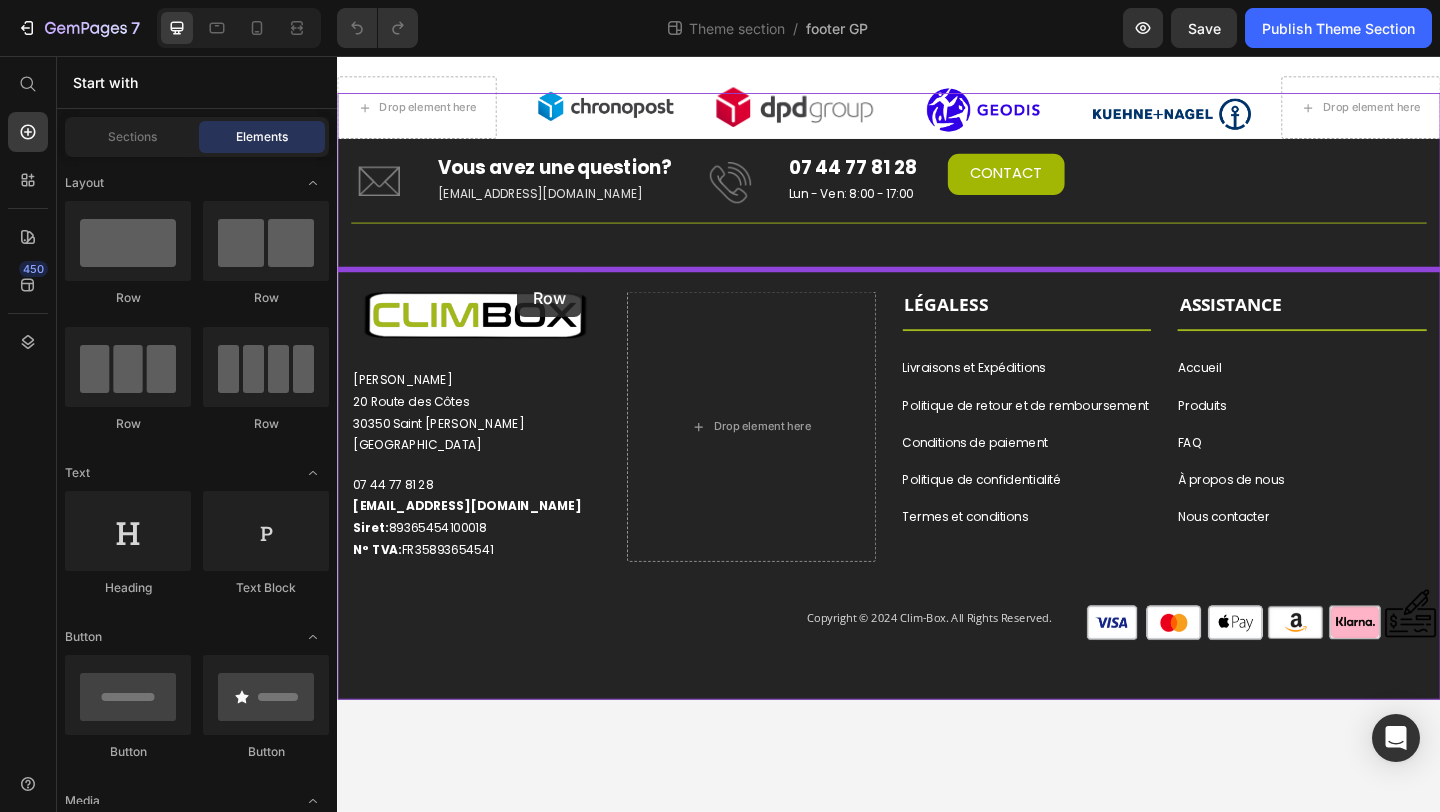 drag, startPoint x: 478, startPoint y: 313, endPoint x: 533, endPoint y: 298, distance: 57.00877 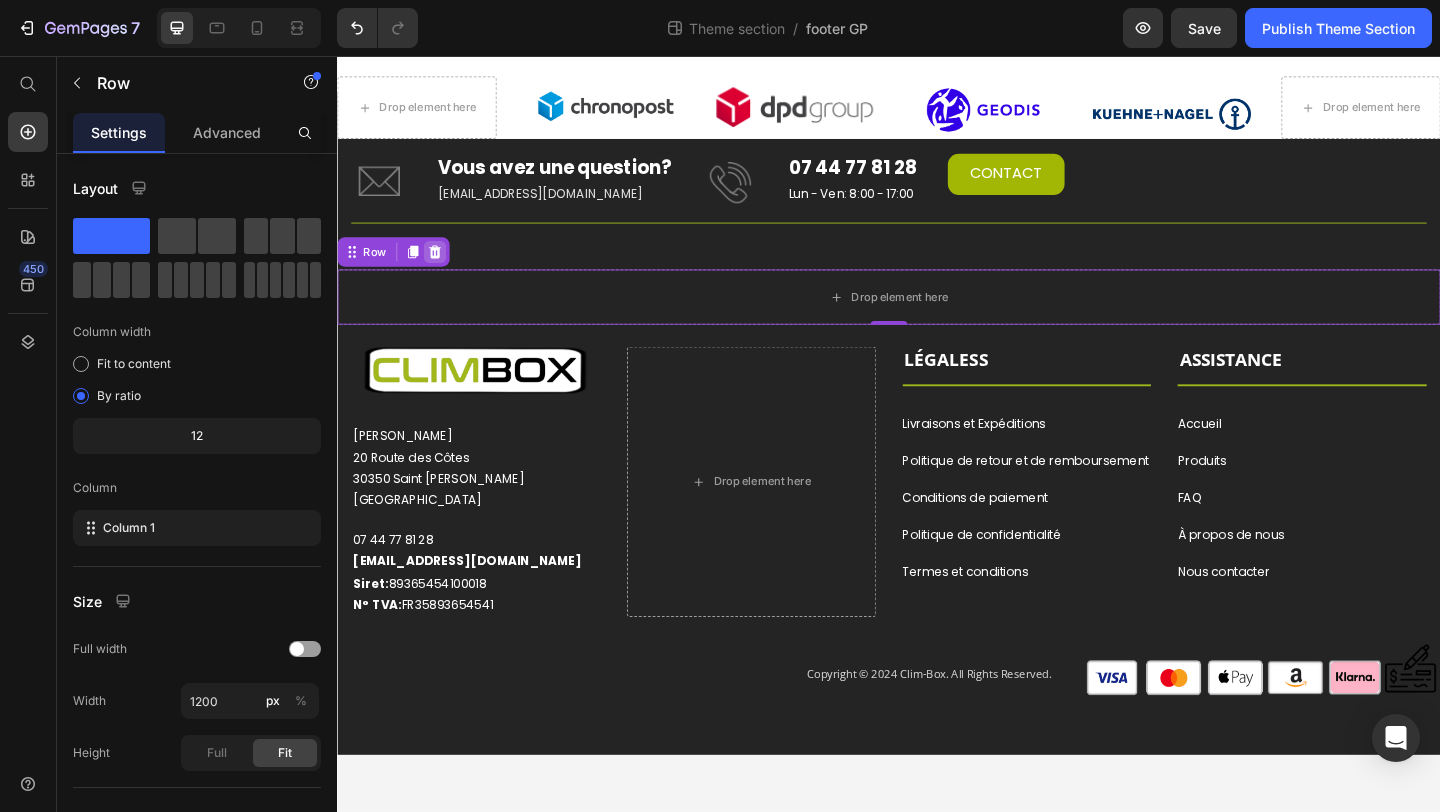 click 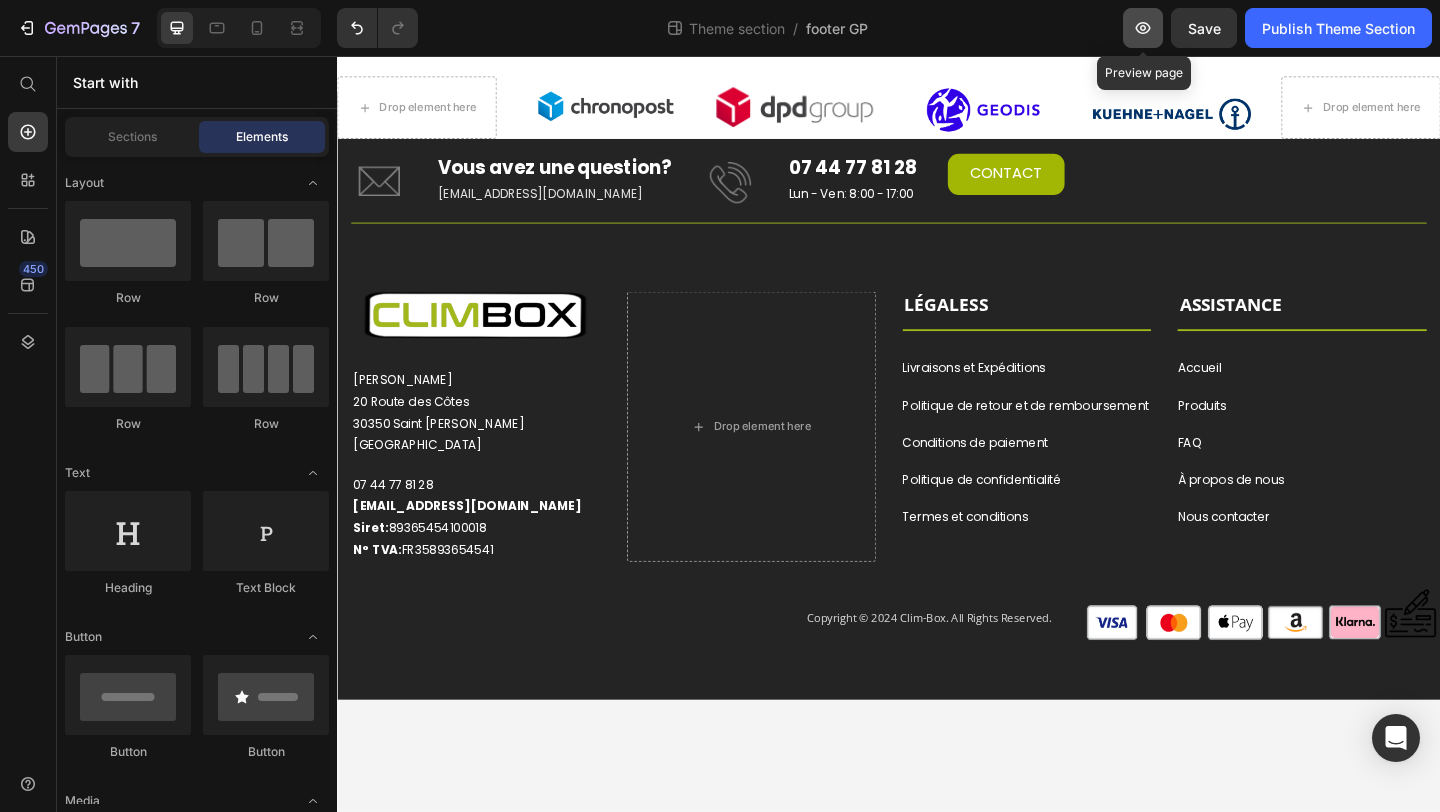 click 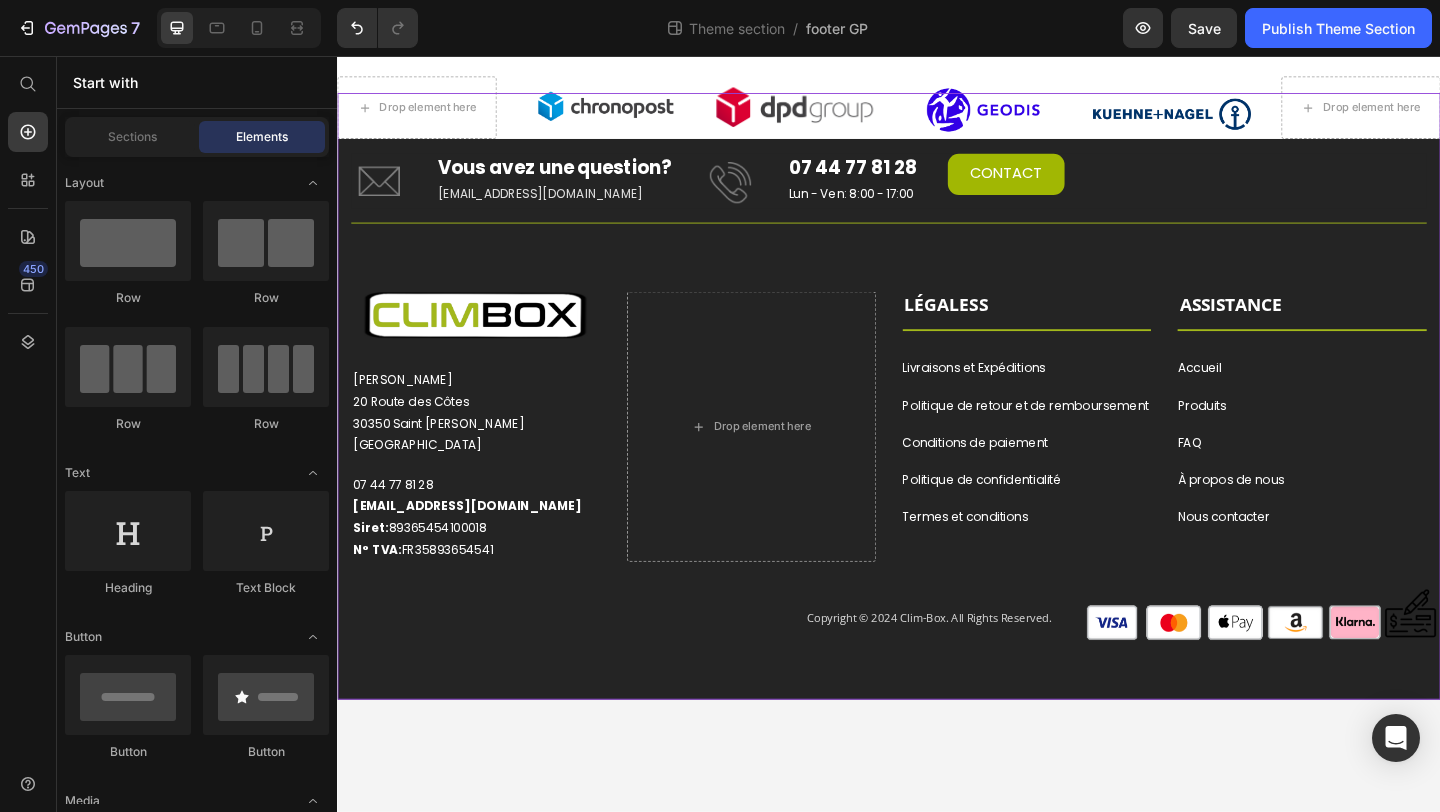 click on "Drop element here Image Image Image Image
Drop element here Row Image Image Image Image
Row Image Vous avez une question? Heading [EMAIL_ADDRESS][DOMAIN_NAME] Text block Image 07 44 77 81 28 Heading Lun - Ven: 8:00 - 17:00 Text block CONTACT Button Row                Title Line Row Image Vous avez une question? Heading [EMAIL_ADDRESS][DOMAIN_NAME] Text block Row Image 07 44 77 81 28 Heading Lun - Ven: 8:00 - 17:00 Text block Row
CONTACT Button Image Eurl CHOMOW [STREET_ADDRESS][PERSON_NAME] Text block [PHONE_NUMBER] [EMAIL_ADDRESS][DOMAIN_NAME] Siret:  89365454100018   N° TVA:  FR35893654541 Text block
Row Row Row ASSISTANCE Text block                Title Line Accueil Button LÉGALES Text block                Title Line Livraisons et Expéditions Button Produits Button FAQ Button À propos de nous Button Nous contacter Button Politique de retour et de remboursement Button Button Button" at bounding box center [937, 426] 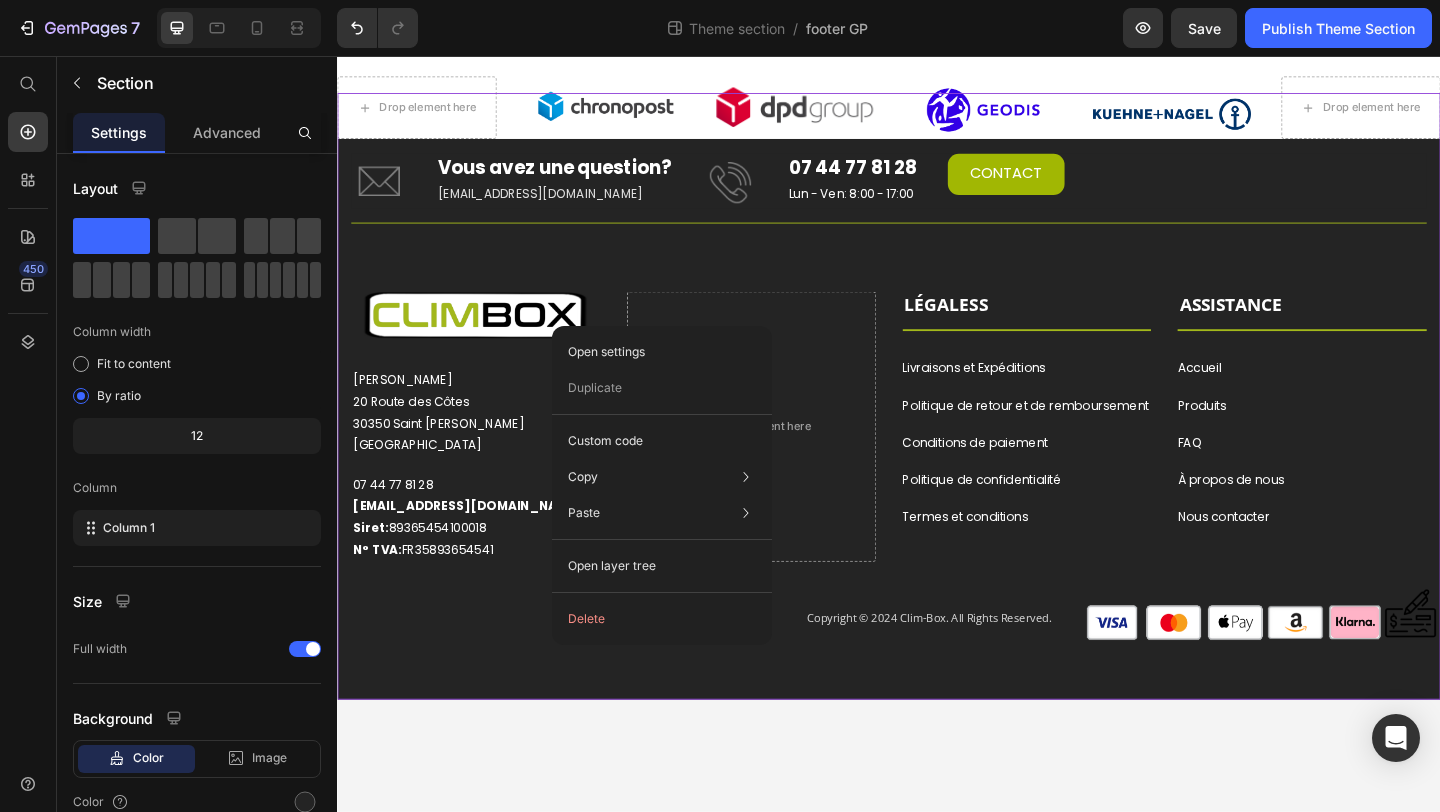 click on "Drop element here Image Image Image Image
Drop element here Row Image Image Image Image
Row Image Vous avez une question? Heading [EMAIL_ADDRESS][DOMAIN_NAME] Text block Image 07 44 77 81 28 Heading Lun - Ven: 8:00 - 17:00 Text block CONTACT Button Row                Title Line Row Image Vous avez une question? Heading [EMAIL_ADDRESS][DOMAIN_NAME] Text block Row Image 07 44 77 81 28 Heading Lun - Ven: 8:00 - 17:00 Text block Row
CONTACT Button Image Eurl CHOMOW [STREET_ADDRESS][PERSON_NAME] Text block [PHONE_NUMBER] [EMAIL_ADDRESS][DOMAIN_NAME] Siret:  89365454100018   N° TVA:  FR35893654541 Text block
Row Row Row ASSISTANCE Text block                Title Line Accueil Button LÉGALES Text block                Title Line Livraisons et Expéditions Button Produits Button FAQ Button À propos de nous Button Nous contacter Button Politique de retour et de remboursement Button Button Button" at bounding box center (937, 467) 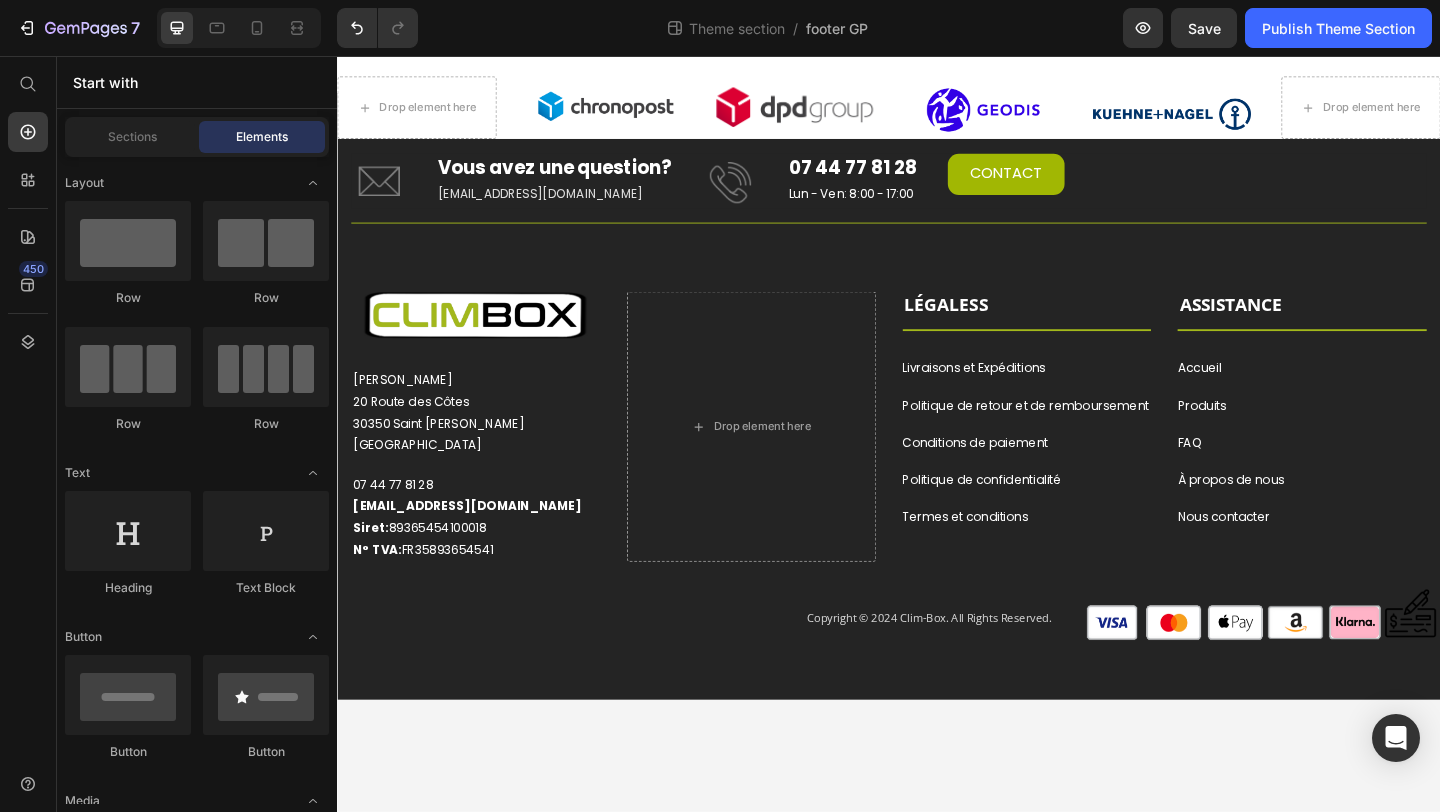click on "Drop element here Image Image Image Image
Drop element here Row Image Image Image Image
Row Image Vous avez une question? Heading [EMAIL_ADDRESS][DOMAIN_NAME] Text block Image 07 44 77 81 28 Heading Lun - Ven: 8:00 - 17:00 Text block CONTACT Button Row                Title Line Row Image Vous avez une question? Heading [EMAIL_ADDRESS][DOMAIN_NAME] Text block Row Image 07 44 77 81 28 Heading Lun - Ven: 8:00 - 17:00 Text block Row
CONTACT Button Image Eurl CHOMOW [STREET_ADDRESS][PERSON_NAME] Text block [PHONE_NUMBER] [EMAIL_ADDRESS][DOMAIN_NAME] Siret:  89365454100018   N° TVA:  FR35893654541 Text block
Row Row Row ASSISTANCE Text block                Title Line Accueil Button LÉGALES Text block                Title Line Livraisons et Expéditions Button Produits Button FAQ Button À propos de nous Button Nous contacter Button Politique de retour et de remboursement Button Button Button" at bounding box center [937, 467] 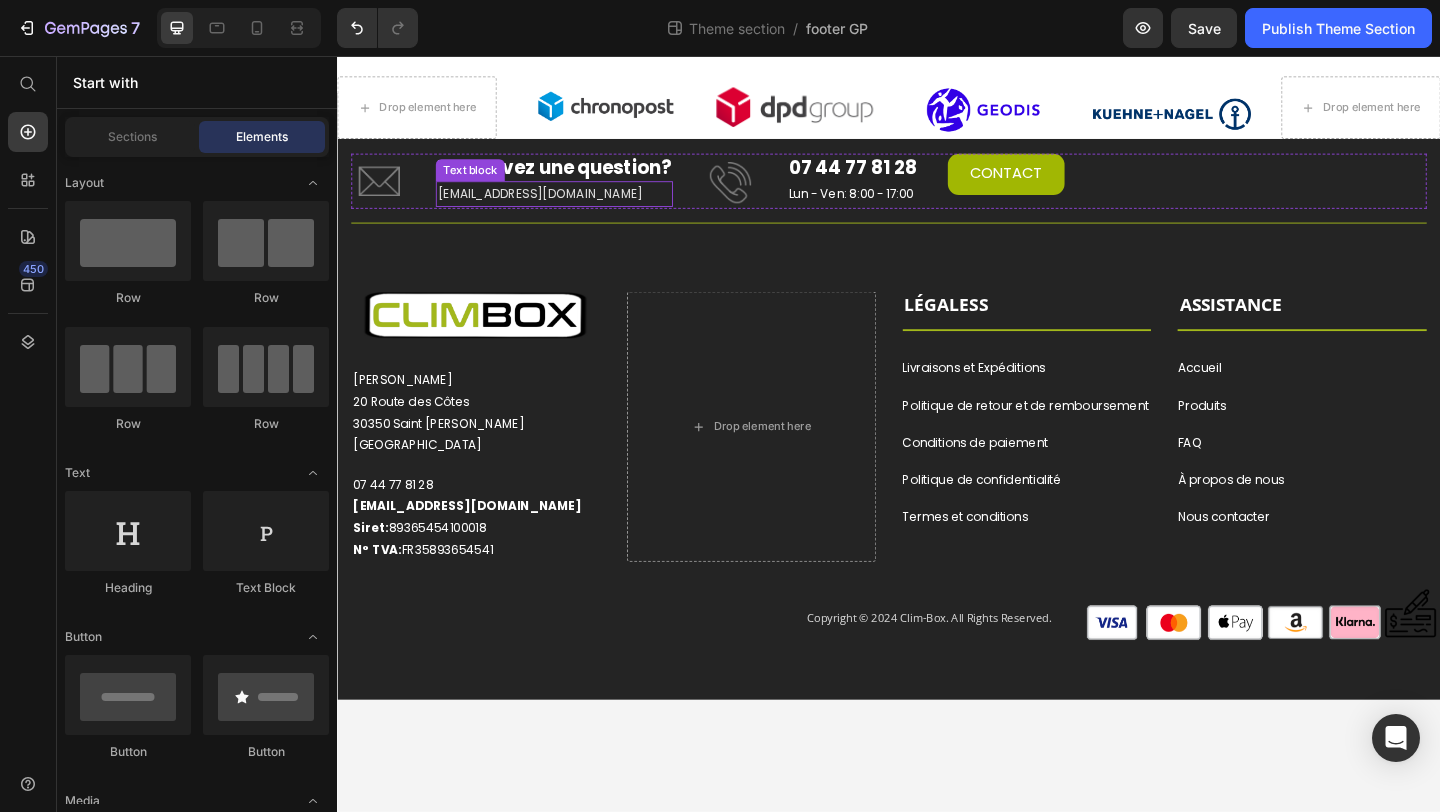 drag, startPoint x: 797, startPoint y: 776, endPoint x: 583, endPoint y: 193, distance: 621.0354 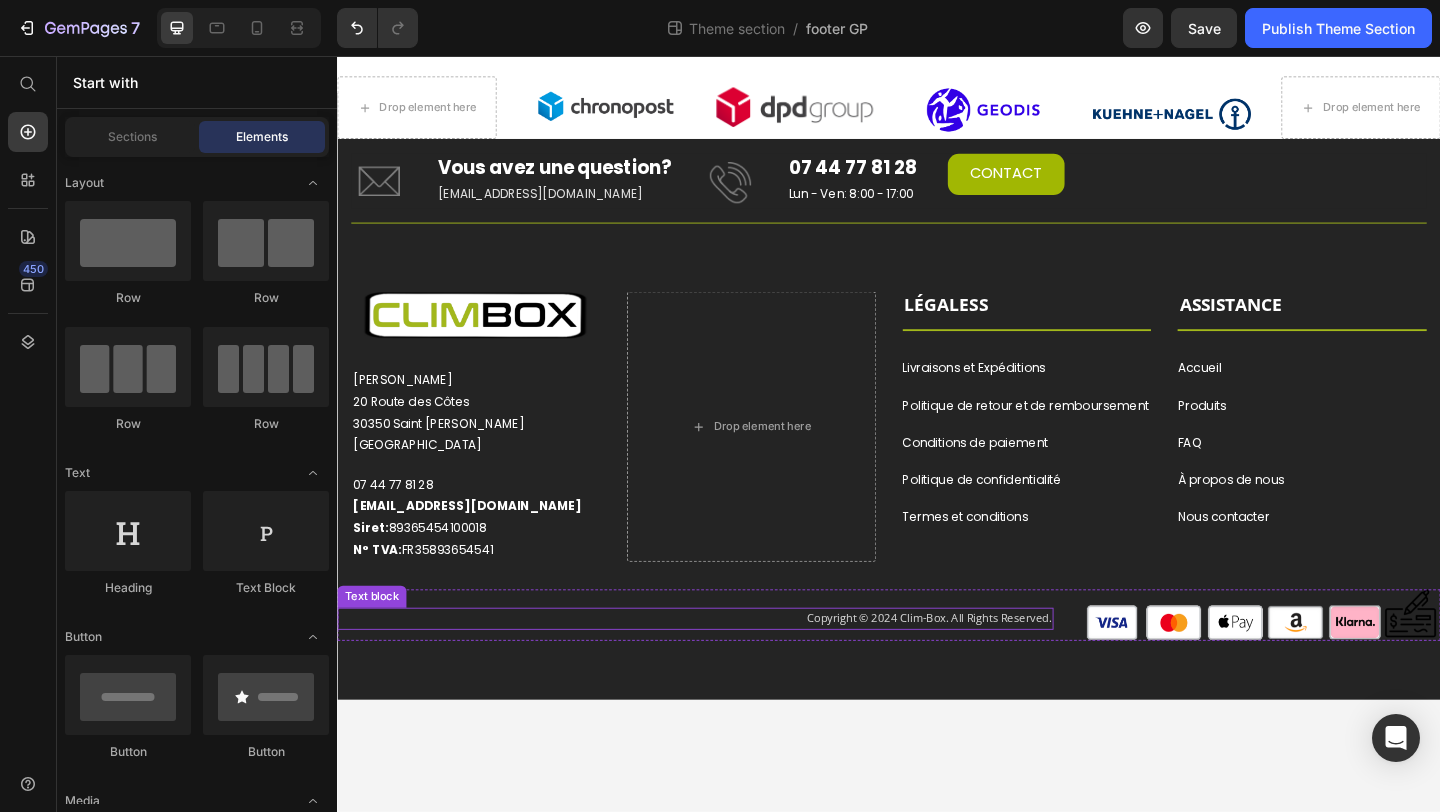 click on "Copyright © 2024 Clim-Box. All Rights Reserved." at bounding box center (726, 668) 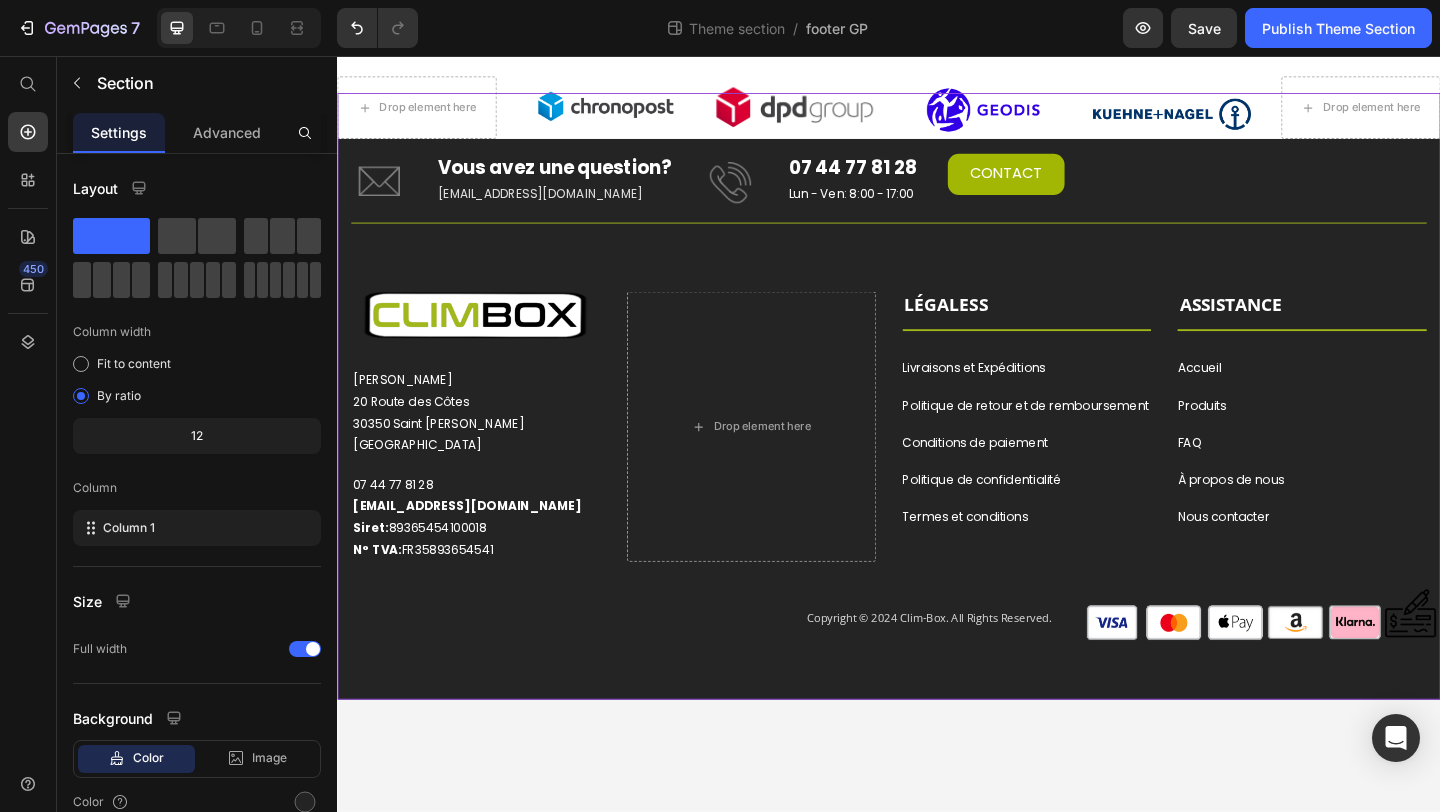 click on "Drop element here Image Image Image Image
Drop element here Row Image Image Image Image
Row Image Vous avez une question? Heading [EMAIL_ADDRESS][DOMAIN_NAME] Text block Image 07 44 77 81 28 Heading Lun - Ven: 8:00 - 17:00 Text block CONTACT Button Row                Title Line Row Image Vous avez une question? Heading [EMAIL_ADDRESS][DOMAIN_NAME] Text block Row Image 07 44 77 81 28 Heading Lun - Ven: 8:00 - 17:00 Text block Row
CONTACT Button Image Eurl CHOMOW [STREET_ADDRESS][PERSON_NAME] Text block [PHONE_NUMBER] [EMAIL_ADDRESS][DOMAIN_NAME] Siret:  89365454100018   N° TVA:  FR35893654541 Text block
Row Row Row ASSISTANCE Text block                Title Line Accueil Button LÉGALES Text block                Title Line Livraisons et Expéditions Button Produits Button FAQ Button À propos de nous Button Nous contacter Button Politique de retour et de remboursement Button Button Button" at bounding box center (937, 426) 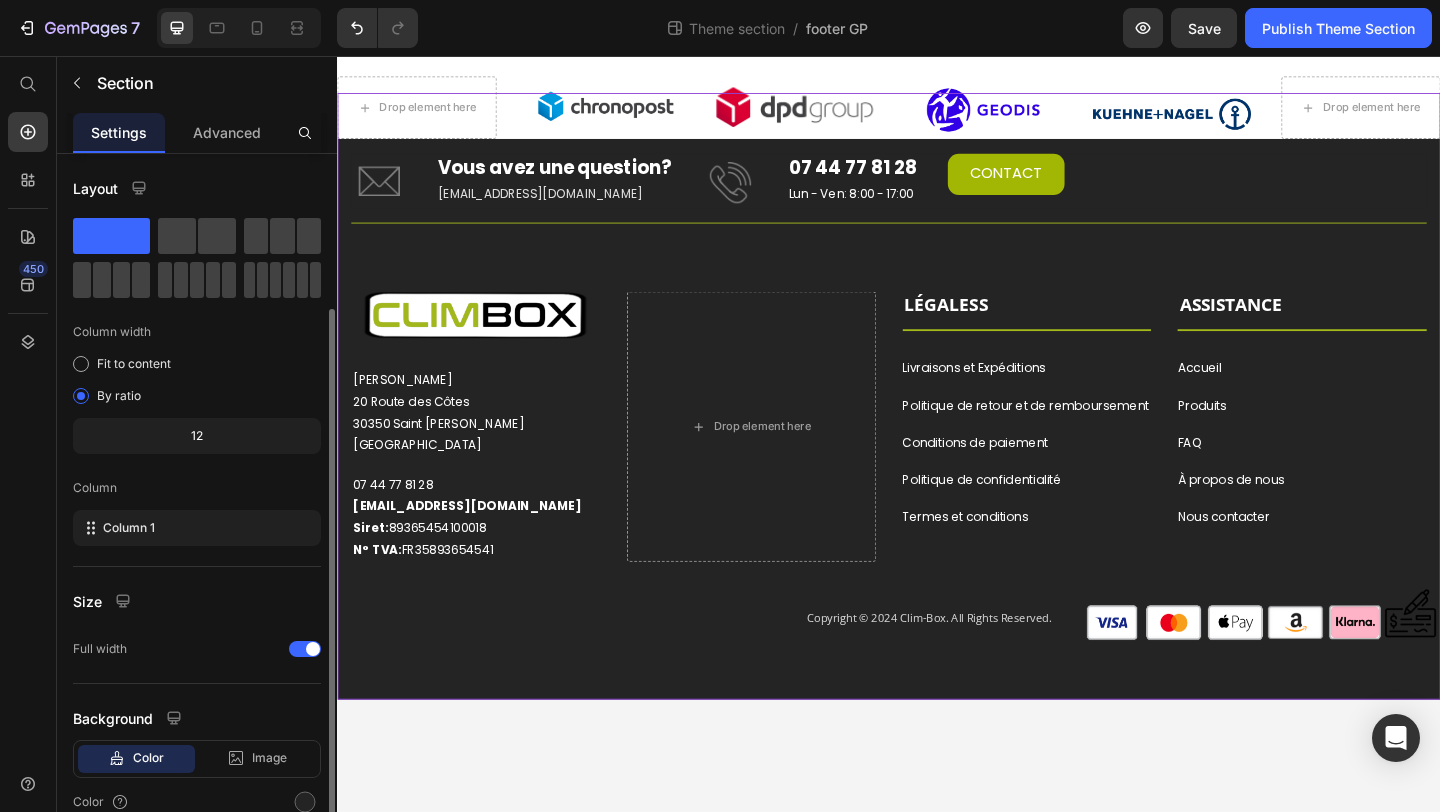 scroll, scrollTop: 93, scrollLeft: 0, axis: vertical 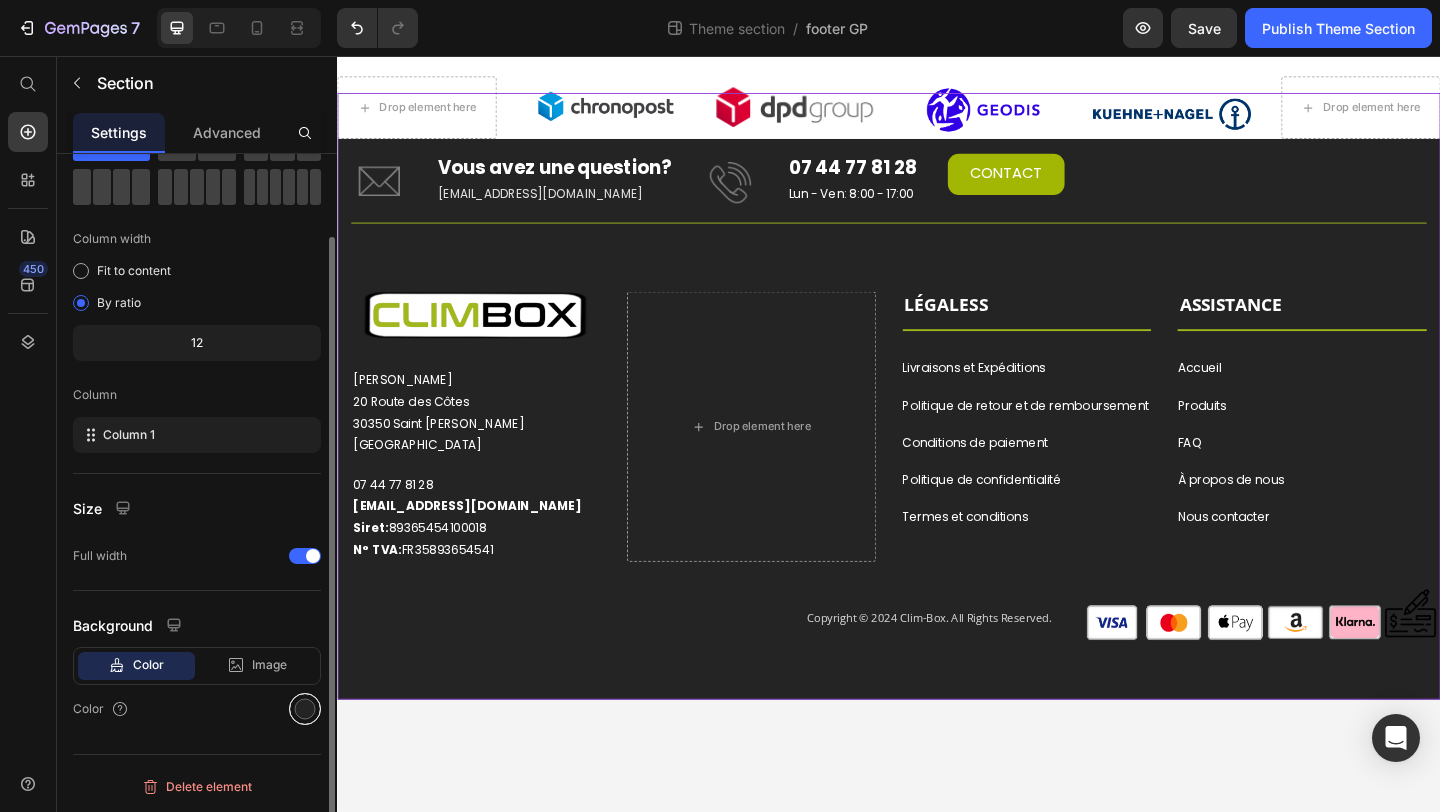click at bounding box center (305, 709) 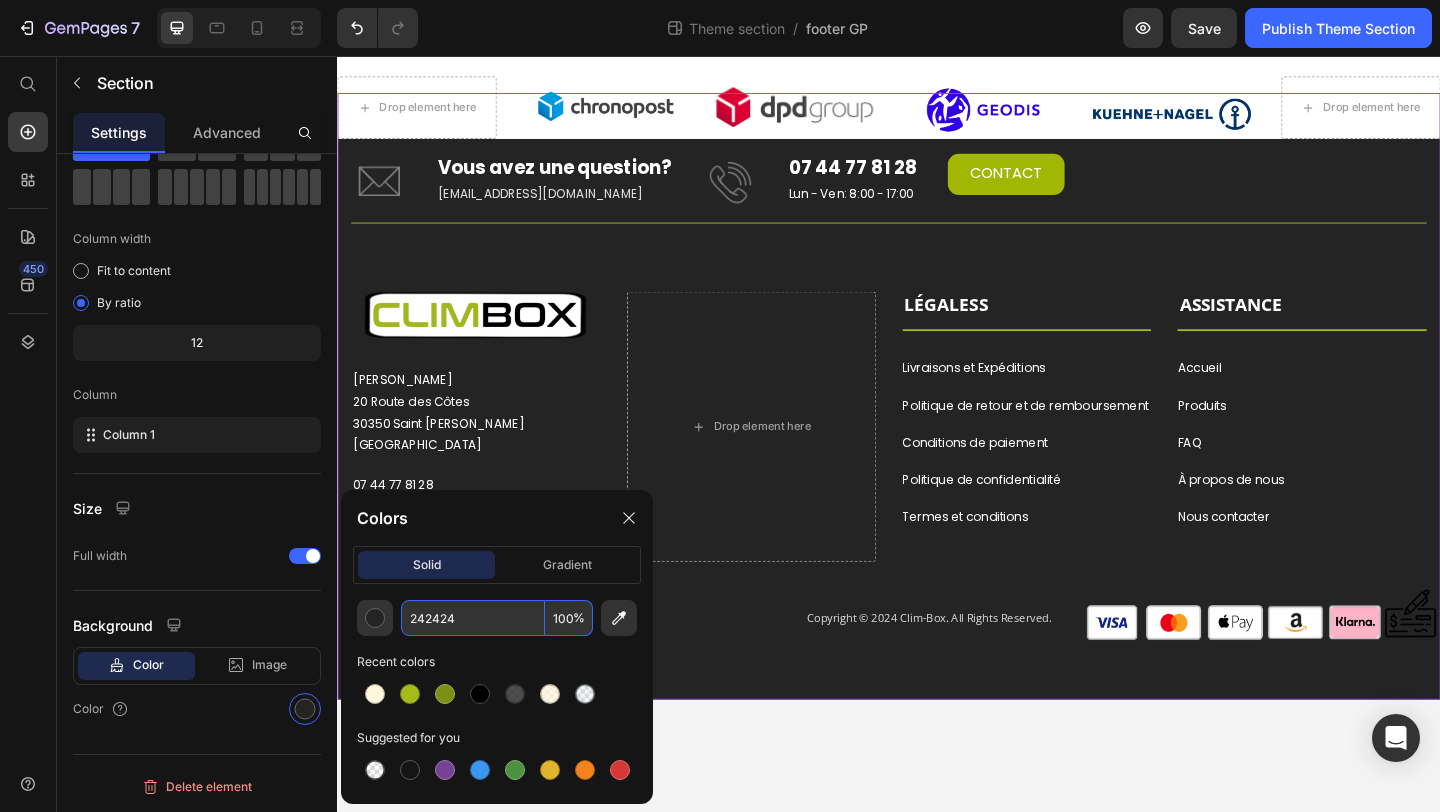 click on "242424" at bounding box center (473, 618) 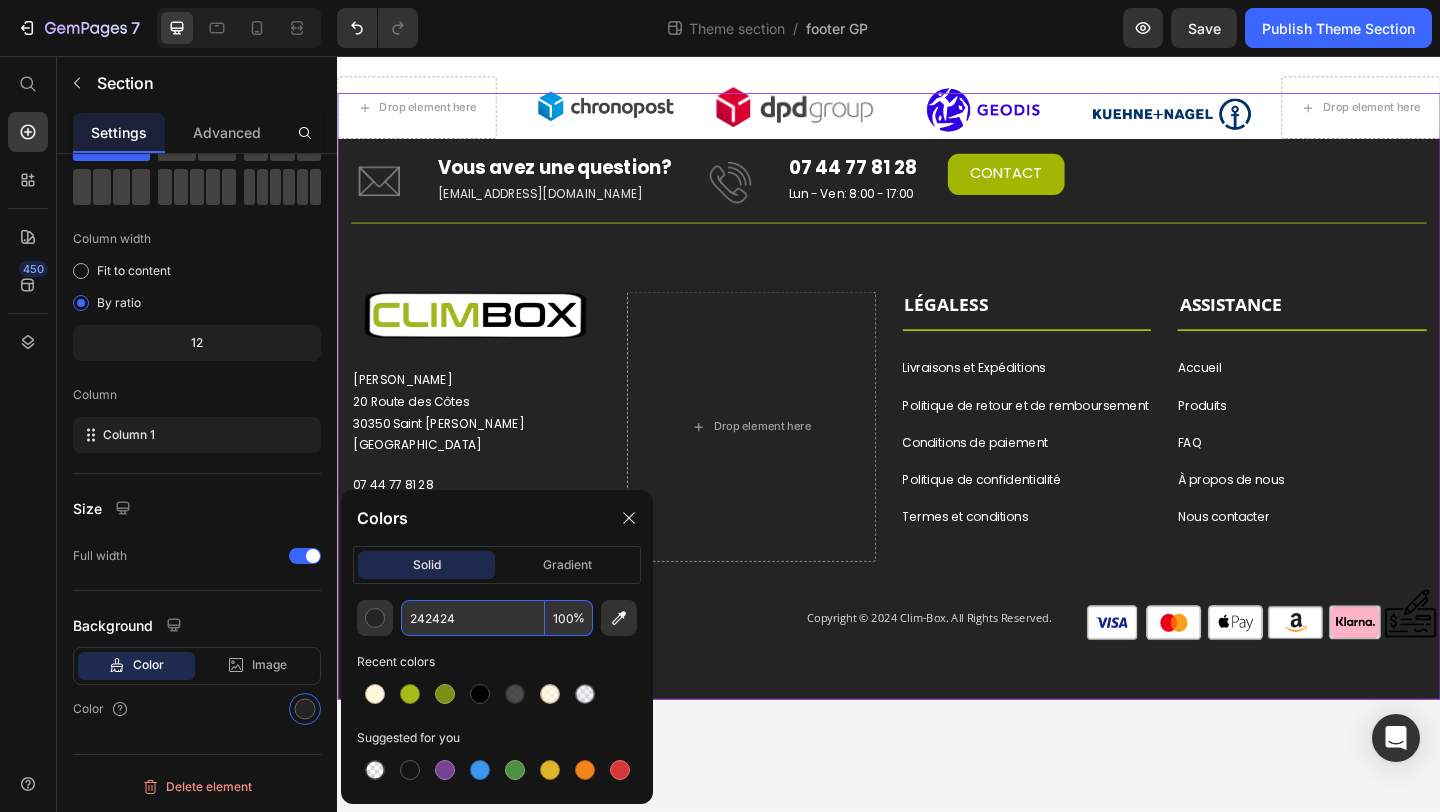 click on "100" at bounding box center [569, 618] 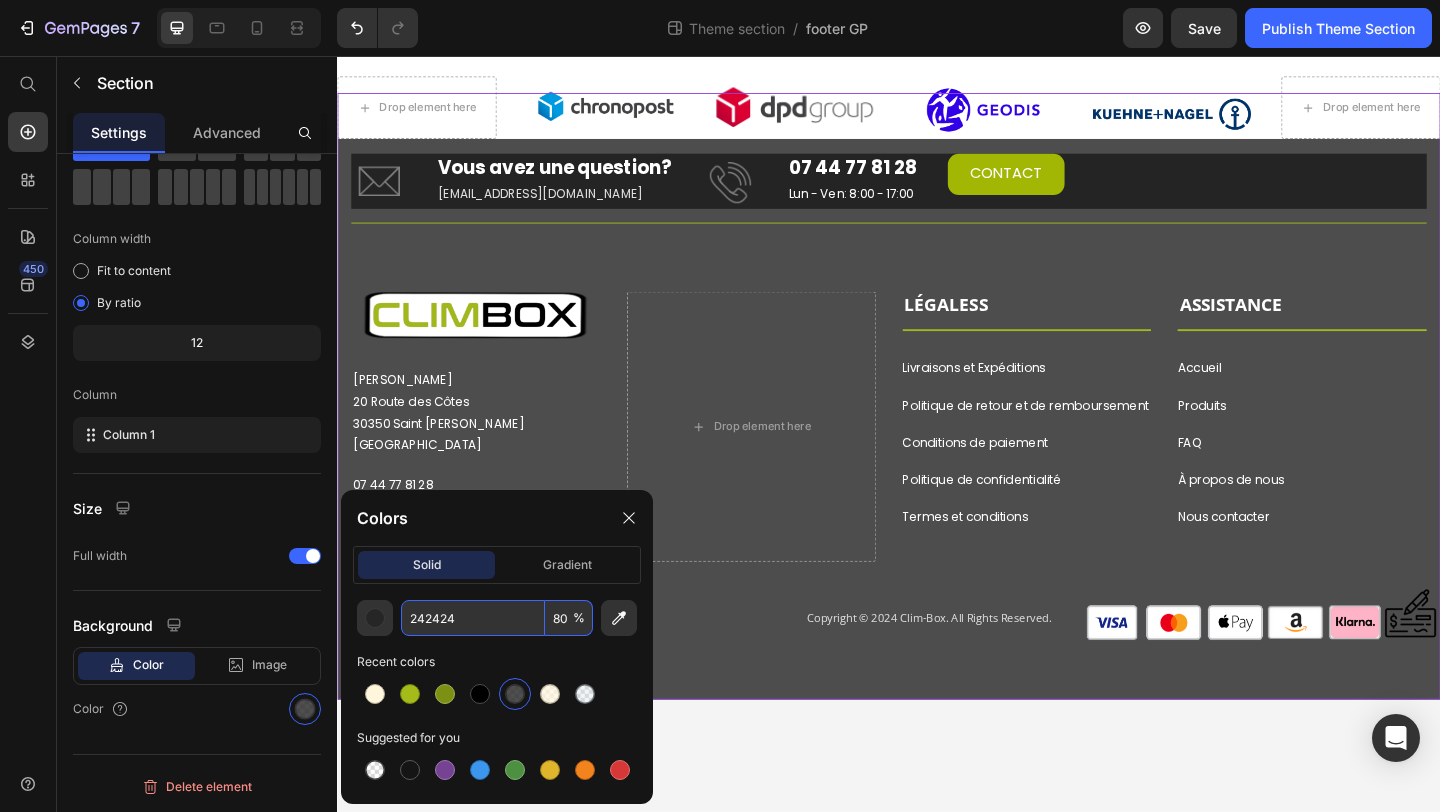 type on "8" 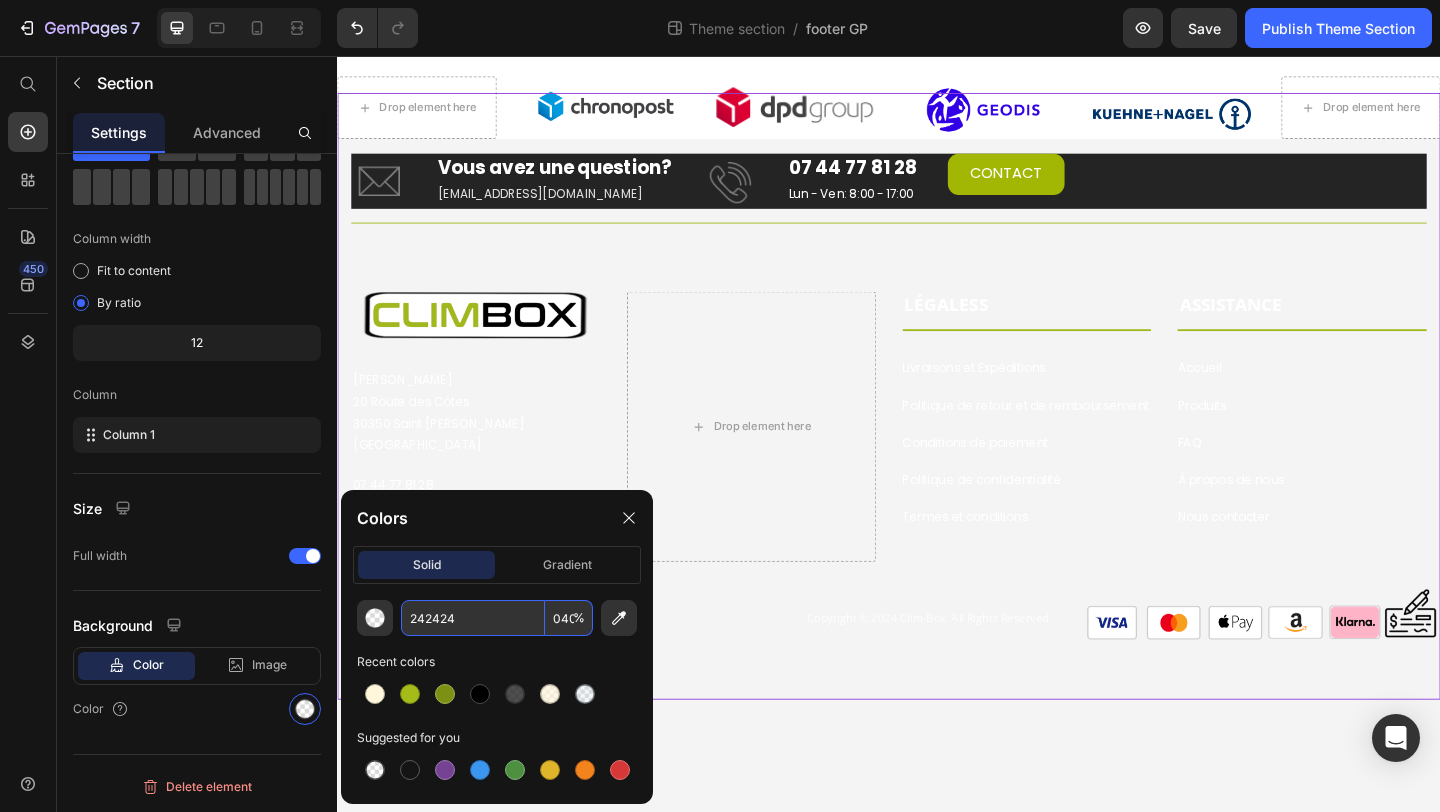 scroll, scrollTop: 0, scrollLeft: 1, axis: horizontal 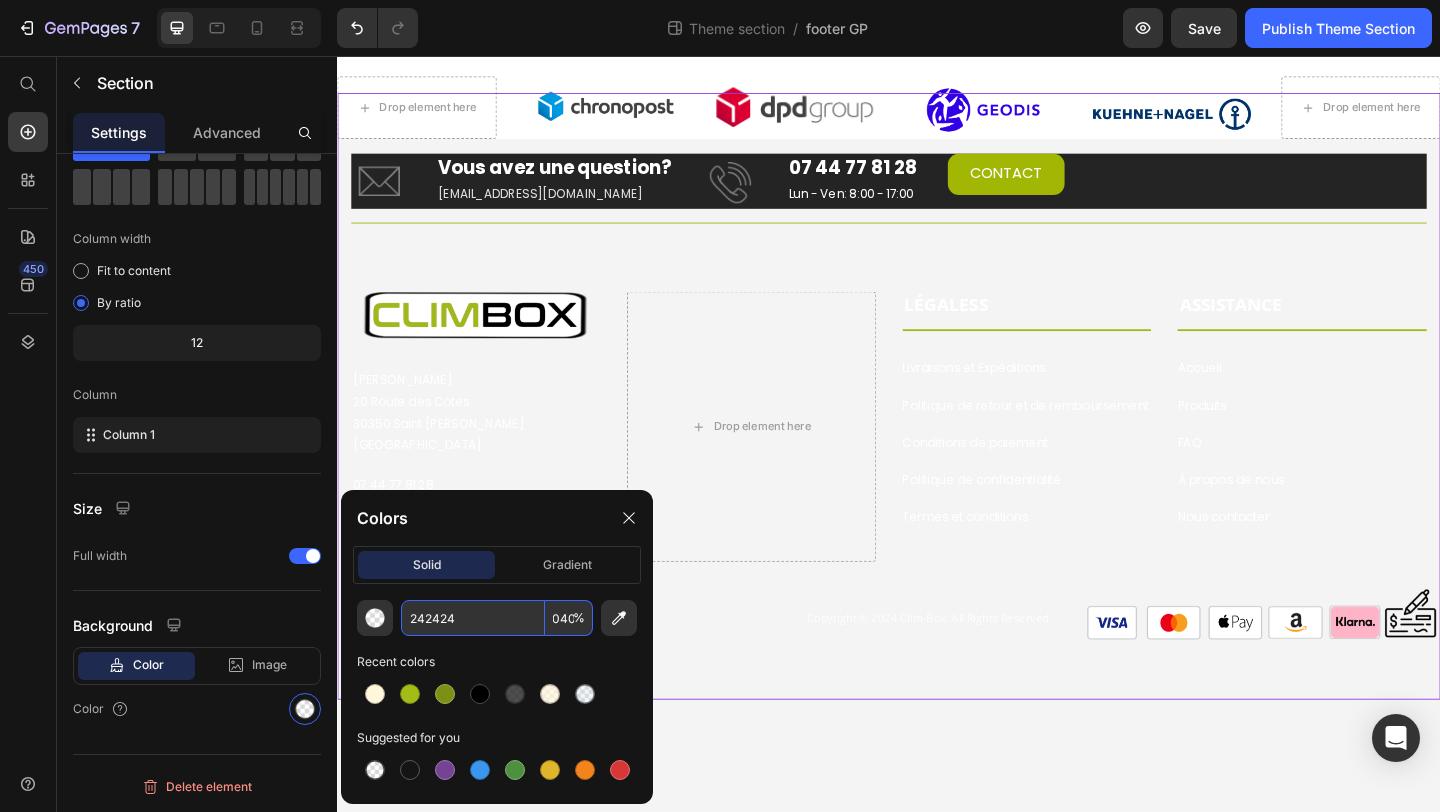 type on "40" 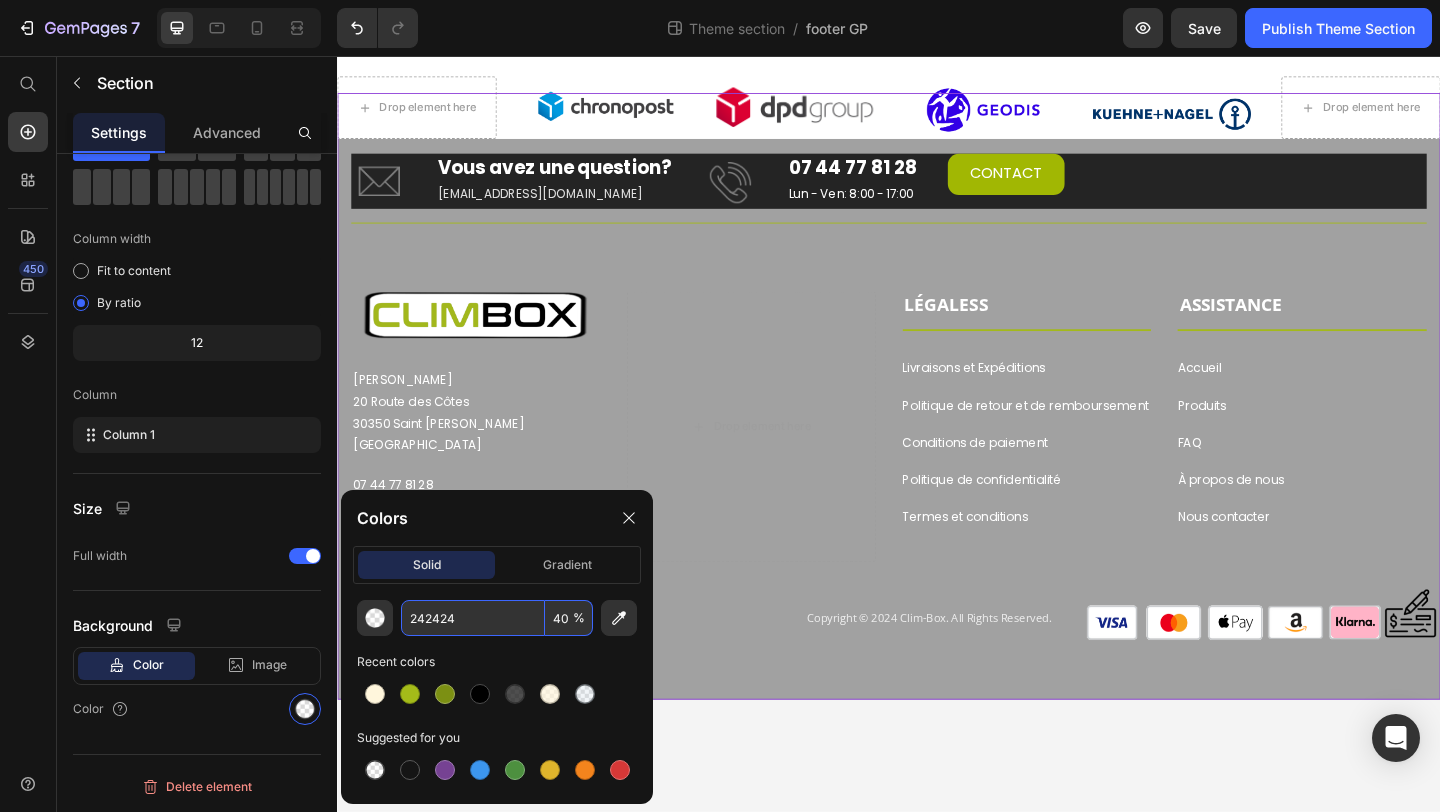 scroll, scrollTop: 0, scrollLeft: 0, axis: both 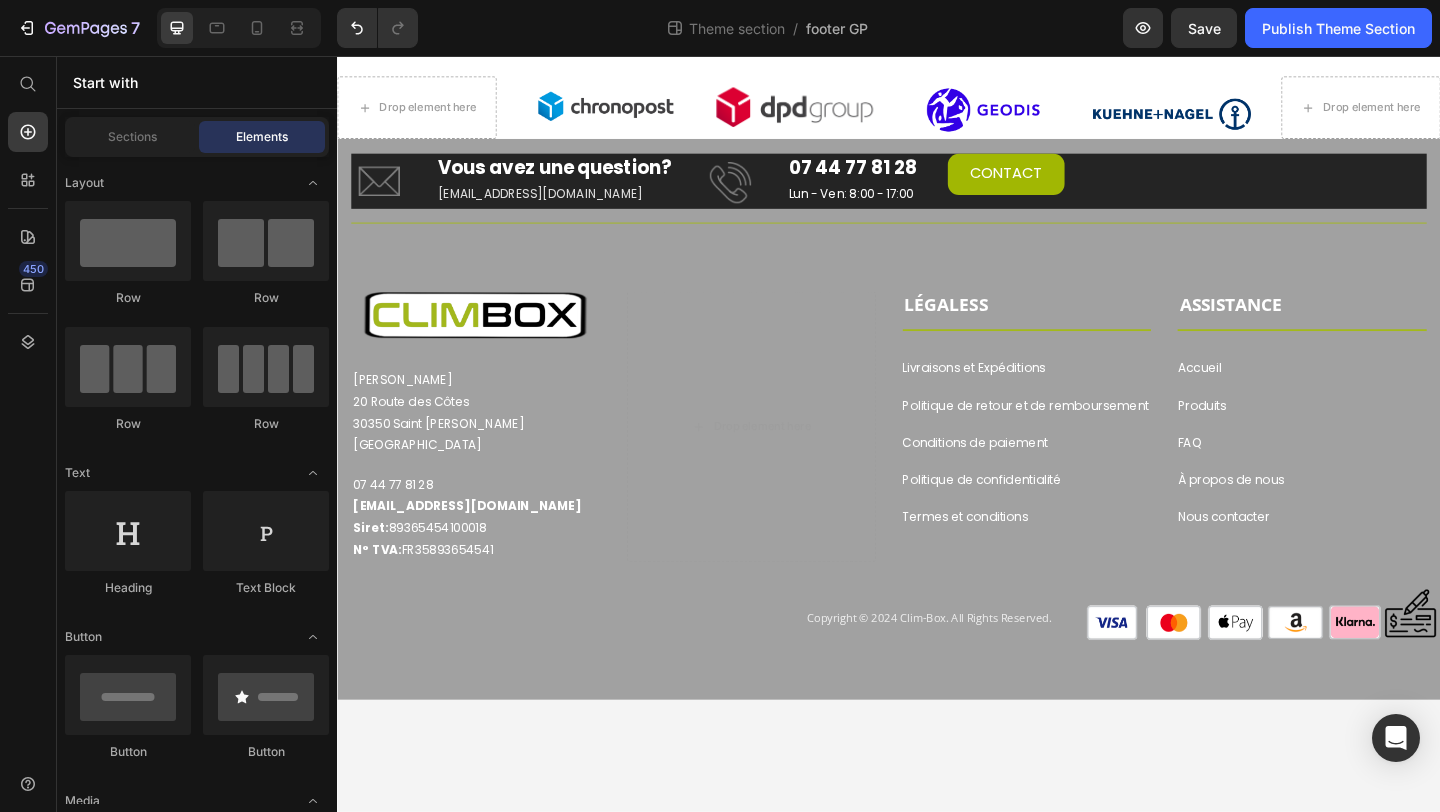 click on "Drop element here Image Image Image Image
Drop element here Row Image Image Image Image
Row Image Vous avez une question? Heading [EMAIL_ADDRESS][DOMAIN_NAME] Text block Image 07 44 77 81 28 Heading Lun - Ven: 8:00 - 17:00 Text block CONTACT Button Row                Title Line Row Image Vous avez une question? Heading [EMAIL_ADDRESS][DOMAIN_NAME] Text block Row Image 07 44 77 81 28 Heading Lun - Ven: 8:00 - 17:00 Text block Row
CONTACT Button Image Eurl CHOMOW [STREET_ADDRESS][PERSON_NAME] Text block [PHONE_NUMBER] [EMAIL_ADDRESS][DOMAIN_NAME] Siret:  89365454100018   N° TVA:  FR35893654541 Text block
Row Row Row ASSISTANCE Text block                Title Line Accueil Button LÉGALES Text block                Title Line Livraisons et Expéditions Button Produits Button FAQ Button À propos de nous Button Nous contacter Button Politique de retour et de remboursement Button Button Button" at bounding box center (937, 467) 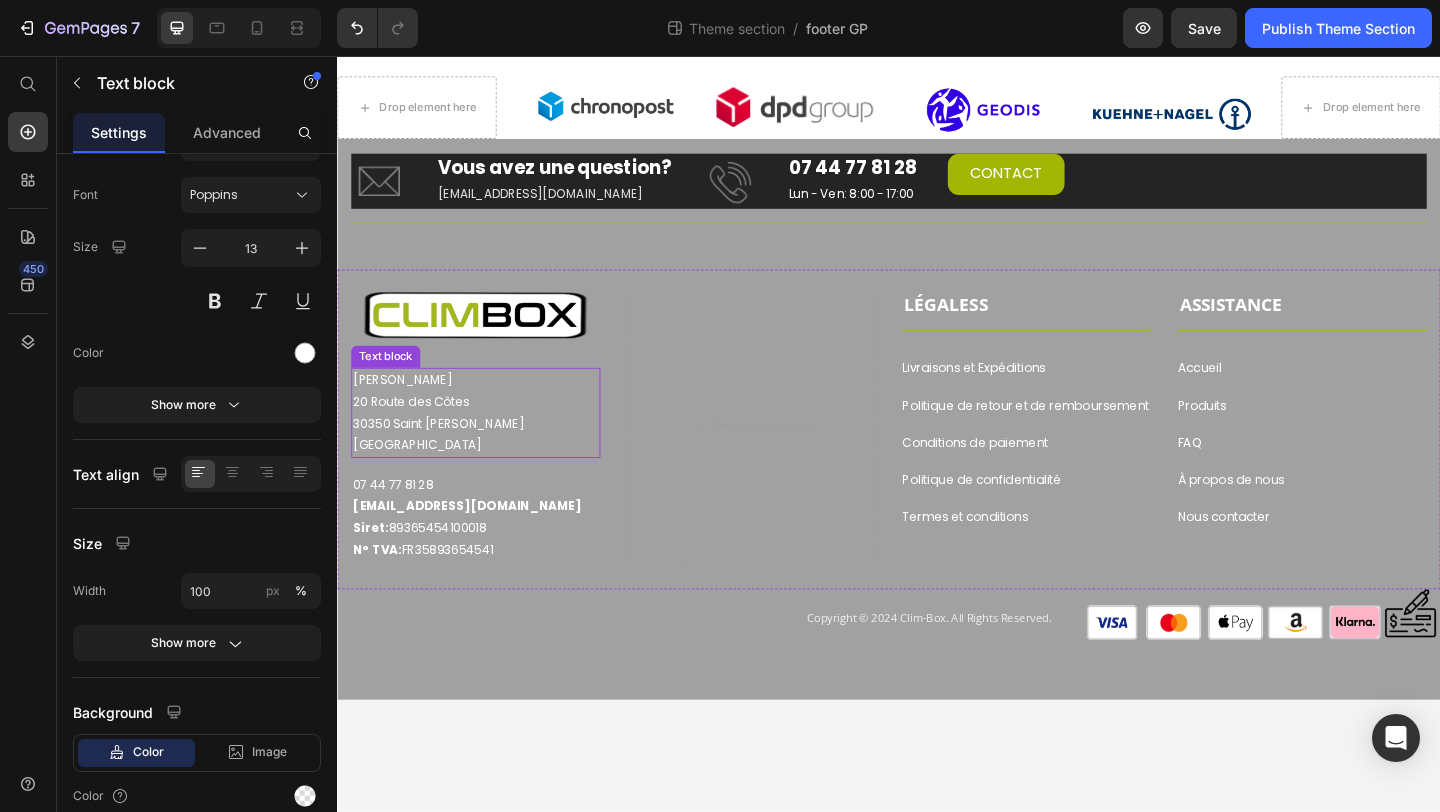click on "Text block" at bounding box center [389, 383] 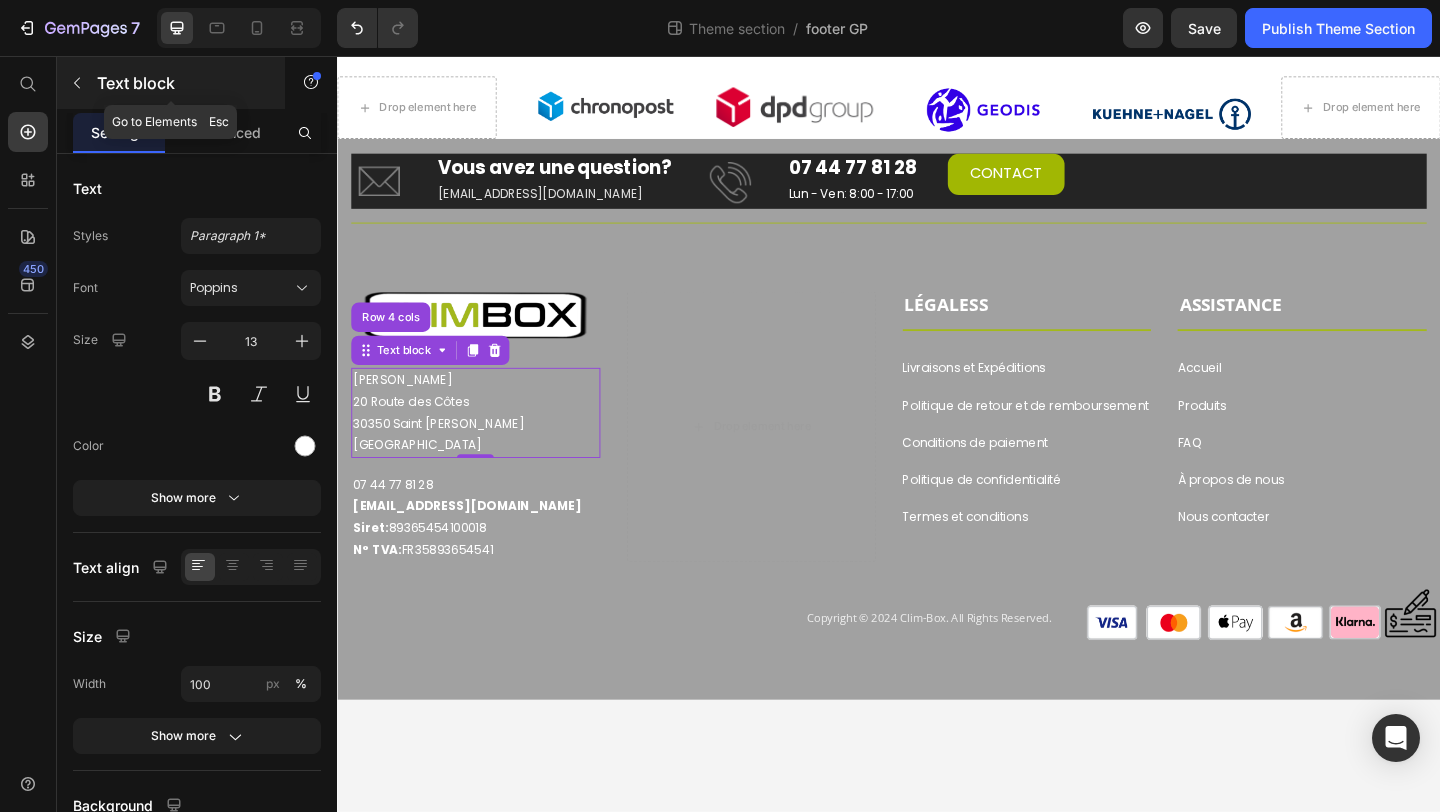 click at bounding box center [77, 83] 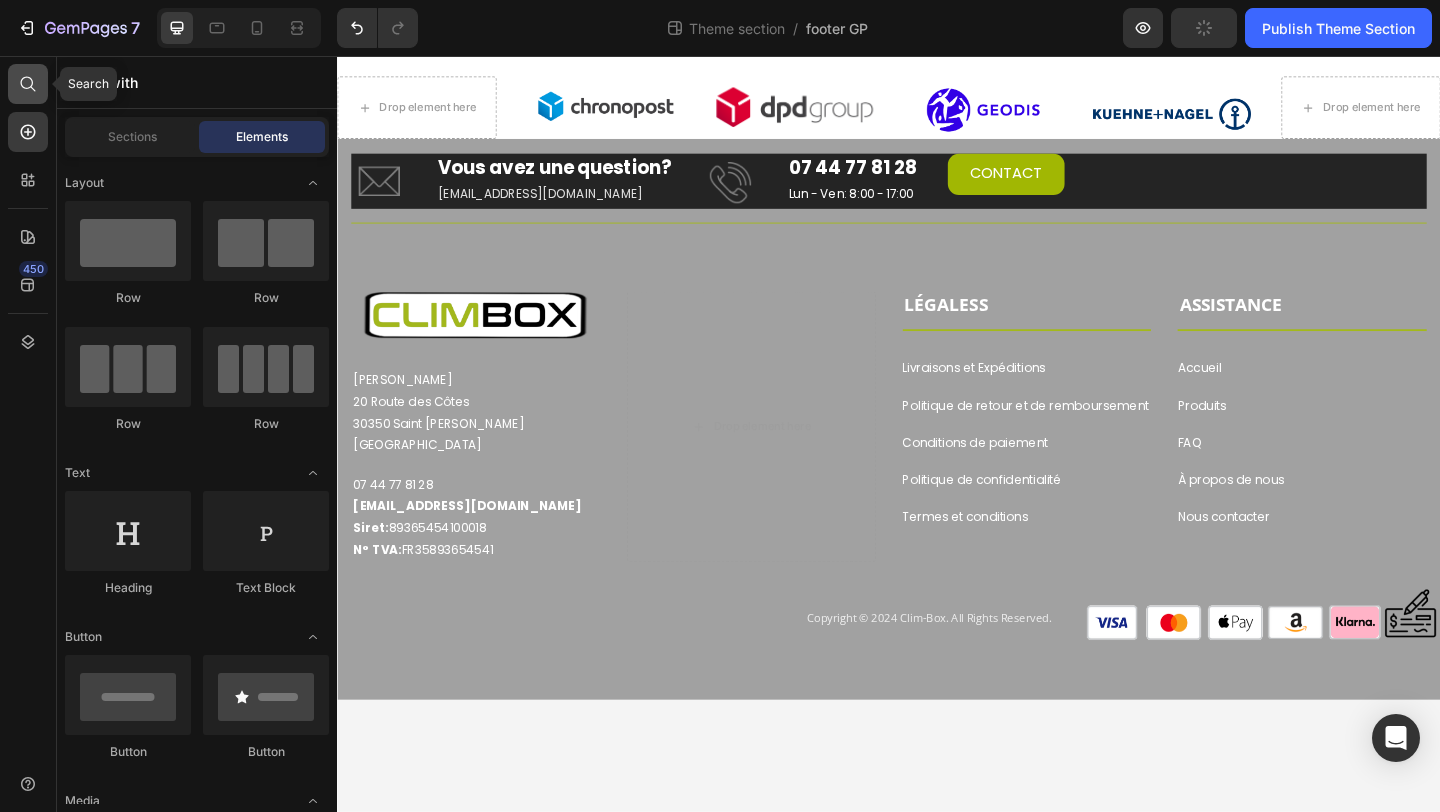 click 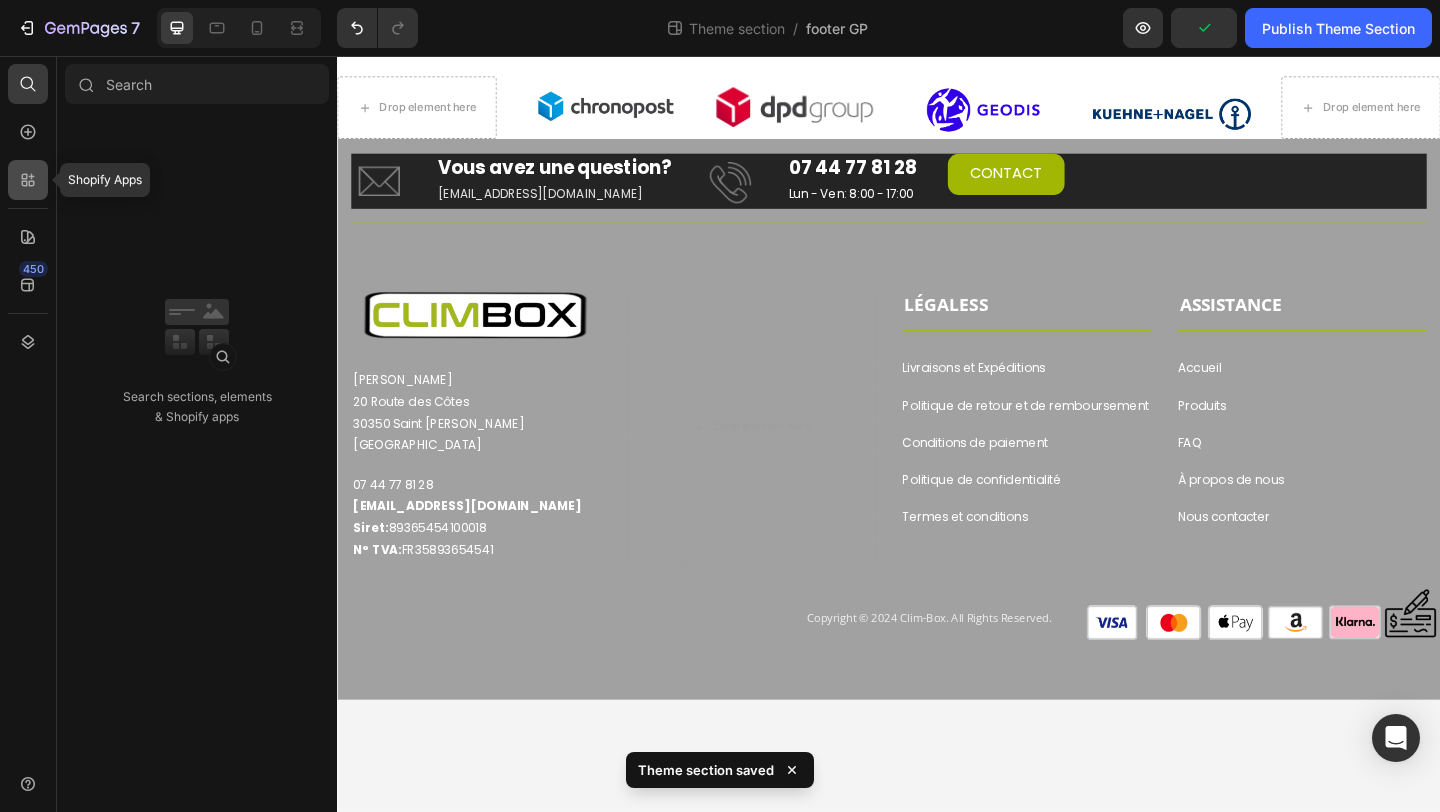 click 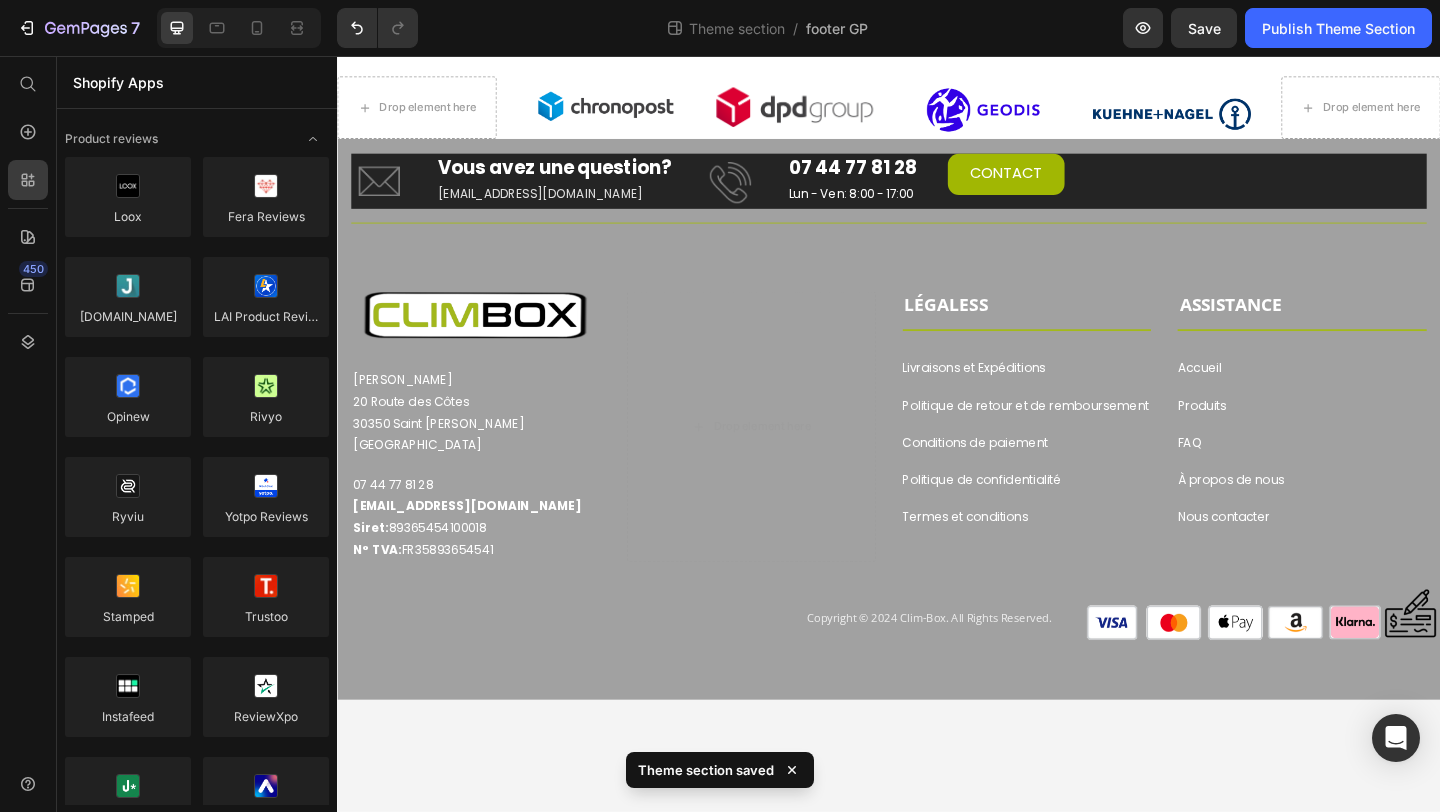 click on "Drop element here Image Image Image Image
Drop element here Row Image Image Image Image
Row Image Vous avez une question? Heading [EMAIL_ADDRESS][DOMAIN_NAME] Text block Image 07 44 77 81 28 Heading Lun - Ven: 8:00 - 17:00 Text block CONTACT Button Row                Title Line Row Image Vous avez une question? Heading [EMAIL_ADDRESS][DOMAIN_NAME] Text block Row Image 07 44 77 81 28 Heading Lun - Ven: 8:00 - 17:00 Text block Row
CONTACT Button Image Eurl CHOMOW [STREET_ADDRESS][PERSON_NAME] Text block [PHONE_NUMBER] [EMAIL_ADDRESS][DOMAIN_NAME] Siret:  89365454100018   N° TVA:  FR35893654541 Text block
Row Row Row ASSISTANCE Text block                Title Line Accueil Button LÉGALES Text block                Title Line Livraisons et Expéditions Button Produits Button FAQ Button À propos de nous Button Nous contacter Button Politique de retour et de remboursement Button Button Button" at bounding box center [937, 467] 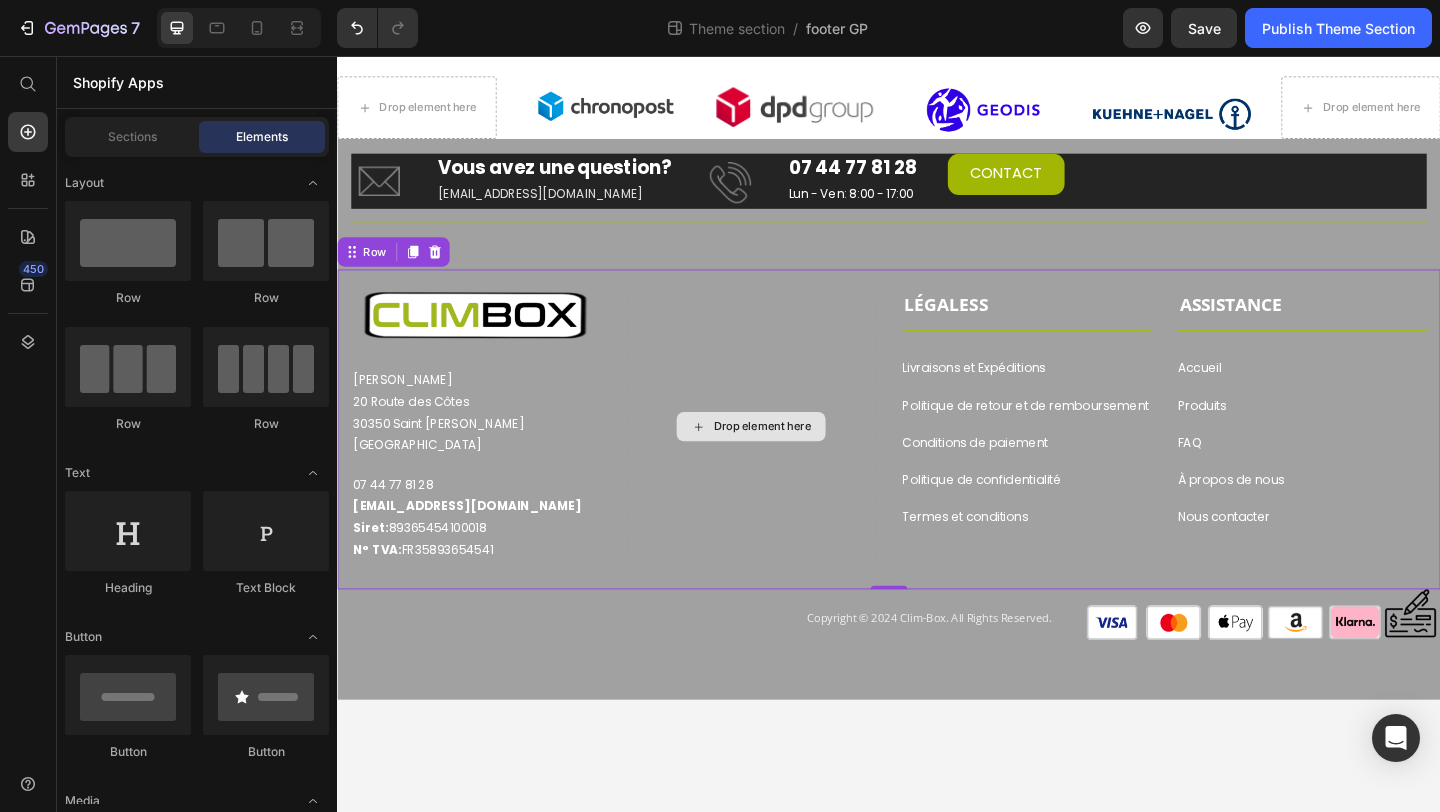 click on "Drop element here" at bounding box center [787, 459] 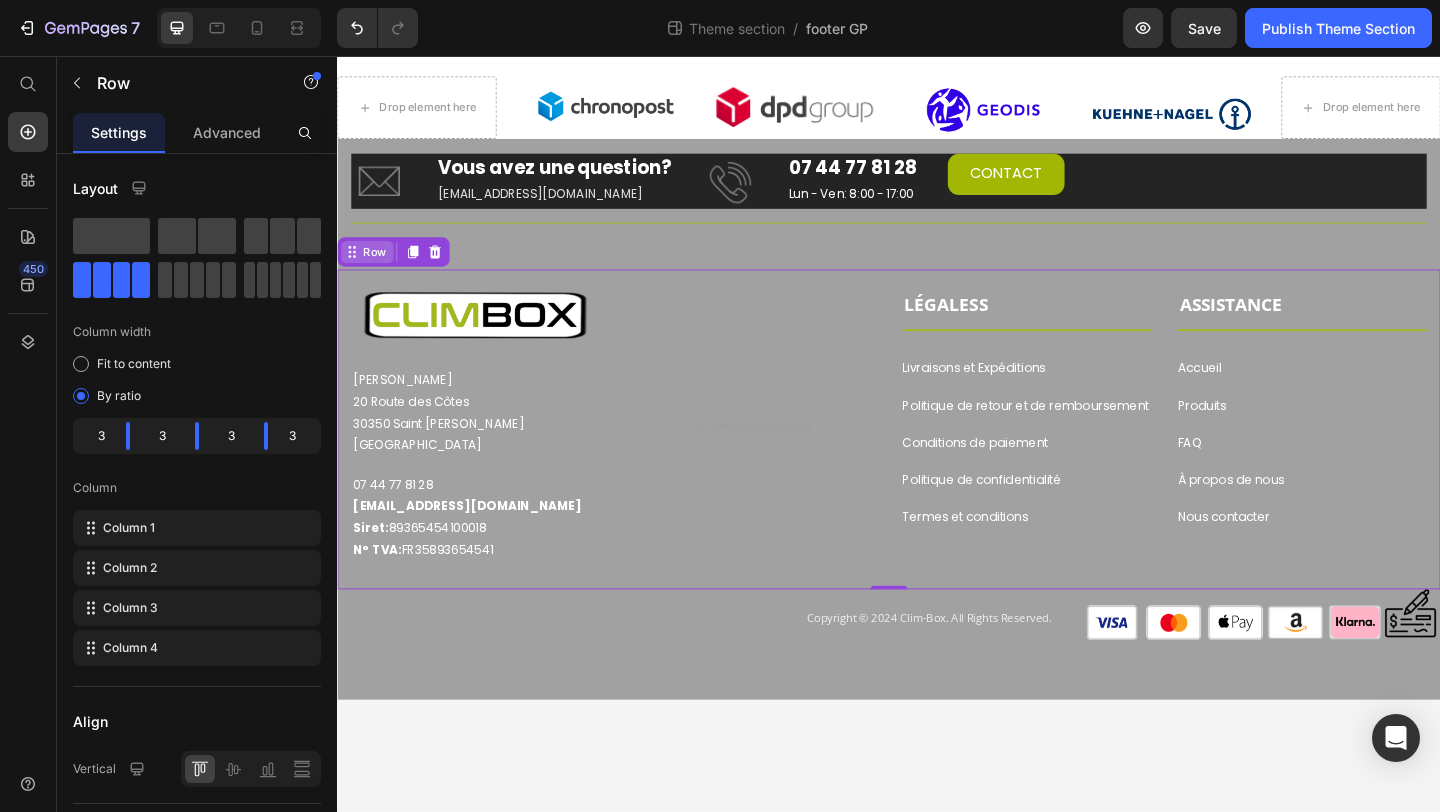 click on "Row" at bounding box center (377, 269) 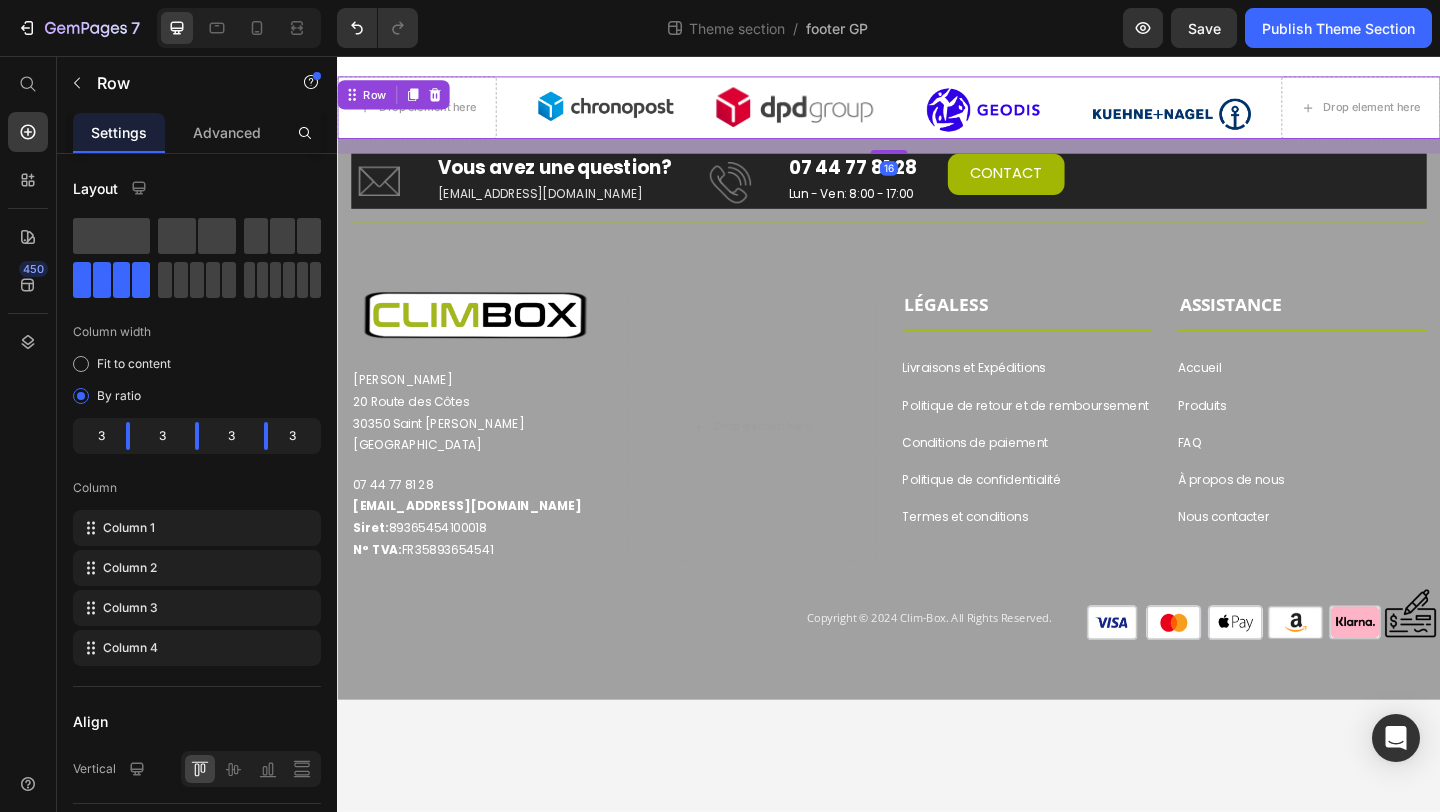 click on "Drop element here Image Image Image Image
Drop element here Row   16" at bounding box center (937, 112) 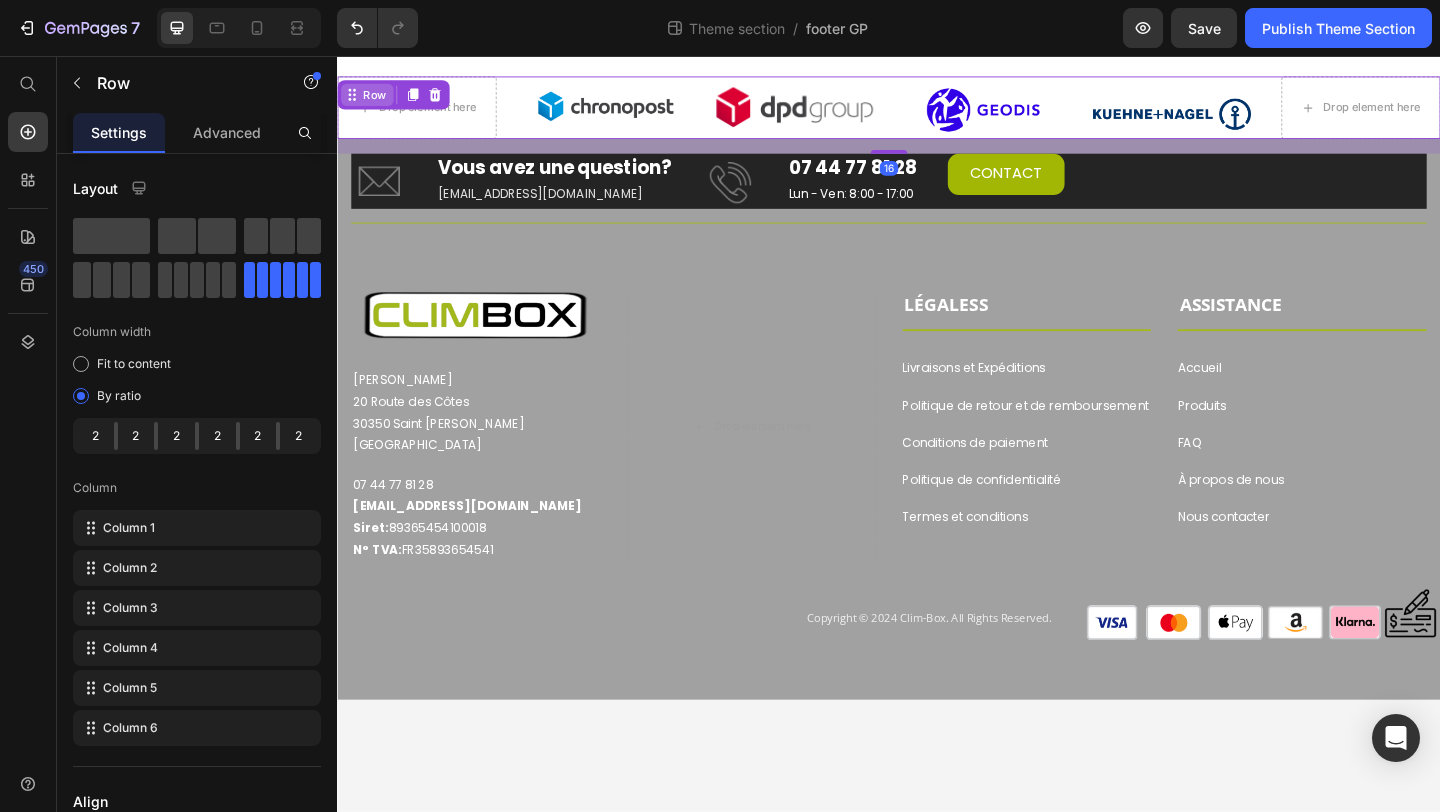 click on "Row" at bounding box center (377, 98) 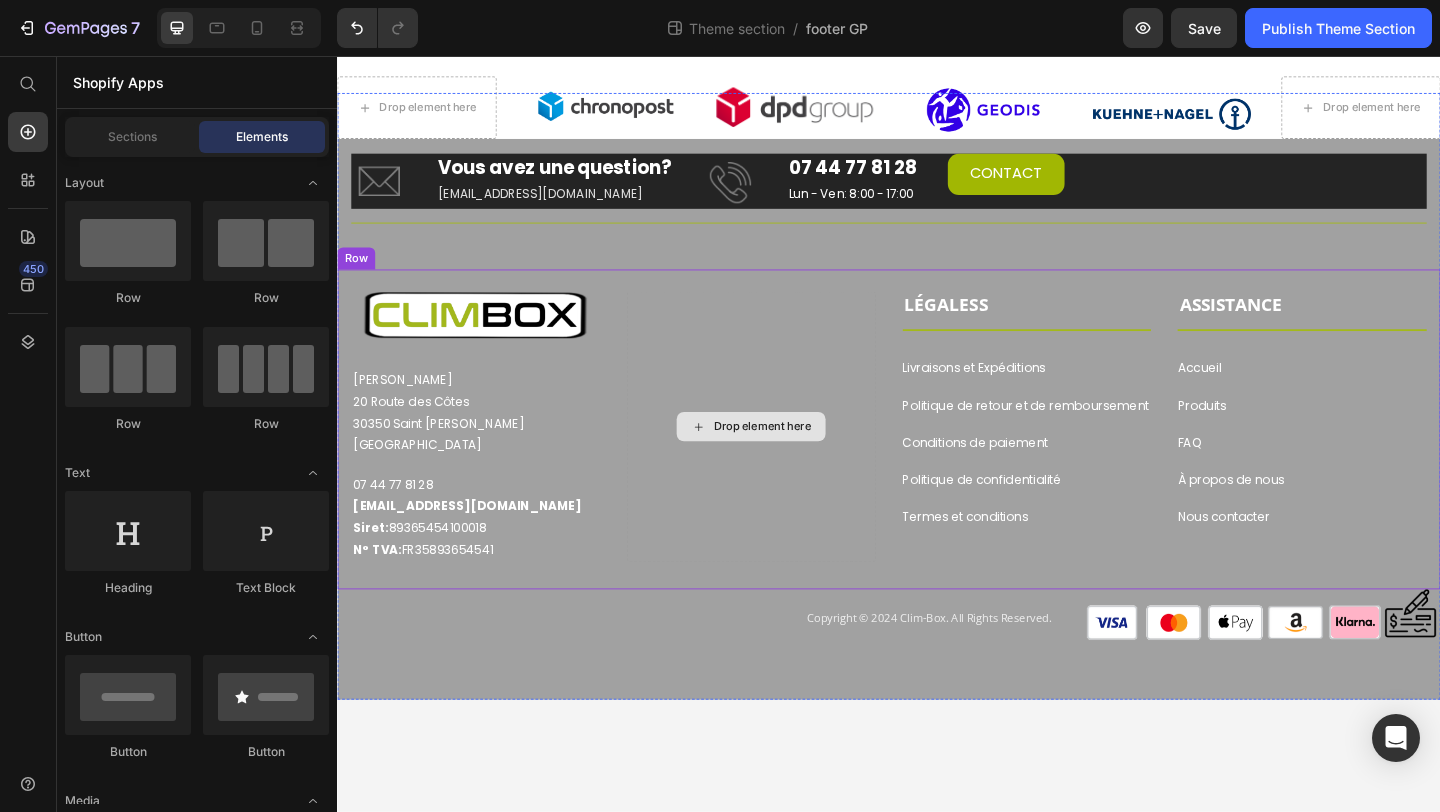 click on "Drop element here" at bounding box center (787, 459) 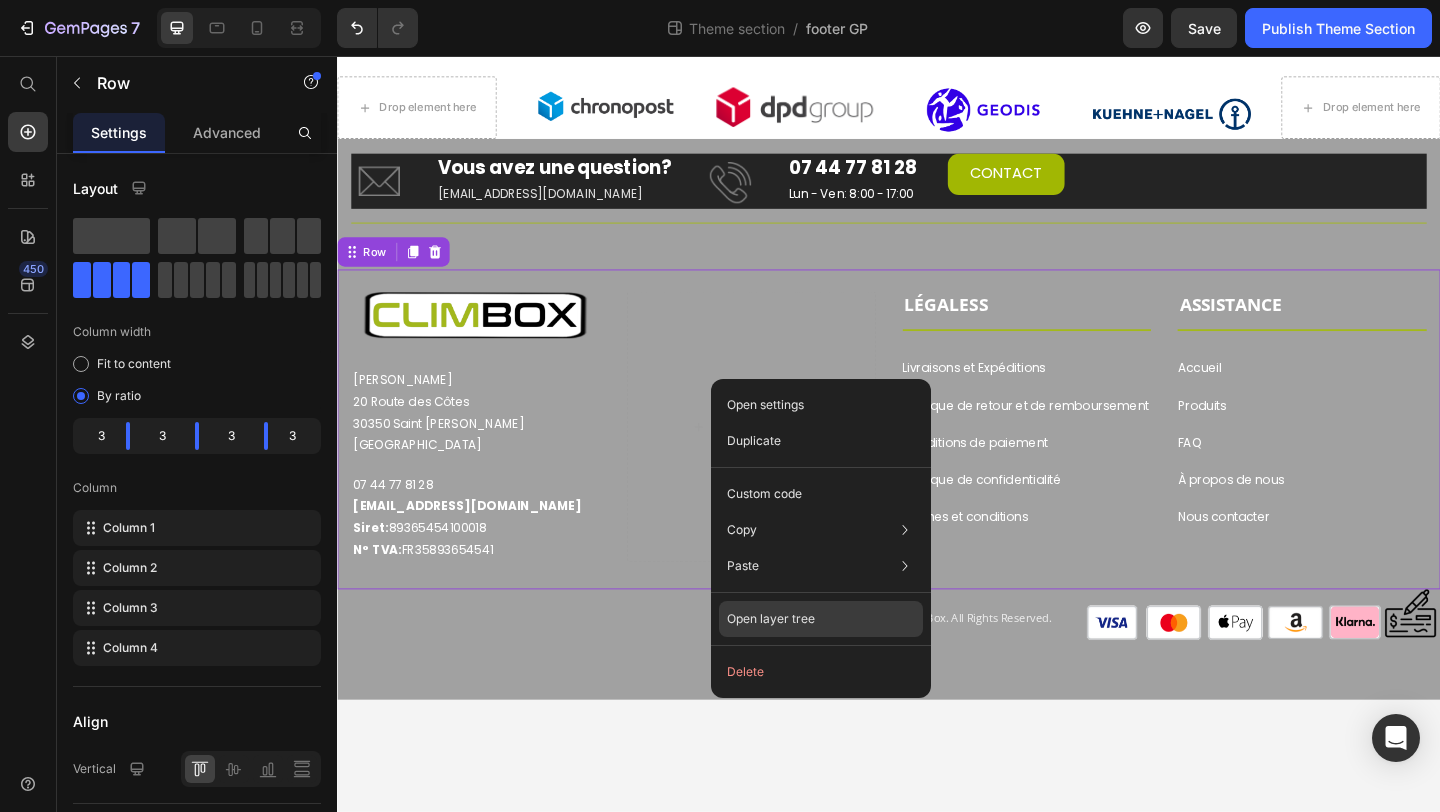 click on "Open layer tree" 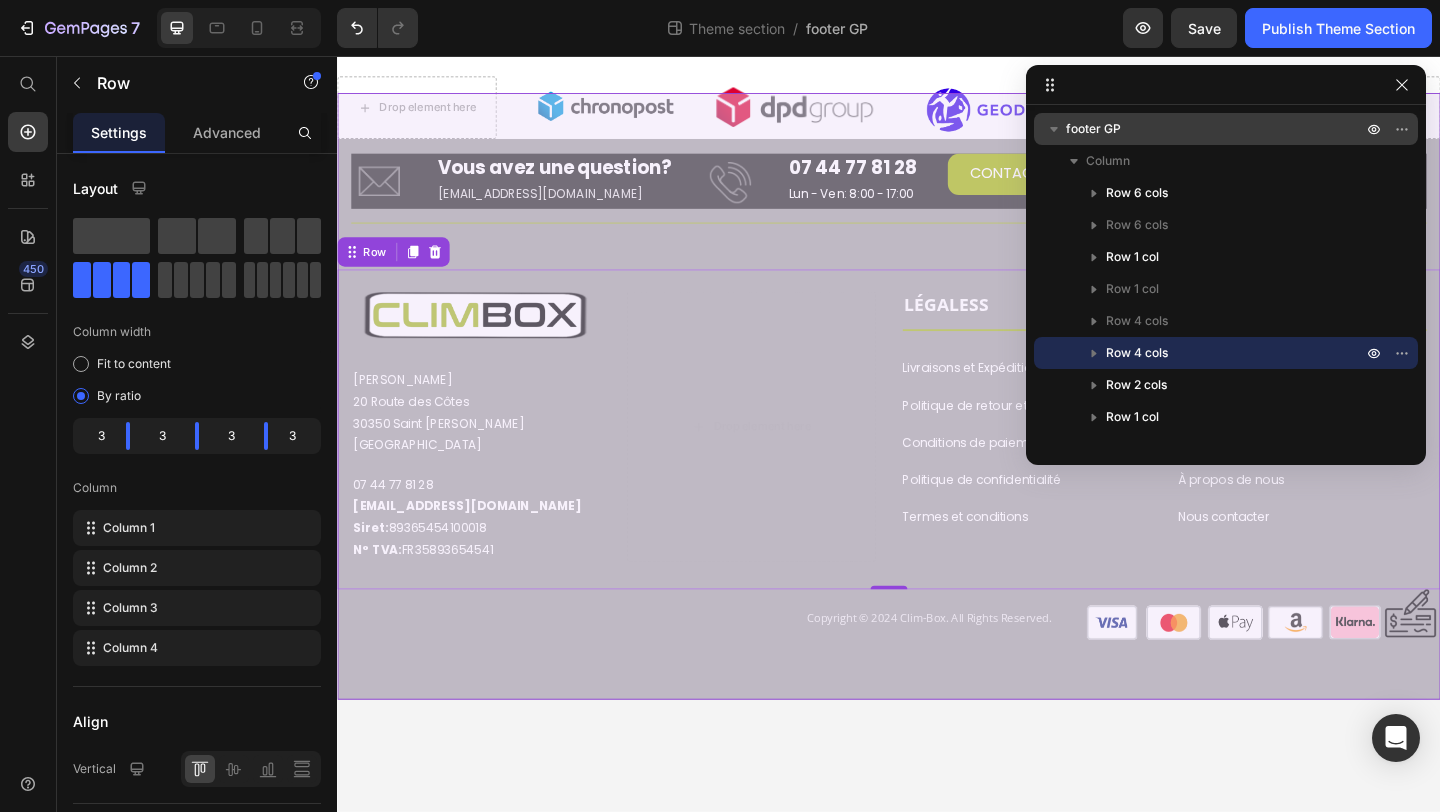 click on "footer GP" at bounding box center (1093, 129) 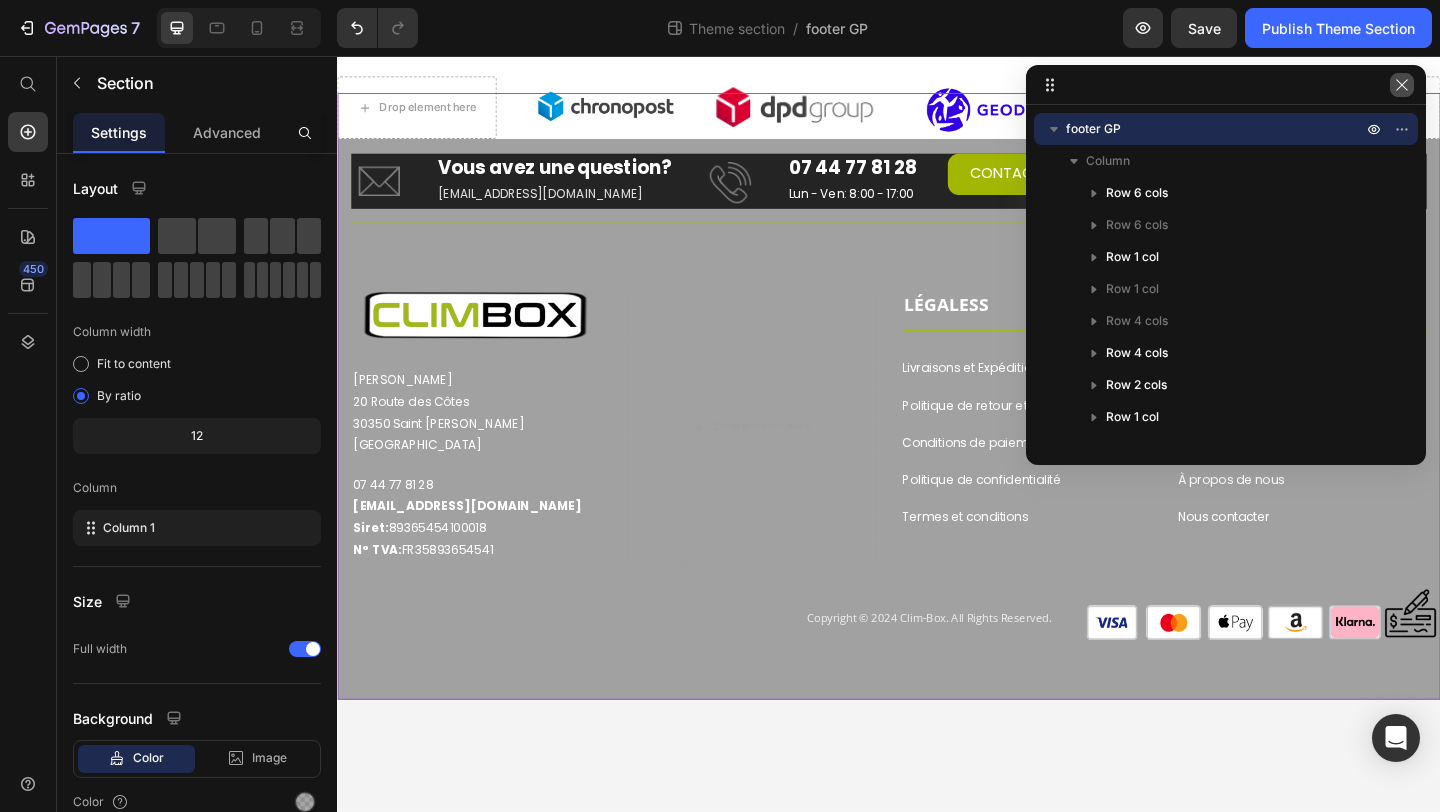 click 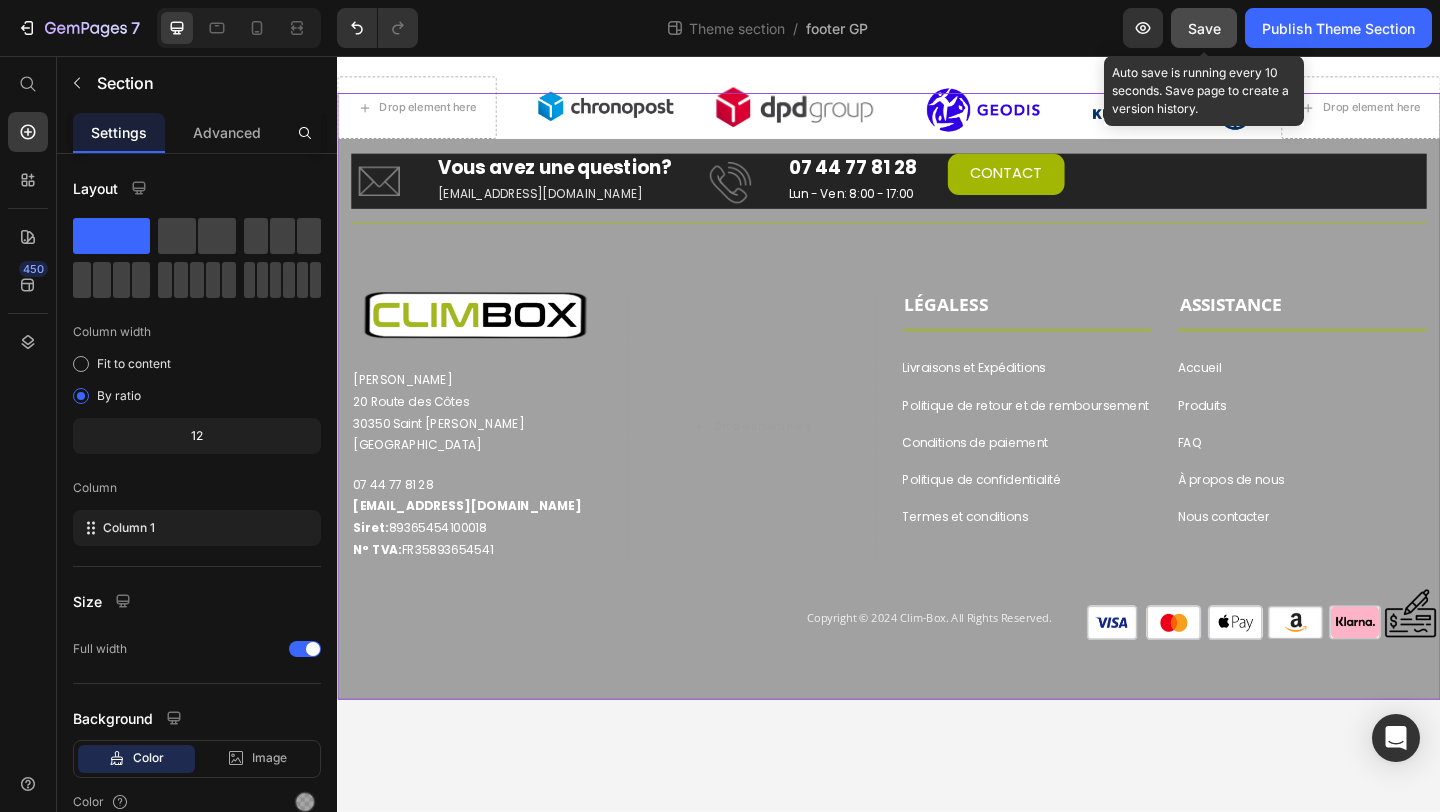 click on "Save" at bounding box center [1204, 28] 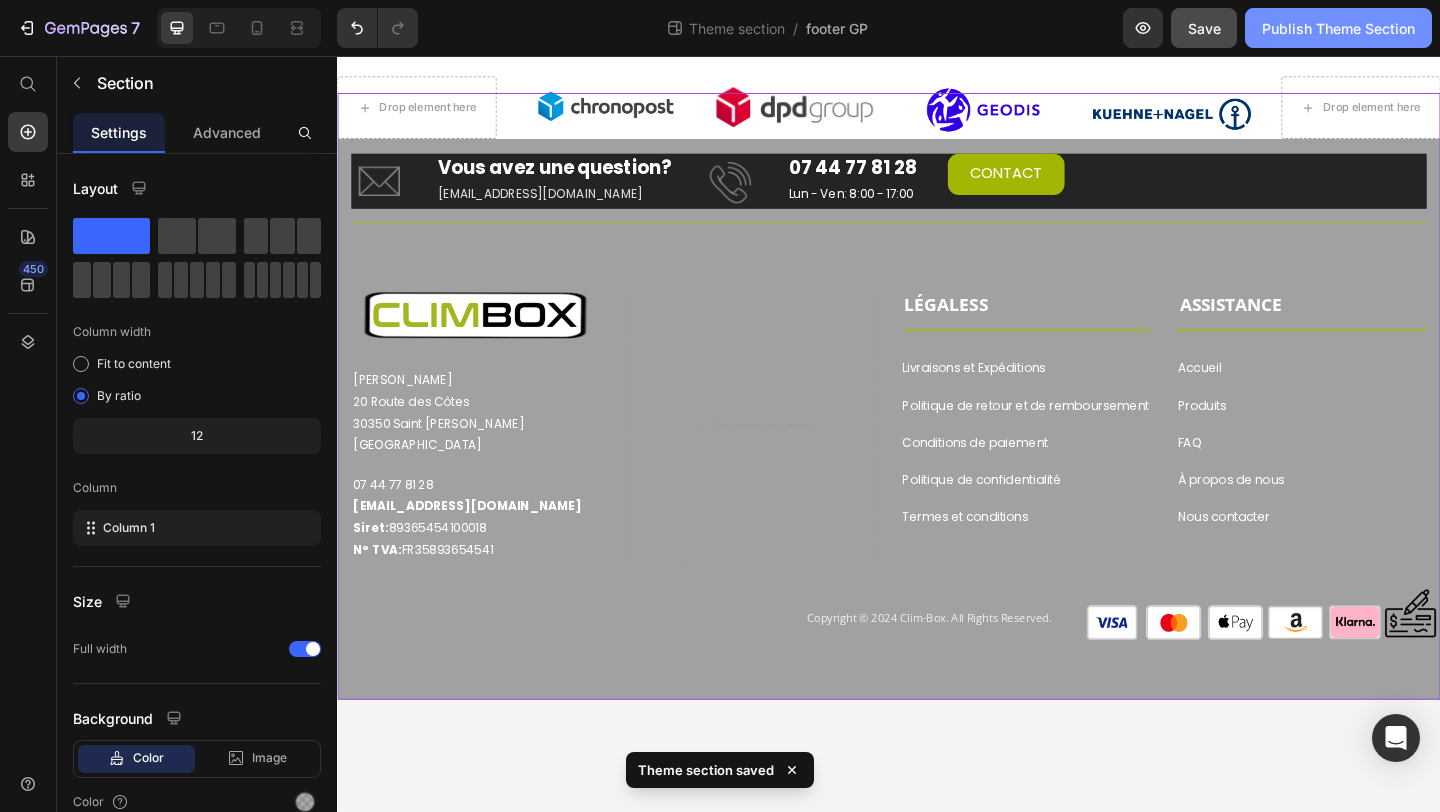 click on "Publish Theme Section" at bounding box center (1338, 28) 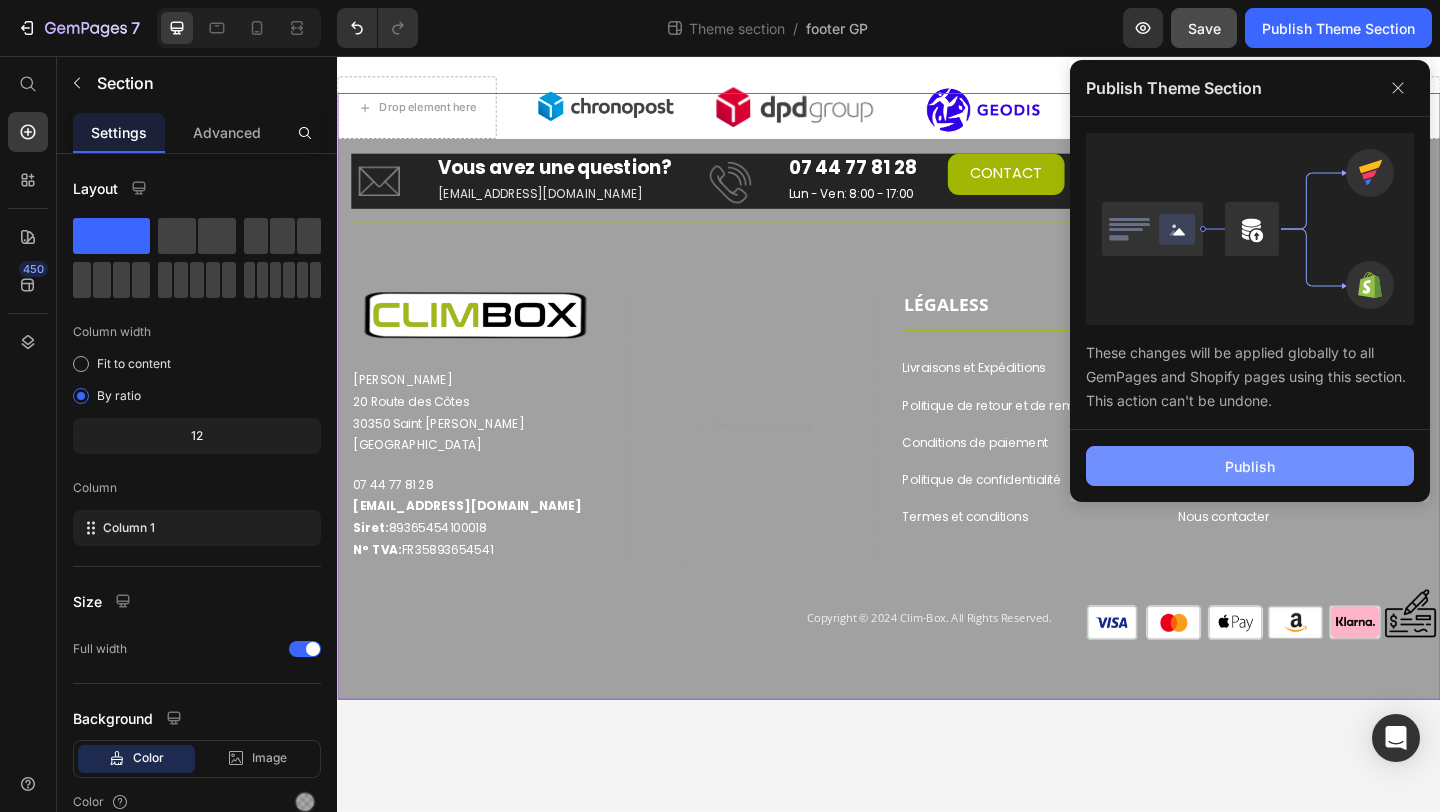 click on "Publish" 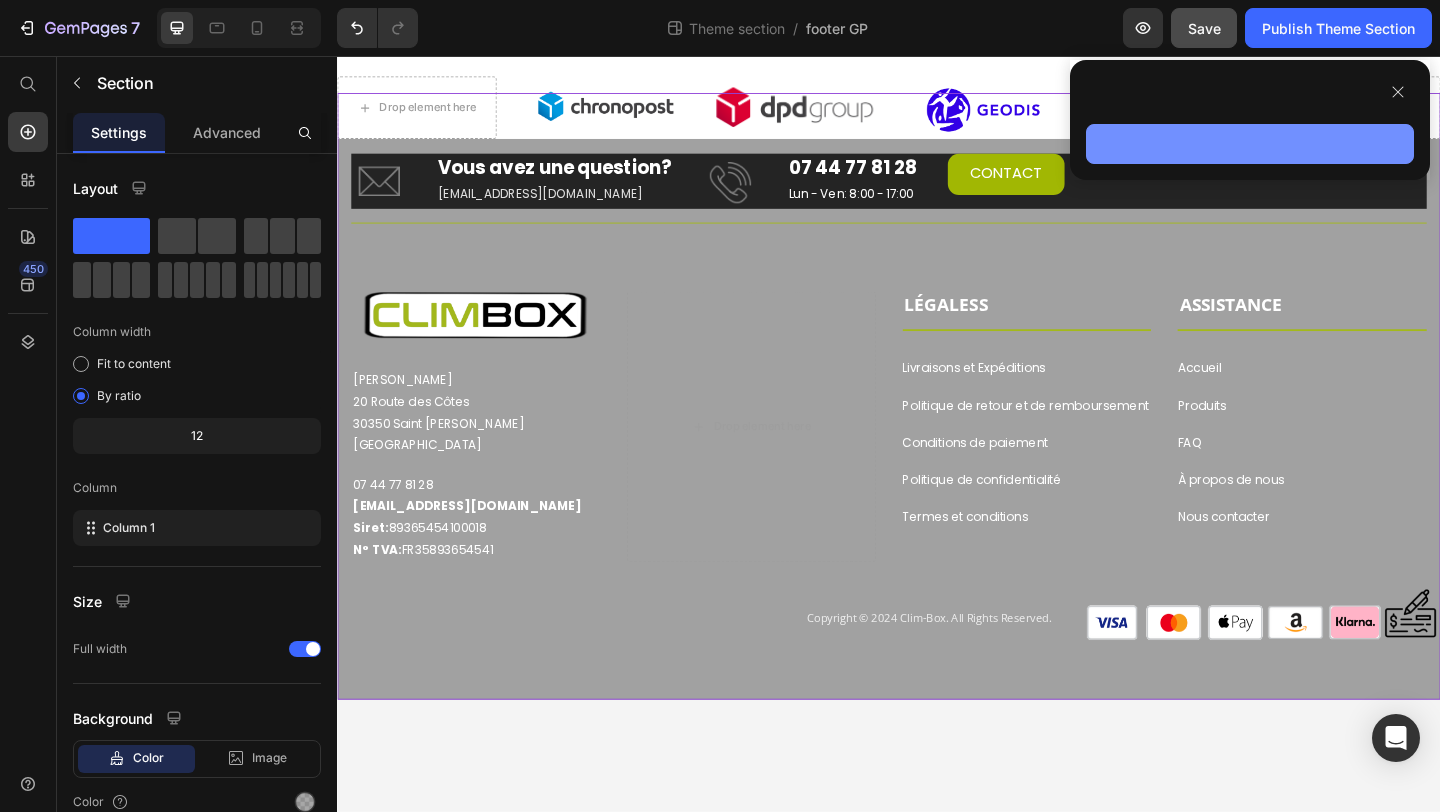 click at bounding box center (1250, 144) 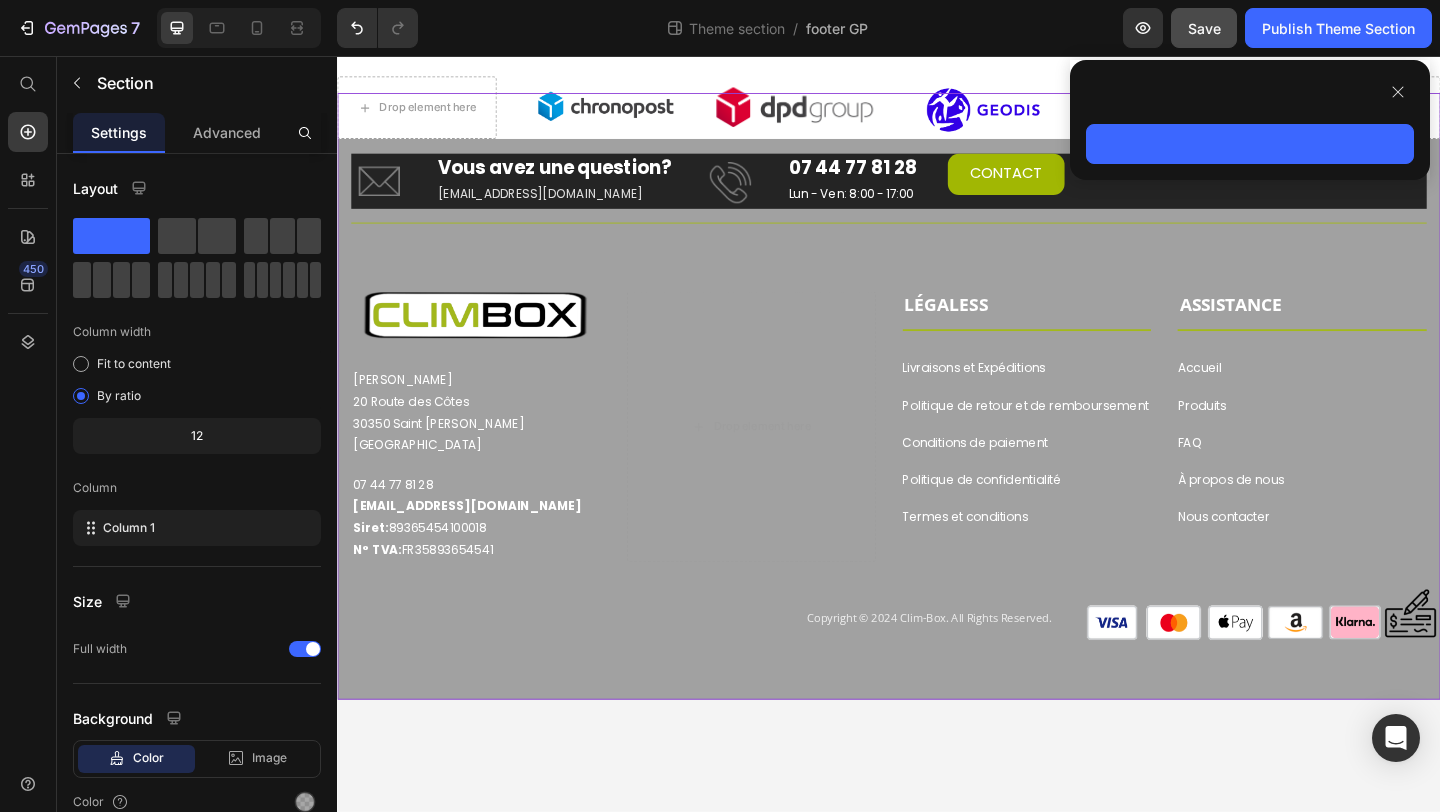 click on "7  Theme section  /  footer GP Preview  Save   Publish Theme Section" 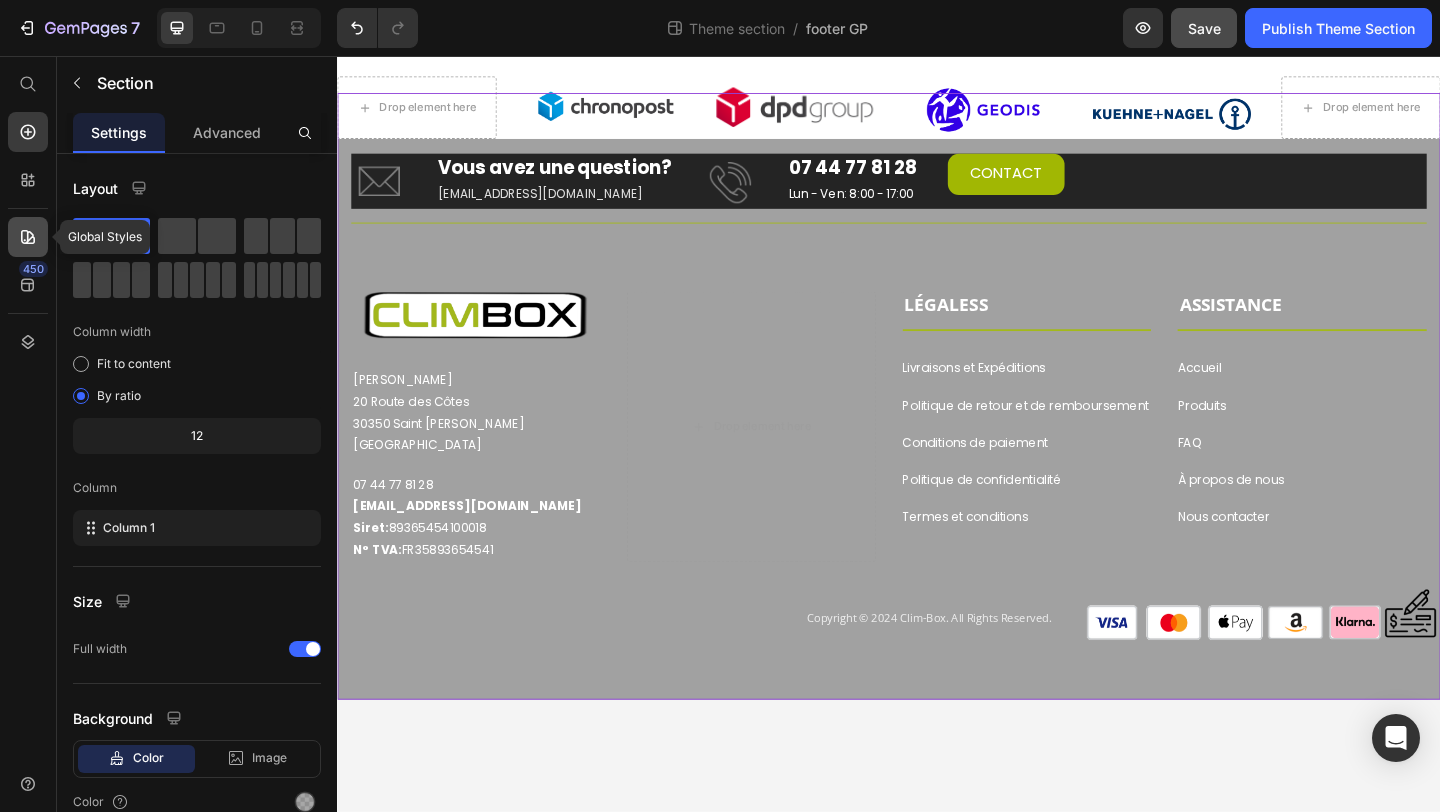 click 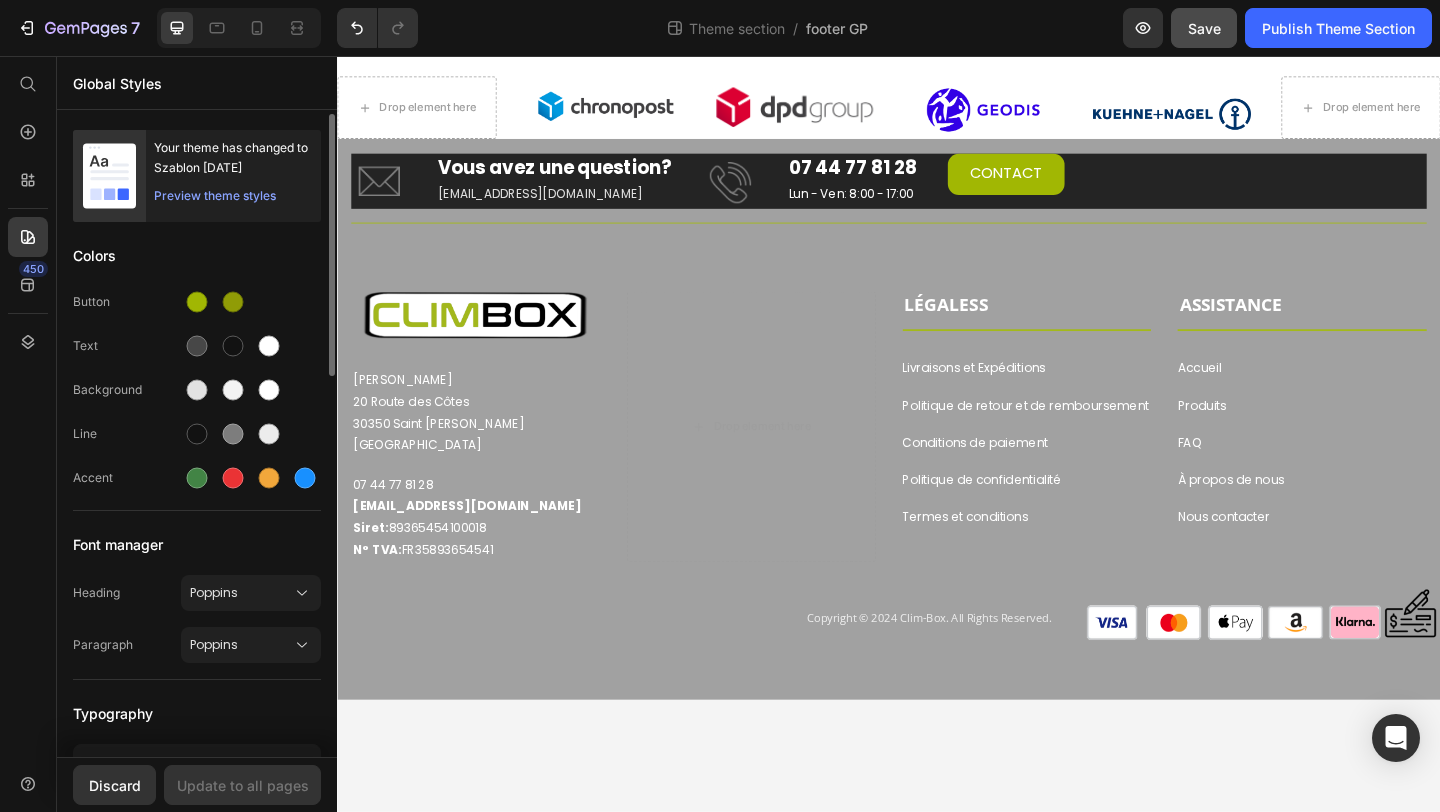 click on "Your theme has changed to Szablon [DATE]" at bounding box center [233, 158] 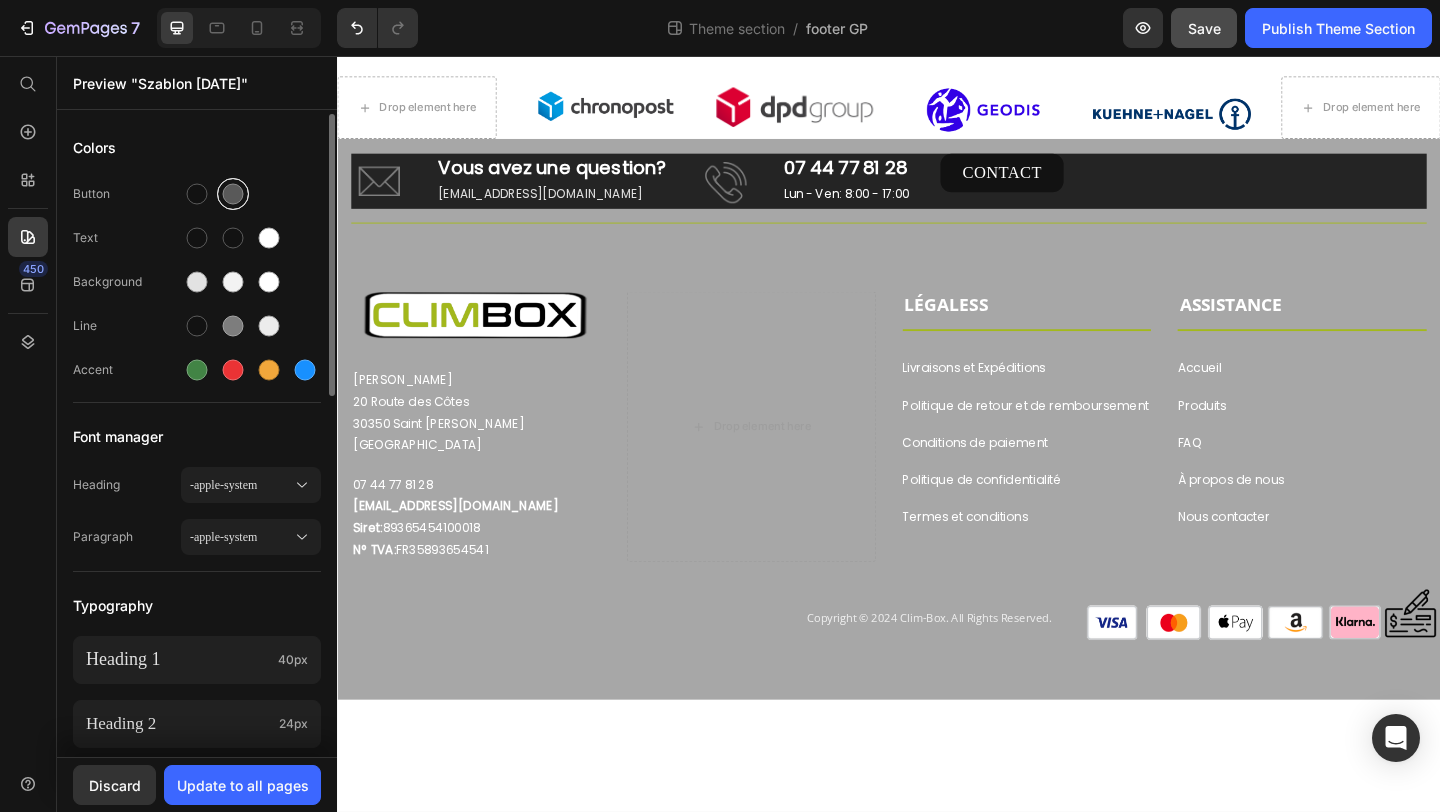 click at bounding box center [233, 194] 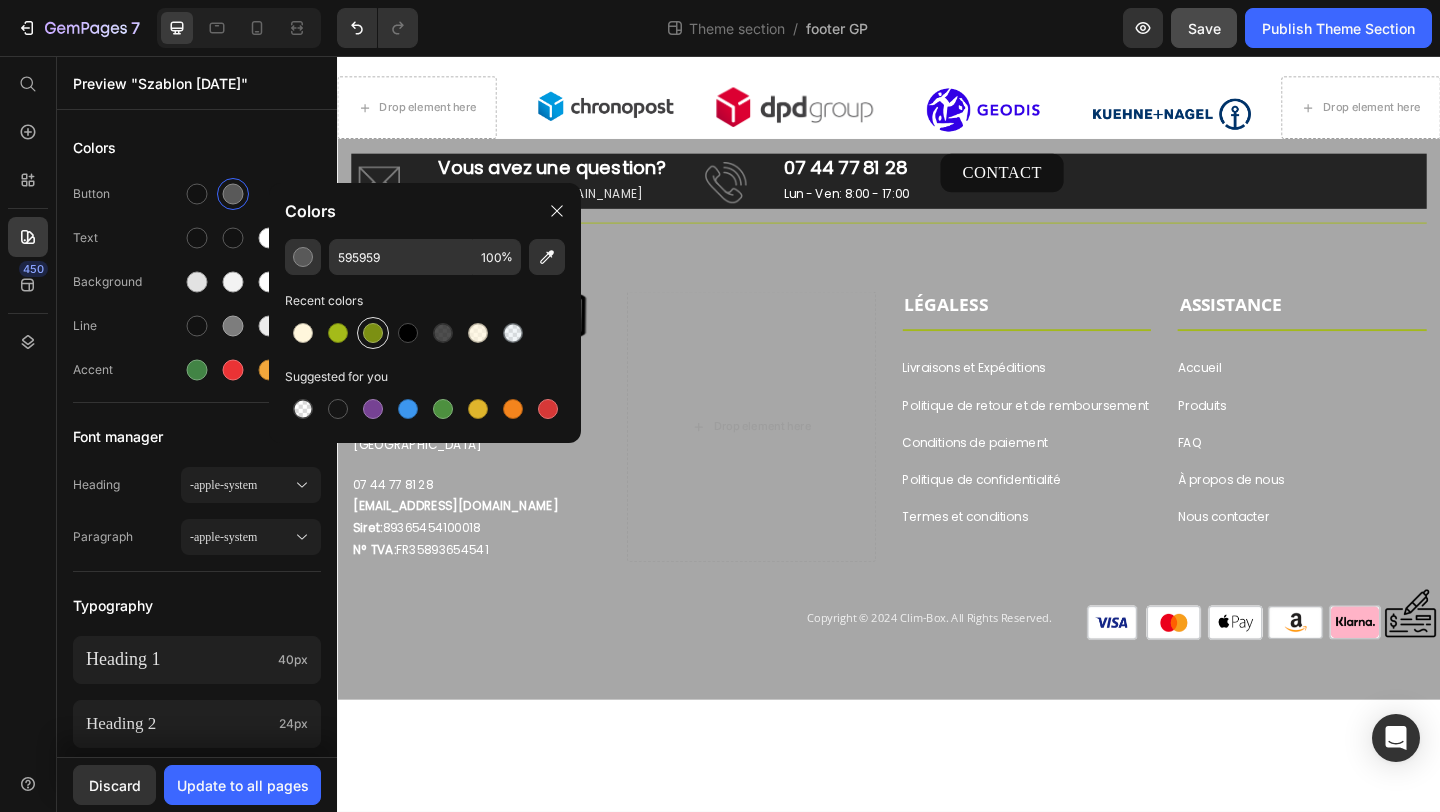click at bounding box center (373, 333) 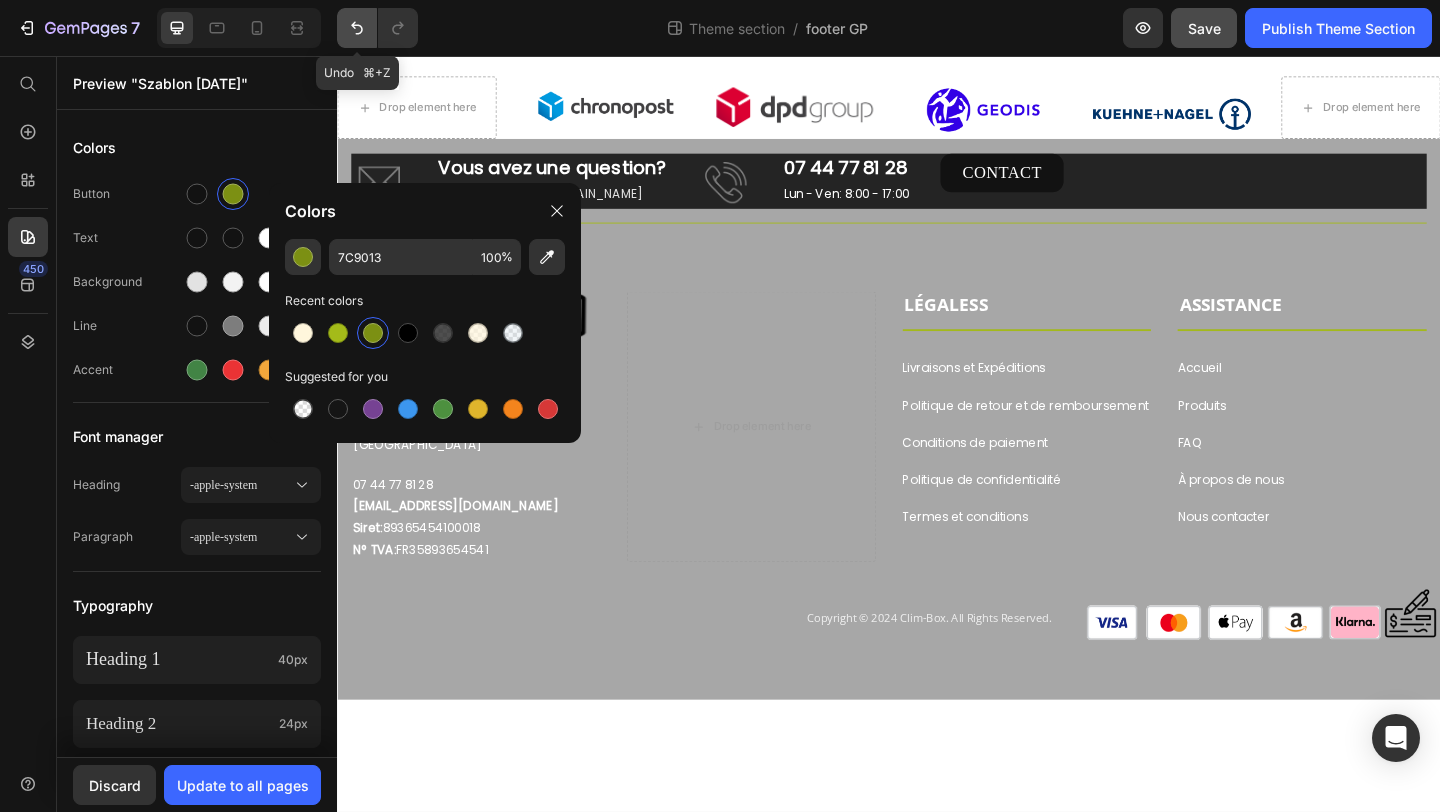 click 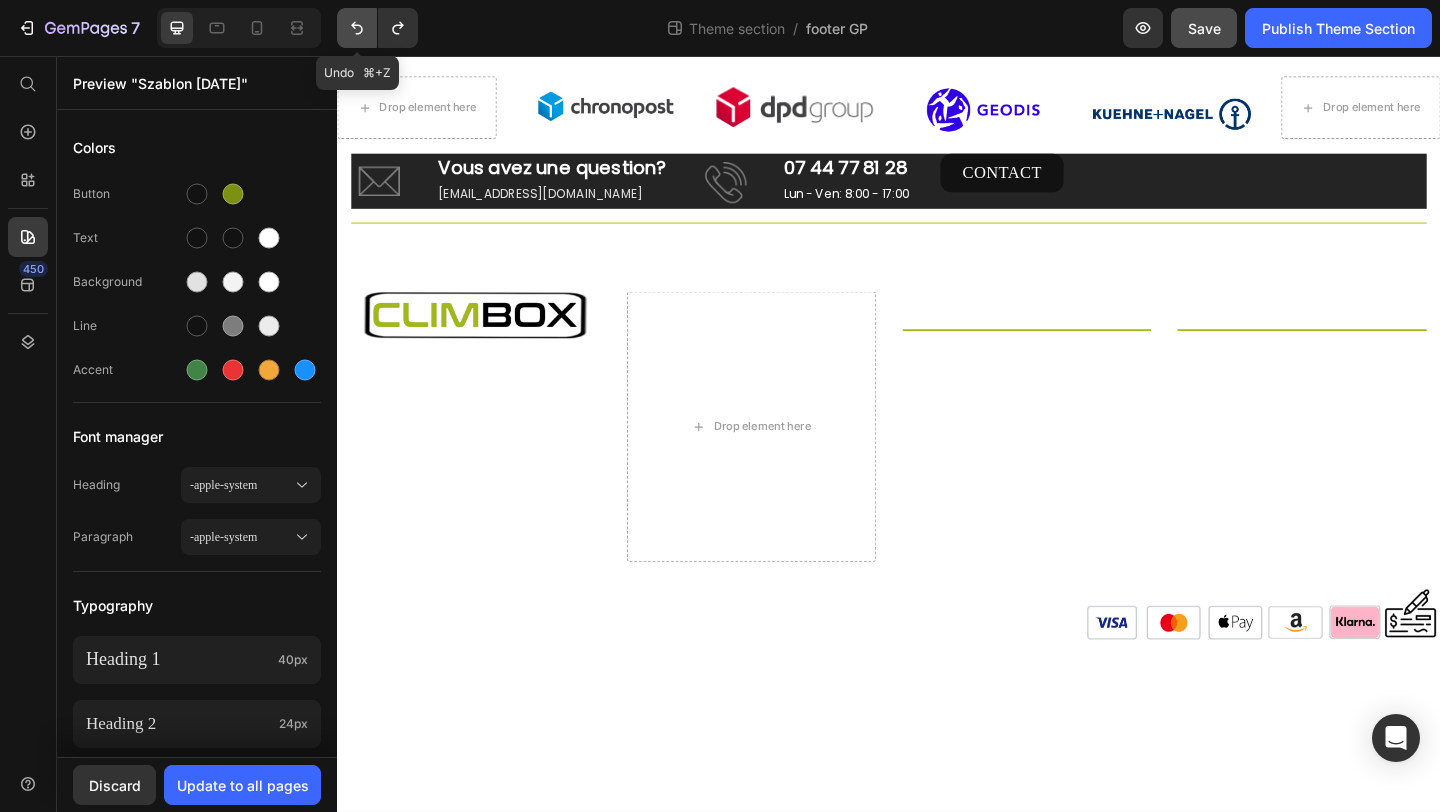 click 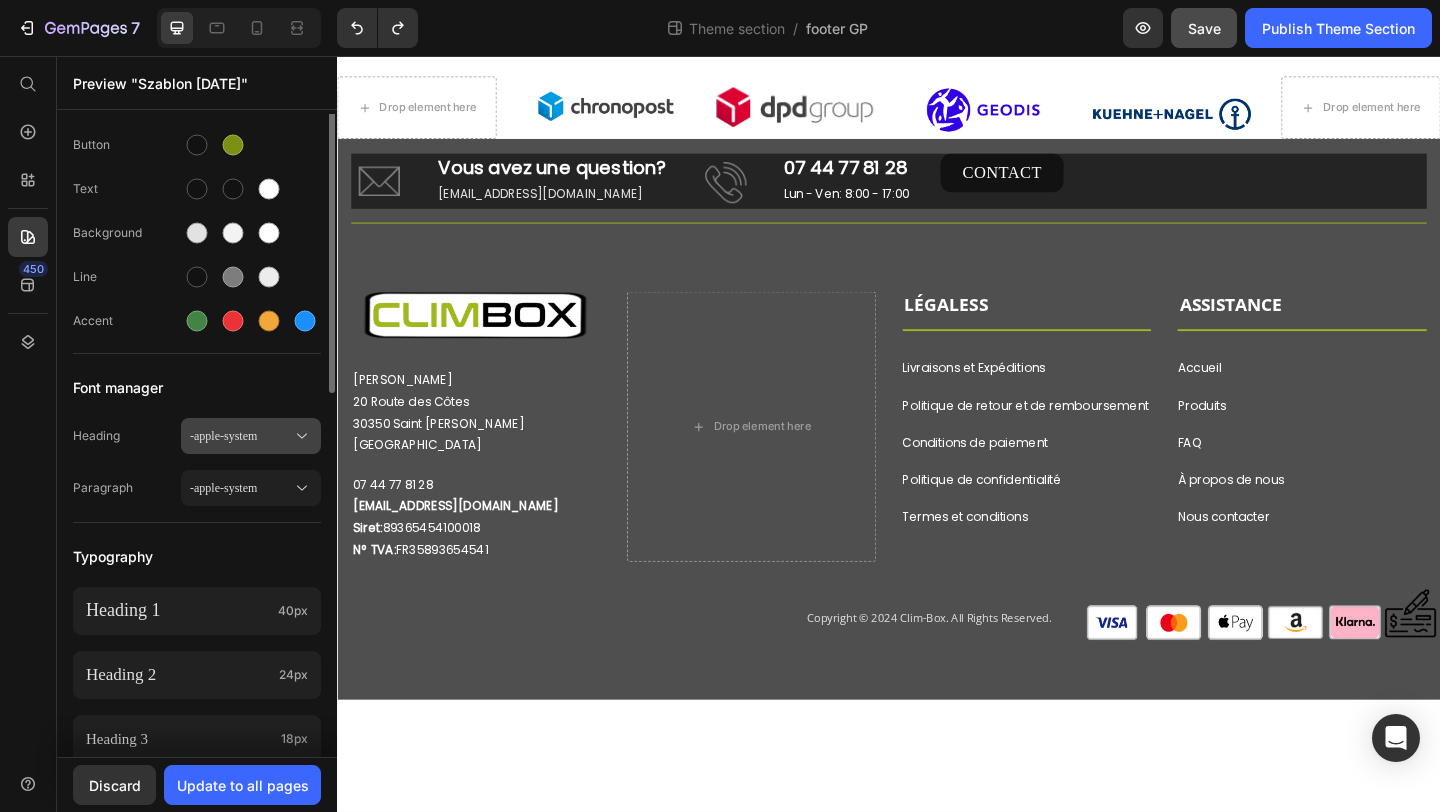 scroll, scrollTop: 50, scrollLeft: 0, axis: vertical 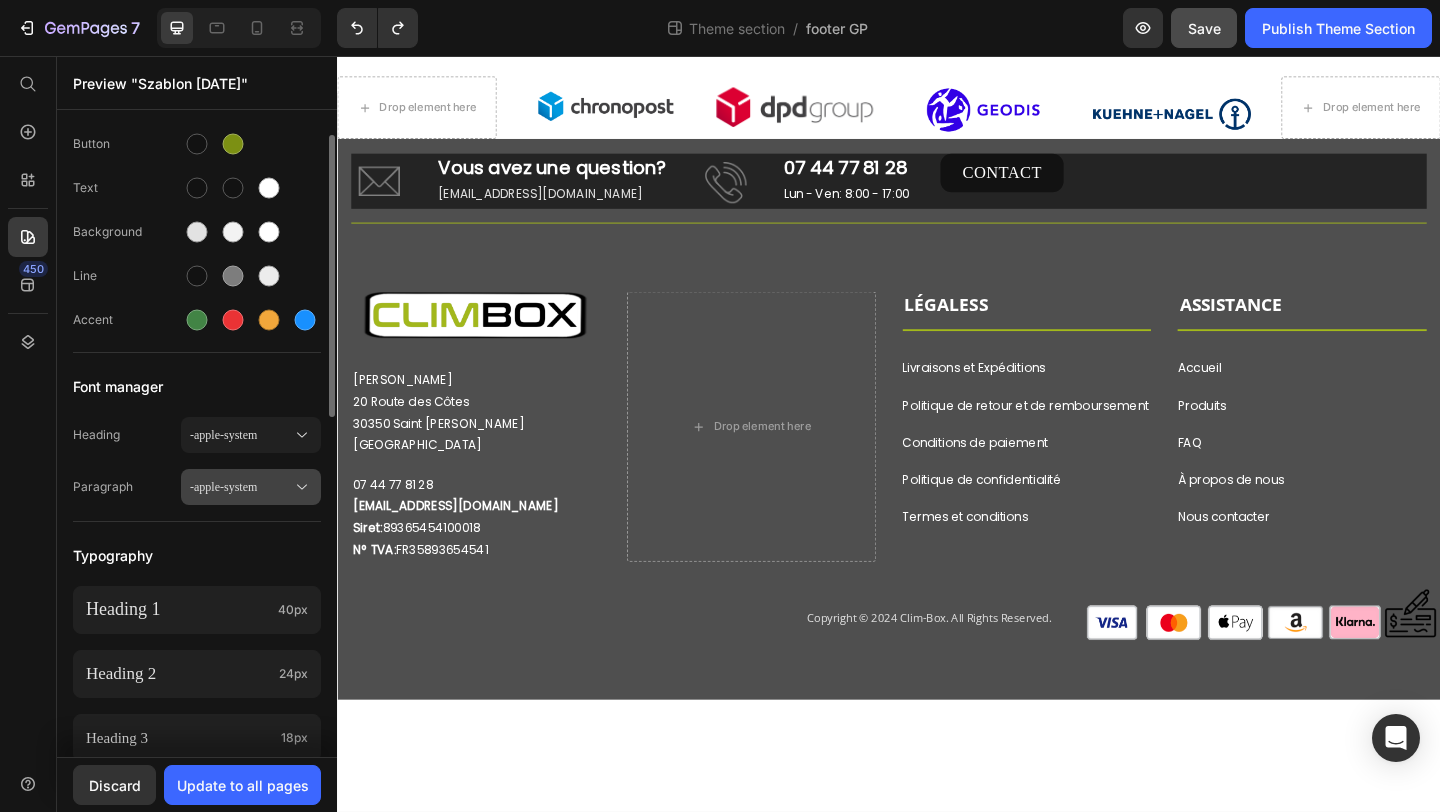 click on "-apple-system" at bounding box center [241, 487] 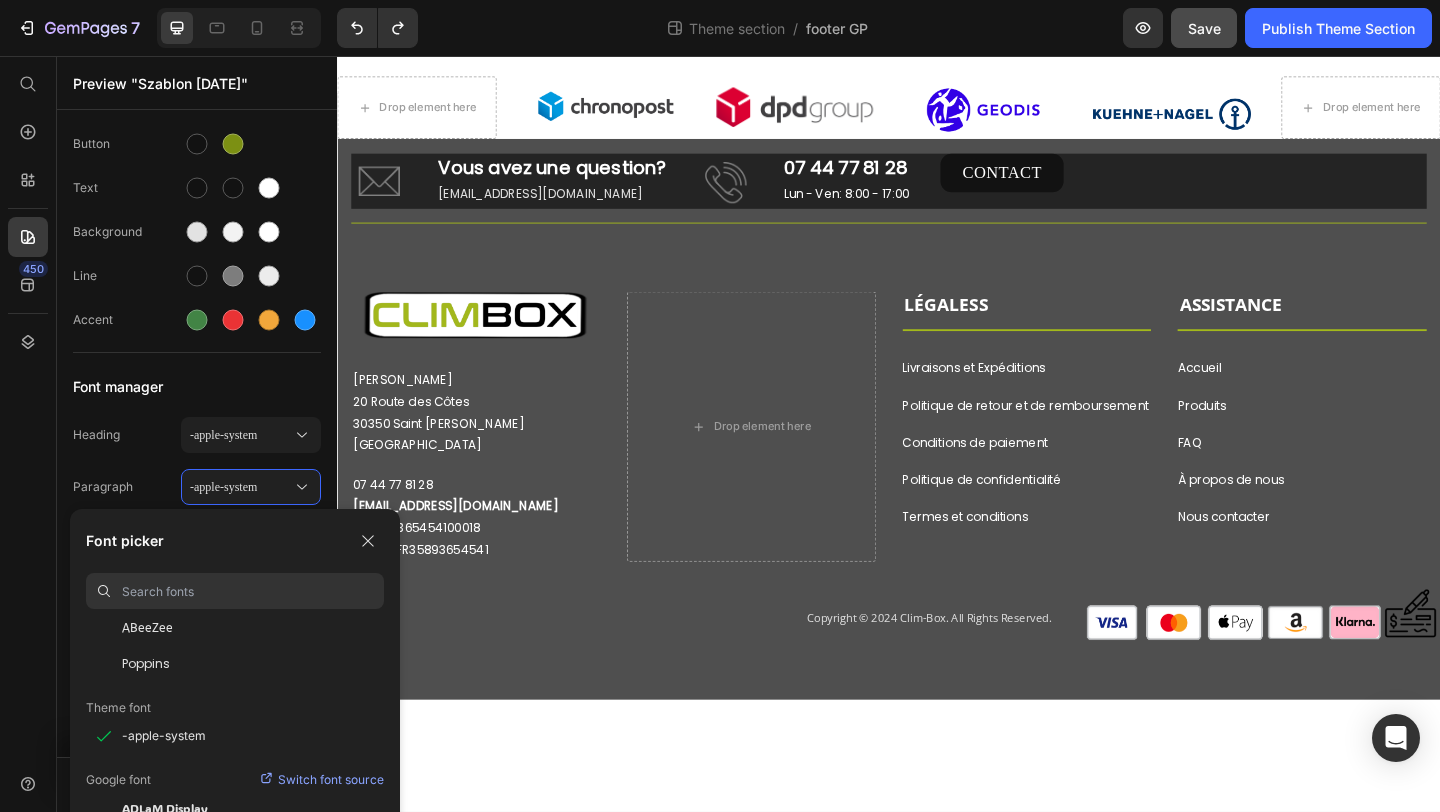 scroll, scrollTop: 138, scrollLeft: 0, axis: vertical 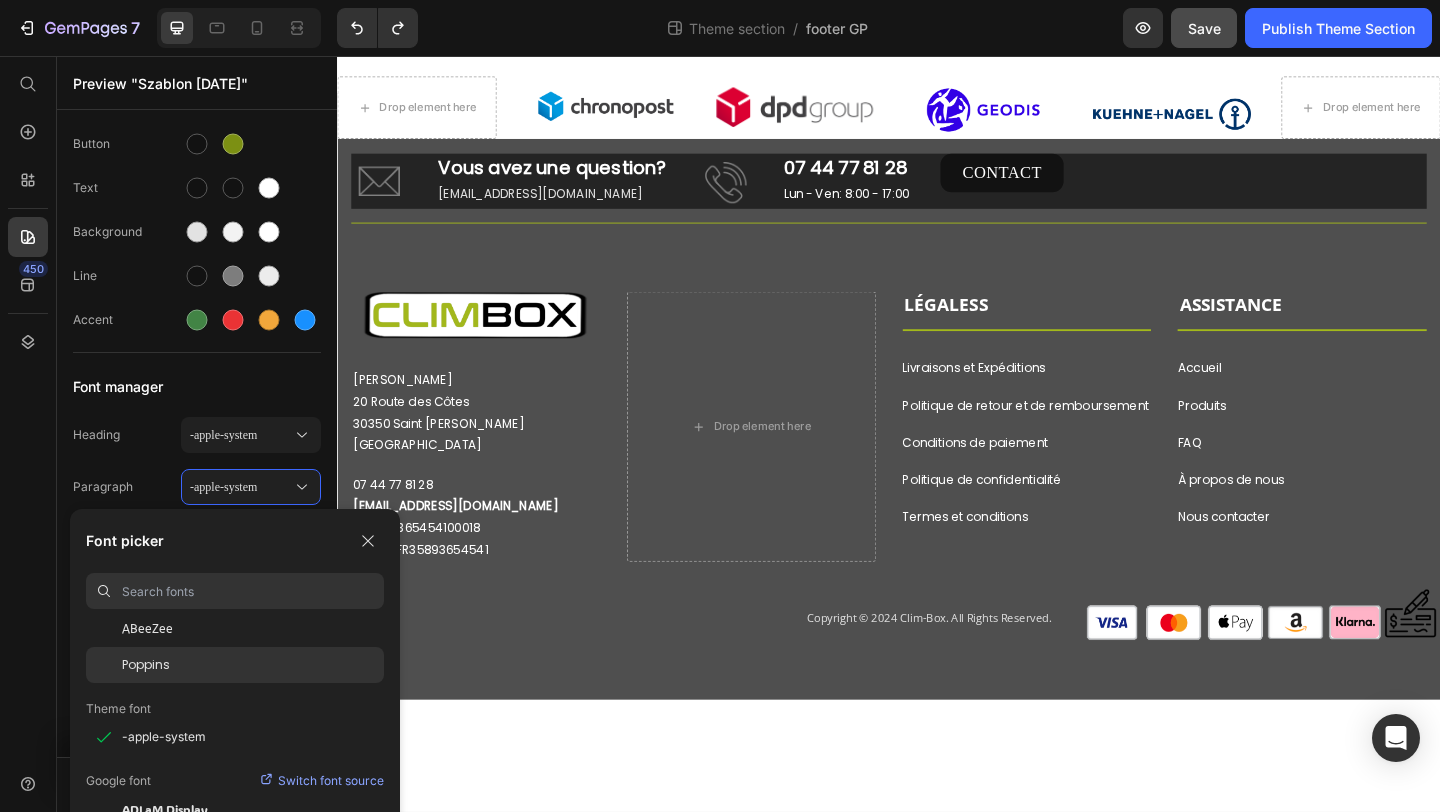 click on "Poppins" 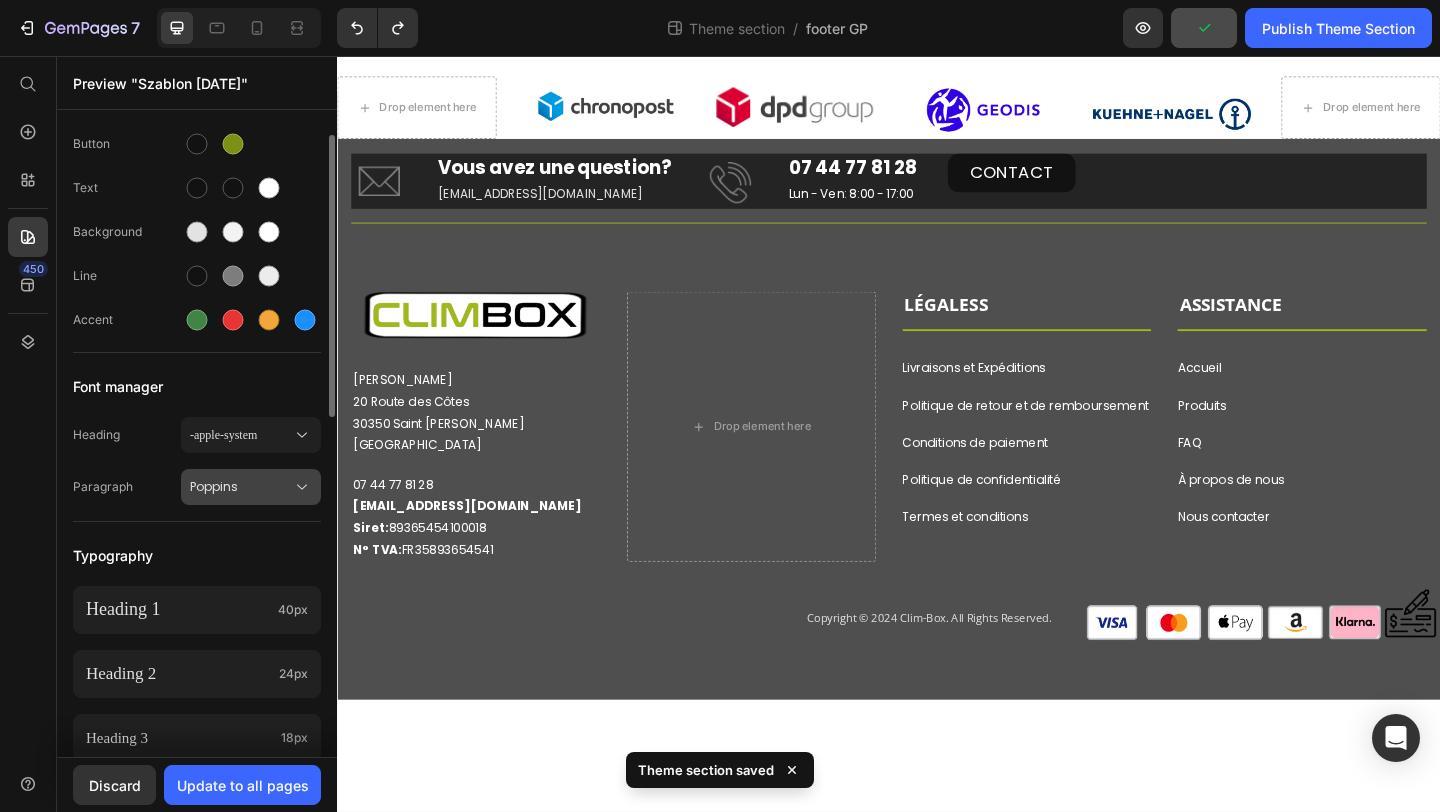 click 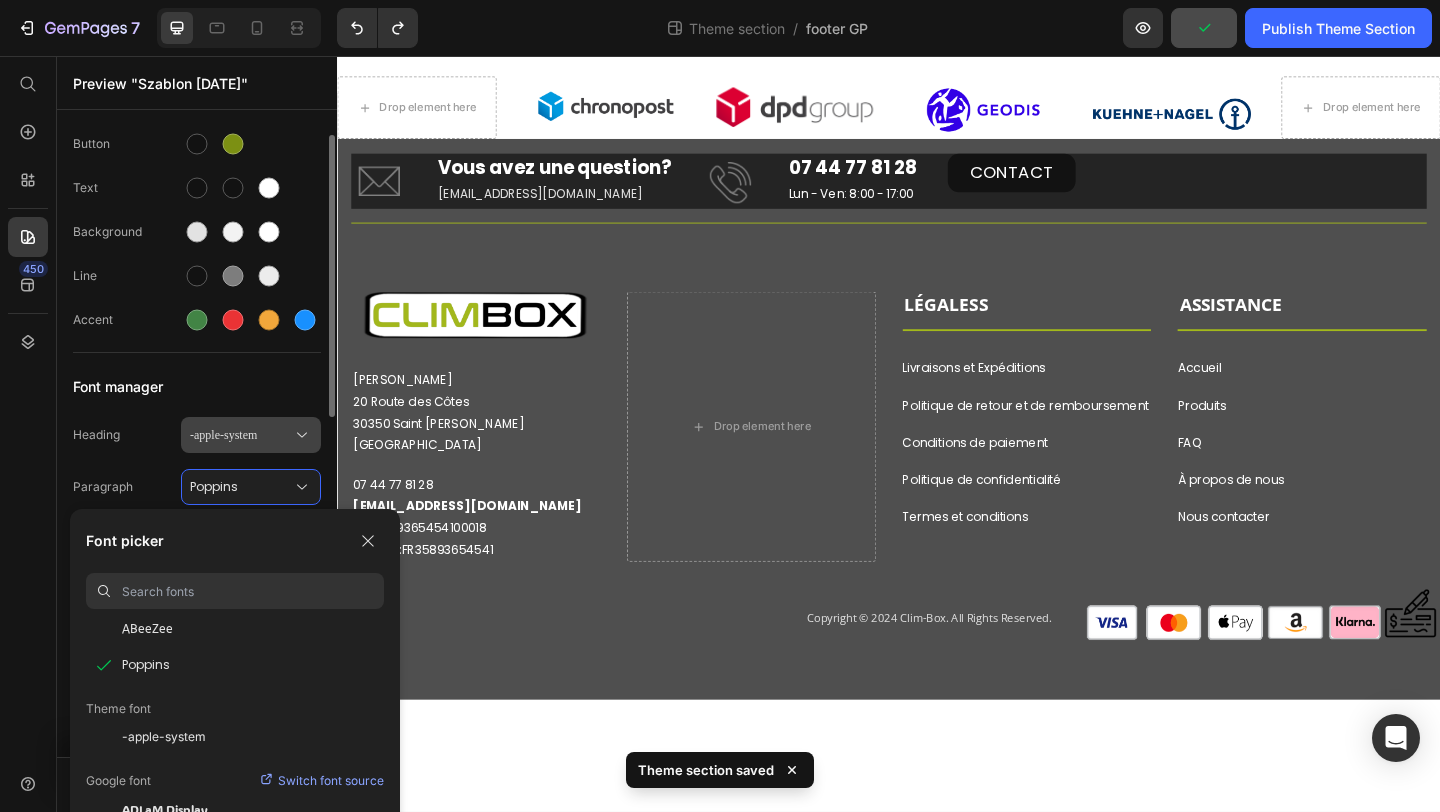 click on "-apple-system" at bounding box center (241, 435) 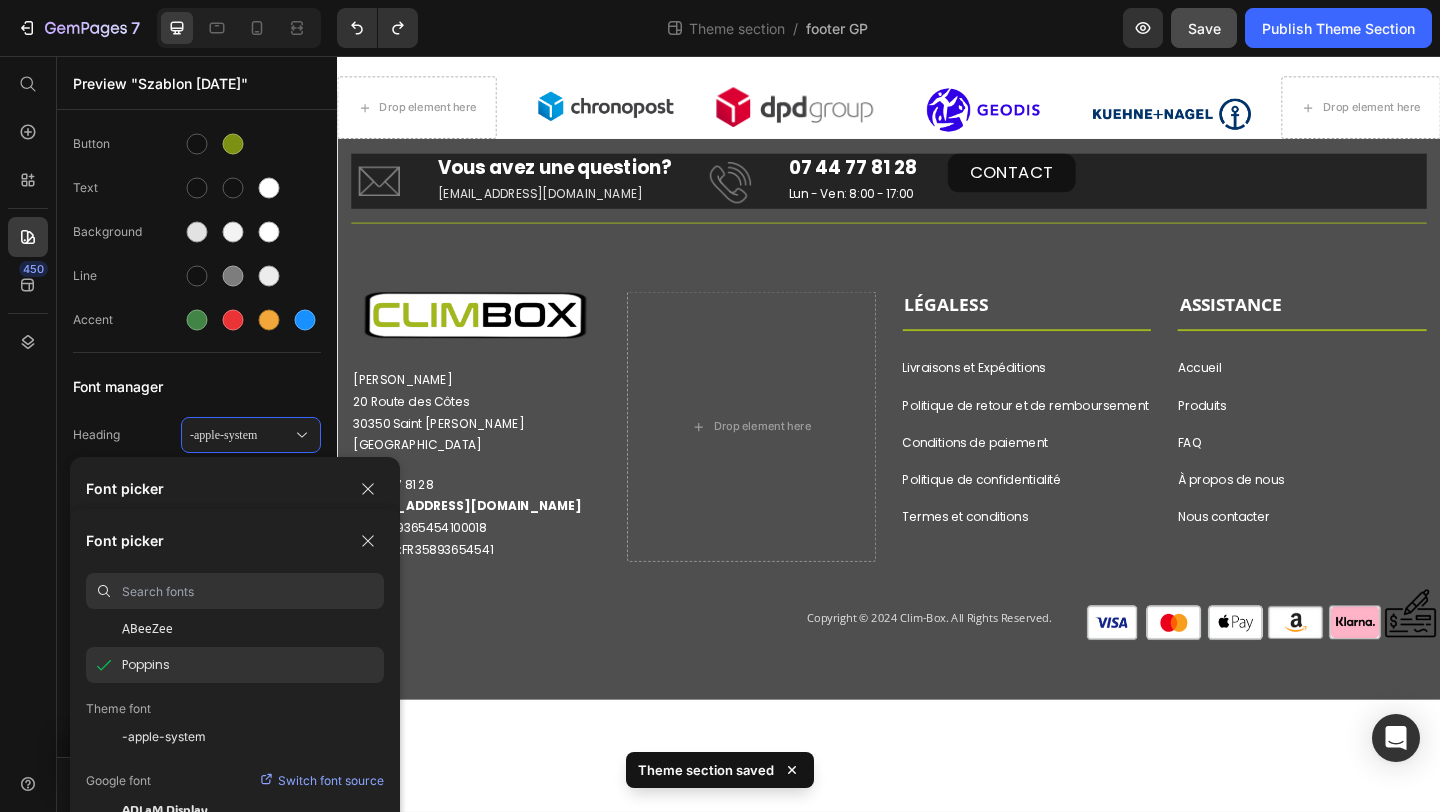 click on "Poppins" 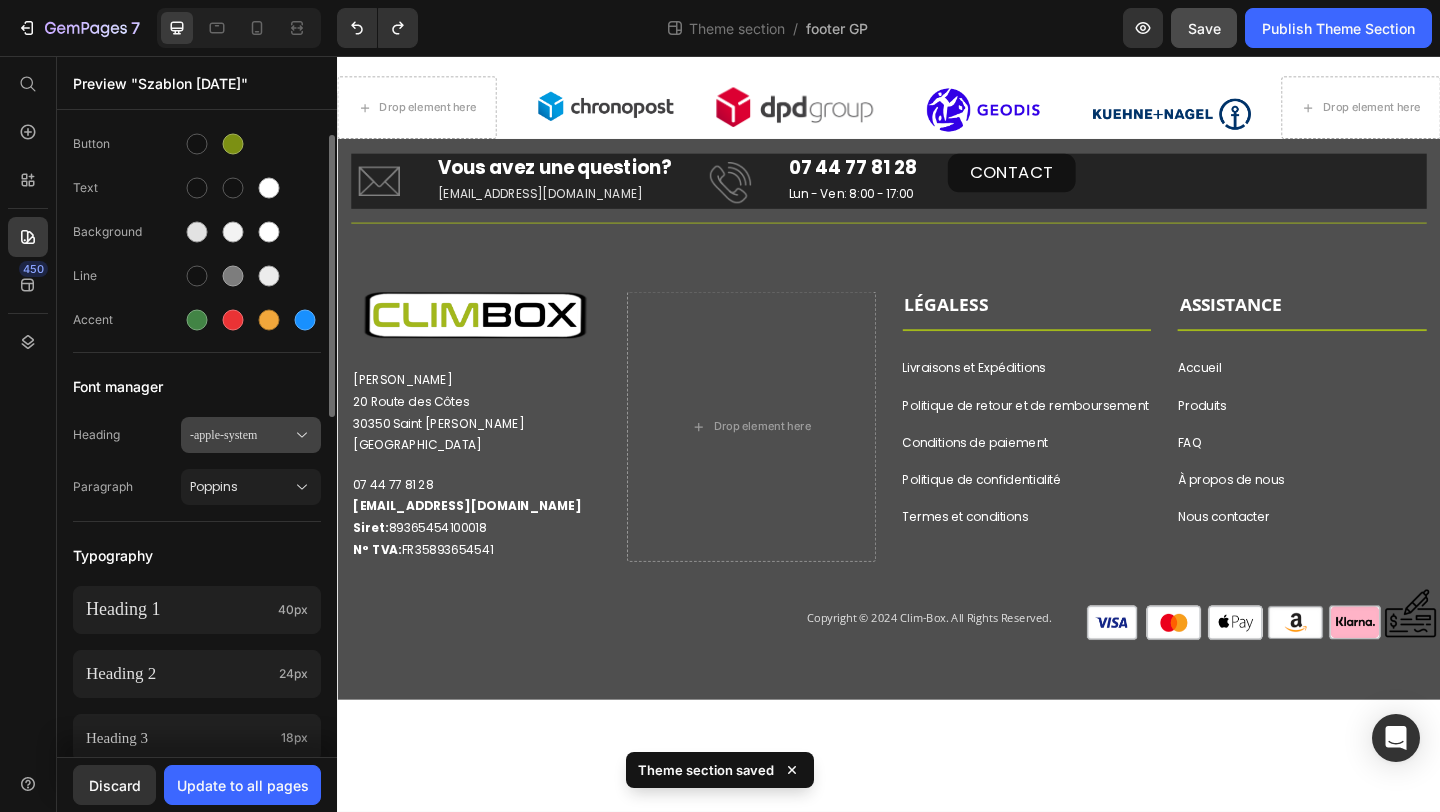 click on "-apple-system" at bounding box center (241, 435) 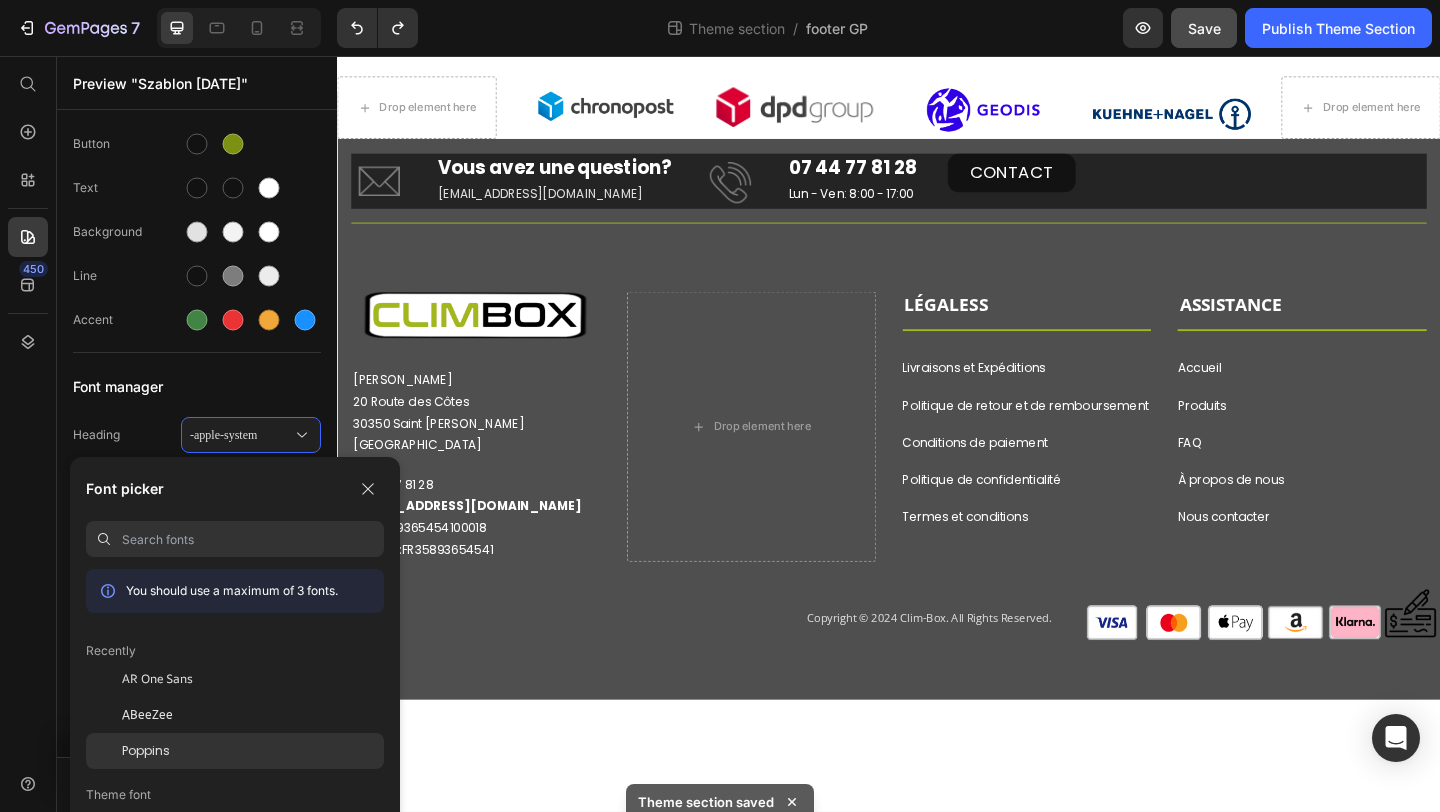 click on "Poppins" at bounding box center [146, 751] 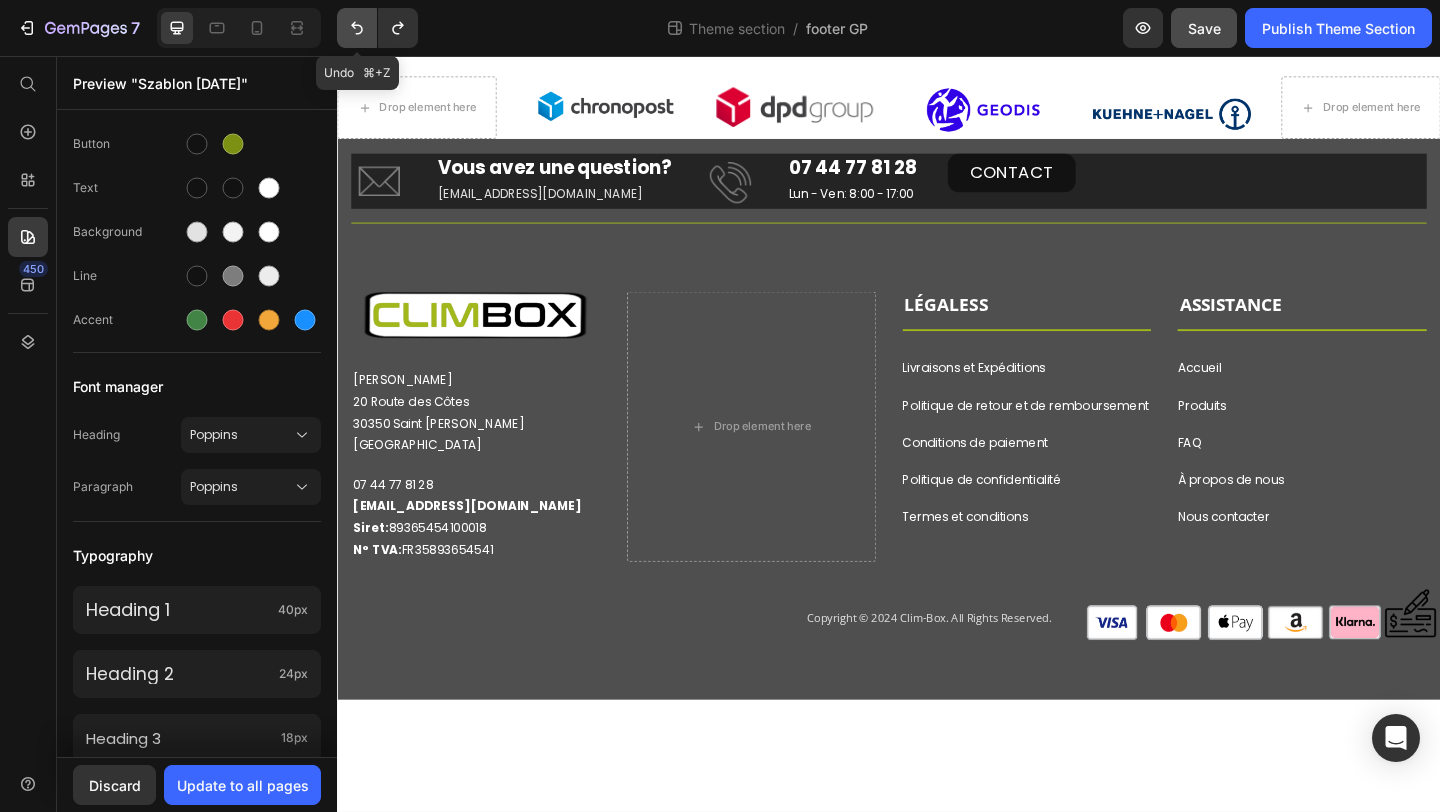 click 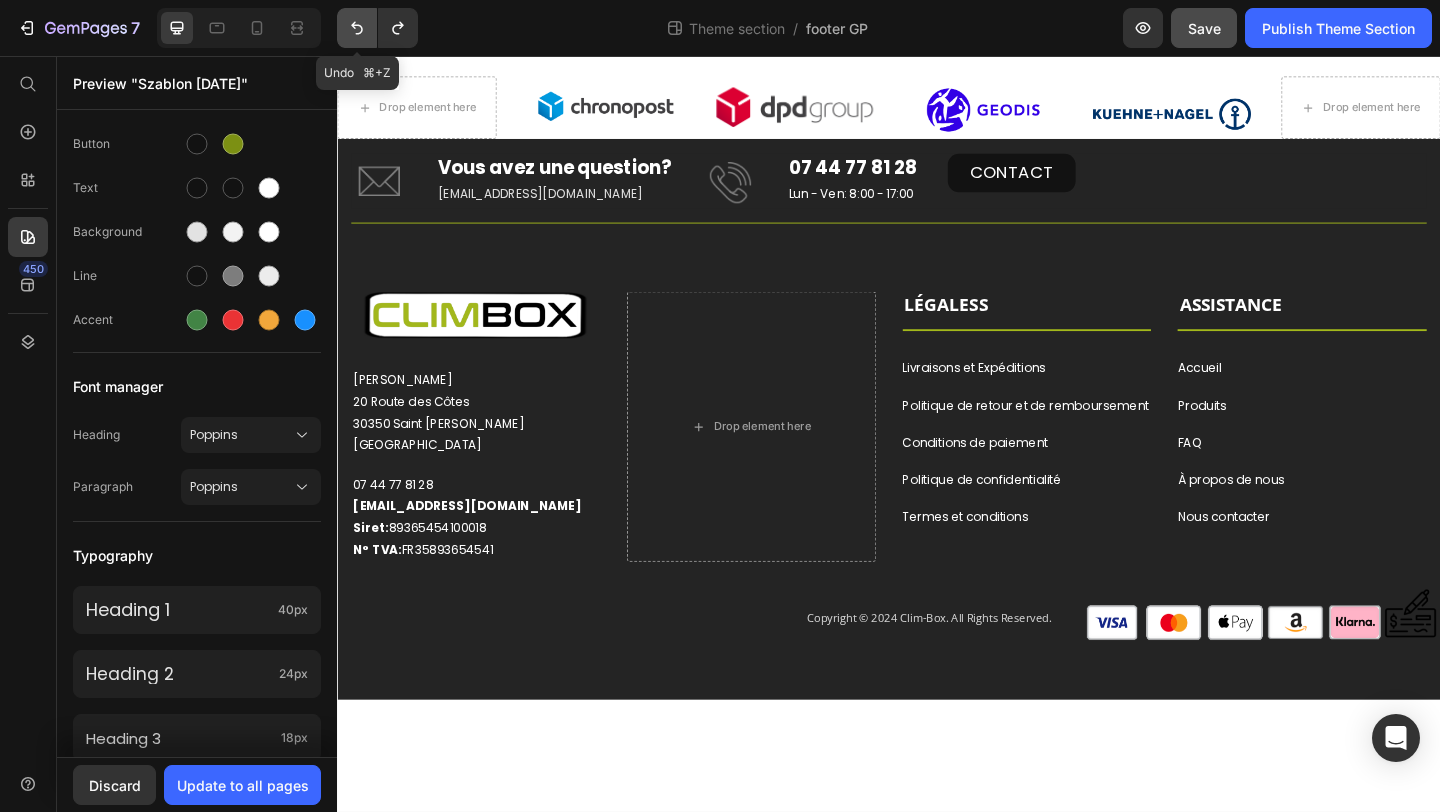 click 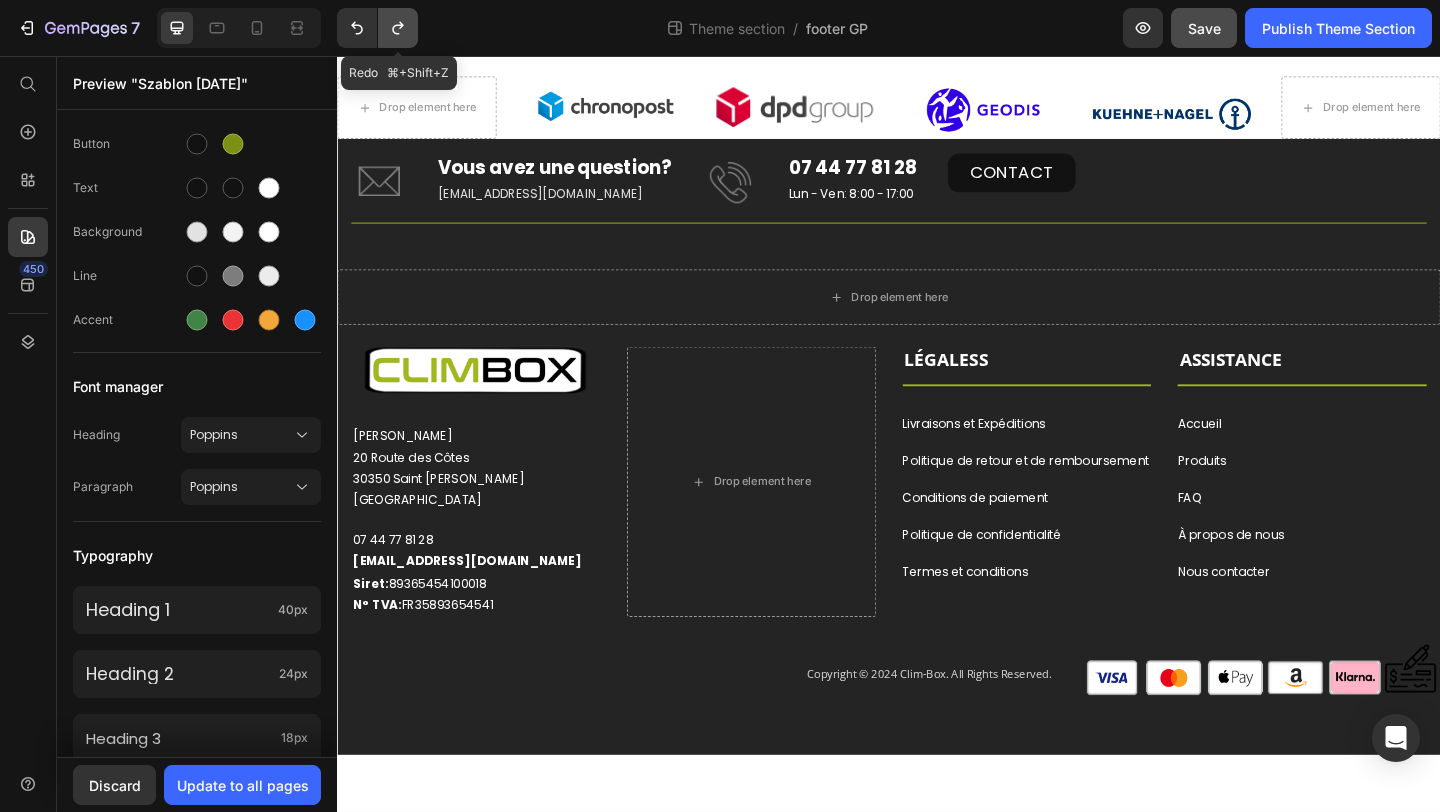 click 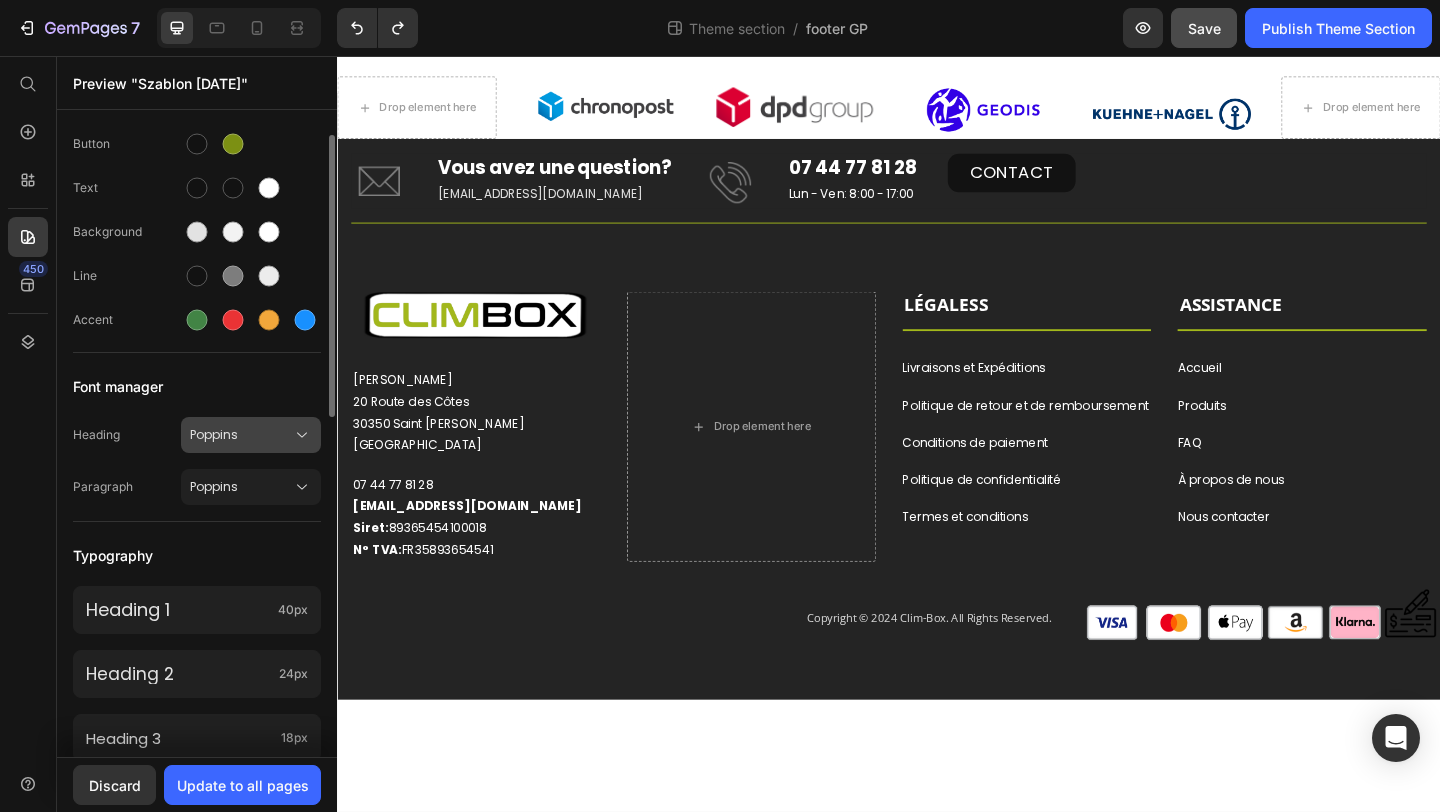 click on "Poppins" at bounding box center [241, 435] 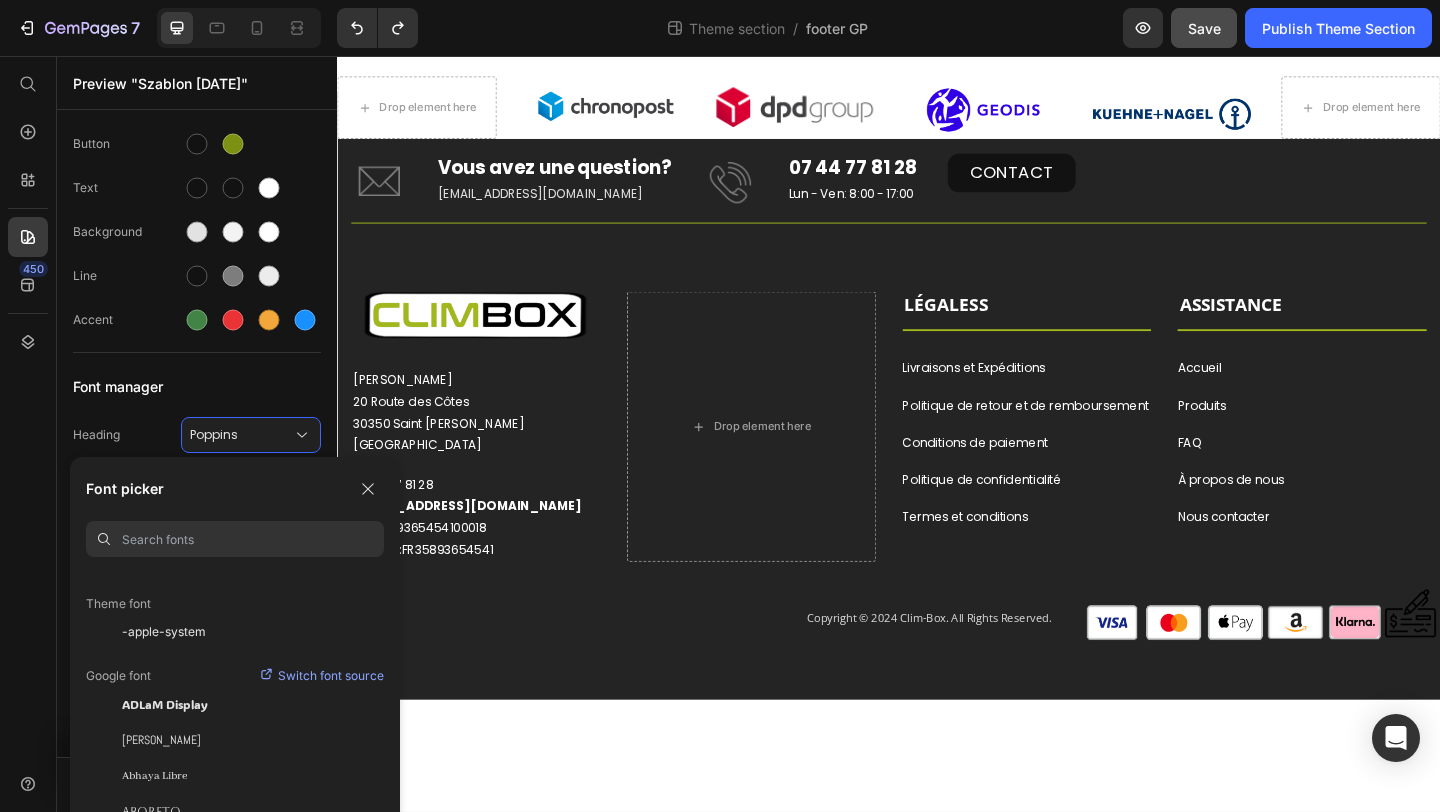 scroll, scrollTop: 187, scrollLeft: 0, axis: vertical 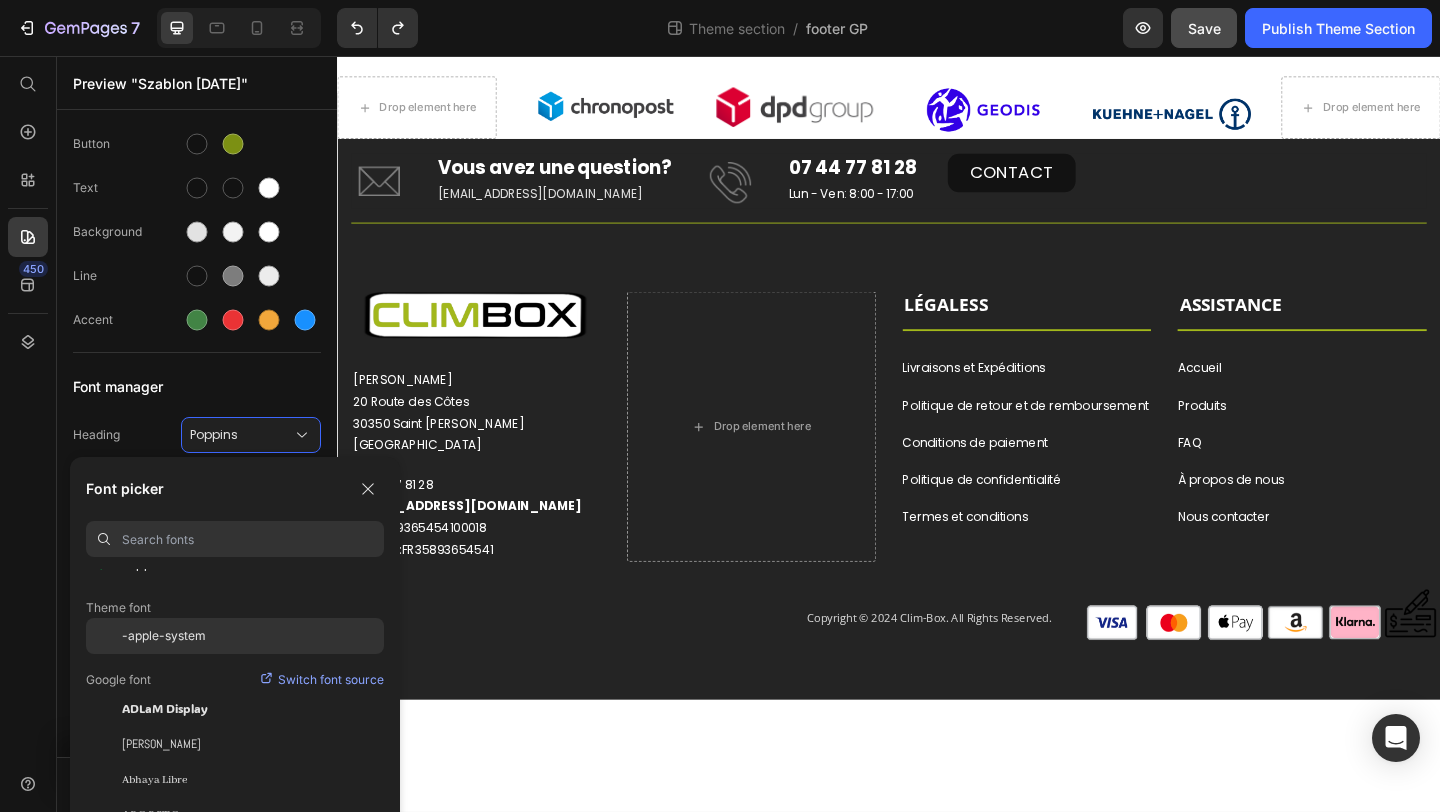 click on "-apple-system" 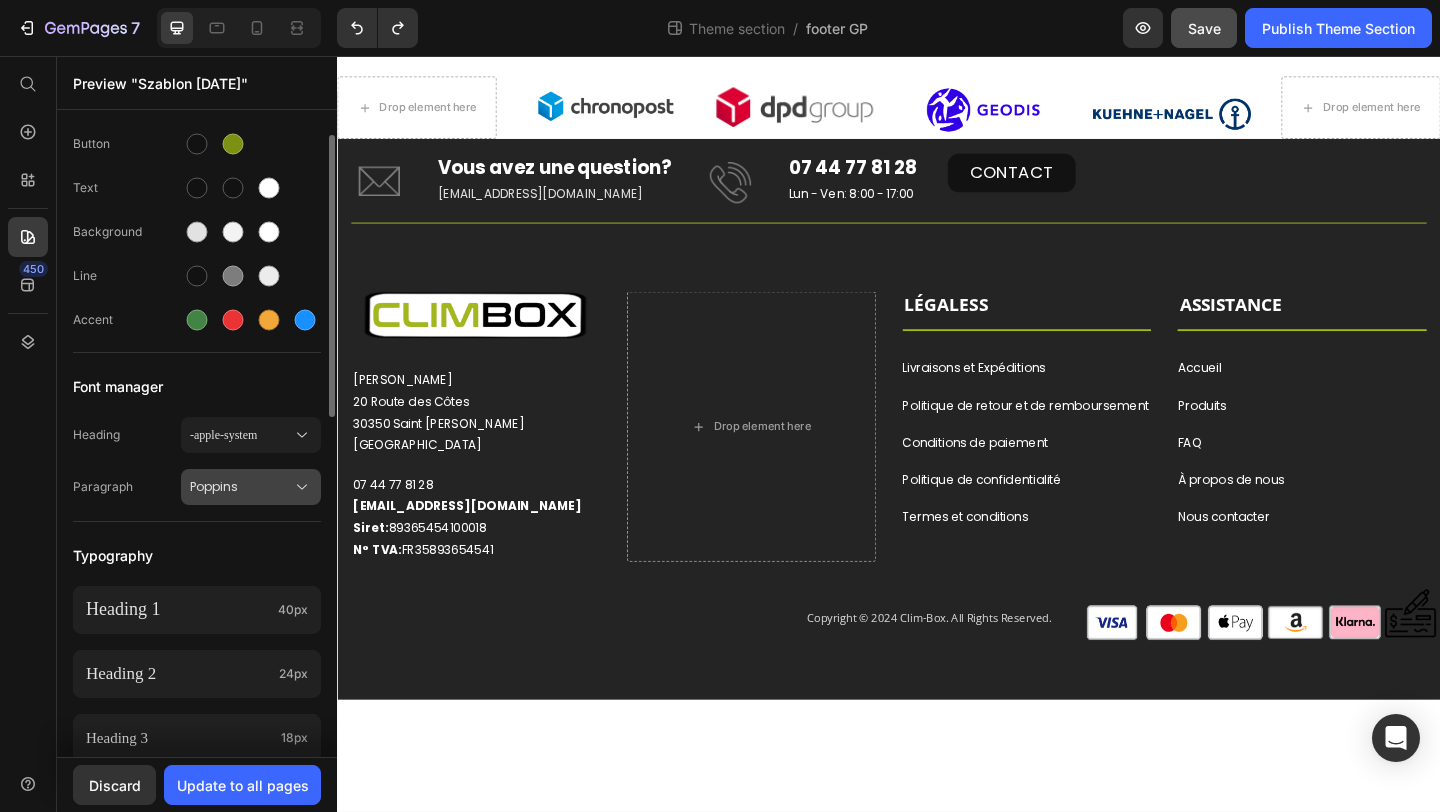 click on "Poppins" at bounding box center [251, 487] 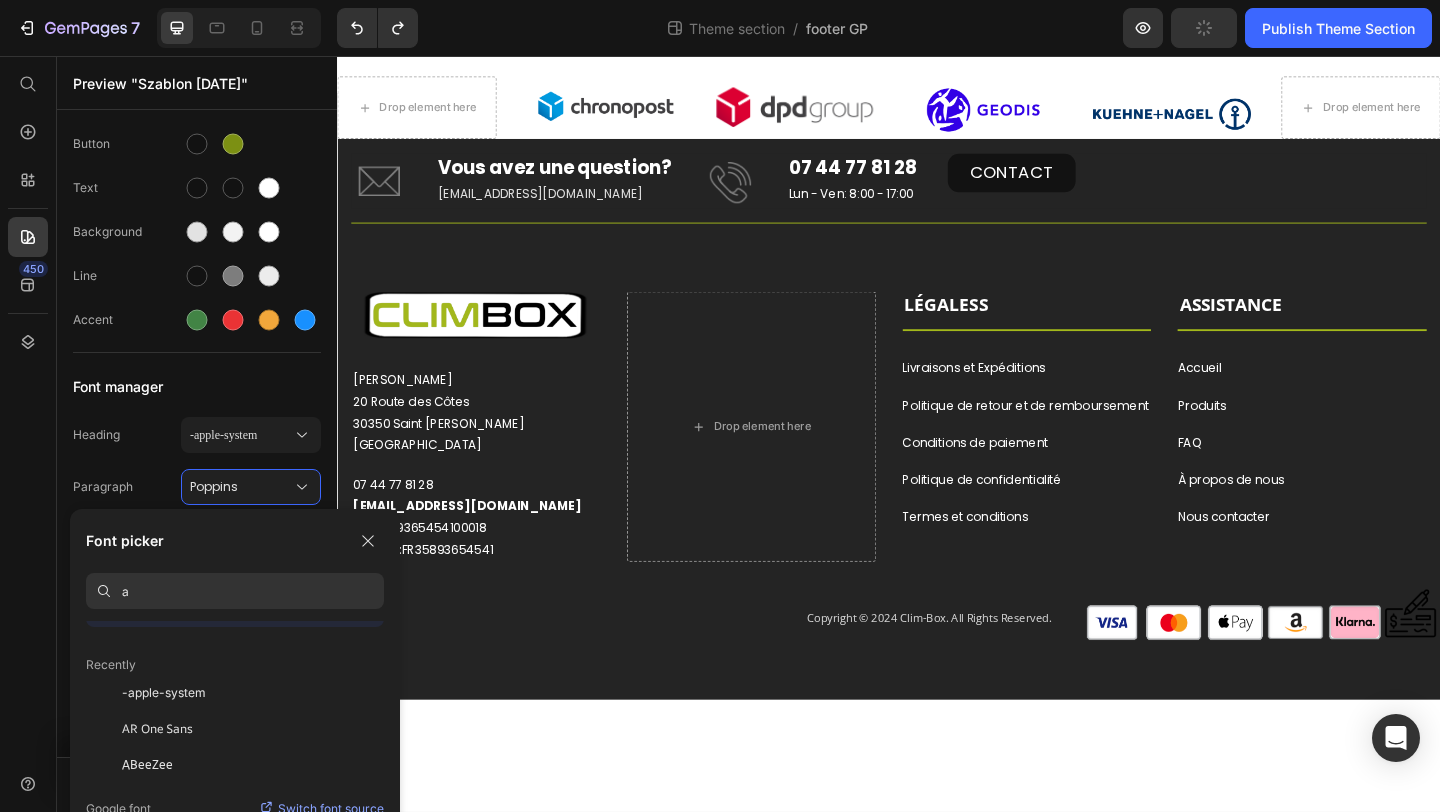 scroll, scrollTop: 0, scrollLeft: 0, axis: both 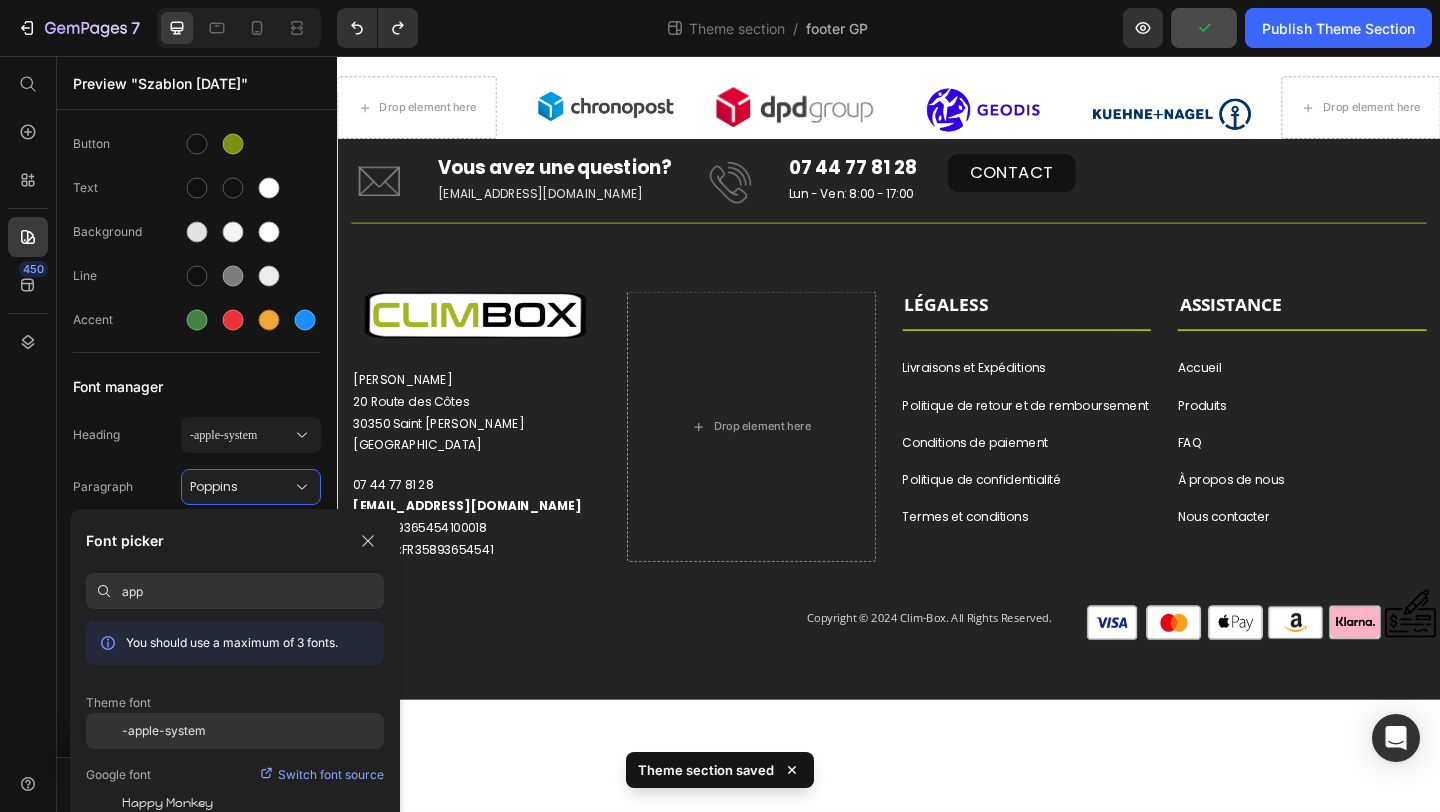 type on "app" 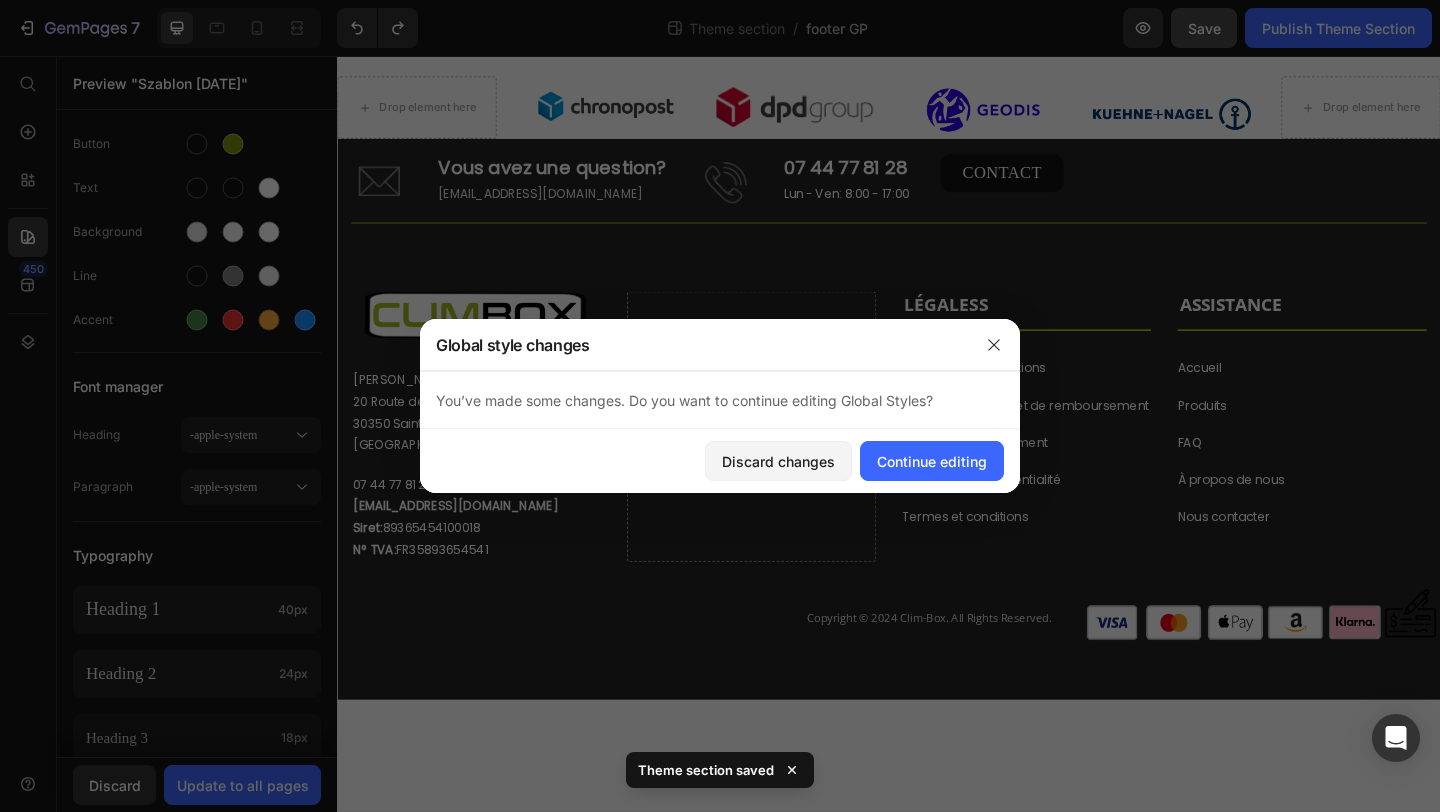 drag, startPoint x: 1115, startPoint y: 796, endPoint x: 1384, endPoint y: 628, distance: 317.1514 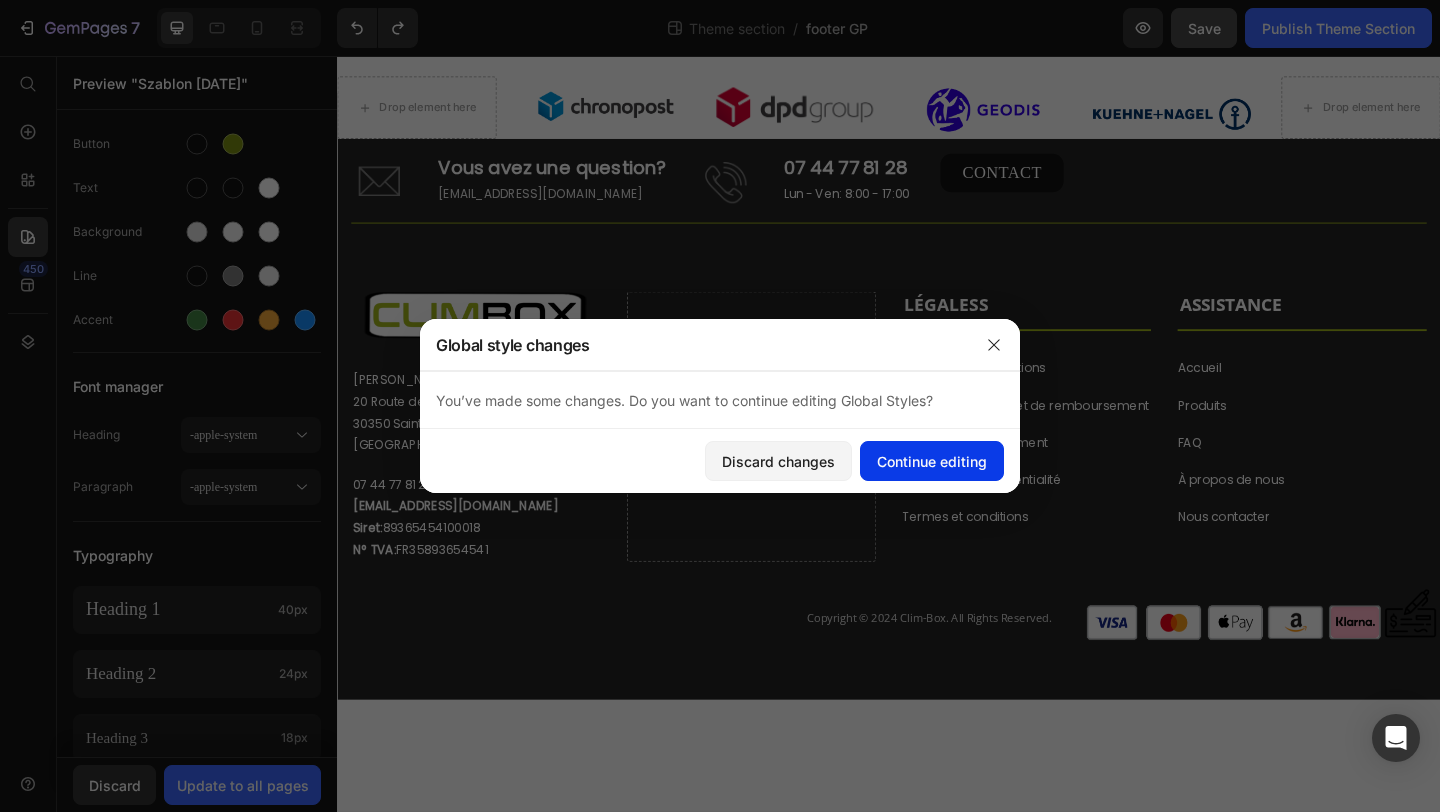 click on "Continue editing" at bounding box center [932, 461] 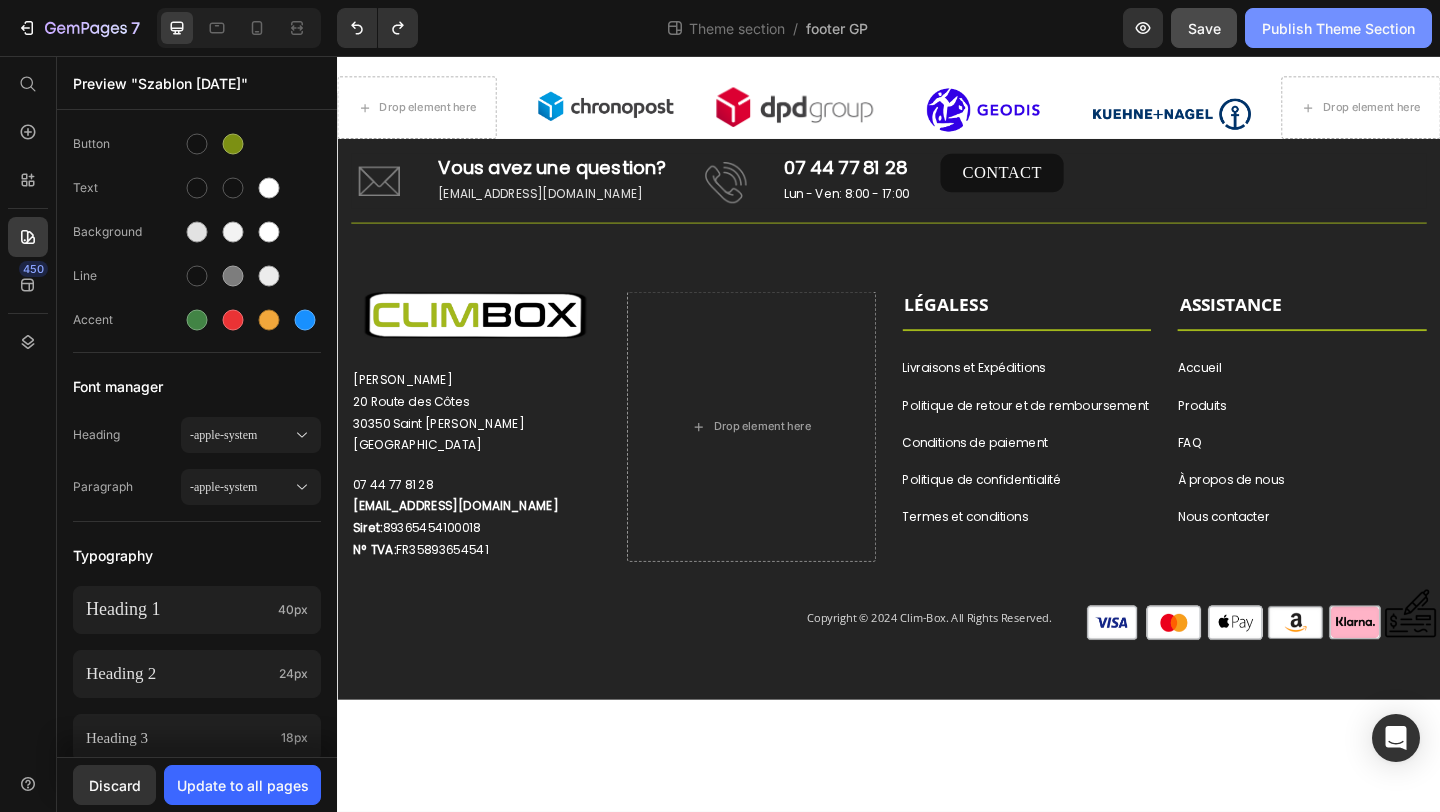 click on "Publish Theme Section" at bounding box center [1338, 28] 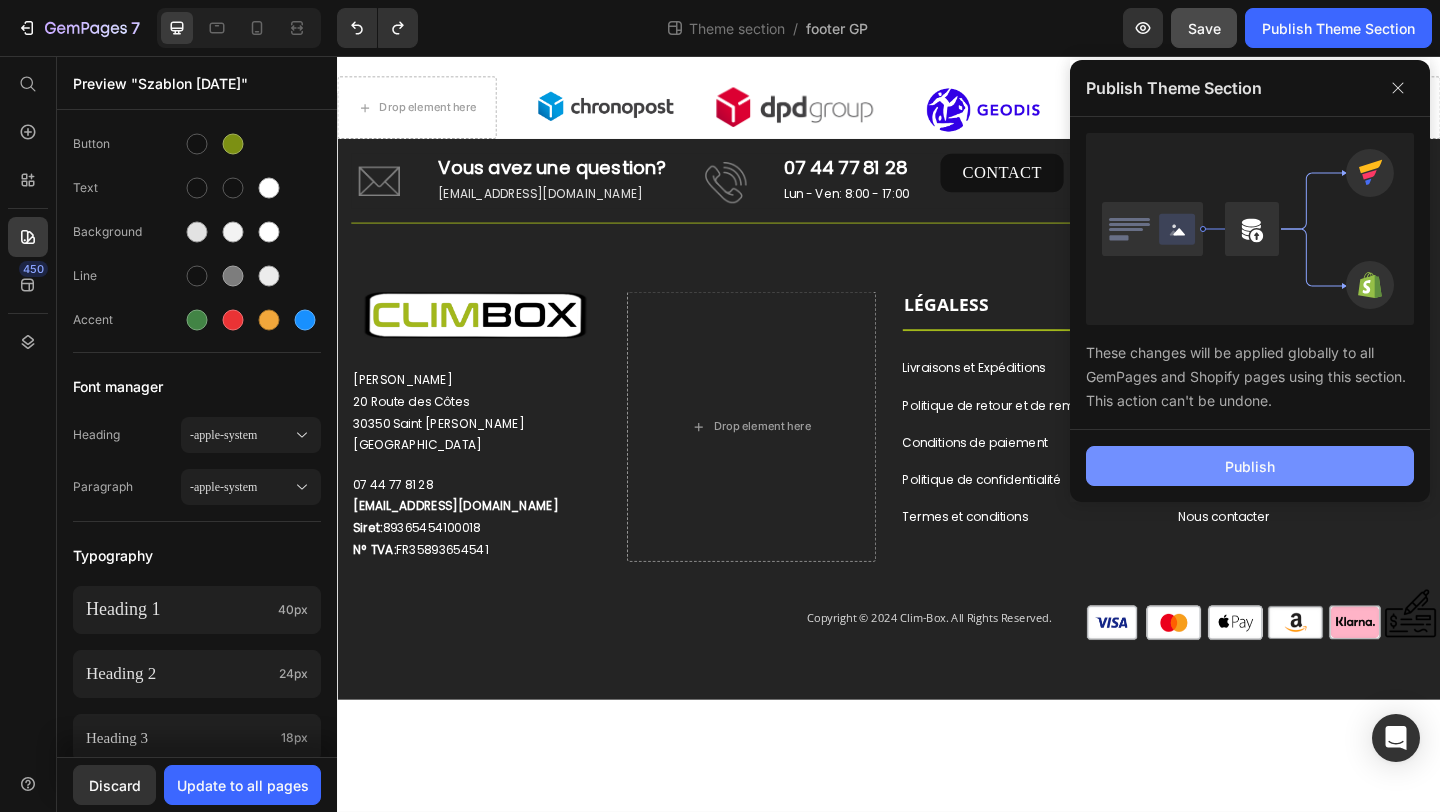 click on "Publish" at bounding box center (1250, 466) 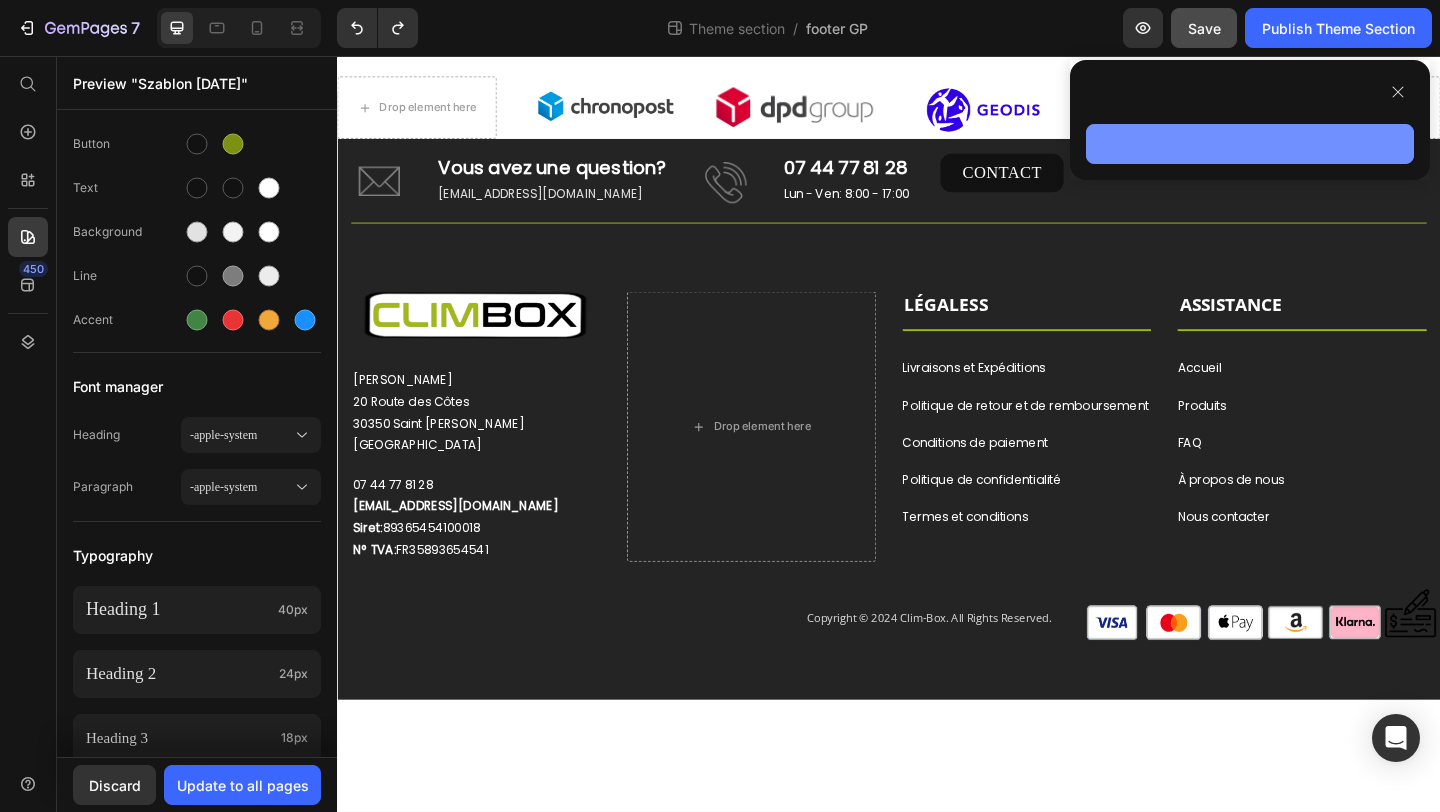 click at bounding box center [1250, 144] 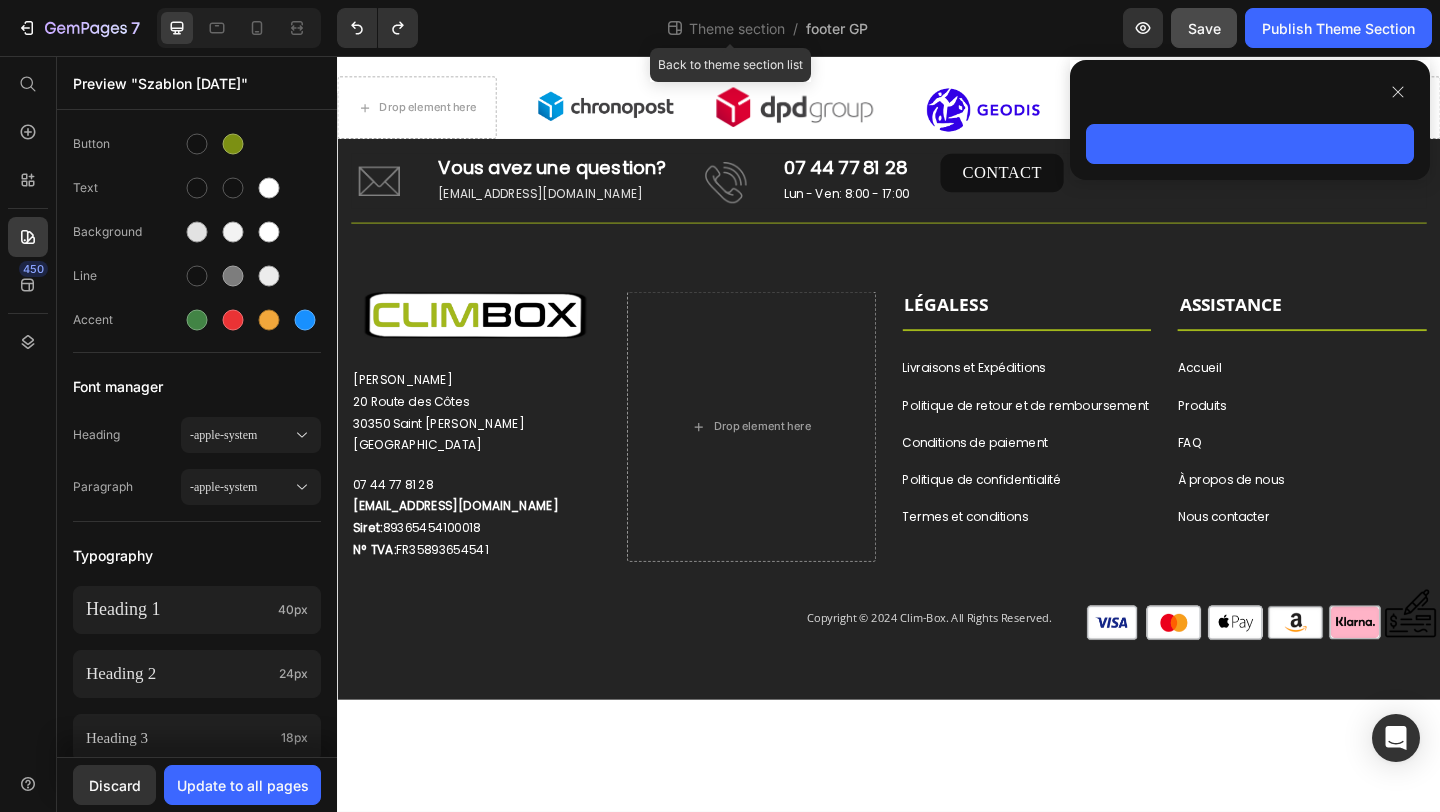 click on "Theme section  /" 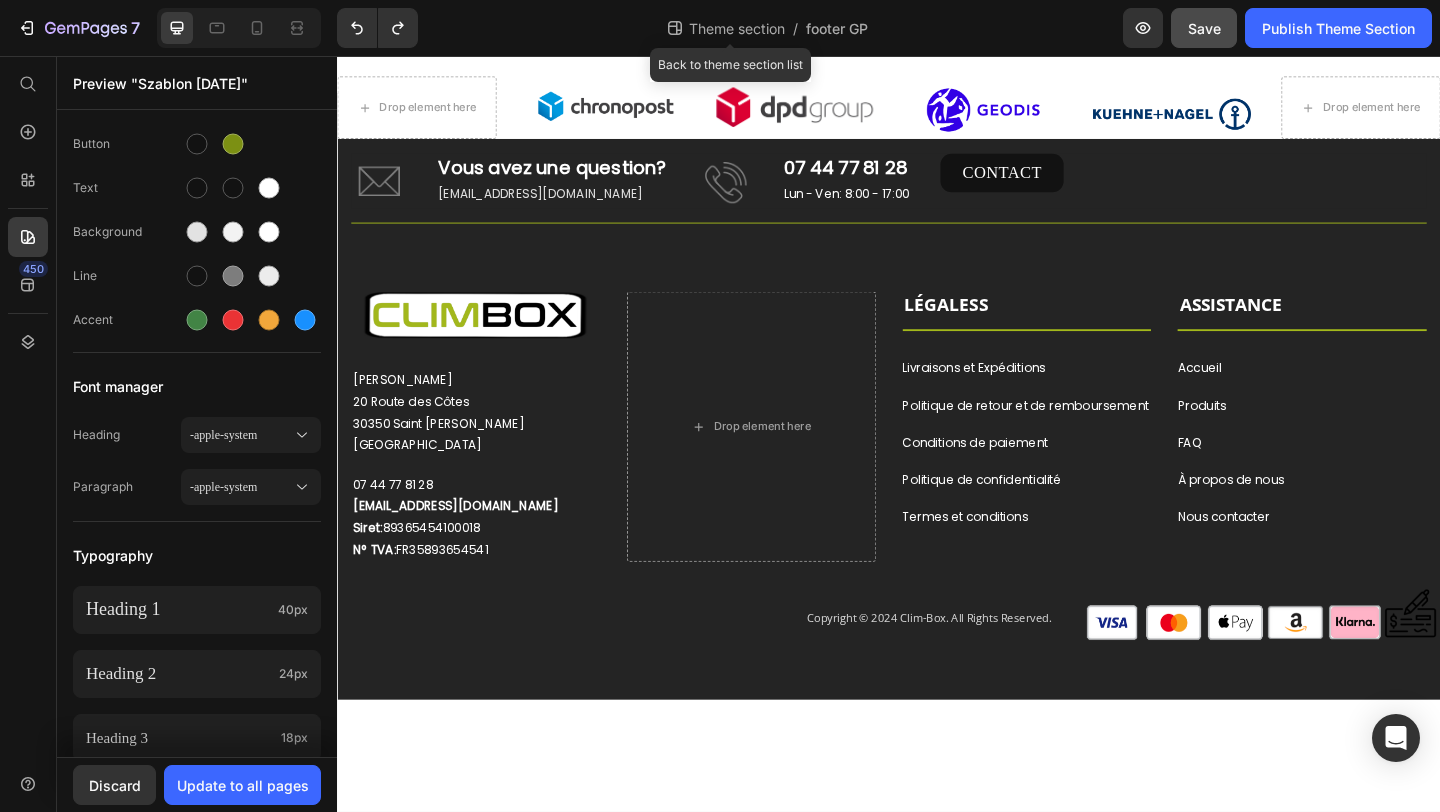 click on "Theme section" at bounding box center [737, 28] 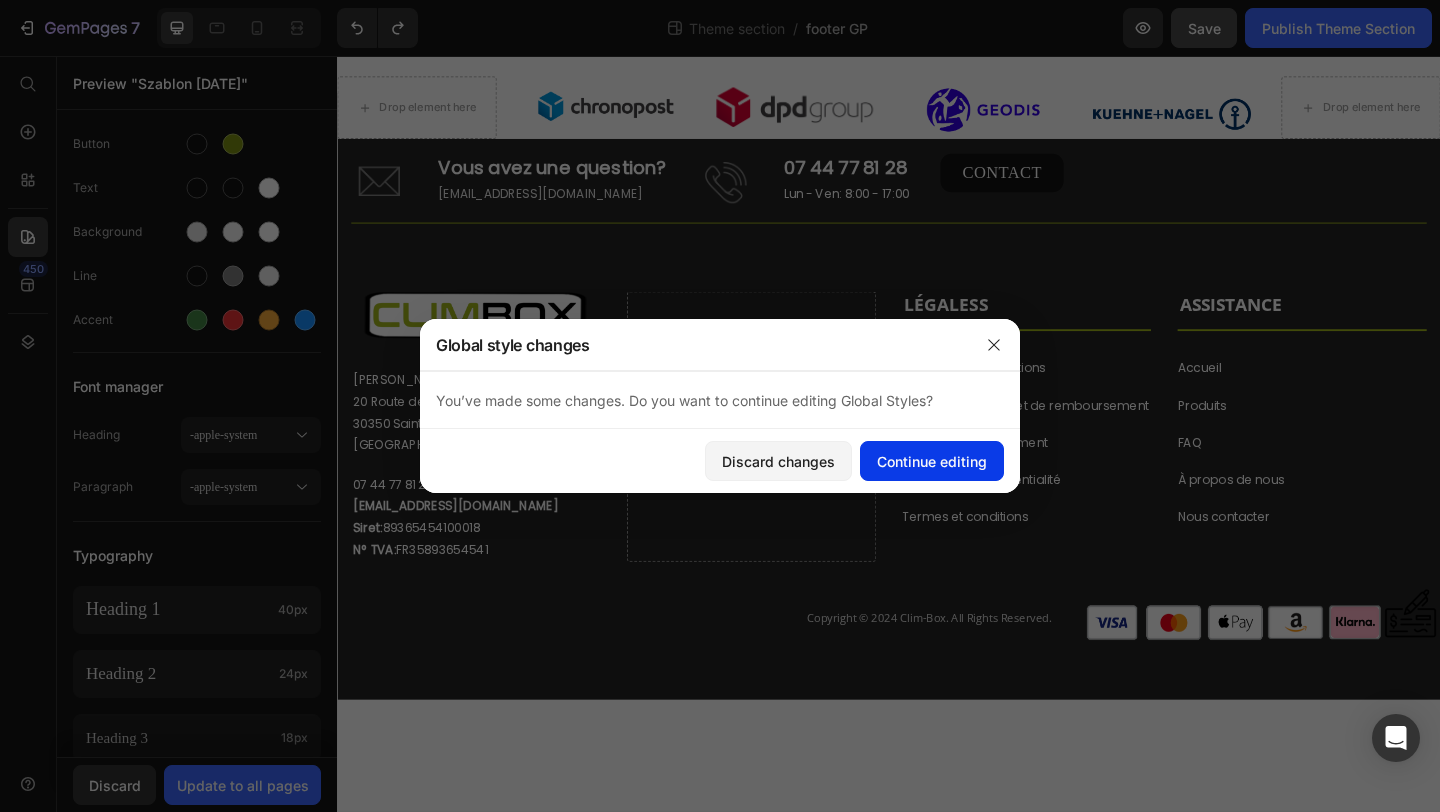 click on "Continue editing" at bounding box center (932, 461) 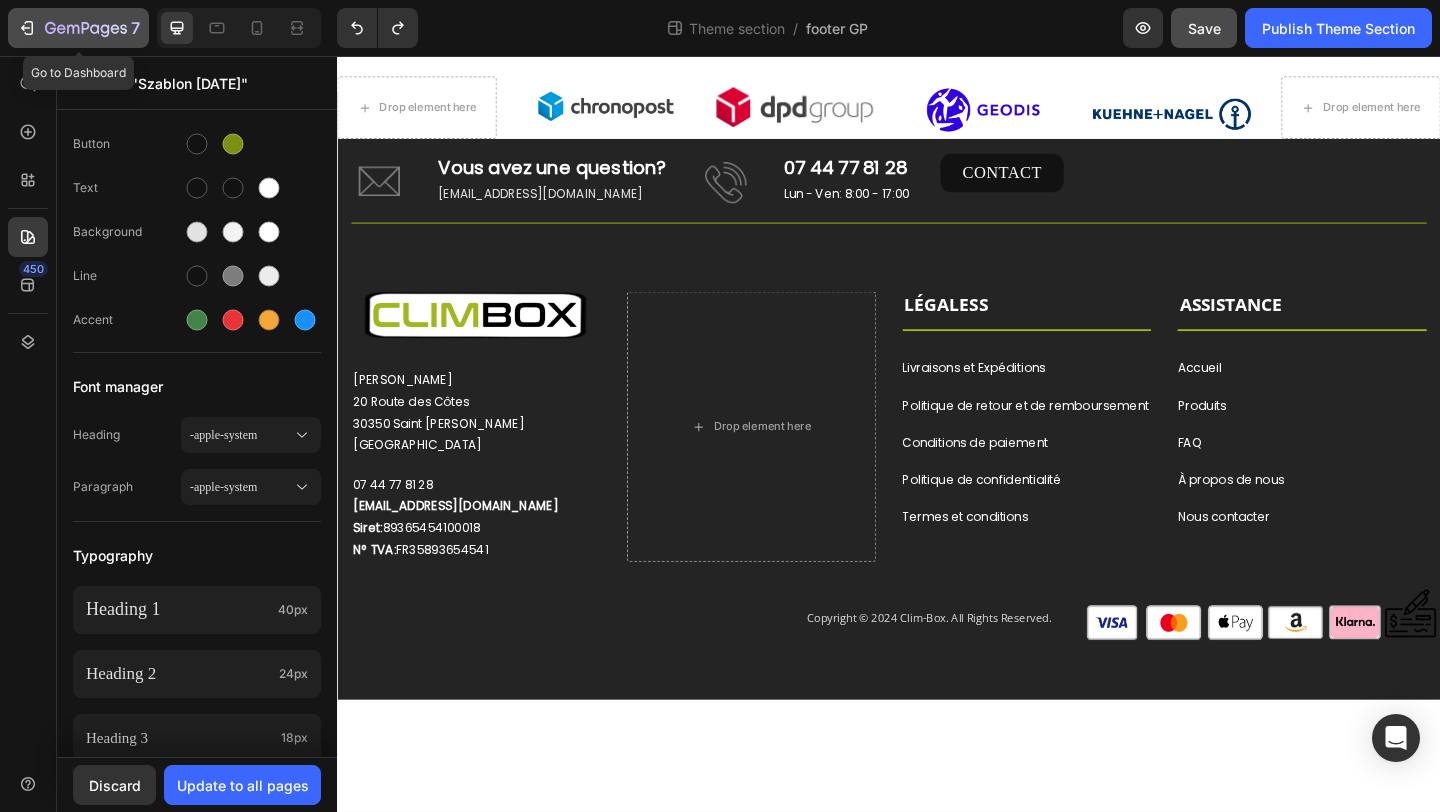 click 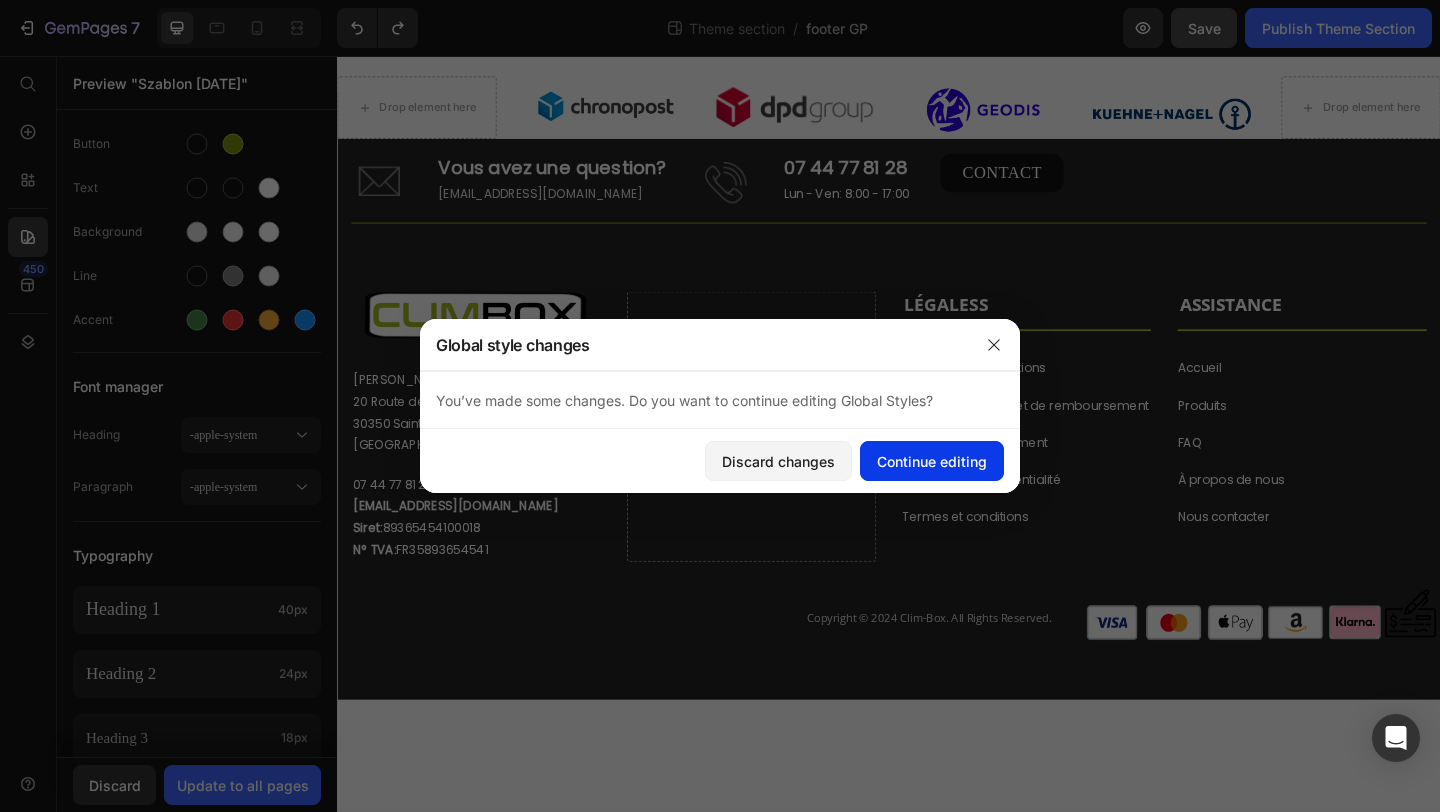 click on "Continue editing" at bounding box center (932, 461) 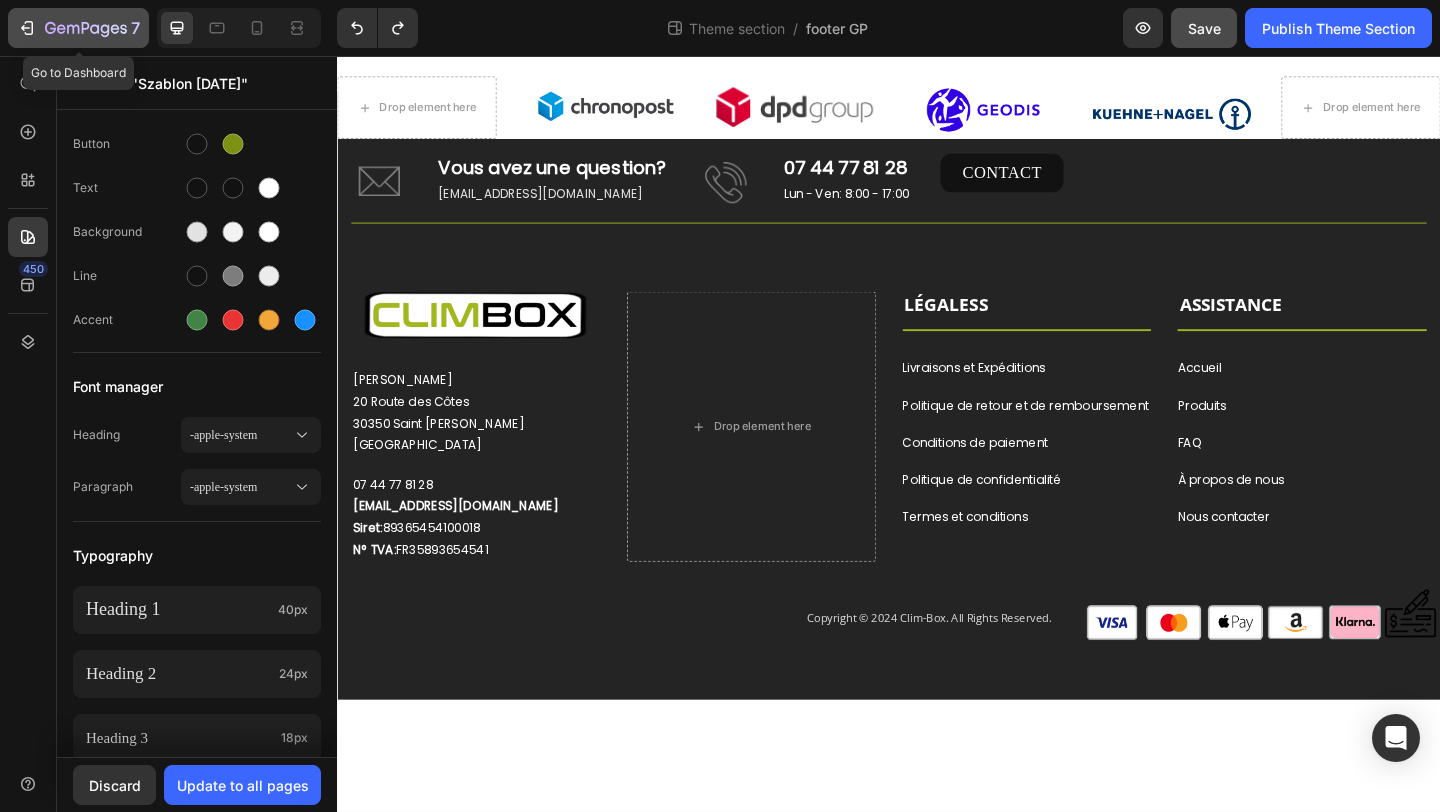 click 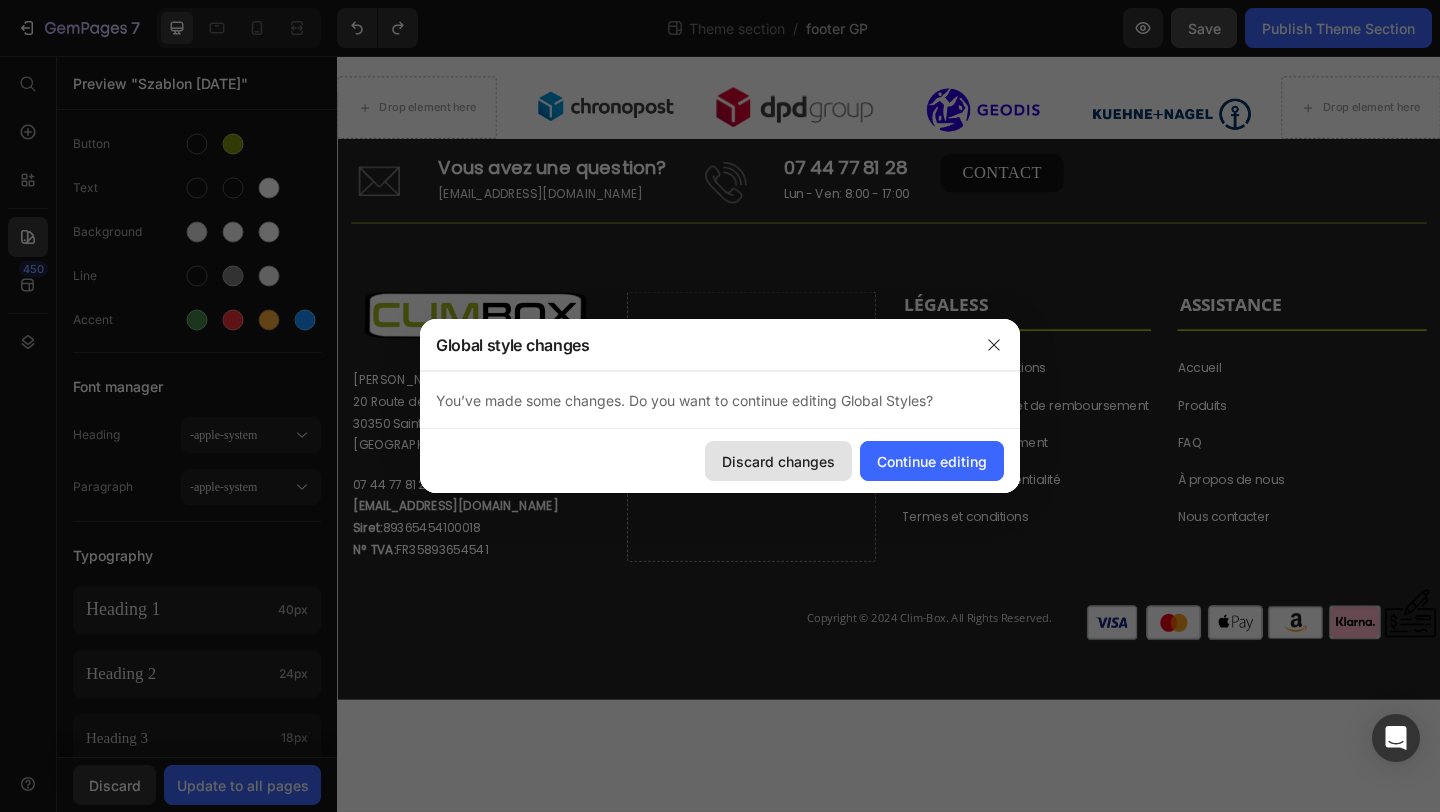 click on "Discard changes" at bounding box center [778, 461] 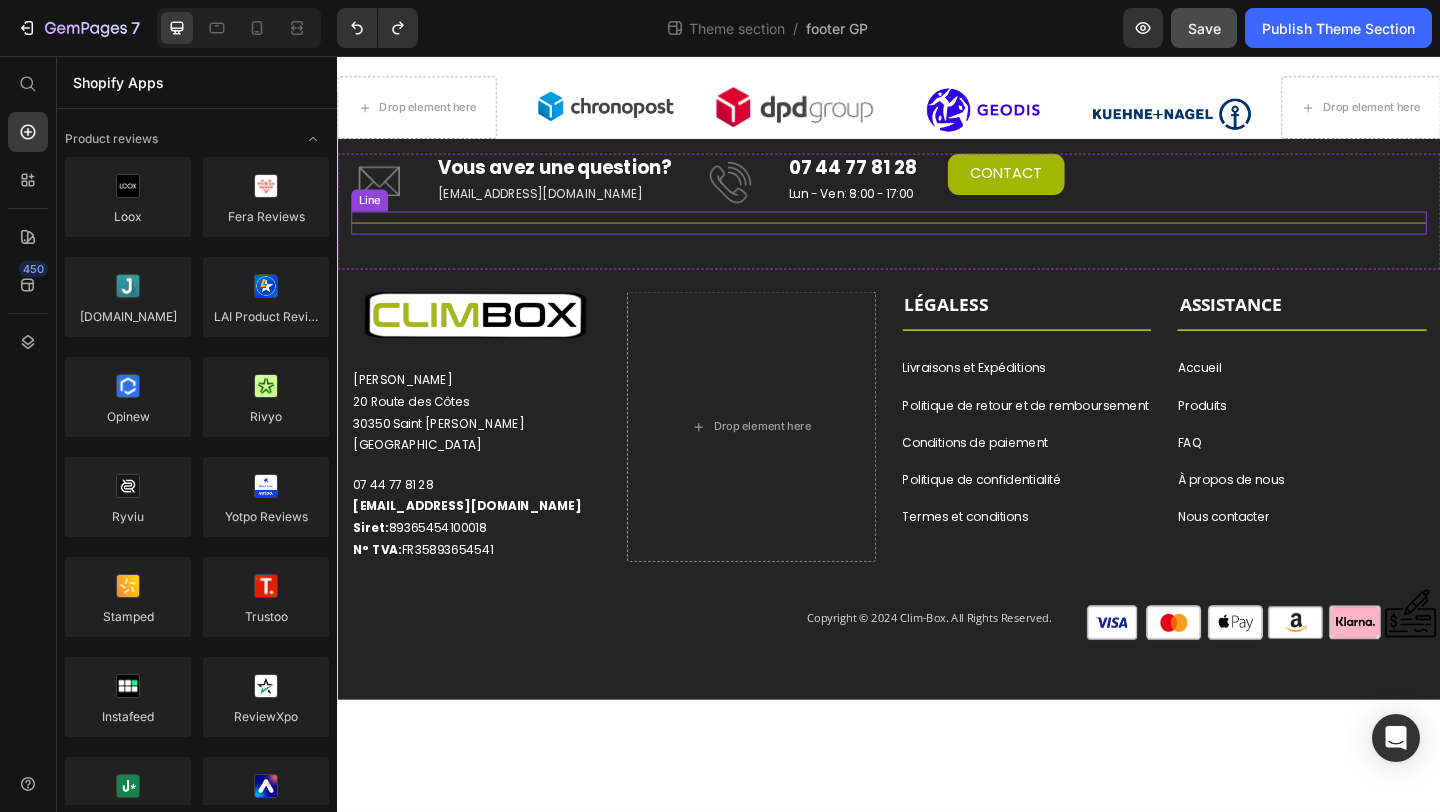 click on "Title Line" at bounding box center (937, 237) 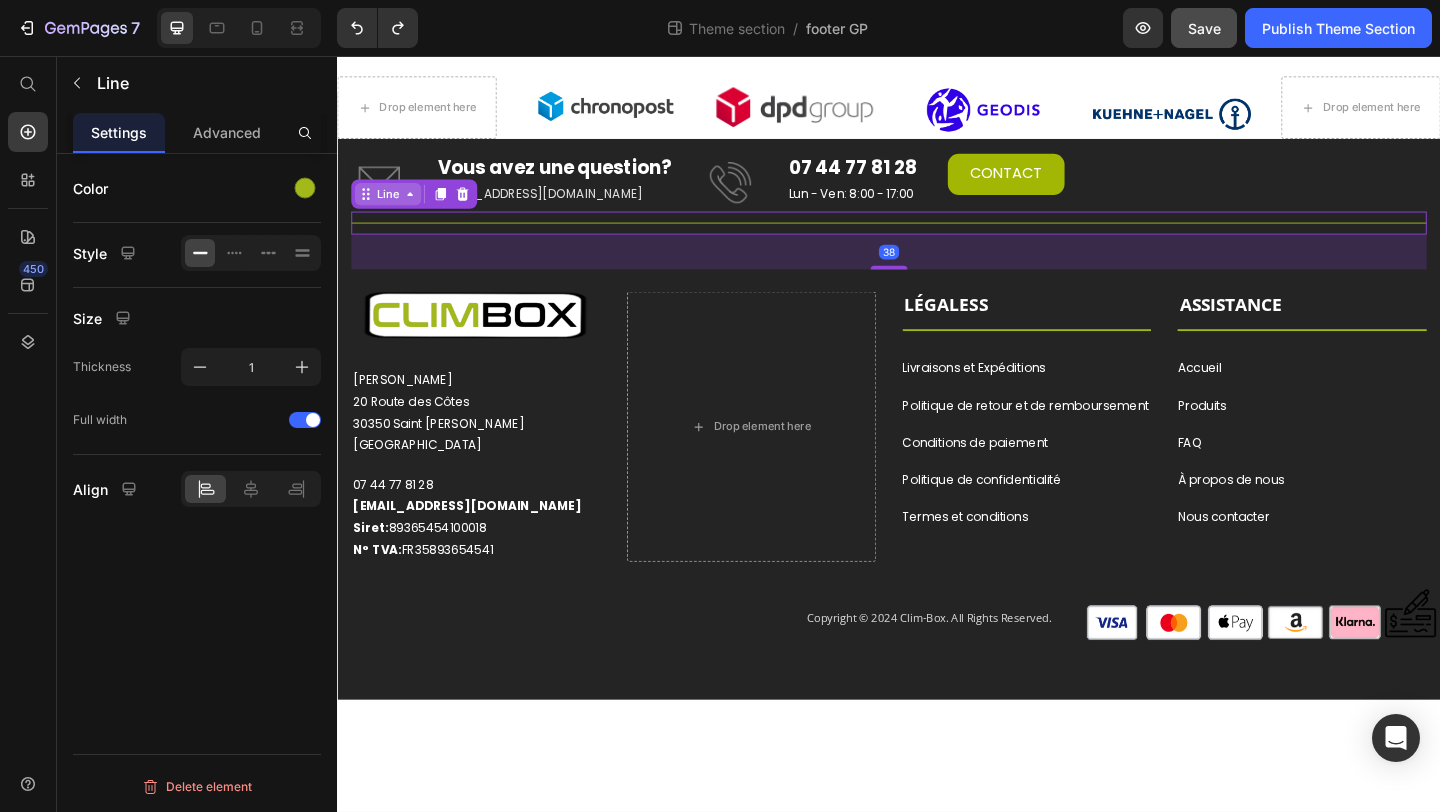 click on "Line" at bounding box center [392, 206] 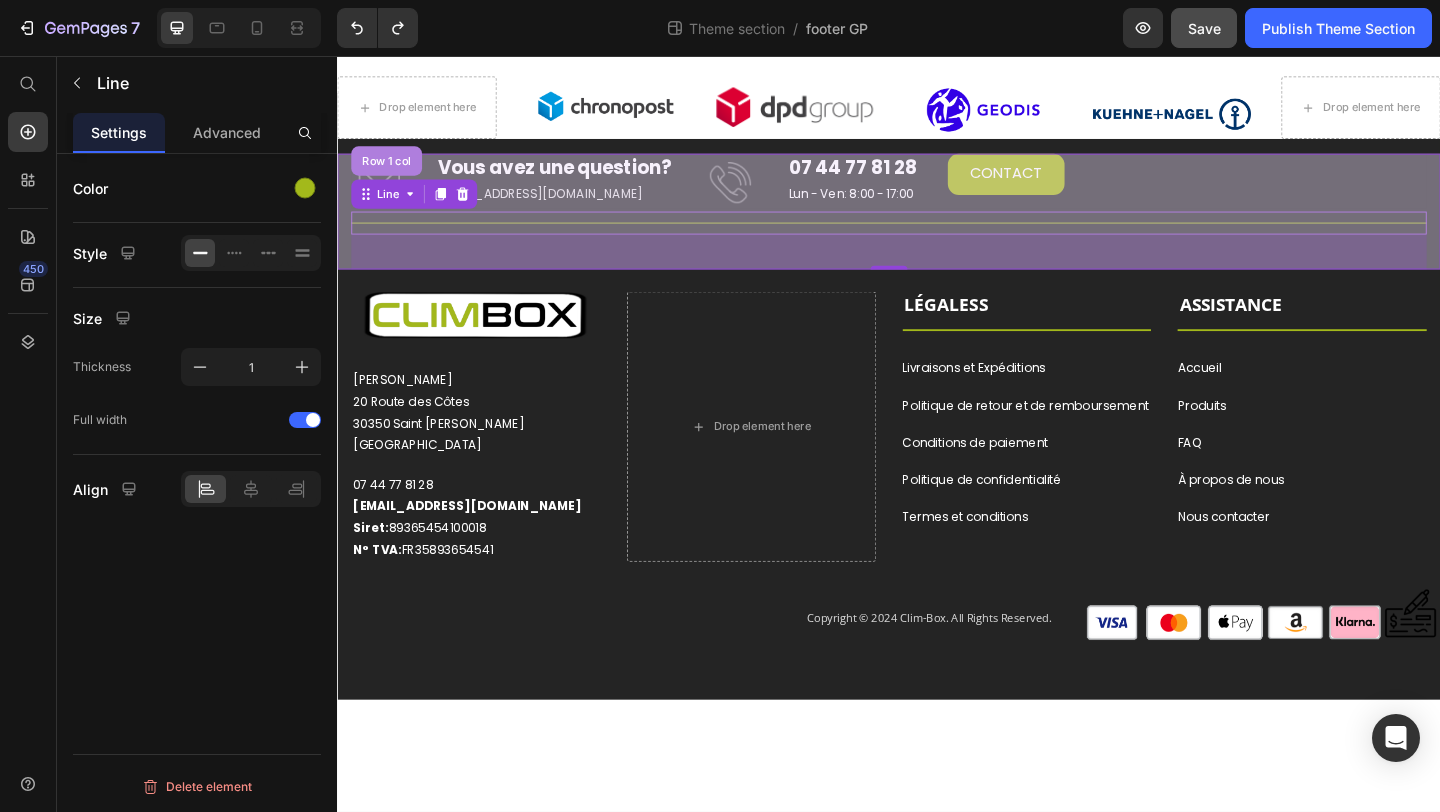 click on "Row 1 col" at bounding box center [390, 170] 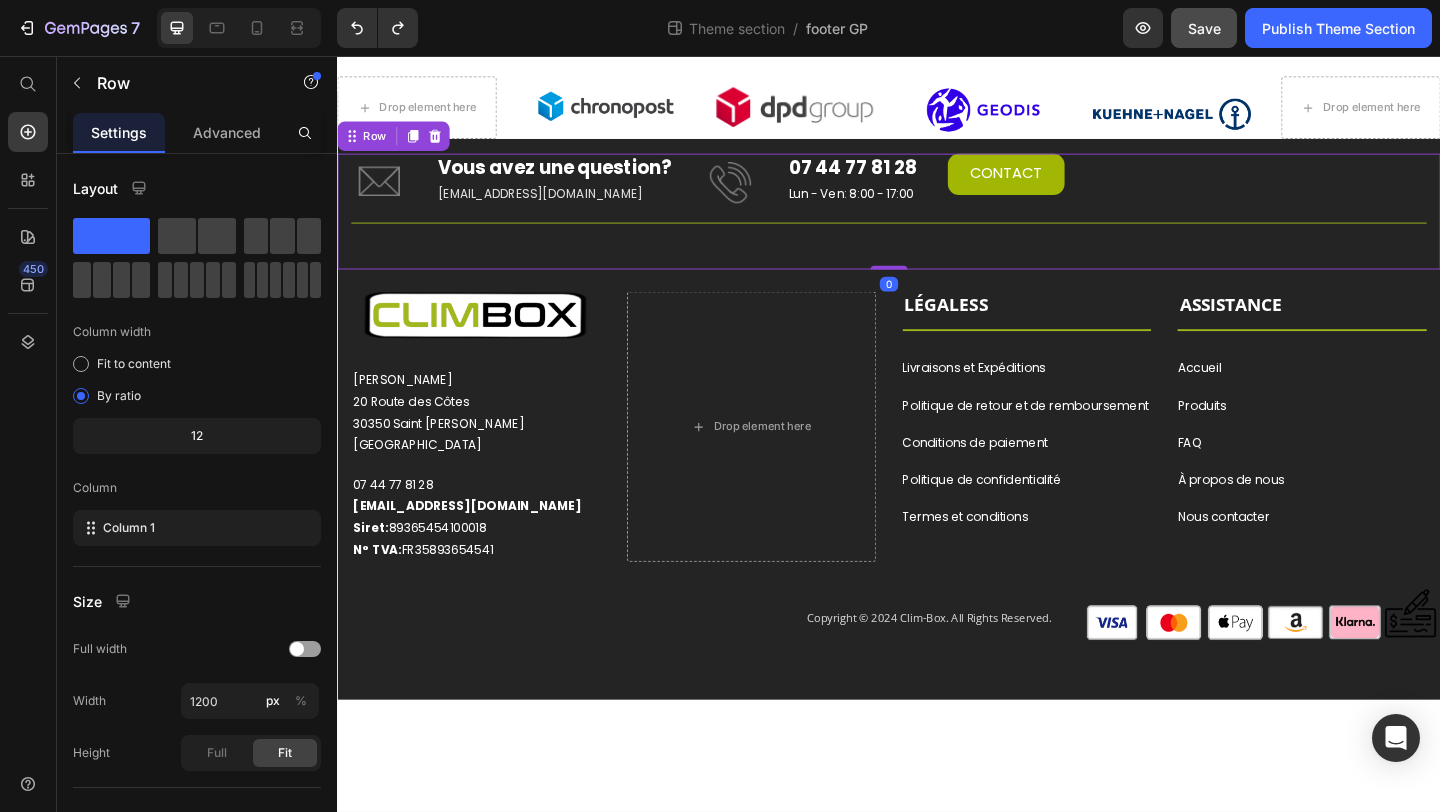 click on "Drop element here Image Image Image Image
Drop element here Row Image Image Image Image
Row Image Vous avez une question? Heading contact@clim-box.fr Text block Image 07 44 77 81 28 Heading Lun - Ven: 8:00 - 17:00 Text block CONTACT Button Row                Title Line Row   0 Image Vous avez une question? Heading contact@clim-box.fr Text block Row Image 07 44 77 81 28 Heading Lun - Ven: 8:00 - 17:00 Text block Row
CONTACT Button Image Eurl CHOMOW 20 Route des Côtes 30350 Saint Jean de Serres France Text block 07 44 77 81 28 contact@clim-box.fr Siret:  89365454100018   N° TVA:  FR35893654541 Text block
Row Row Row ASSISTANCE Text block                Title Line Accueil Button LÉGALES Text block                Title Line Livraisons et Expéditions Button Produits Button FAQ Button À propos de nous Button Nous contacter Button Politique de retour et de remboursement Button Button" at bounding box center [937, 467] 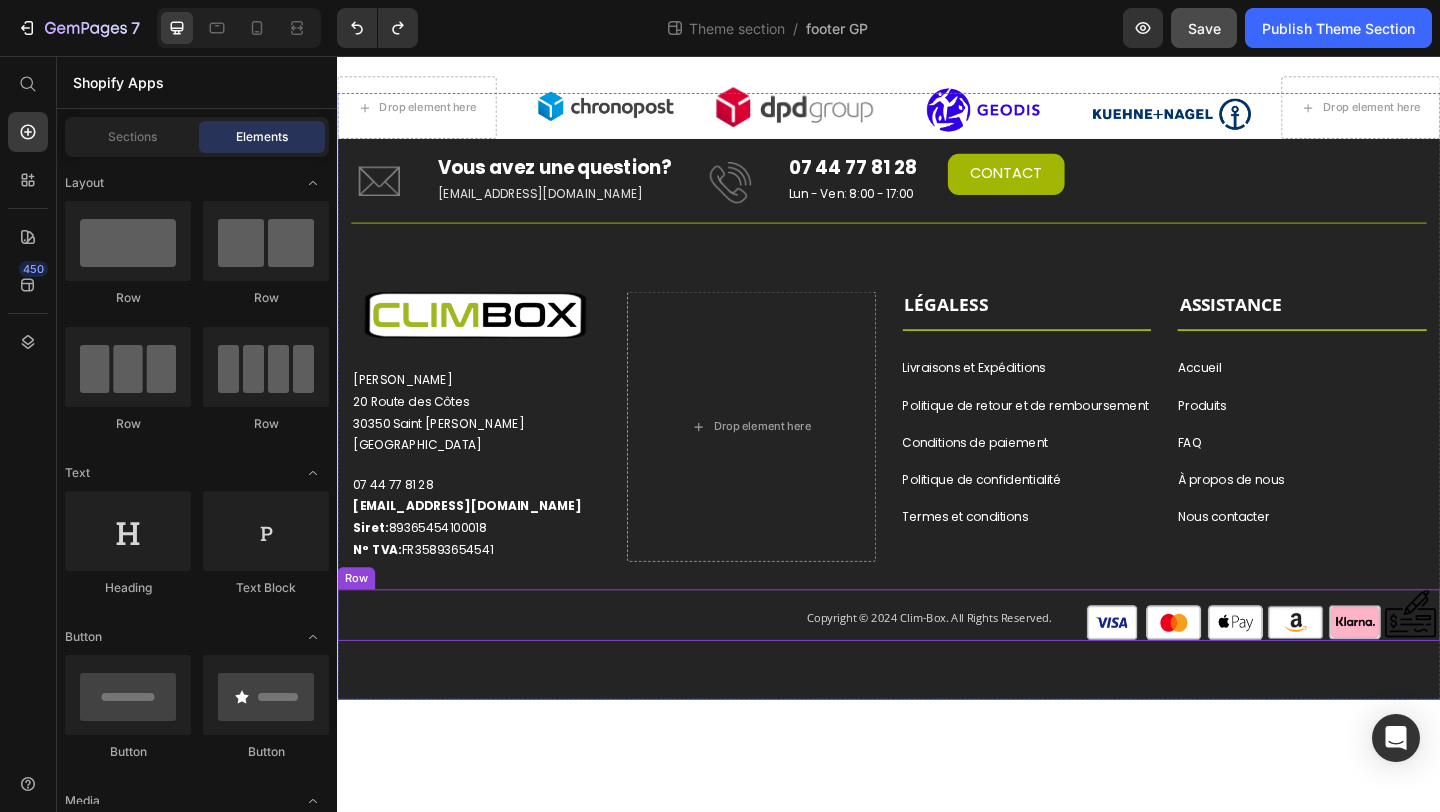 click on "Copyright © 2024 Clim-Box. All Rights Reserved. Text block" at bounding box center (726, 664) 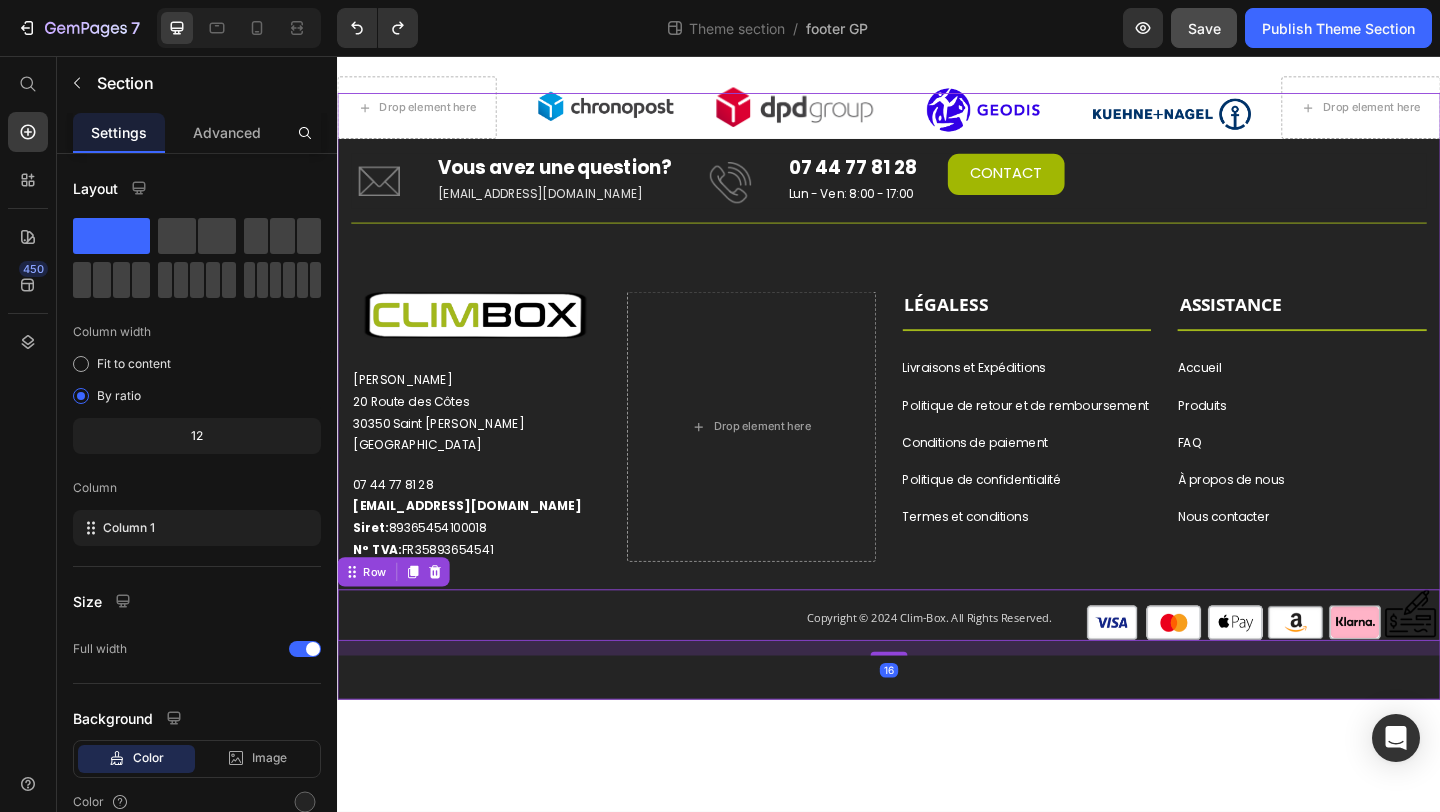 click on "Drop element here Image Image Image Image
Drop element here Row Image Image Image Image
Row Image Vous avez une question? Heading [EMAIL_ADDRESS][DOMAIN_NAME] Text block Image 07 44 77 81 28 Heading Lun - Ven: 8:00 - 17:00 Text block CONTACT Button Row                Title Line Row Image Vous avez une question? Heading [EMAIL_ADDRESS][DOMAIN_NAME] Text block Row Image 07 44 77 81 28 Heading Lun - Ven: 8:00 - 17:00 Text block Row
CONTACT Button Image Eurl CHOMOW [STREET_ADDRESS][PERSON_NAME] Text block [PHONE_NUMBER] [EMAIL_ADDRESS][DOMAIN_NAME] Siret:  89365454100018   N° TVA:  FR35893654541 Text block
Row Row Row ASSISTANCE Text block                Title Line Accueil Button LÉGALES Text block                Title Line Livraisons et Expéditions Button Produits Button FAQ Button À propos de nous Button Nous contacter Button Politique de retour et de remboursement Button Button Button" at bounding box center (937, 426) 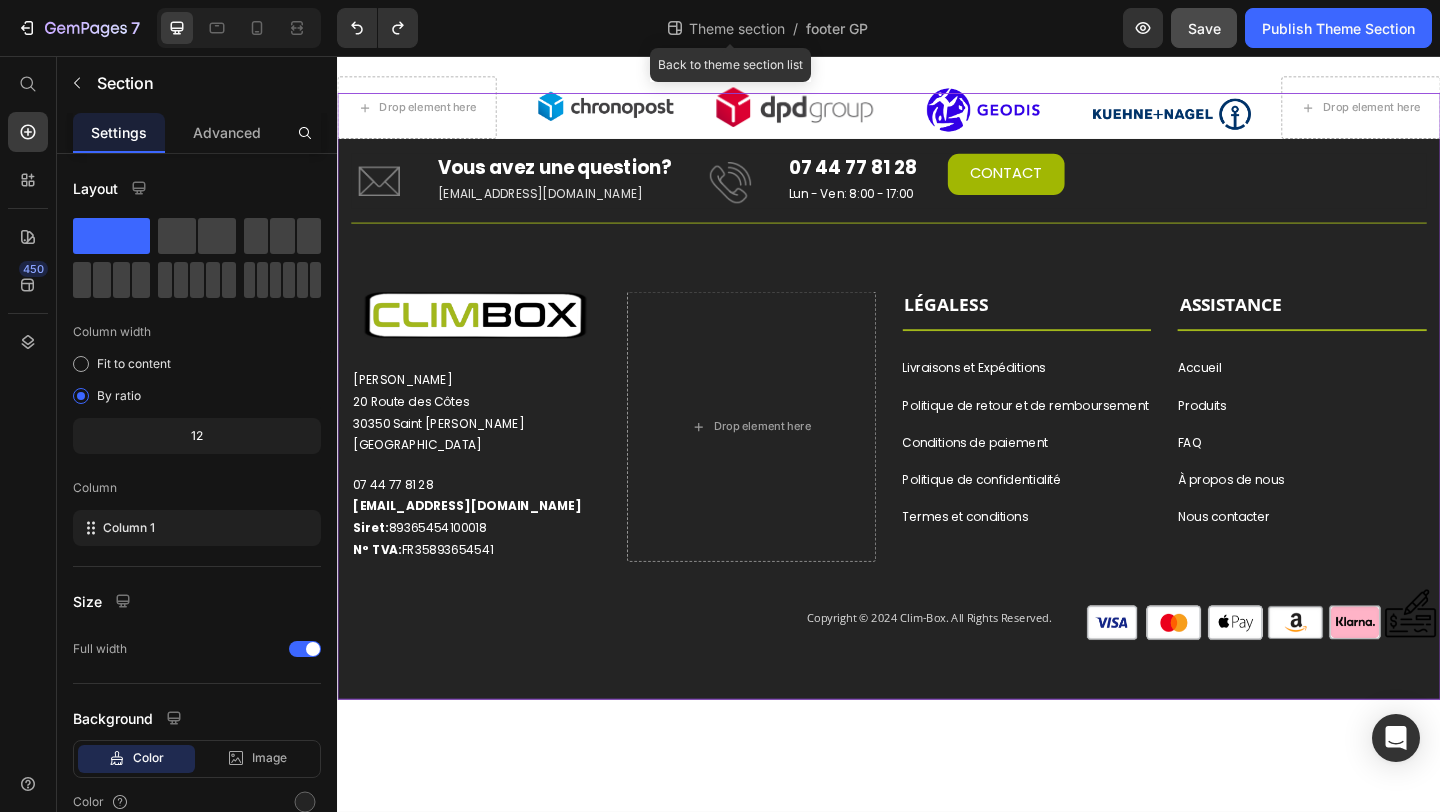 click on "Theme section" at bounding box center [737, 28] 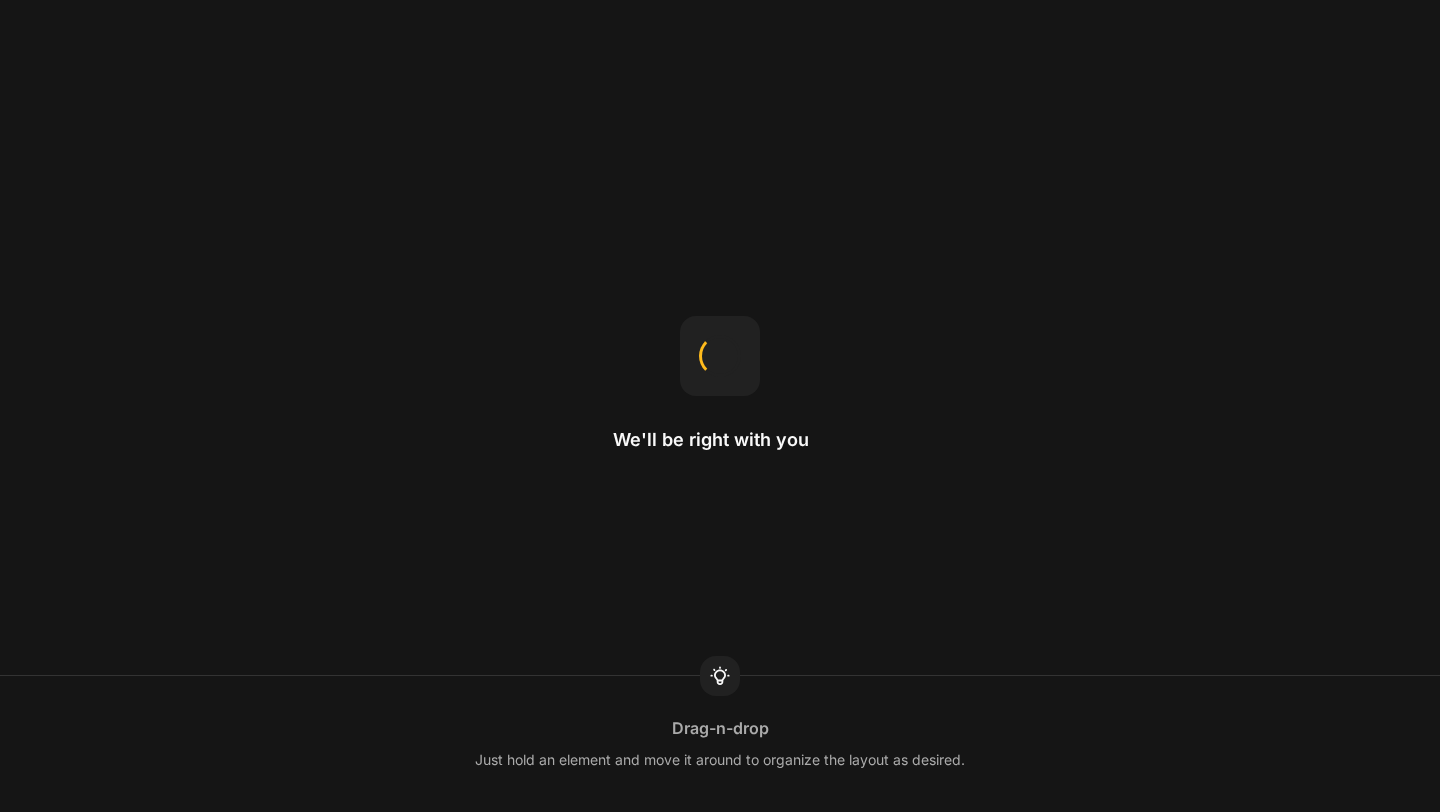 scroll, scrollTop: 0, scrollLeft: 0, axis: both 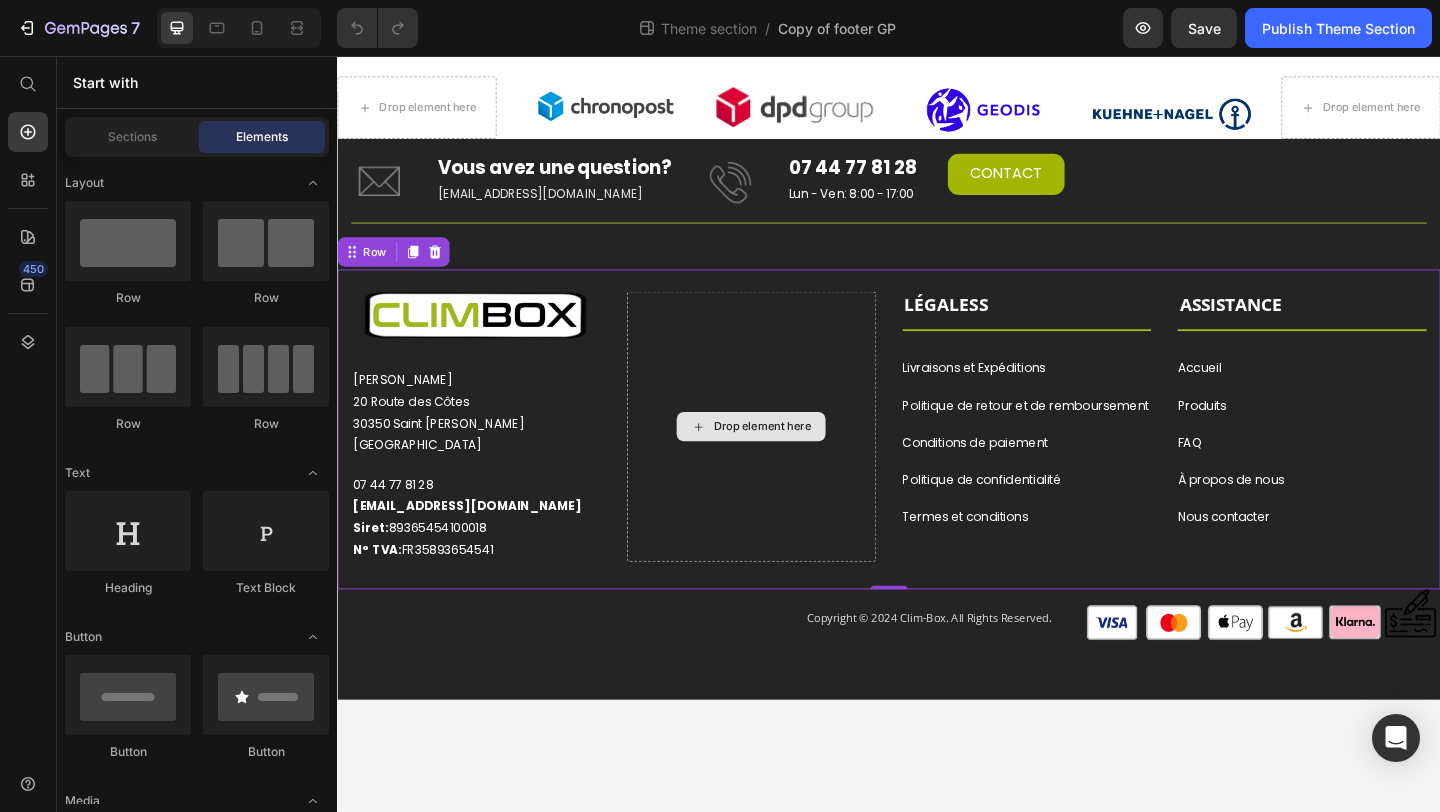 click on "Drop element here" at bounding box center (787, 459) 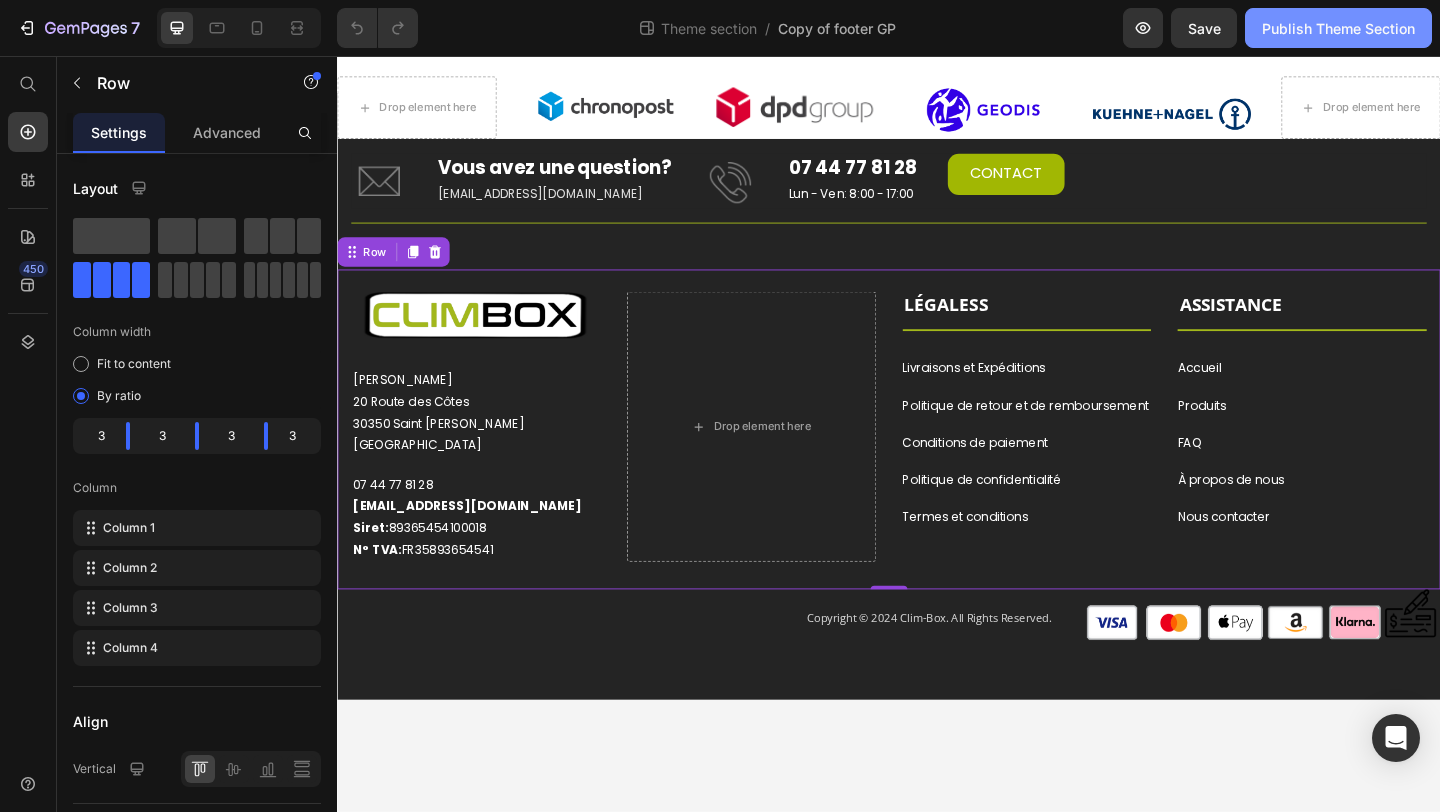 click on "Publish Theme Section" at bounding box center (1338, 28) 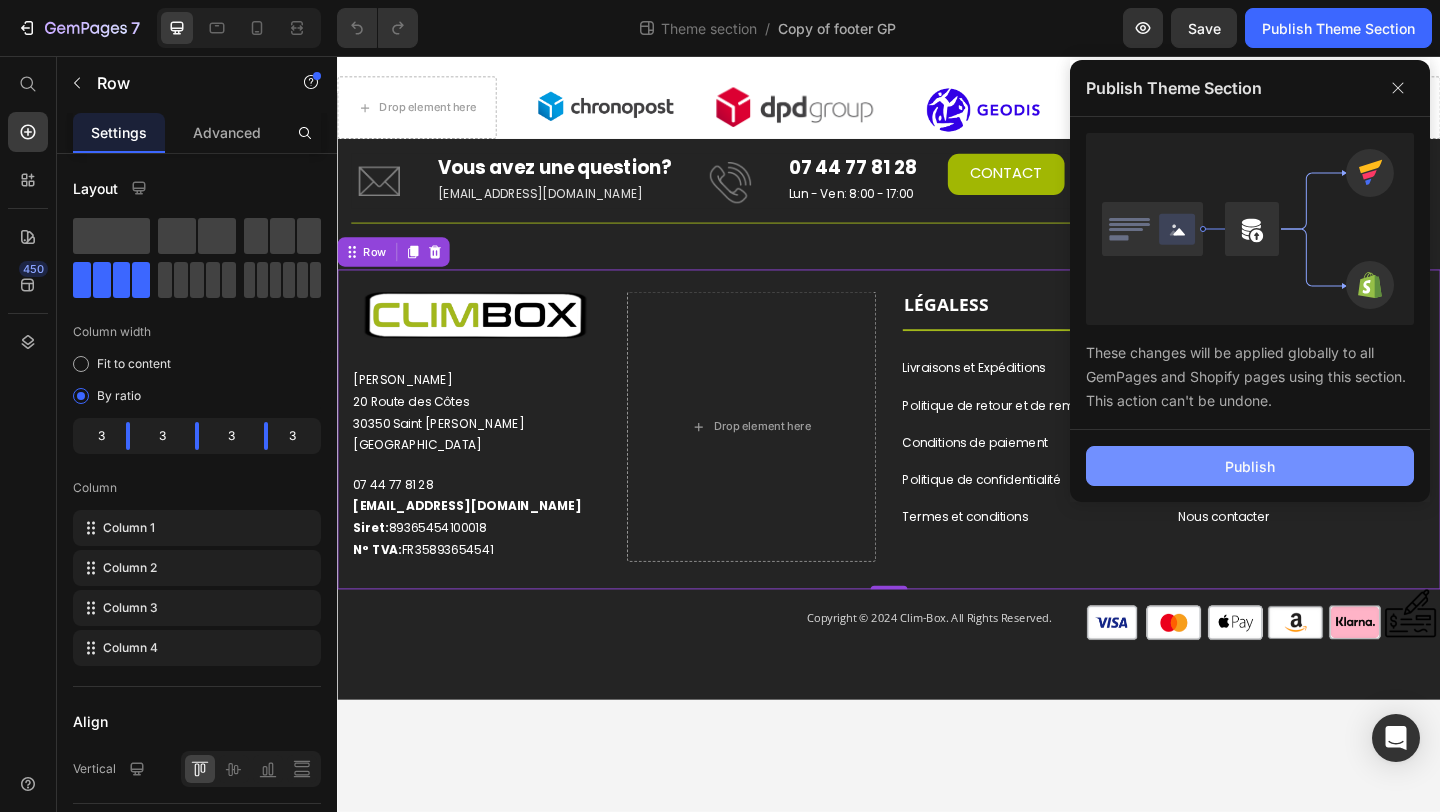 click on "Publish" at bounding box center [1250, 466] 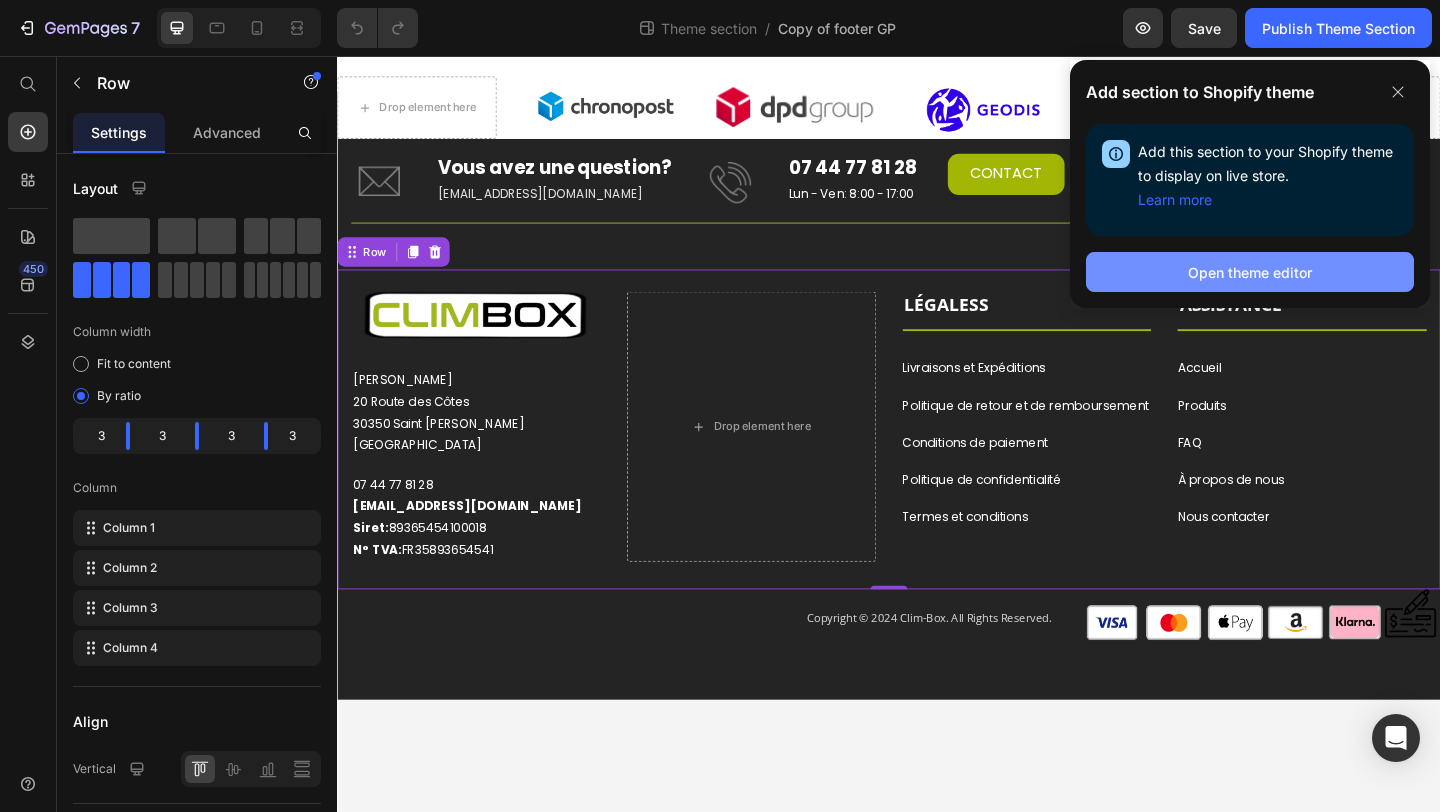 click on "Open theme editor" at bounding box center (1250, 272) 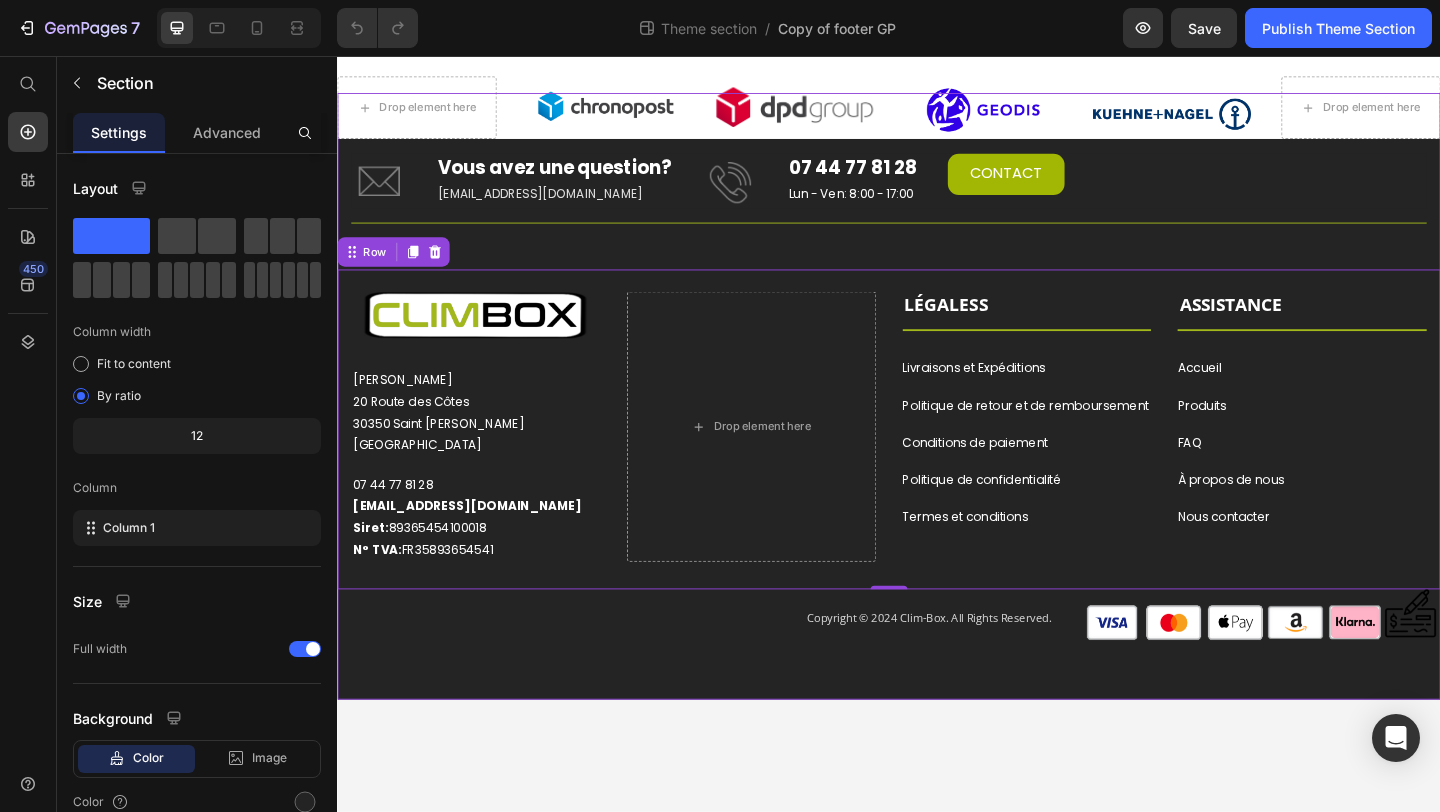 click on "Drop element here Image Image Image Image
Drop element here Row Image Image Image Image
Row Image Vous avez une question? Heading [EMAIL_ADDRESS][DOMAIN_NAME] Text block Image 07 44 77 81 28 Heading Lun - Ven: 8:00 - 17:00 Text block CONTACT Button Row                Title Line Row Image Vous avez une question? Heading [EMAIL_ADDRESS][DOMAIN_NAME] Text block Row Image 07 44 77 81 28 Heading Lun - Ven: 8:00 - 17:00 Text block Row
CONTACT Button Image Eurl CHOMOW [STREET_ADDRESS][PERSON_NAME] Text block [PHONE_NUMBER] [EMAIL_ADDRESS][DOMAIN_NAME] Siret:  89365454100018   N° TVA:  FR35893654541 Text block
Row Row Row ASSISTANCE Text block                Title Line Accueil Button LÉGALES Text block                Title Line Livraisons et Expéditions Button Produits Button FAQ Button À propos de nous Button Nous contacter Button Politique de retour et de remboursement Button Button Button" at bounding box center (937, 426) 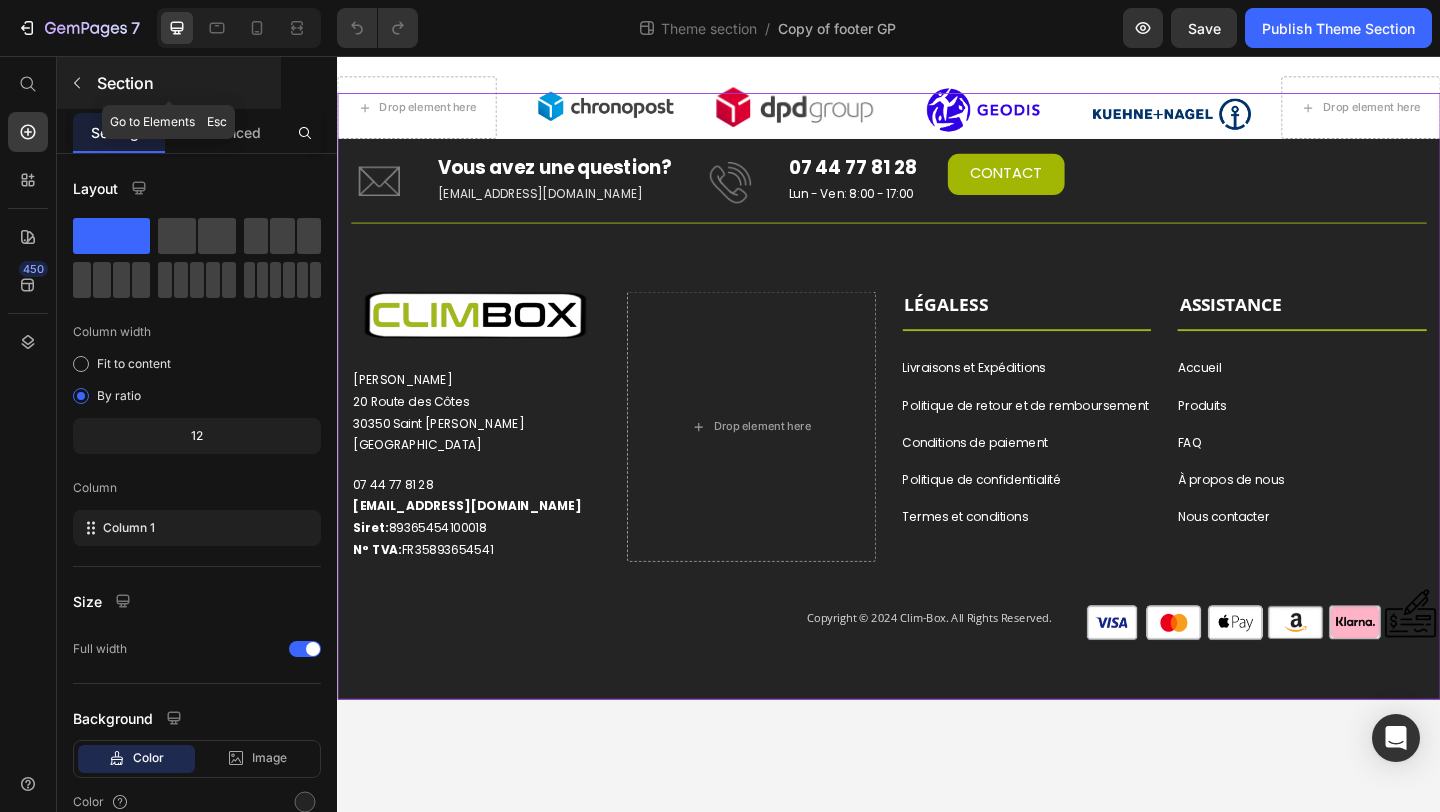 click 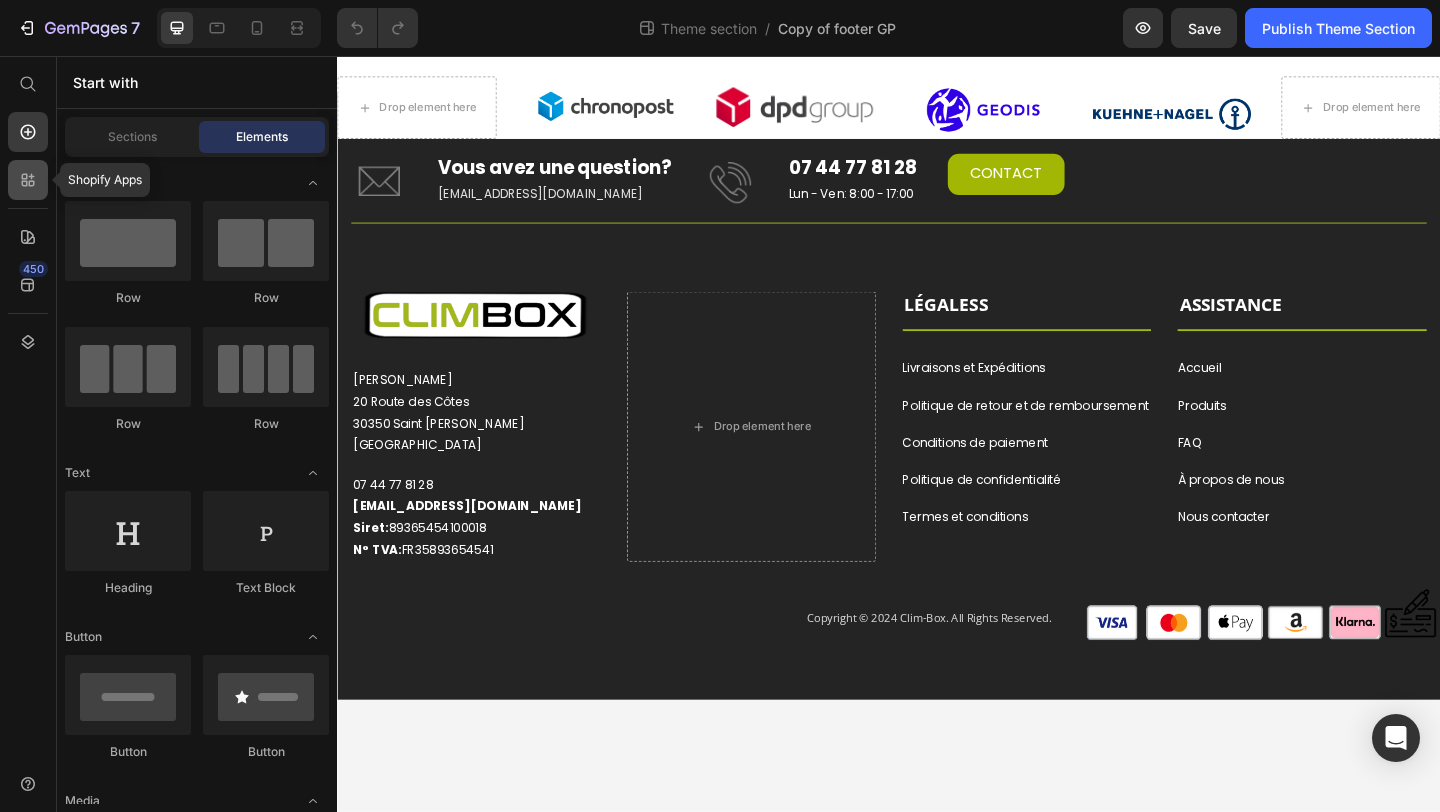 click 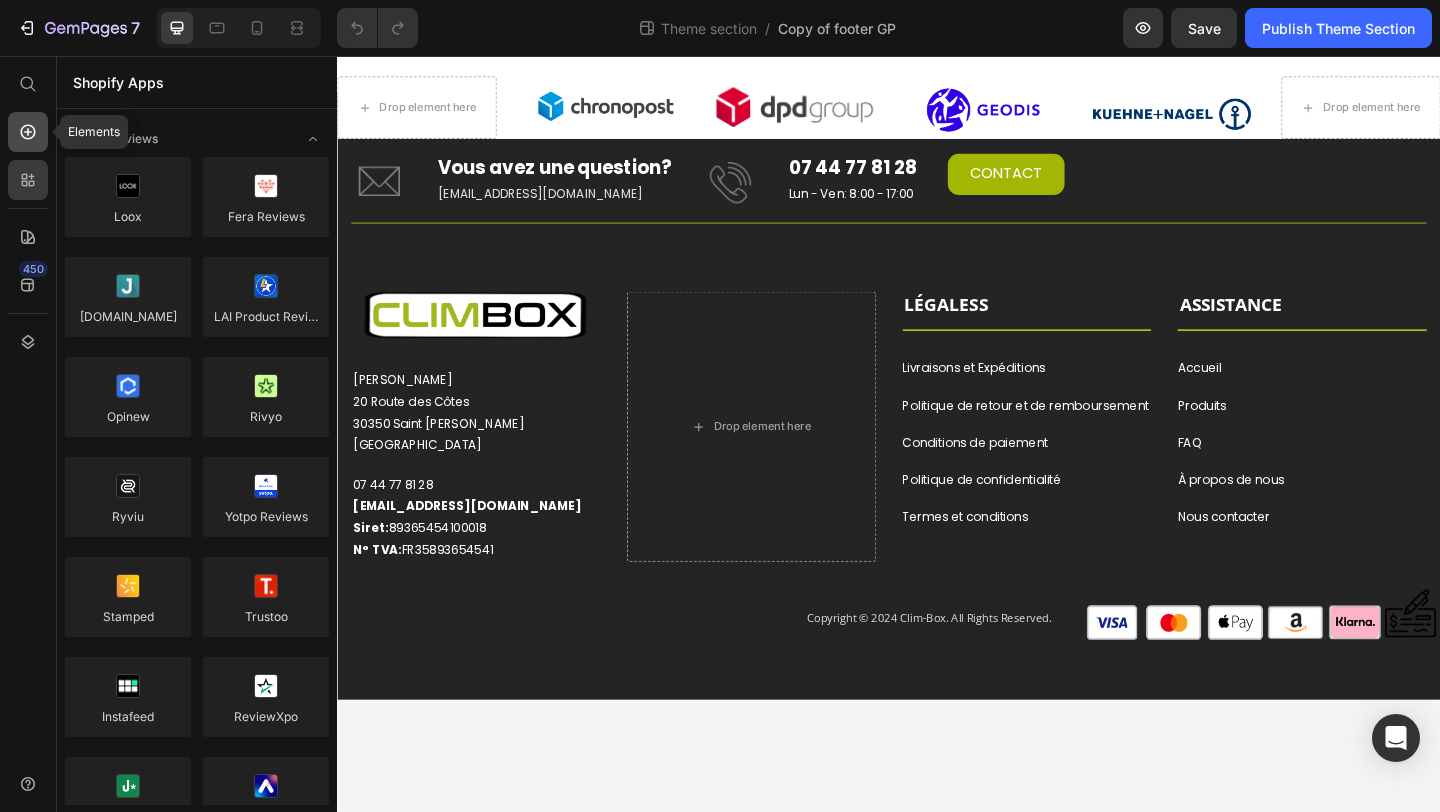 click 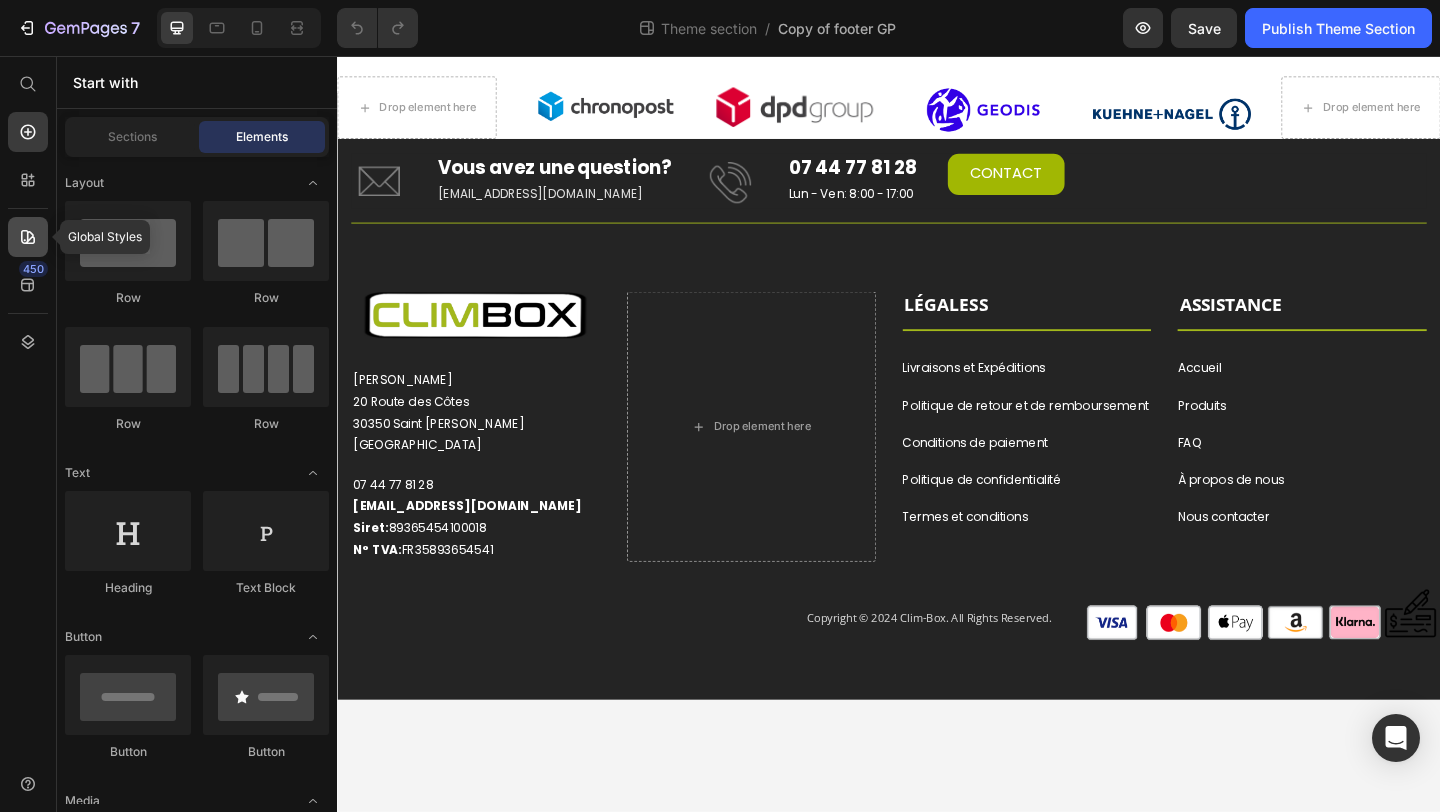 click 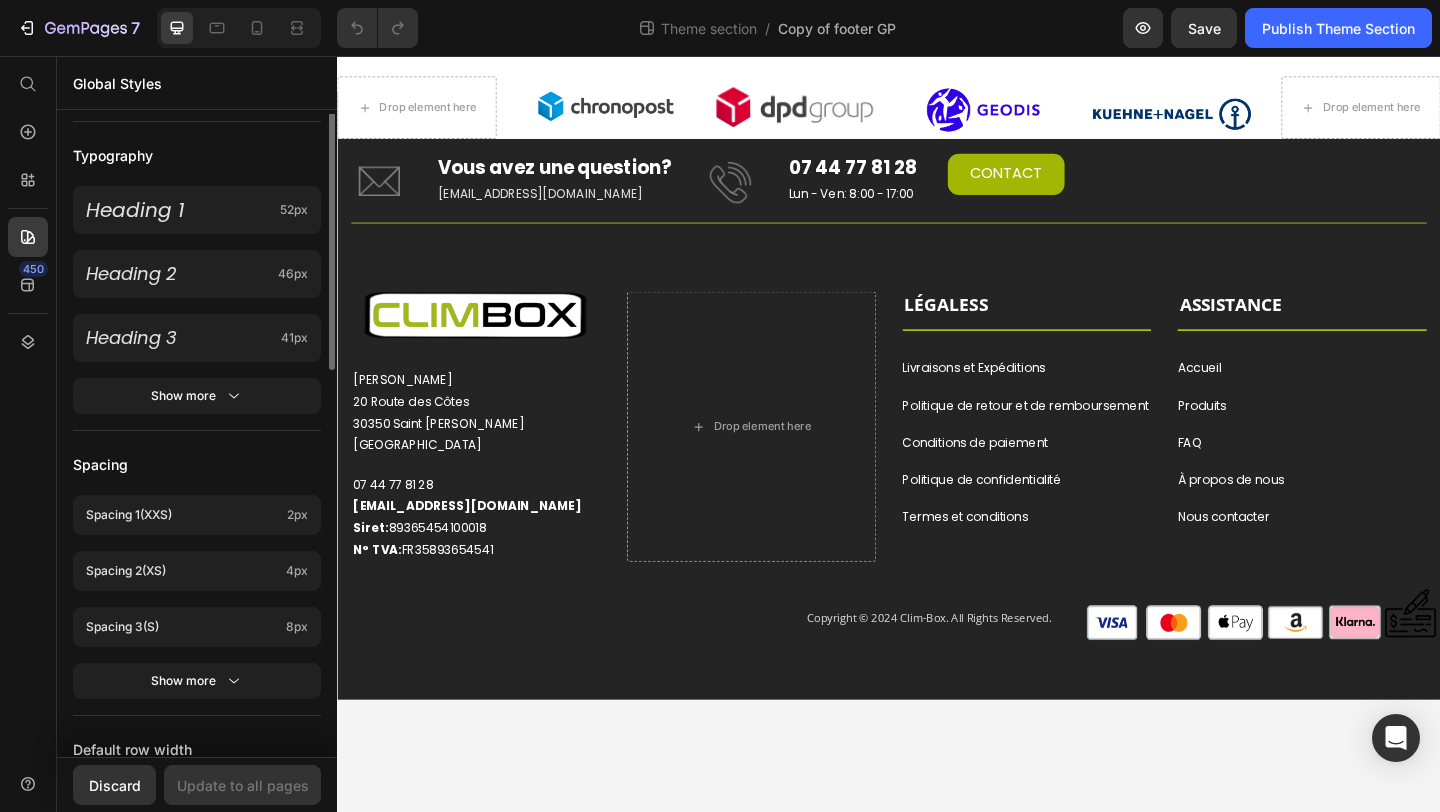 scroll, scrollTop: 0, scrollLeft: 0, axis: both 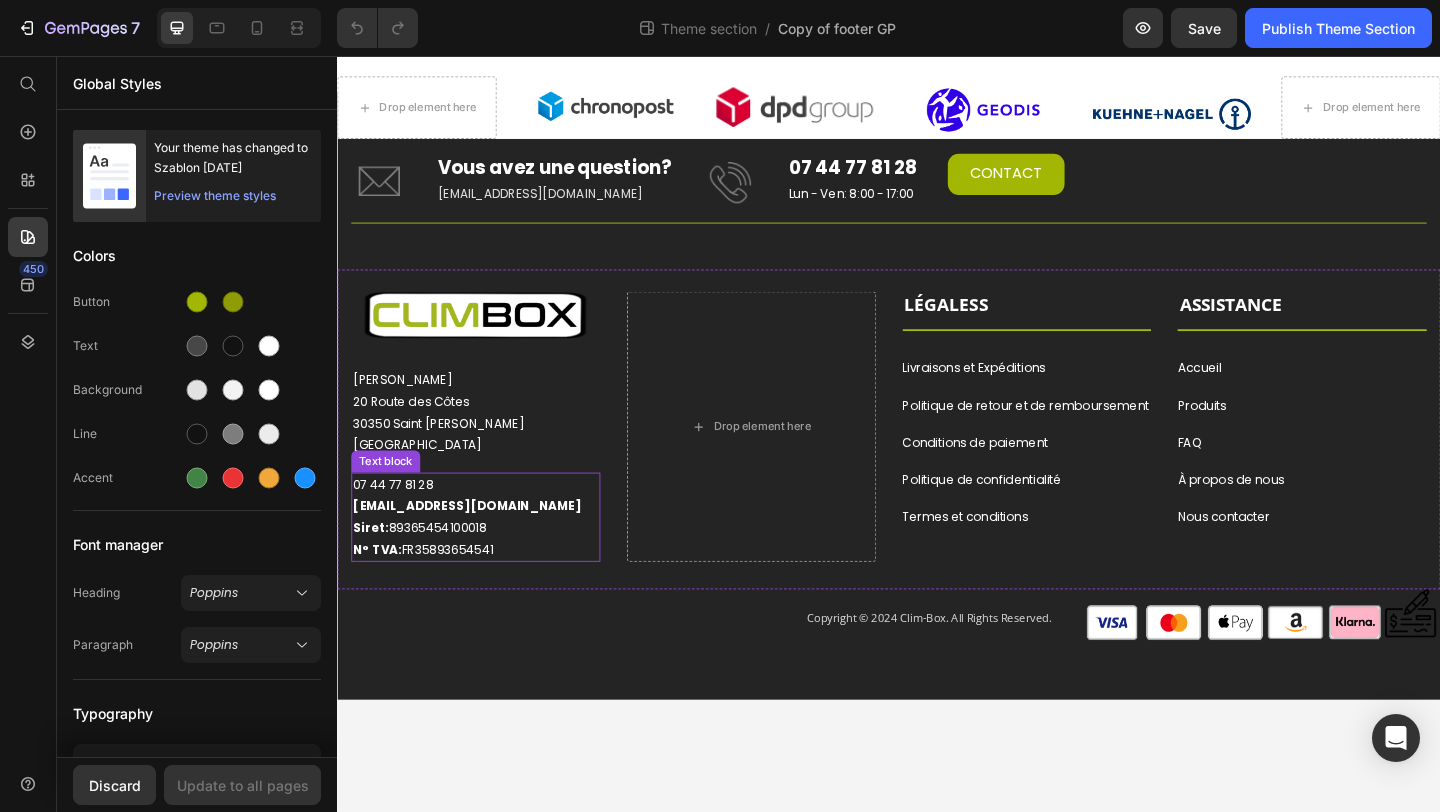 click on "[PHONE_NUMBER] [EMAIL_ADDRESS][DOMAIN_NAME] Siret:  89365454100018   N° TVA:  FR35893654541" at bounding box center (487, 558) 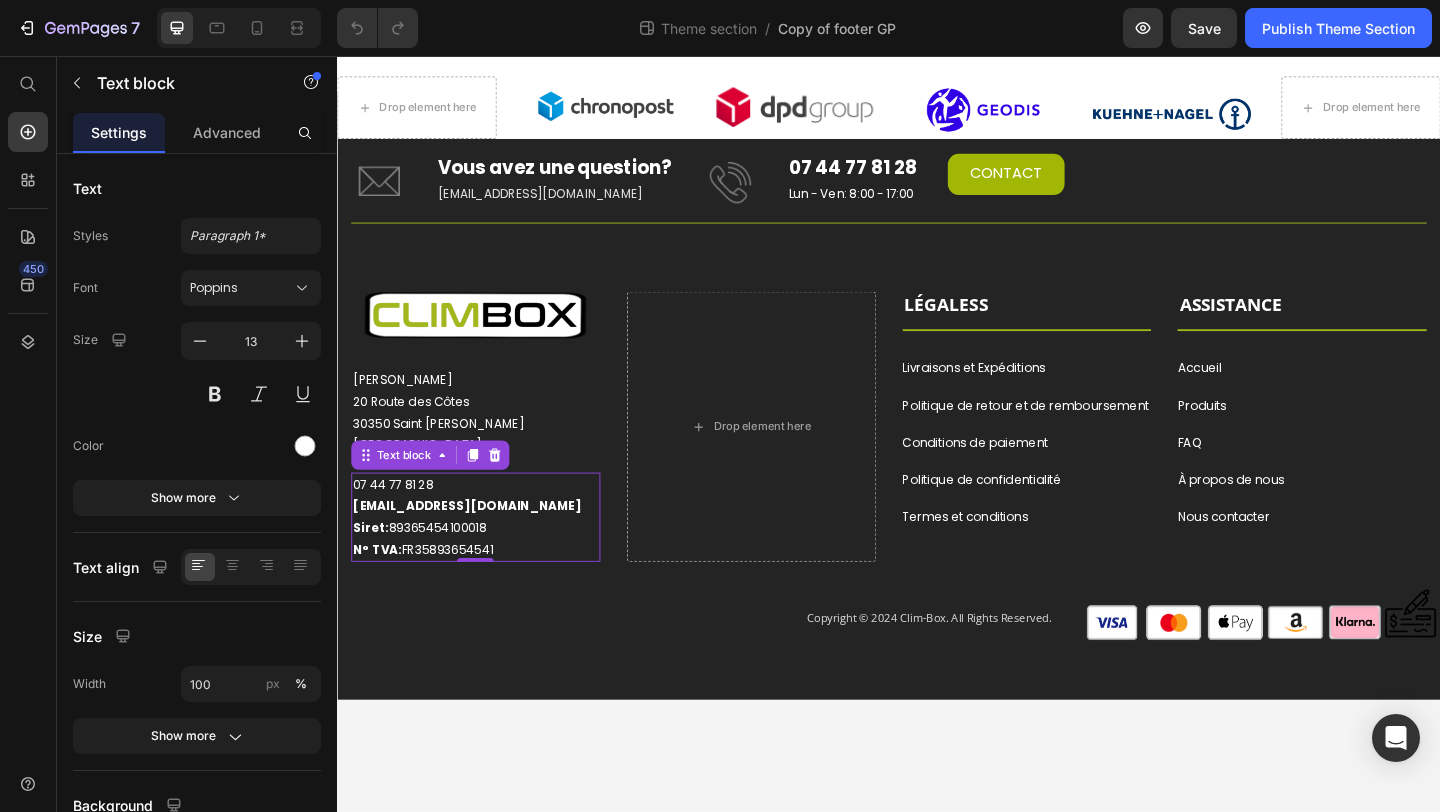 click on "Drop element here Image Image Image Image
Drop element here Row Image Image Image Image
Row Image Vous avez une question? Heading [EMAIL_ADDRESS][DOMAIN_NAME] Text block Image 07 44 77 81 28 Heading Lun - Ven: 8:00 - 17:00 Text block CONTACT Button Row                Title Line Row Image Vous avez une question? Heading [EMAIL_ADDRESS][DOMAIN_NAME] Text block Row Image 07 44 77 81 28 Heading Lun - Ven: 8:00 - 17:00 Text block Row
CONTACT Button Image Eurl CHOMOW [STREET_ADDRESS][PERSON_NAME] Text block [PHONE_NUMBER] [EMAIL_ADDRESS][DOMAIN_NAME] Siret:  89365454100018   N° TVA:  FR35893654541 Text block
Row Row Row ASSISTANCE Text block                Title Line Accueil Button LÉGALES Text block                Title Line Livraisons et Expéditions Button Produits Button FAQ Button À propos de nous Button Nous contacter Button Politique de retour et de remboursement Button Button Button" at bounding box center (937, 467) 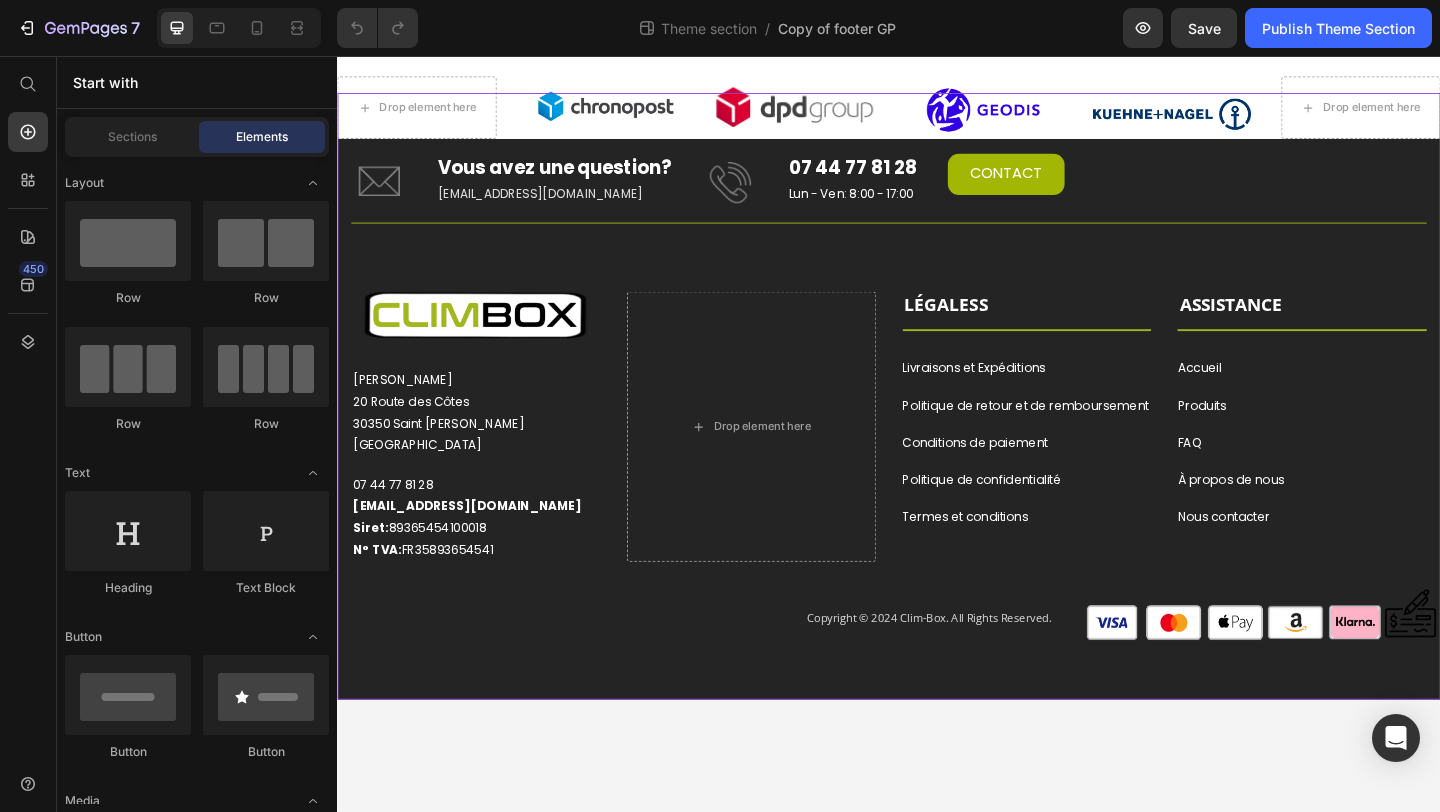 click on "Drop element here Image Image Image Image
Drop element here Row Image Image Image Image
Row Image Vous avez une question? Heading [EMAIL_ADDRESS][DOMAIN_NAME] Text block Image 07 44 77 81 28 Heading Lun - Ven: 8:00 - 17:00 Text block CONTACT Button Row                Title Line Row Image Vous avez une question? Heading [EMAIL_ADDRESS][DOMAIN_NAME] Text block Row Image 07 44 77 81 28 Heading Lun - Ven: 8:00 - 17:00 Text block Row
CONTACT Button Image Eurl CHOMOW [STREET_ADDRESS][PERSON_NAME] Text block [PHONE_NUMBER] [EMAIL_ADDRESS][DOMAIN_NAME] Siret:  89365454100018   N° TVA:  FR35893654541 Text block
Row Row Row ASSISTANCE Text block                Title Line Accueil Button LÉGALES Text block                Title Line Livraisons et Expéditions Button Produits Button FAQ Button À propos de nous Button Nous contacter Button Politique de retour et de remboursement Button Button Button" at bounding box center [937, 426] 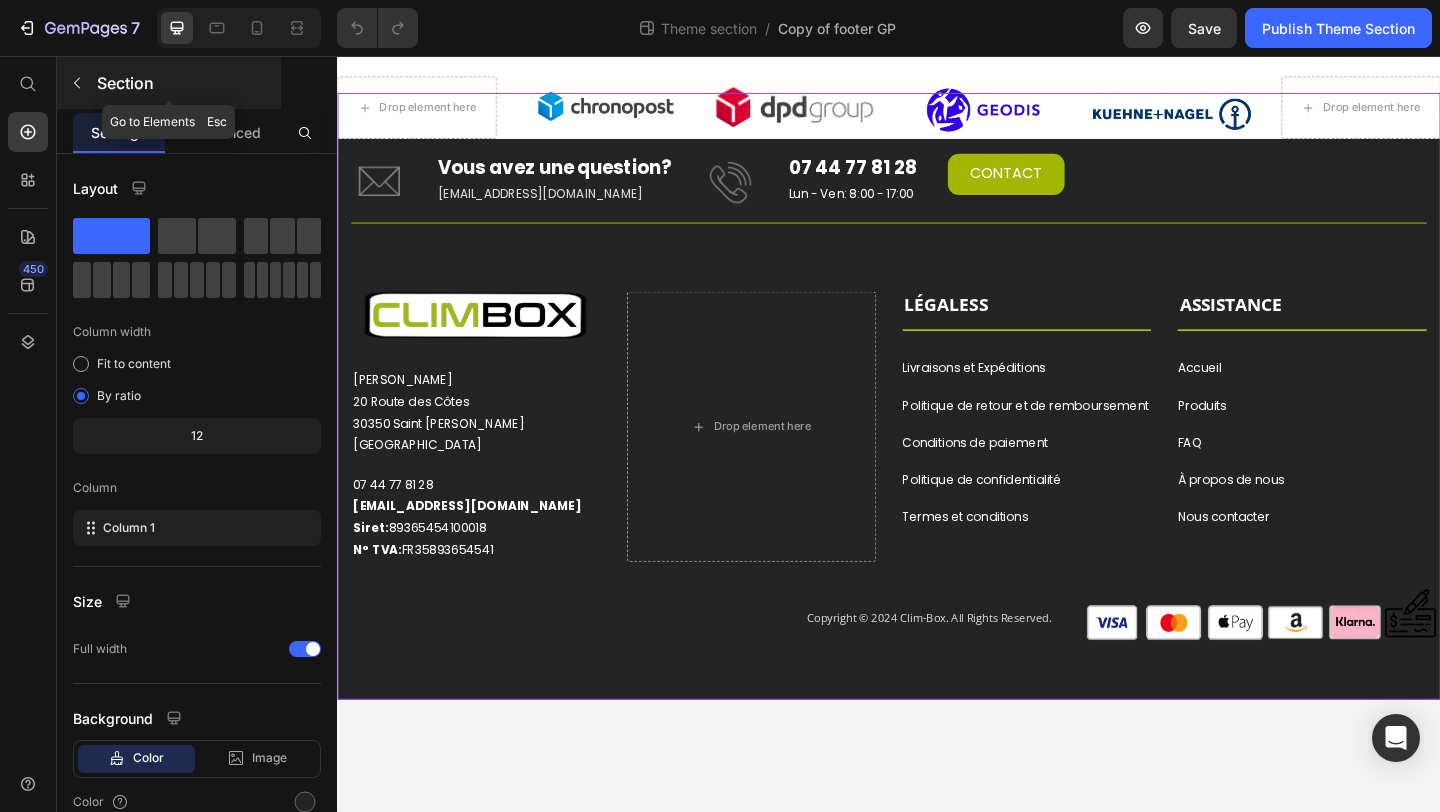 click 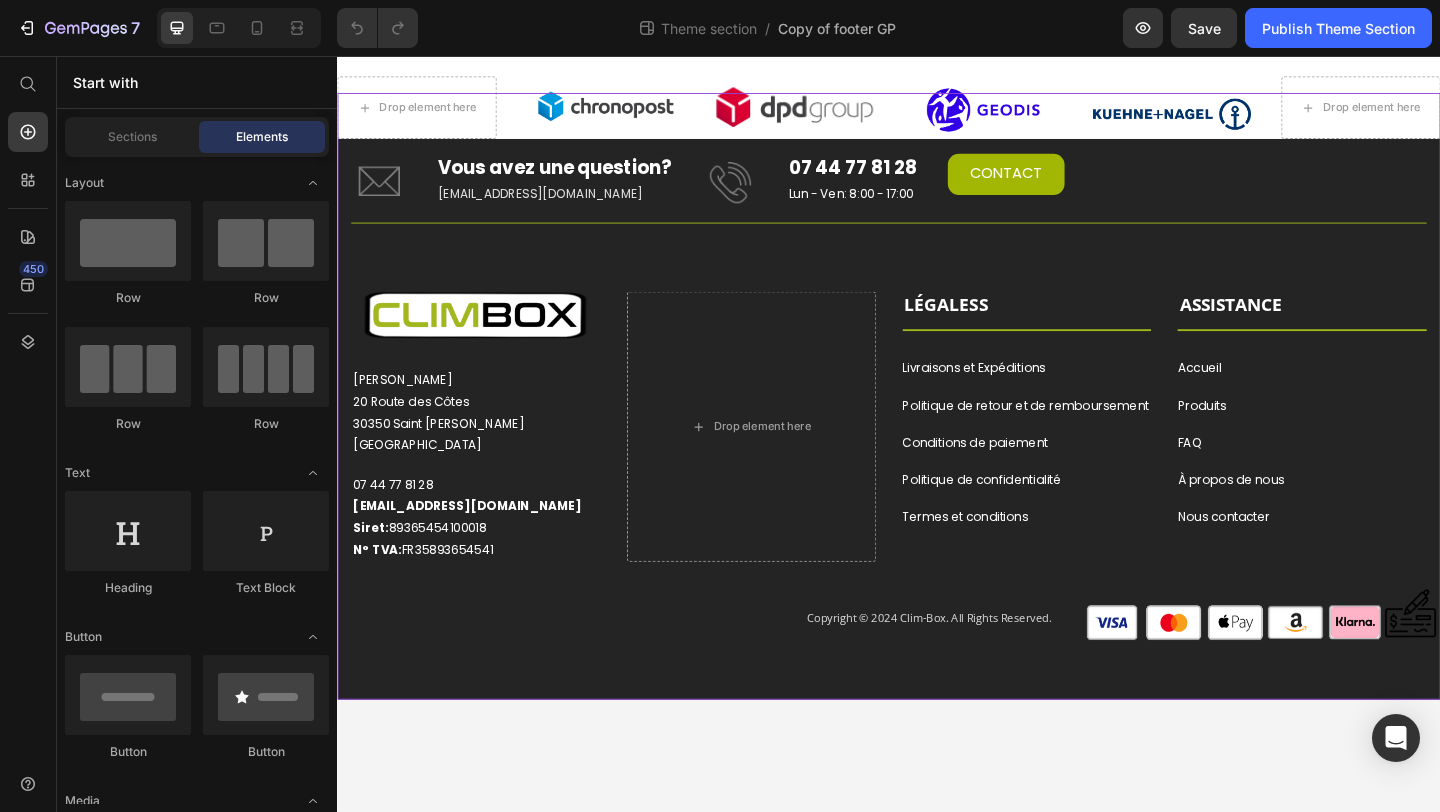 click on "Drop element here Image Image Image Image
Drop element here Row Image Image Image Image
Row Image Vous avez une question? Heading [EMAIL_ADDRESS][DOMAIN_NAME] Text block Image 07 44 77 81 28 Heading Lun - Ven: 8:00 - 17:00 Text block CONTACT Button Row                Title Line Row Image Vous avez une question? Heading [EMAIL_ADDRESS][DOMAIN_NAME] Text block Row Image 07 44 77 81 28 Heading Lun - Ven: 8:00 - 17:00 Text block Row
CONTACT Button Image Eurl CHOMOW [STREET_ADDRESS][PERSON_NAME] Text block [PHONE_NUMBER] [EMAIL_ADDRESS][DOMAIN_NAME] Siret:  89365454100018   N° TVA:  FR35893654541 Text block
Row Row Row ASSISTANCE Text block                Title Line Accueil Button LÉGALES Text block                Title Line Livraisons et Expéditions Button Produits Button FAQ Button À propos de nous Button Nous contacter Button Politique de retour et de remboursement Button Button Button" at bounding box center [937, 426] 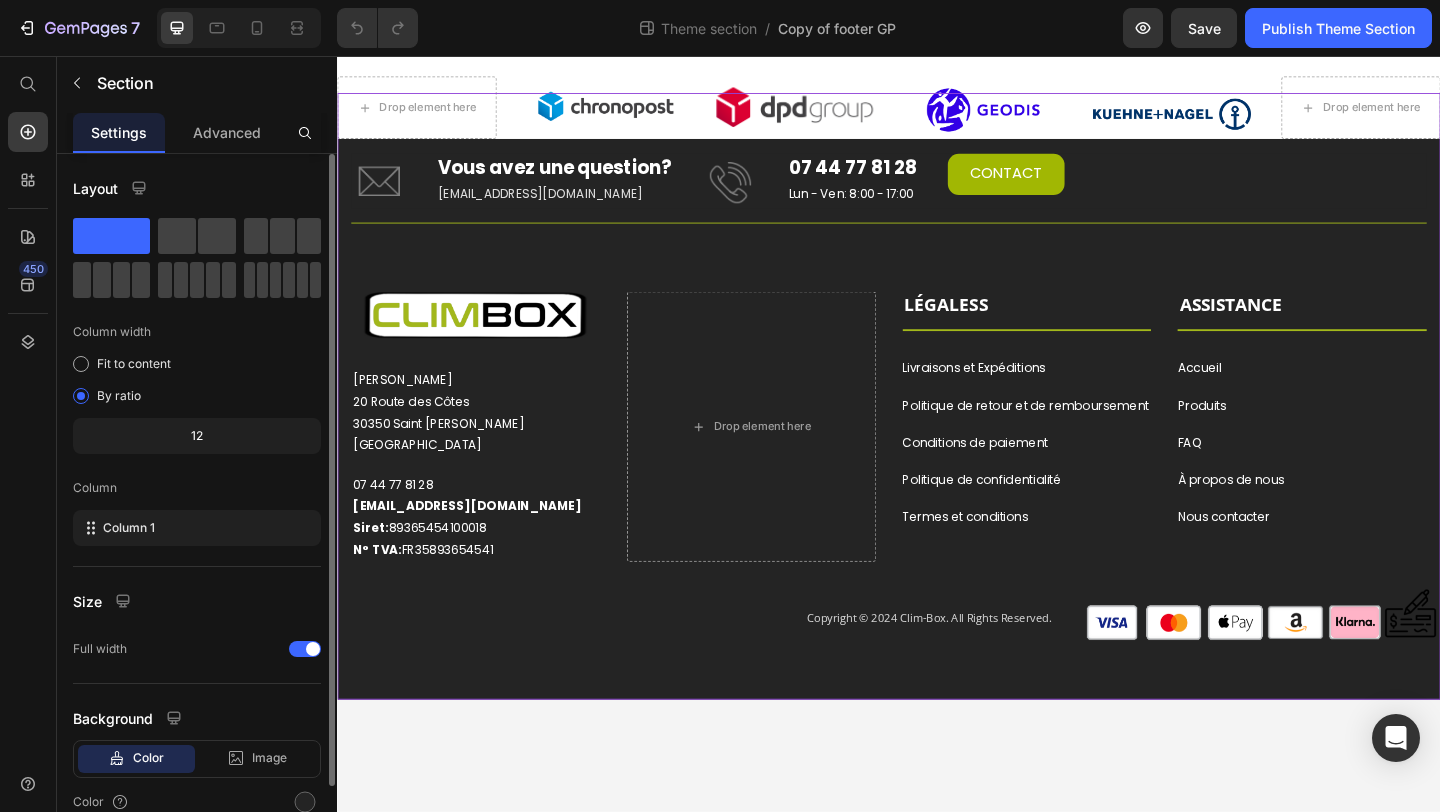 scroll, scrollTop: 93, scrollLeft: 0, axis: vertical 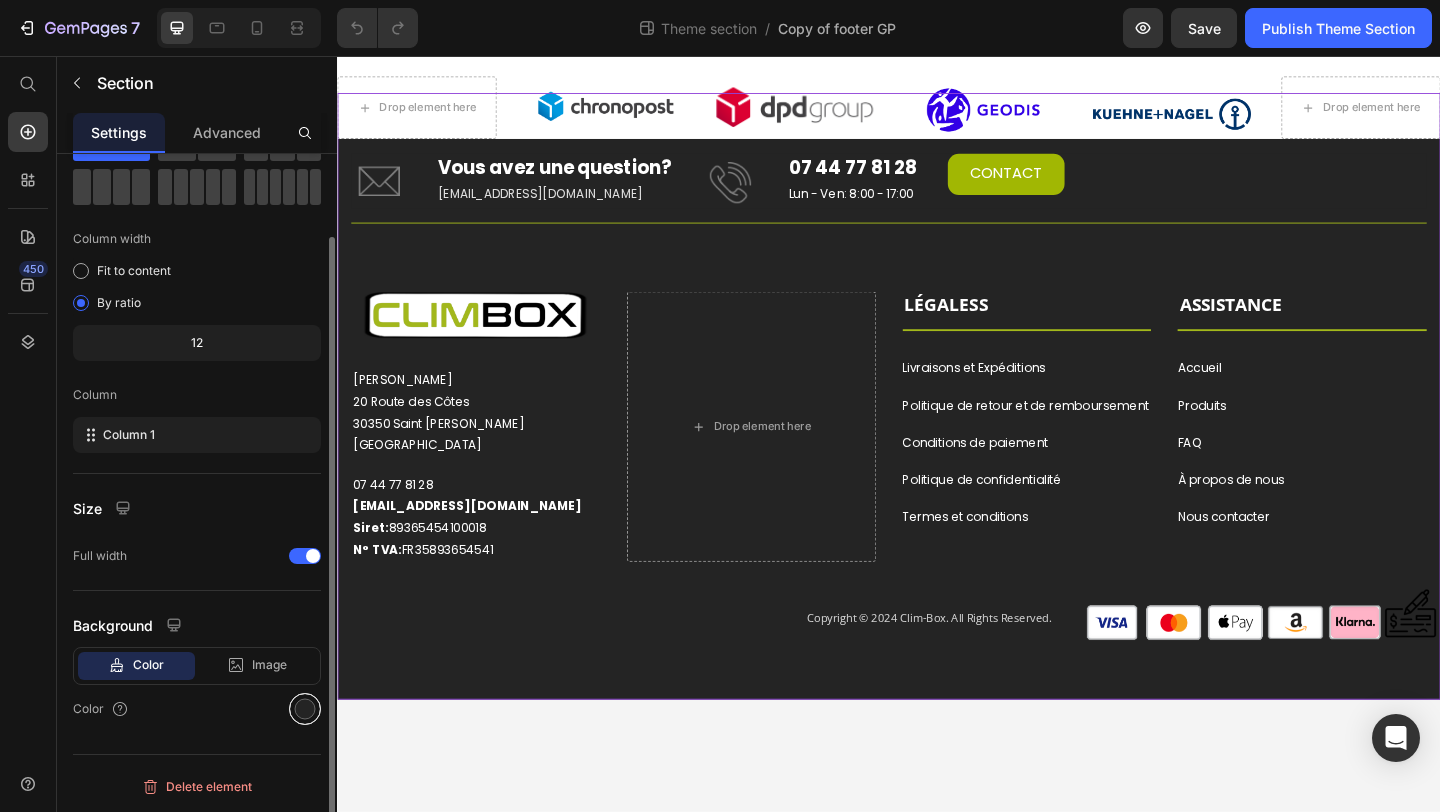 click at bounding box center (305, 709) 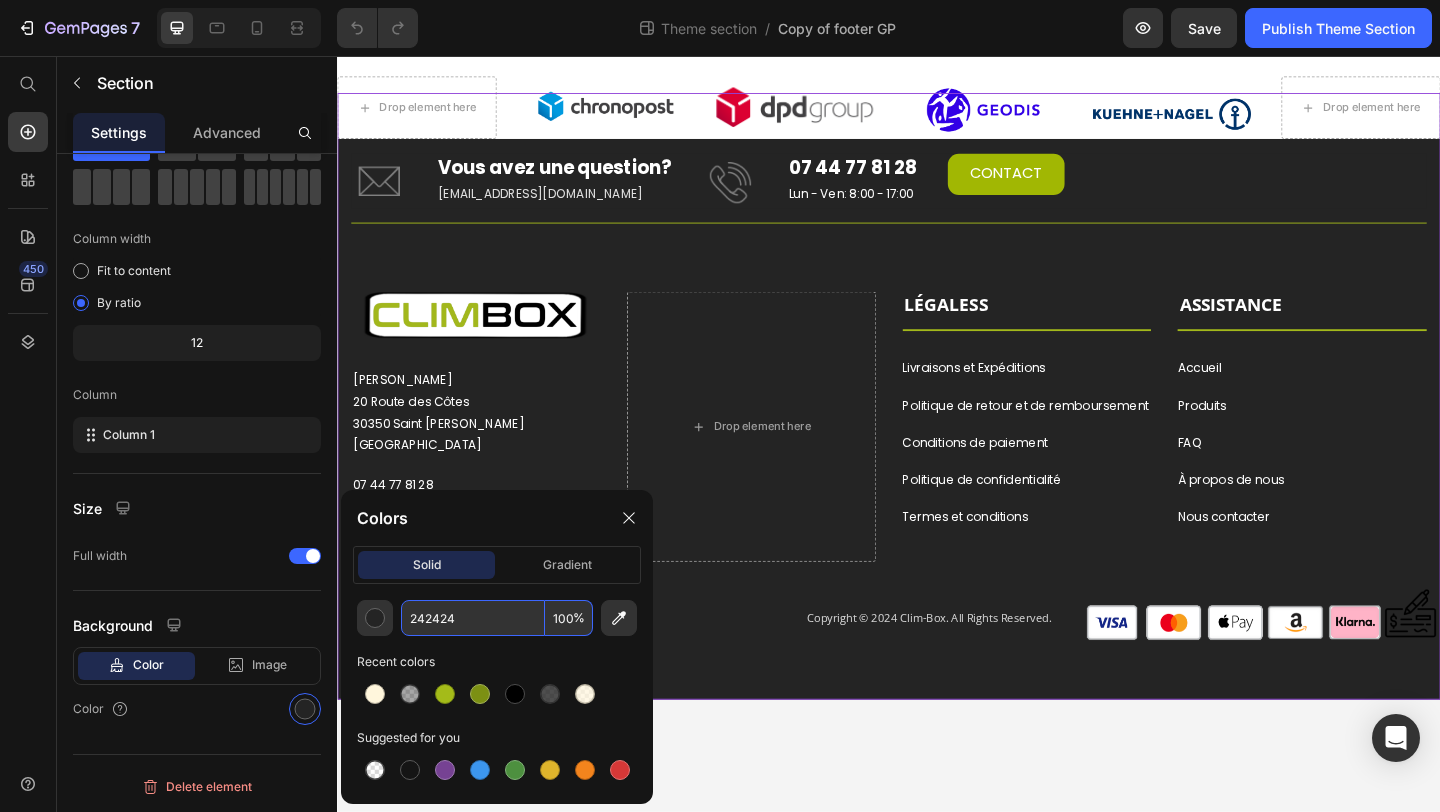 click on "100" at bounding box center (569, 618) 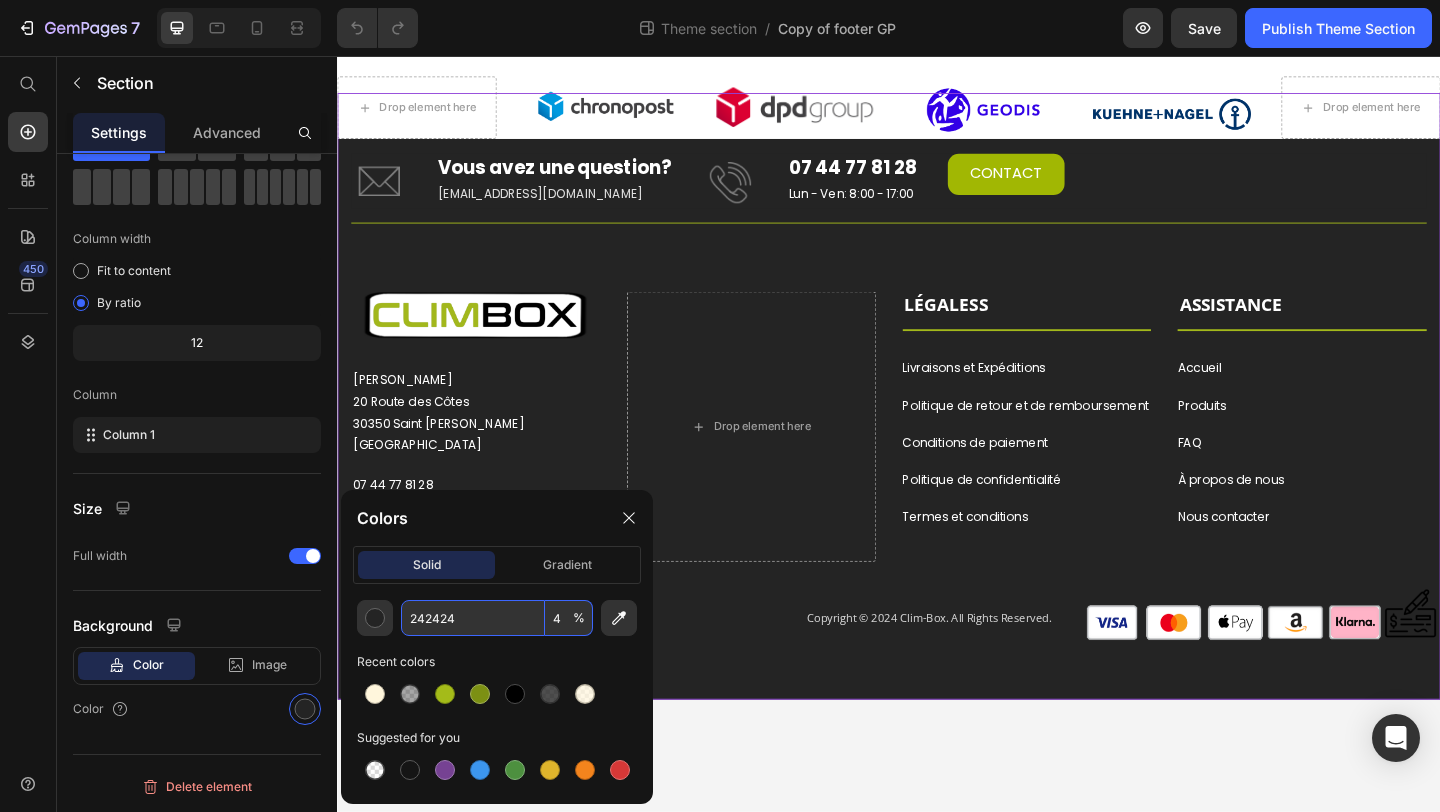 type on "40" 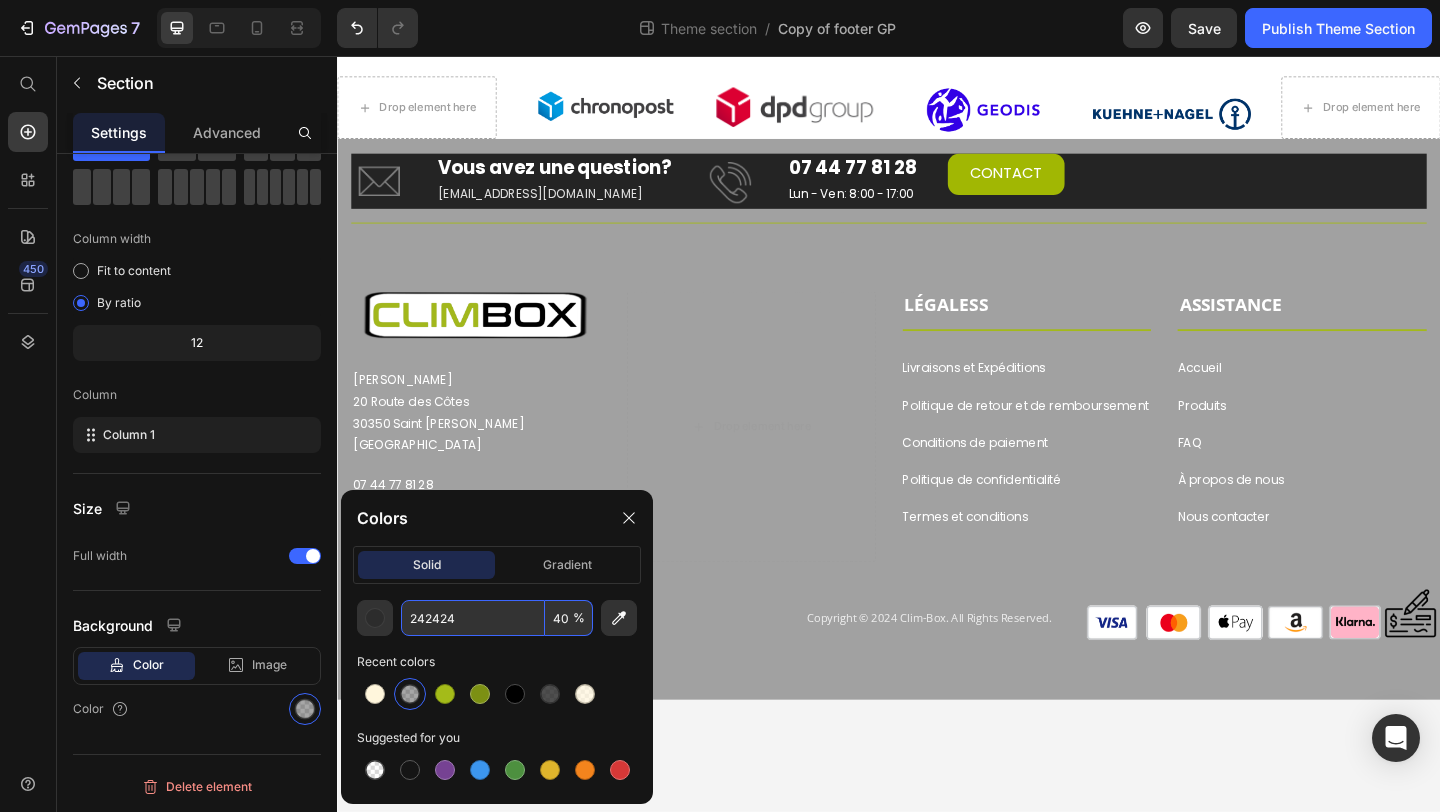 click on "Drop element here Image Image Image Image
Drop element here Row Image Image Image Image
Row Image Vous avez une question? Heading [EMAIL_ADDRESS][DOMAIN_NAME] Text block Image 07 44 77 81 28 Heading Lun - Ven: 8:00 - 17:00 Text block CONTACT Button Row                Title Line Row Image Vous avez une question? Heading [EMAIL_ADDRESS][DOMAIN_NAME] Text block Row Image 07 44 77 81 28 Heading Lun - Ven: 8:00 - 17:00 Text block Row
CONTACT Button Image Eurl CHOMOW [STREET_ADDRESS][PERSON_NAME] Text block [PHONE_NUMBER] [EMAIL_ADDRESS][DOMAIN_NAME] Siret:  89365454100018   N° TVA:  FR35893654541 Text block
Row Row Row ASSISTANCE Text block                Title Line Accueil Button LÉGALES Text block                Title Line Livraisons et Expéditions Button Produits Button FAQ Button À propos de nous Button Nous contacter Button Politique de retour et de remboursement Button Button Button" at bounding box center (937, 467) 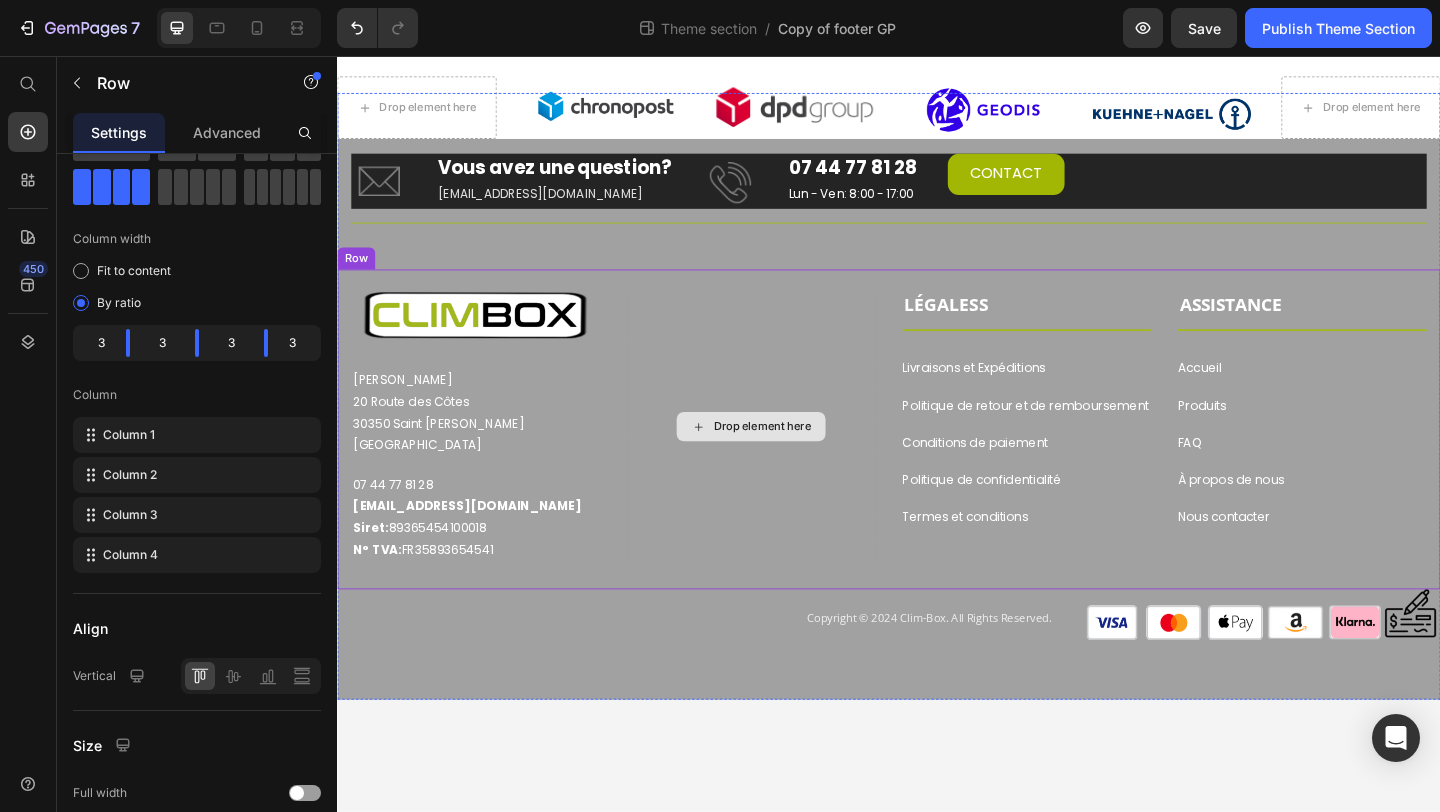 click on "Drop element here" at bounding box center (787, 459) 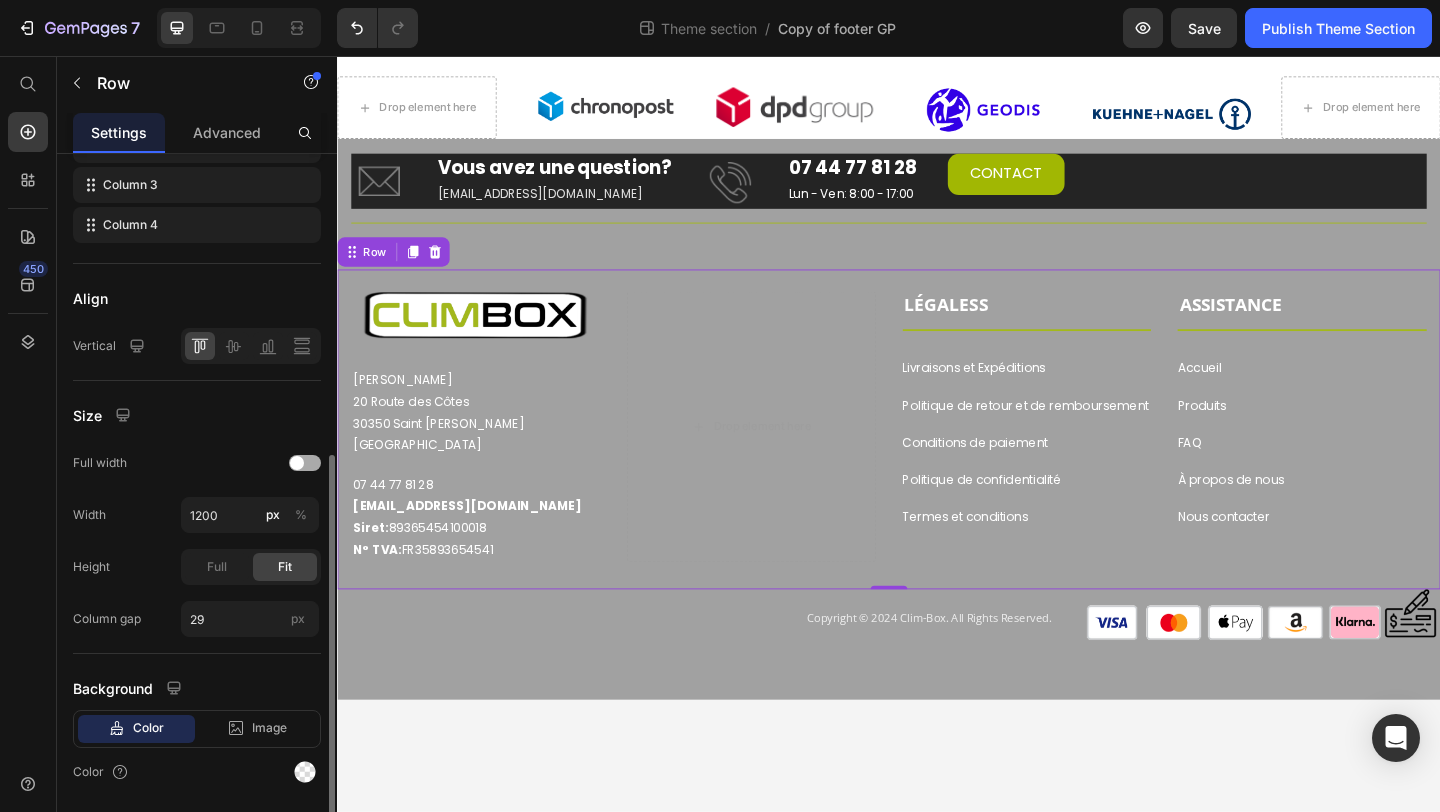 scroll, scrollTop: 486, scrollLeft: 0, axis: vertical 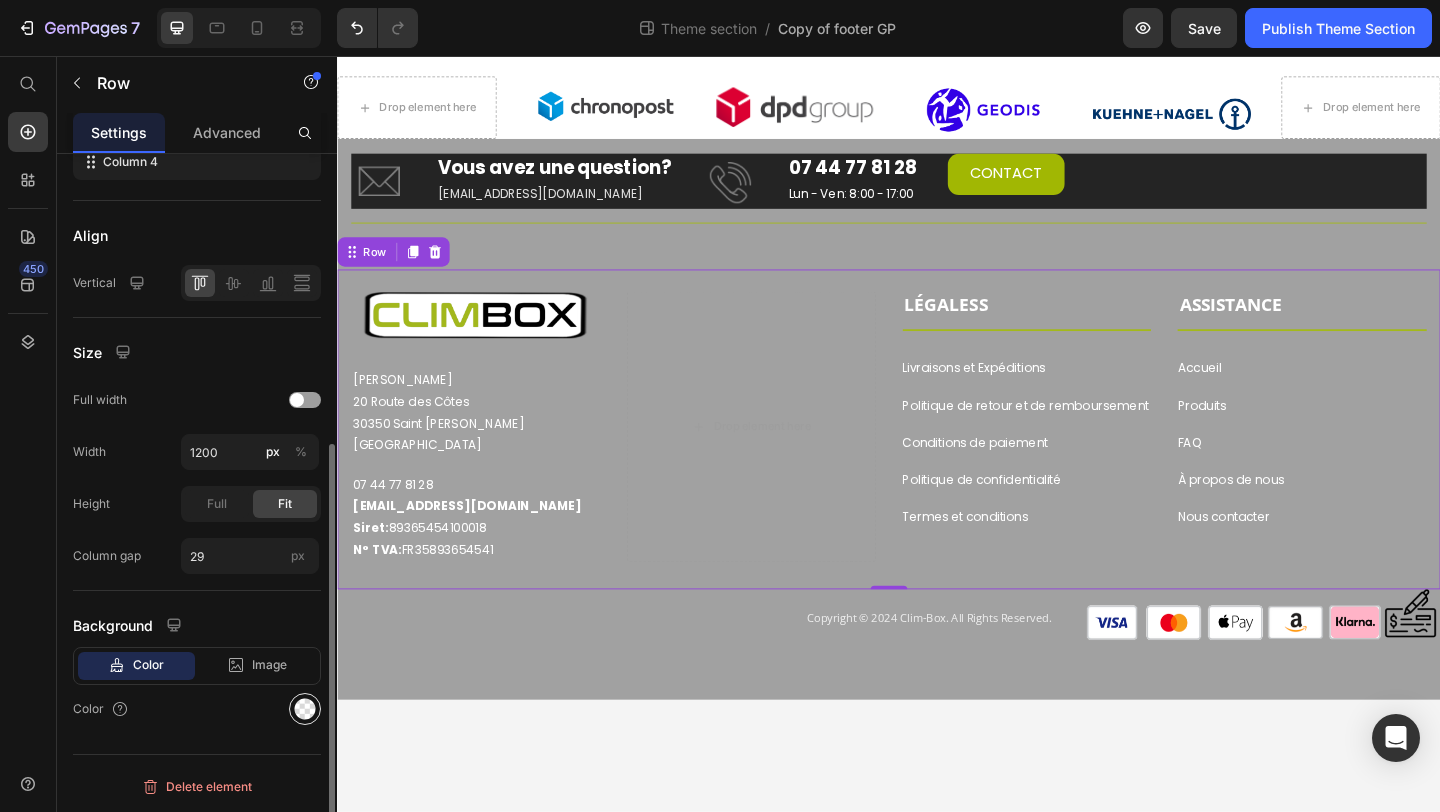 click at bounding box center (305, 709) 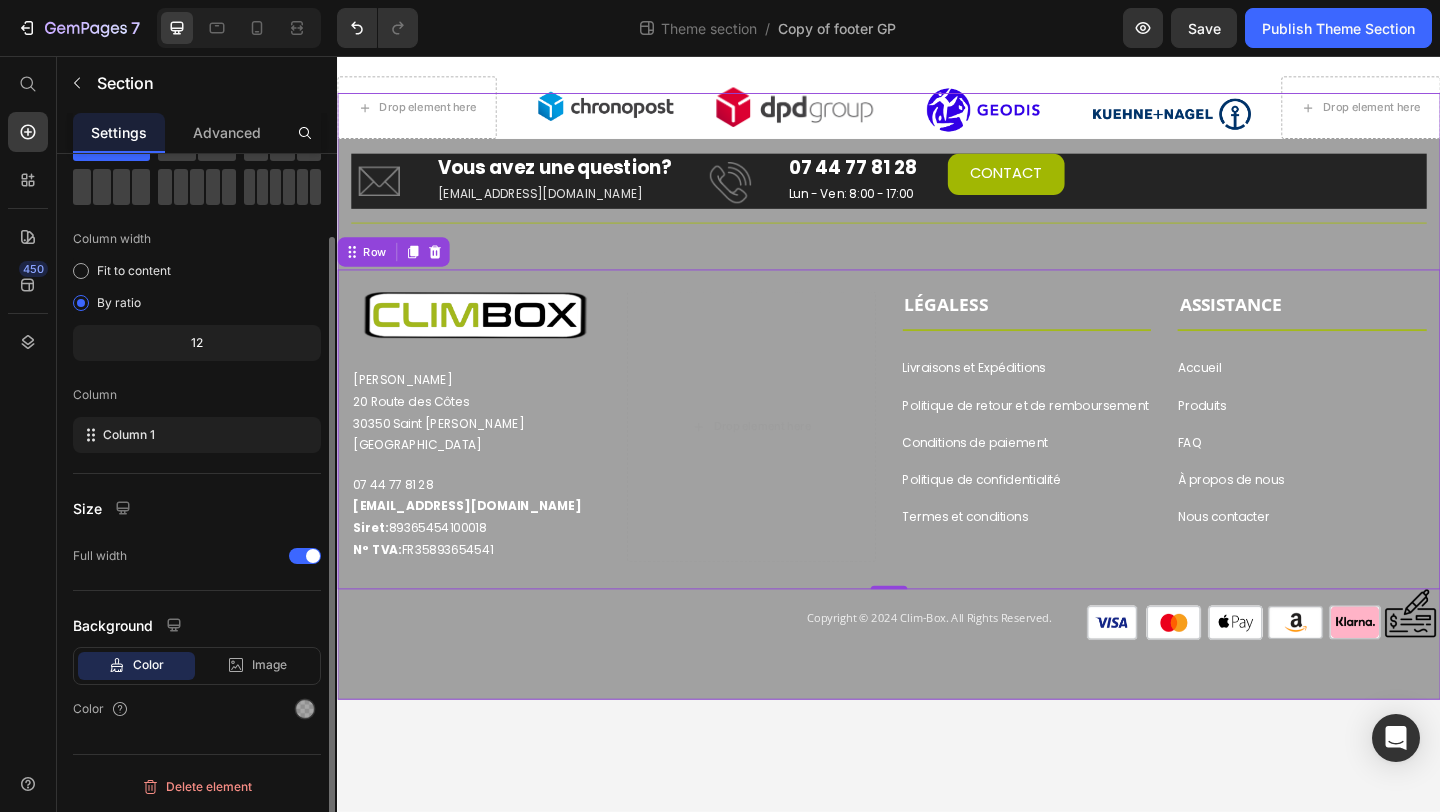 click on "Drop element here Image Image Image Image
Drop element here Row Image Image Image Image
Row Image Vous avez une question? Heading [EMAIL_ADDRESS][DOMAIN_NAME] Text block Image 07 44 77 81 28 Heading Lun - Ven: 8:00 - 17:00 Text block CONTACT Button Row                Title Line Row Image Vous avez une question? Heading [EMAIL_ADDRESS][DOMAIN_NAME] Text block Row Image 07 44 77 81 28 Heading Lun - Ven: 8:00 - 17:00 Text block Row
CONTACT Button Image Eurl CHOMOW [STREET_ADDRESS][PERSON_NAME] Text block [PHONE_NUMBER] [EMAIL_ADDRESS][DOMAIN_NAME] Siret:  89365454100018   N° TVA:  FR35893654541 Text block
Row Row Row ASSISTANCE Text block                Title Line Accueil Button LÉGALES Text block                Title Line Livraisons et Expéditions Button Produits Button FAQ Button À propos de nous Button Nous contacter Button Politique de retour et de remboursement Button Button Button" at bounding box center [937, 426] 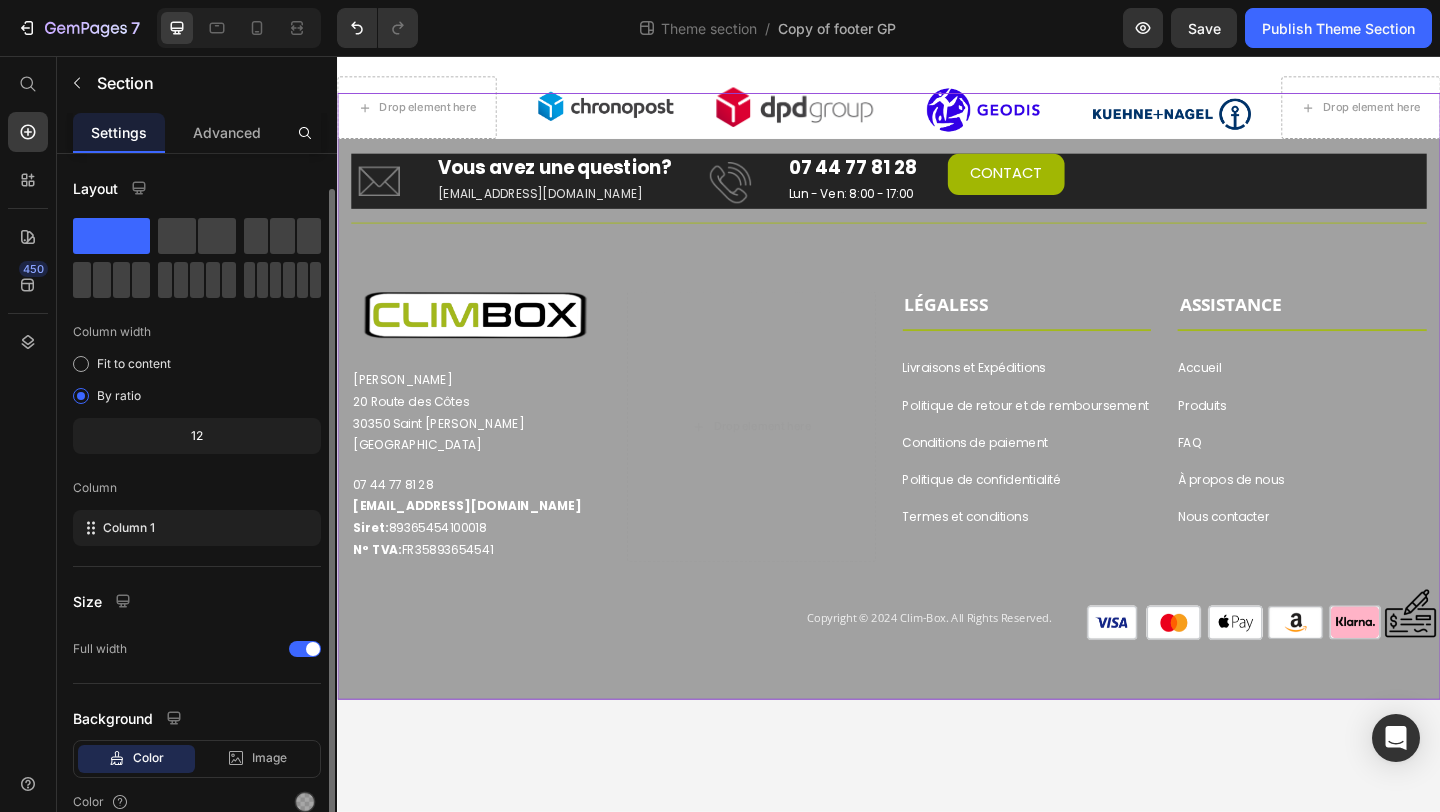 scroll, scrollTop: 93, scrollLeft: 0, axis: vertical 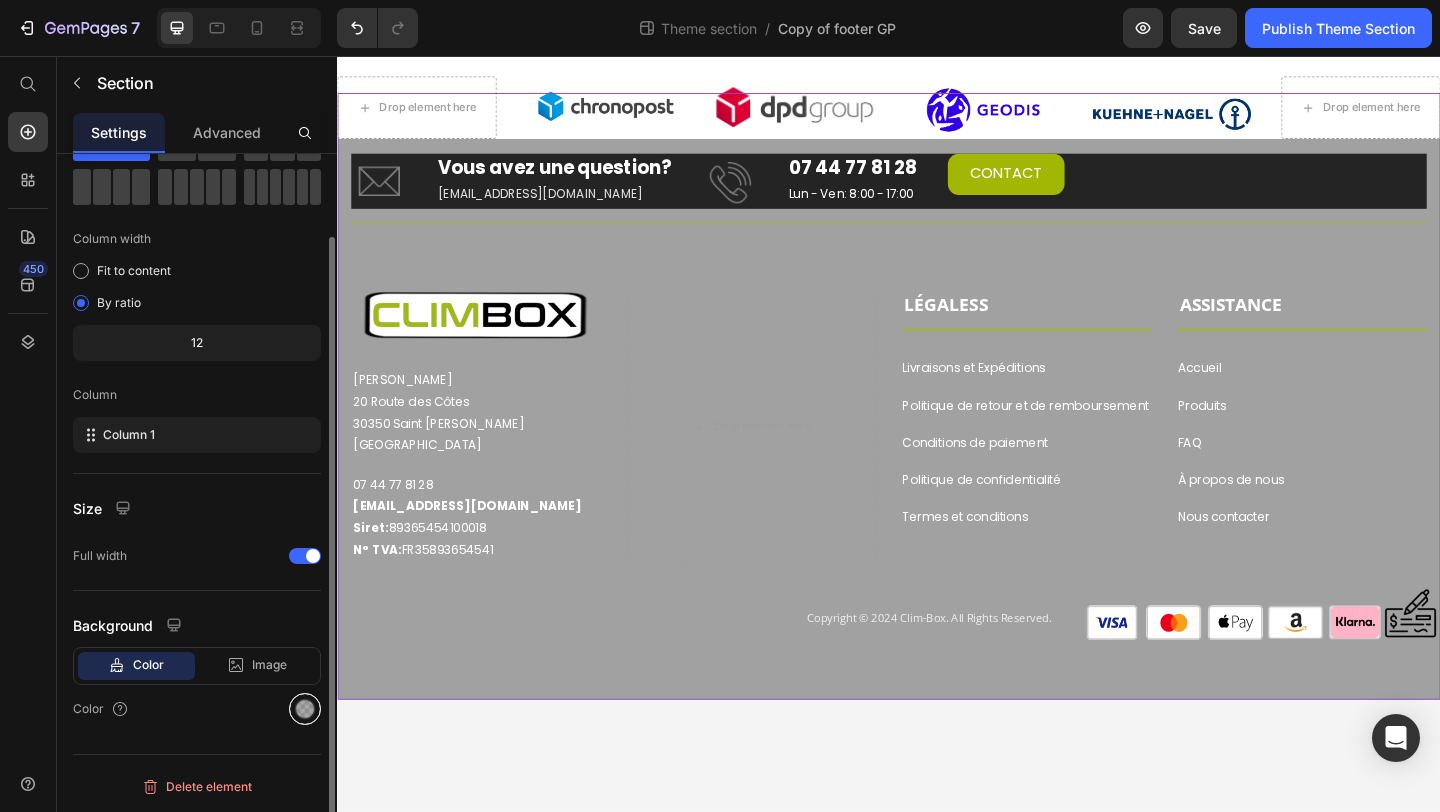 click at bounding box center [305, 709] 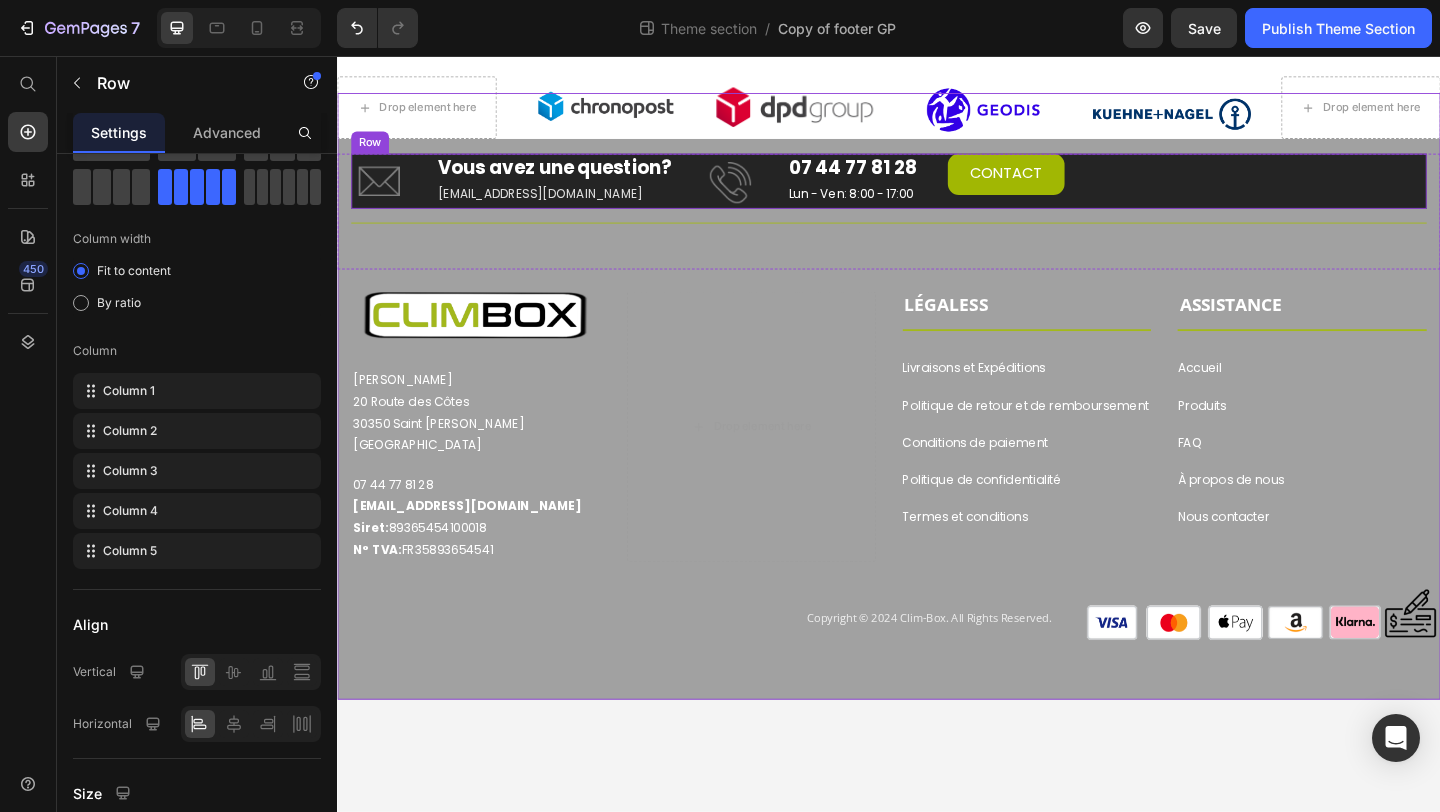 click on "Image Vous avez une question? Heading [EMAIL_ADDRESS][DOMAIN_NAME] Text block Image 07 44 77 81 28 Heading Lun - Ven: 8:00 - 17:00 Text block CONTACT Button Row" at bounding box center [937, 192] 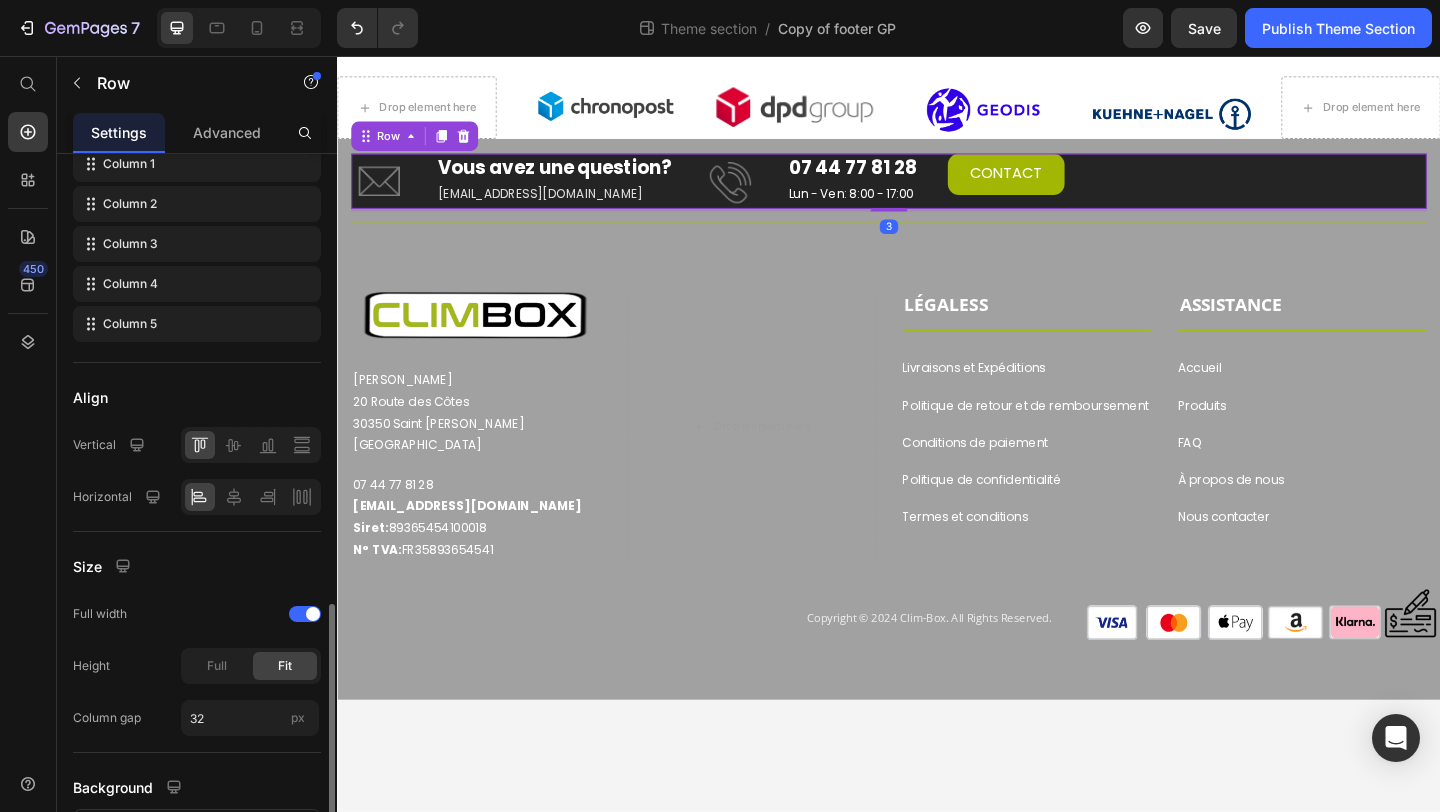scroll, scrollTop: 482, scrollLeft: 0, axis: vertical 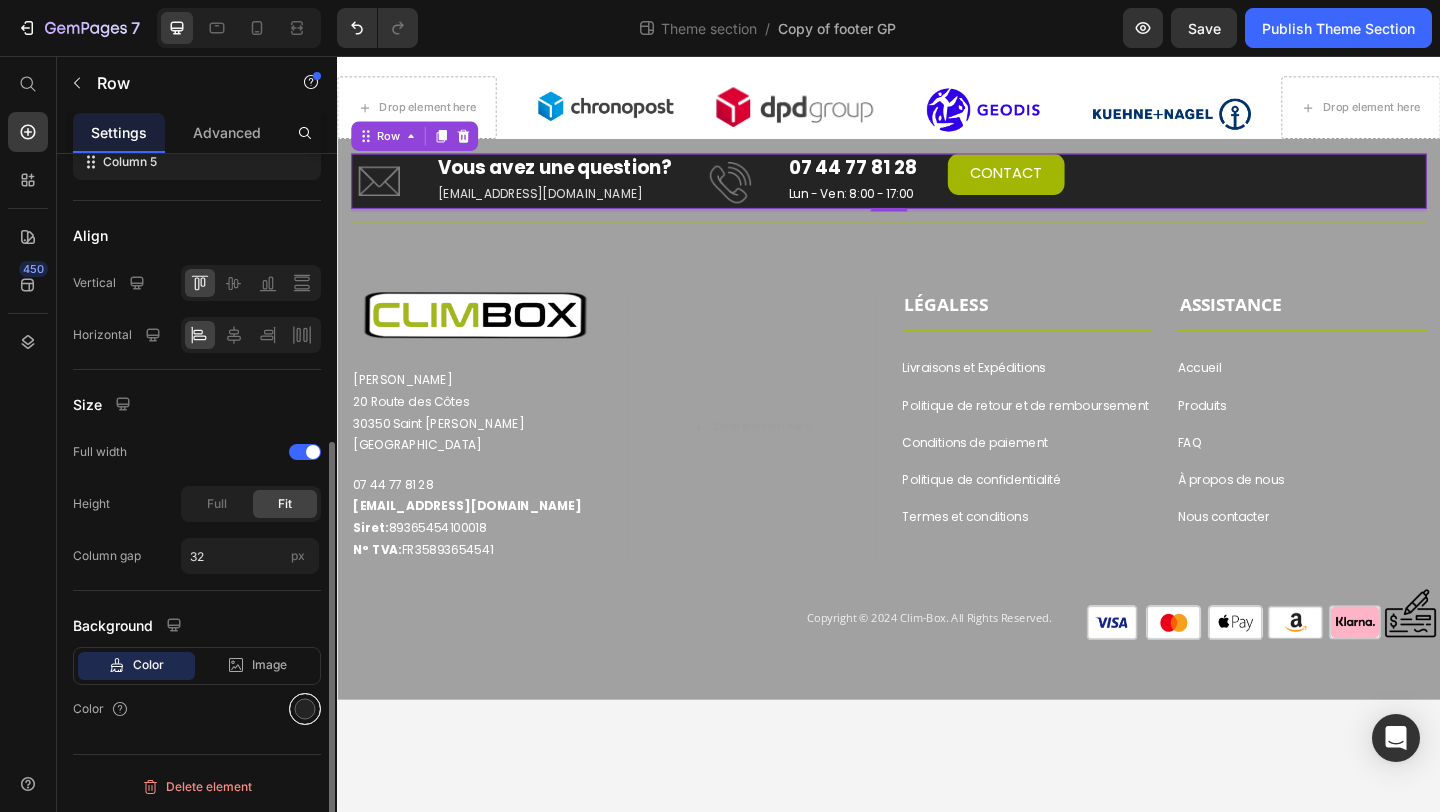 click at bounding box center (305, 709) 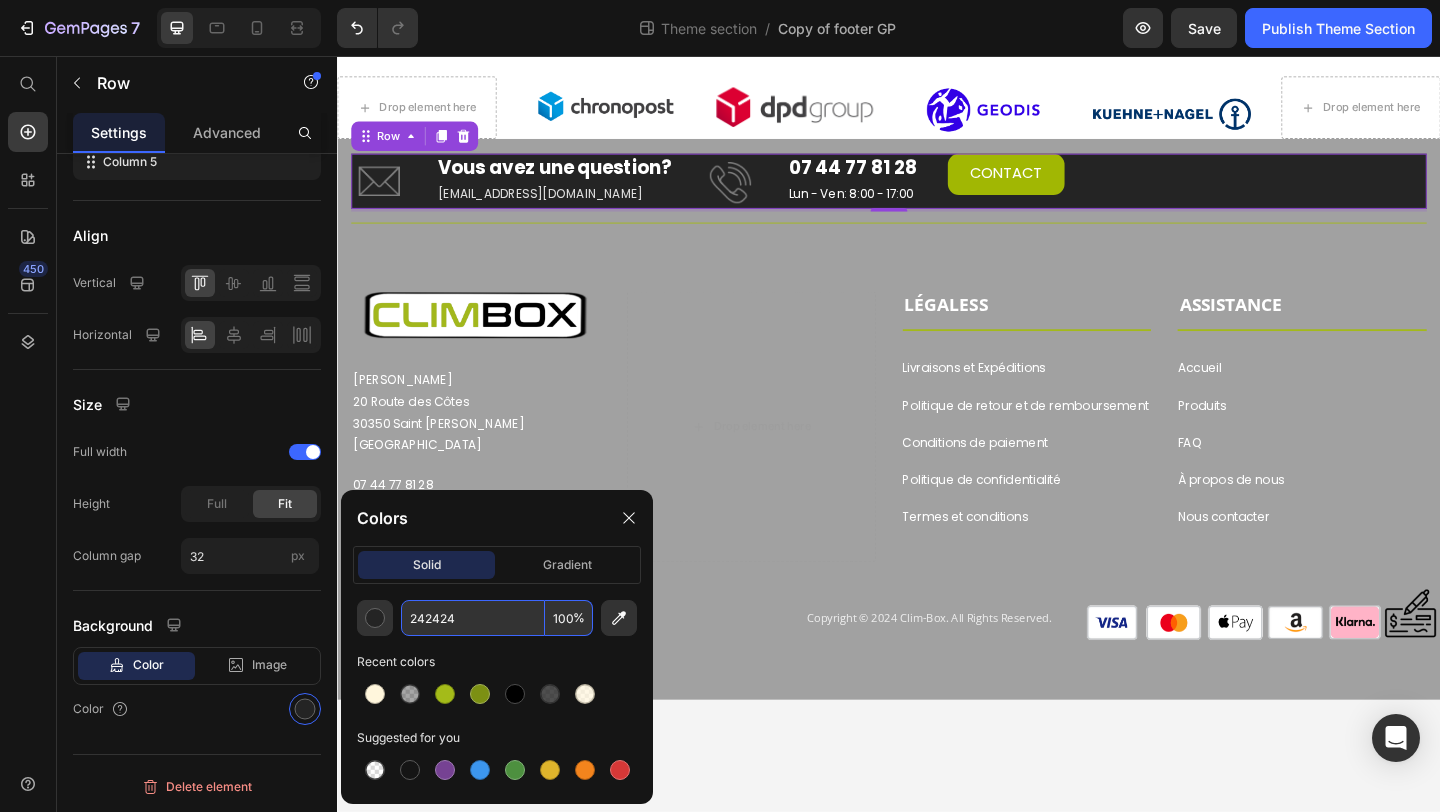 click on "100" at bounding box center (569, 618) 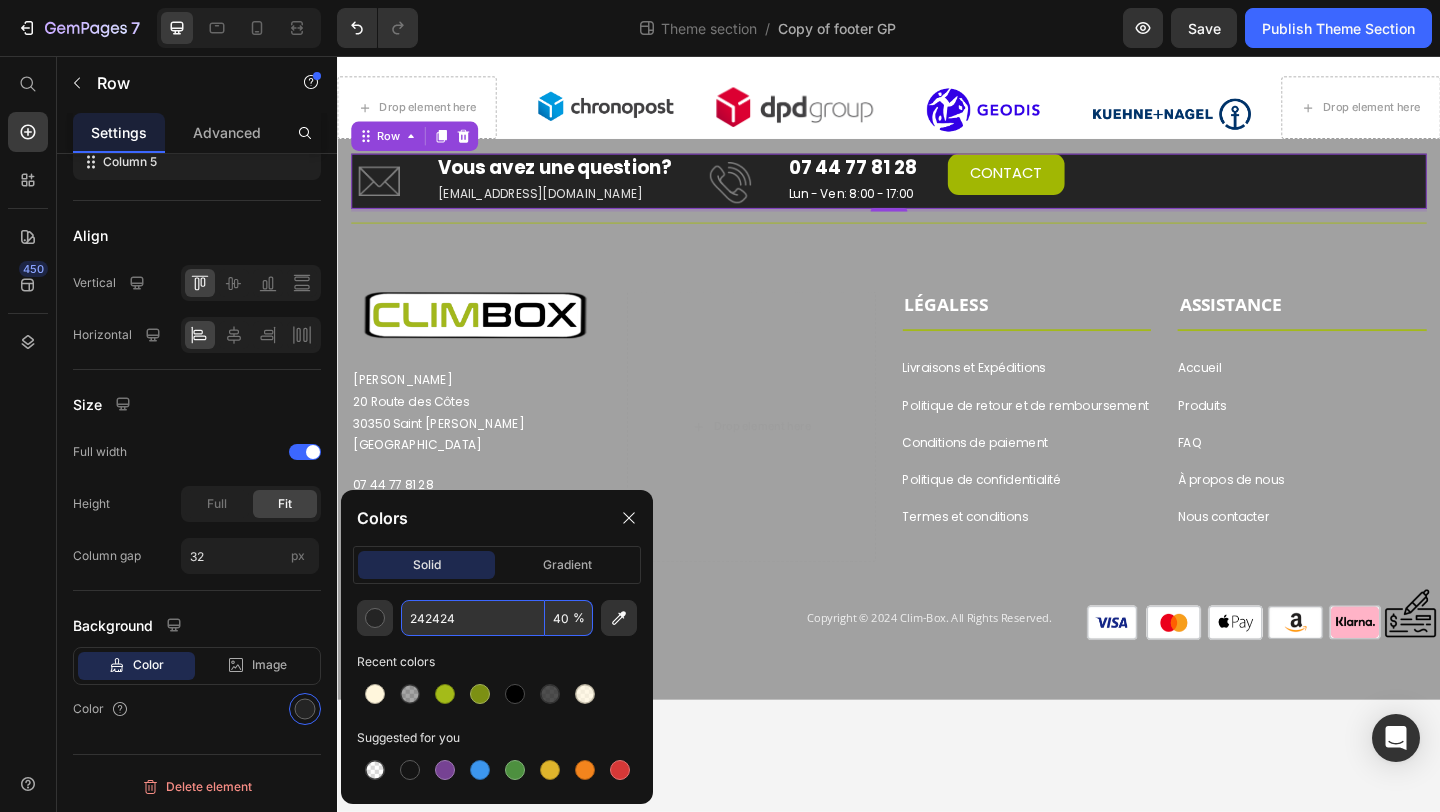 type on "400" 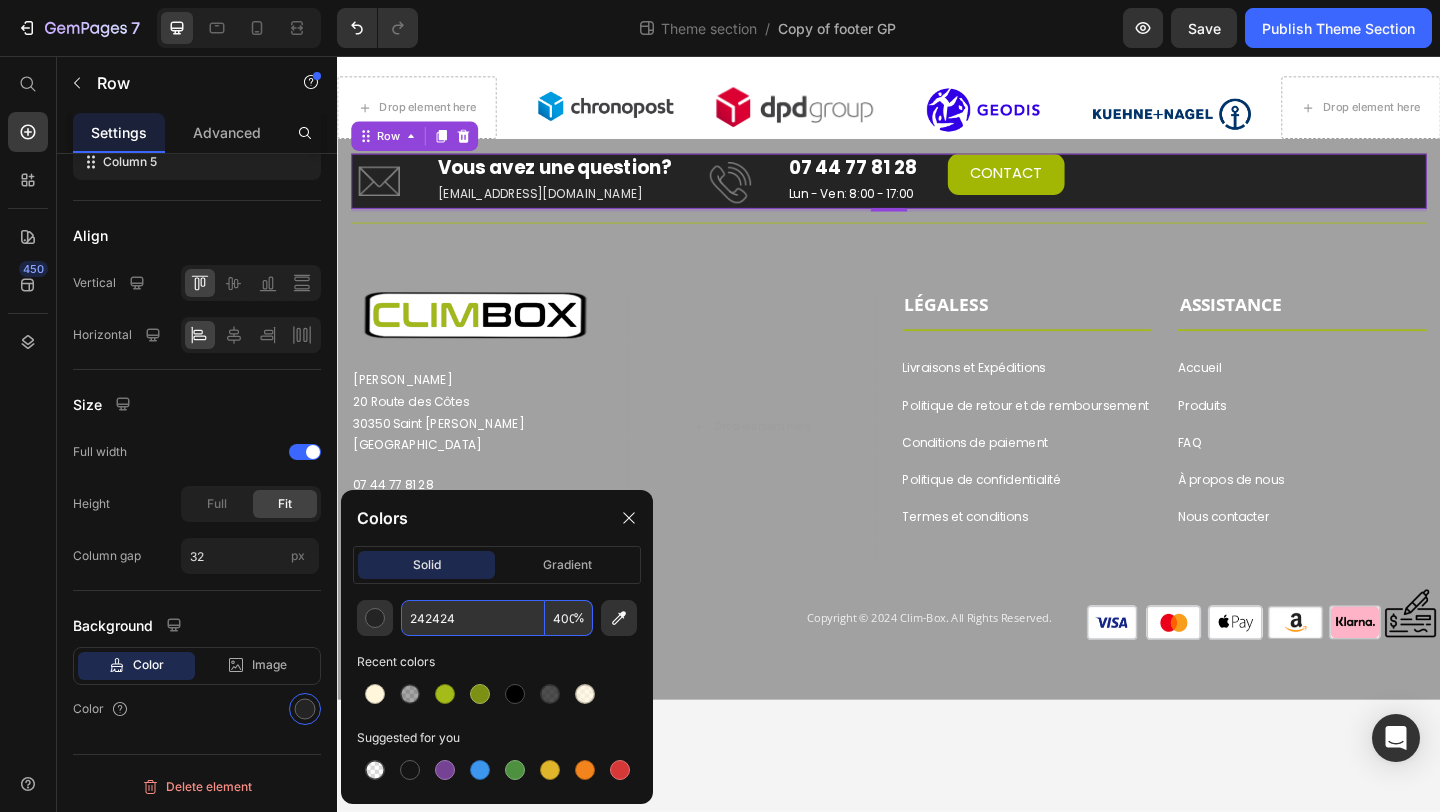 click on "Drop element here Image Image Image Image
Drop element here Row Image Image Image Image
Row Image Vous avez une question? Heading [EMAIL_ADDRESS][DOMAIN_NAME] Text block Image 07 44 77 81 28 Heading Lun - Ven: 8:00 - 17:00 Text block CONTACT Button Row   3                Title Line Row Image Vous avez une question? Heading [EMAIL_ADDRESS][DOMAIN_NAME] Text block Row Image 07 44 77 81 28 Heading Lun - Ven: 8:00 - 17:00 Text block Row
CONTACT Button Image Eurl CHOMOW [STREET_ADDRESS][PERSON_NAME] Text block [PHONE_NUMBER] [EMAIL_ADDRESS][DOMAIN_NAME] Siret:  89365454100018   N° TVA:  FR35893654541 Text block
Row Row Row ASSISTANCE Text block                Title Line Accueil Button LÉGALES Text block                Title Line Livraisons et Expéditions Button Produits Button FAQ Button À propos de nous Button Nous contacter Button Politique de retour et de remboursement Button Button" at bounding box center (937, 467) 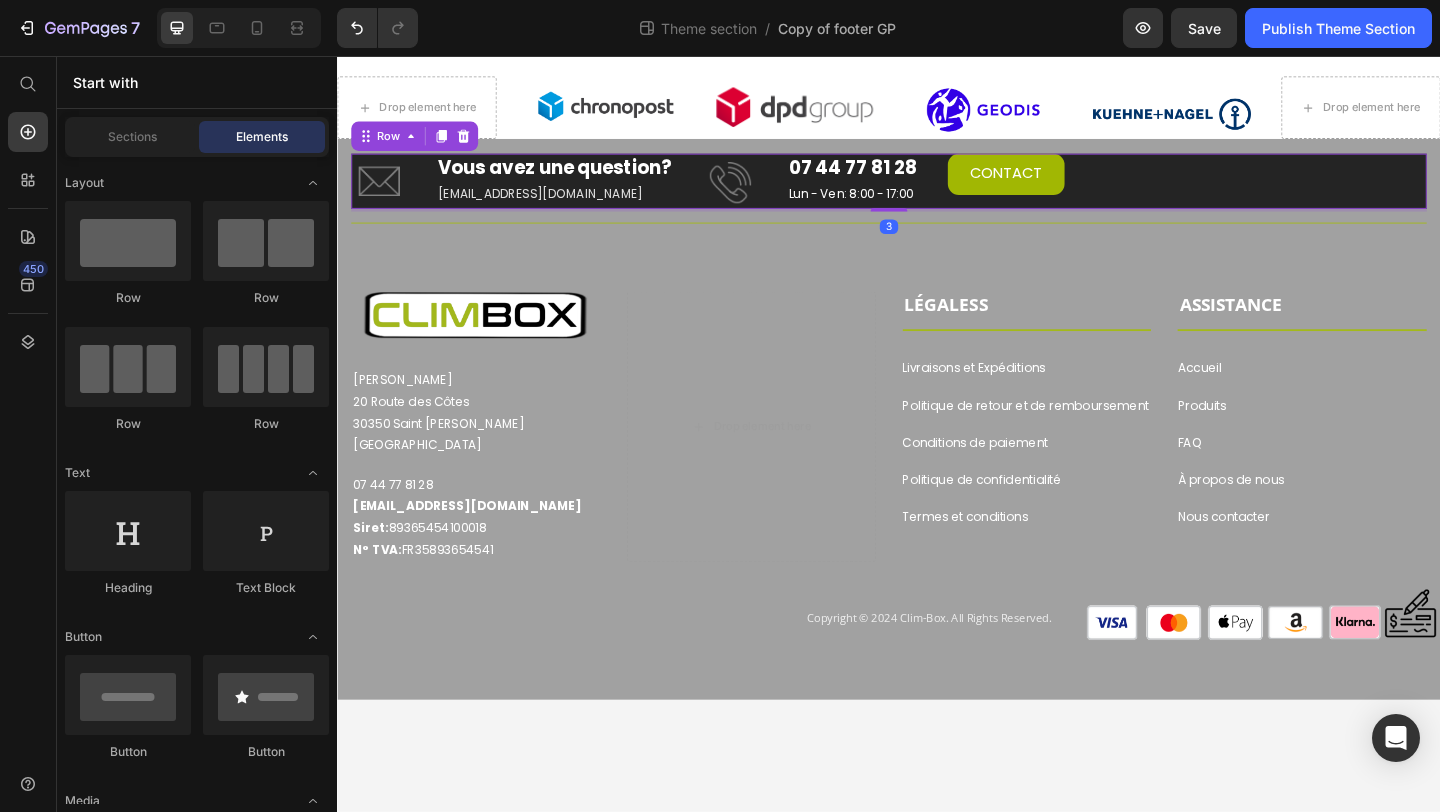 click on "Image Vous avez une question? Heading [EMAIL_ADDRESS][DOMAIN_NAME] Text block Image 07 44 77 81 28 Heading Lun - Ven: 8:00 - 17:00 Text block CONTACT Button Row   3" at bounding box center [937, 192] 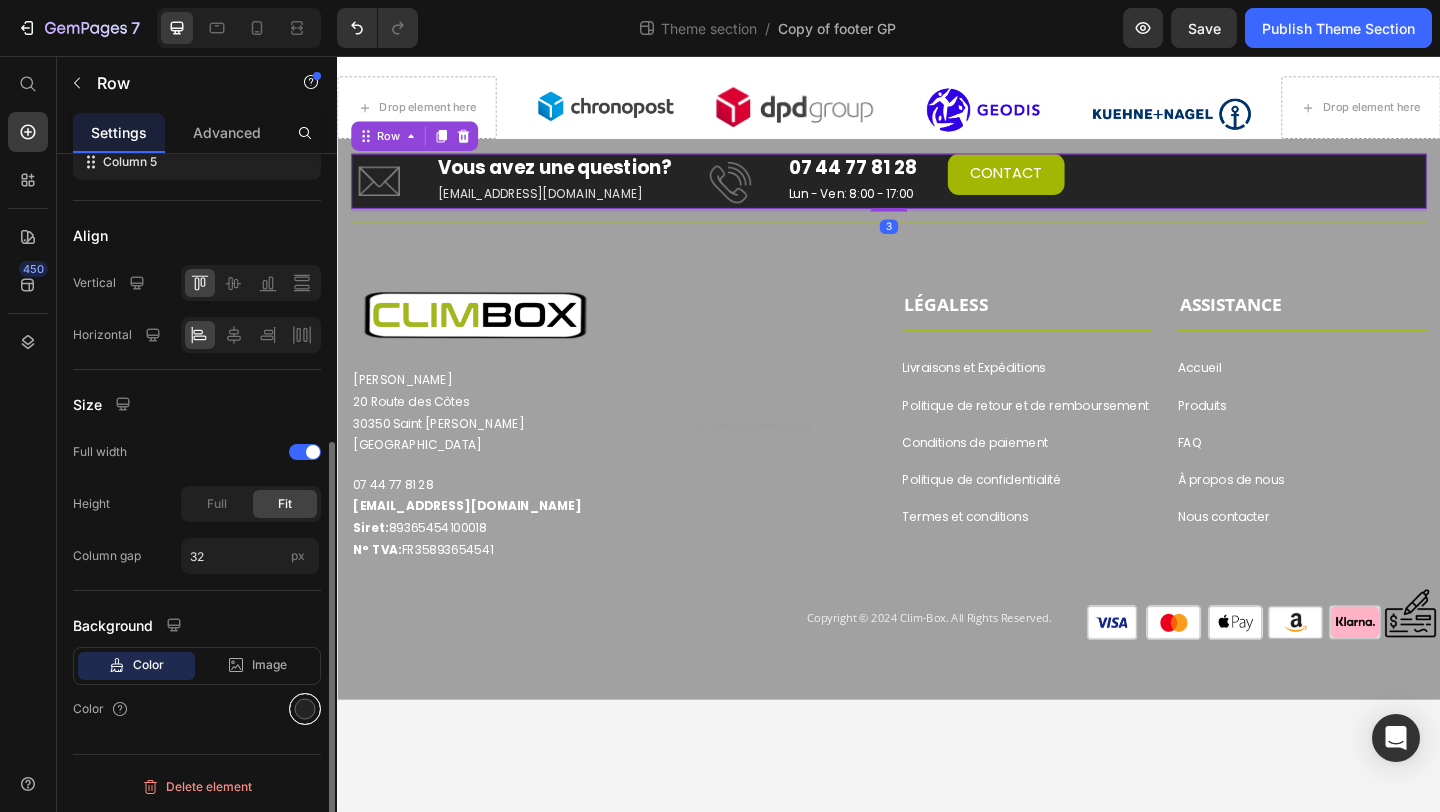 click at bounding box center (305, 709) 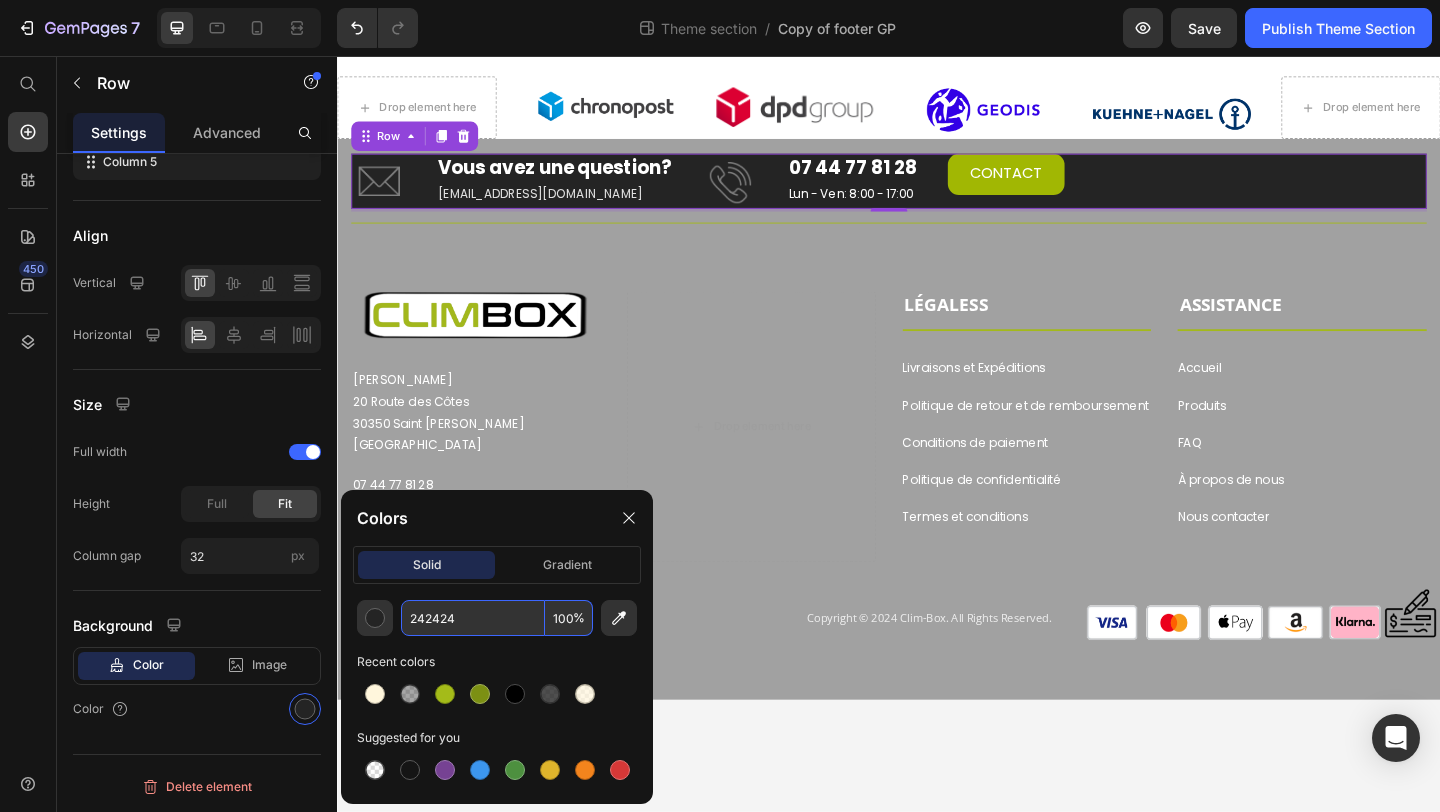 click on "100" at bounding box center (569, 618) 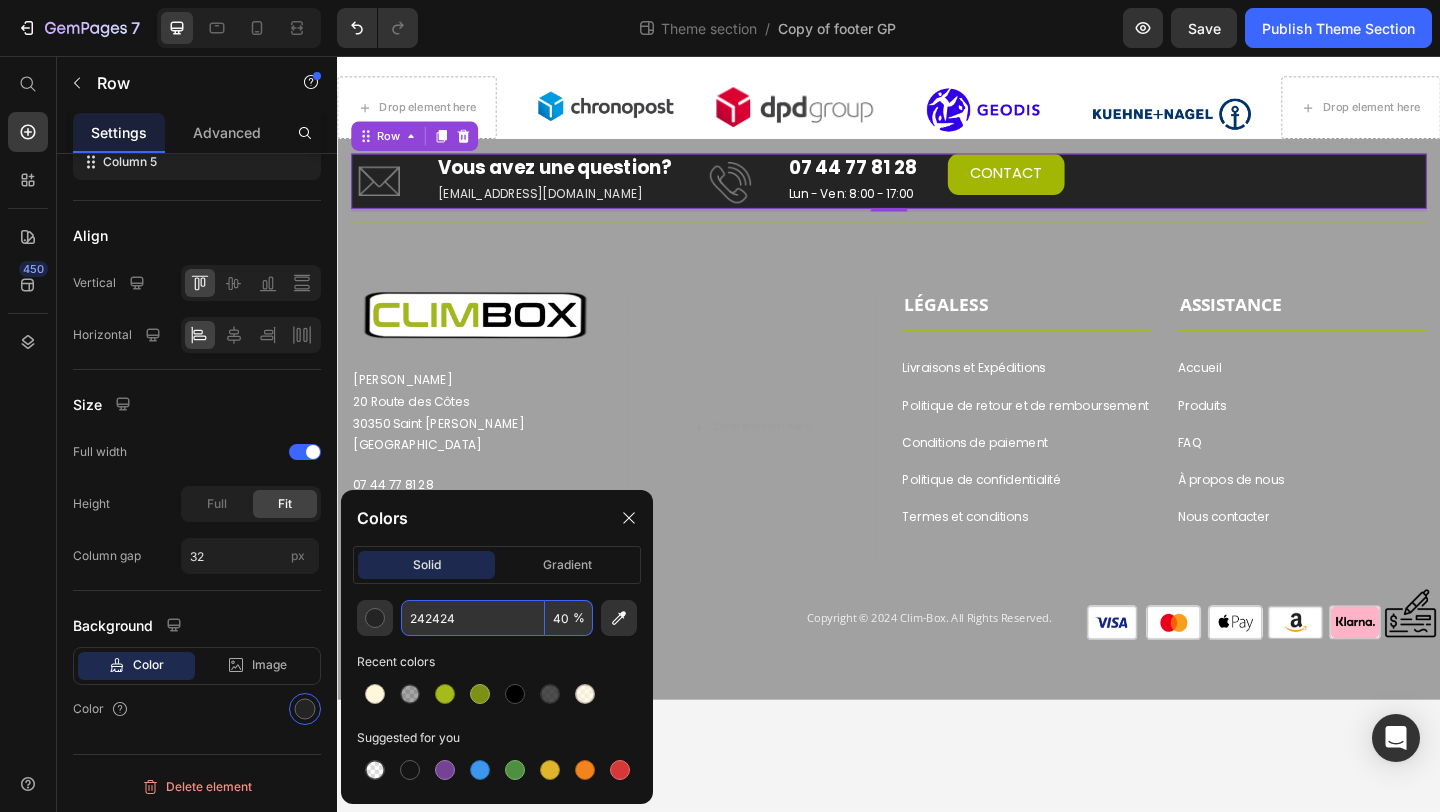 type on "40" 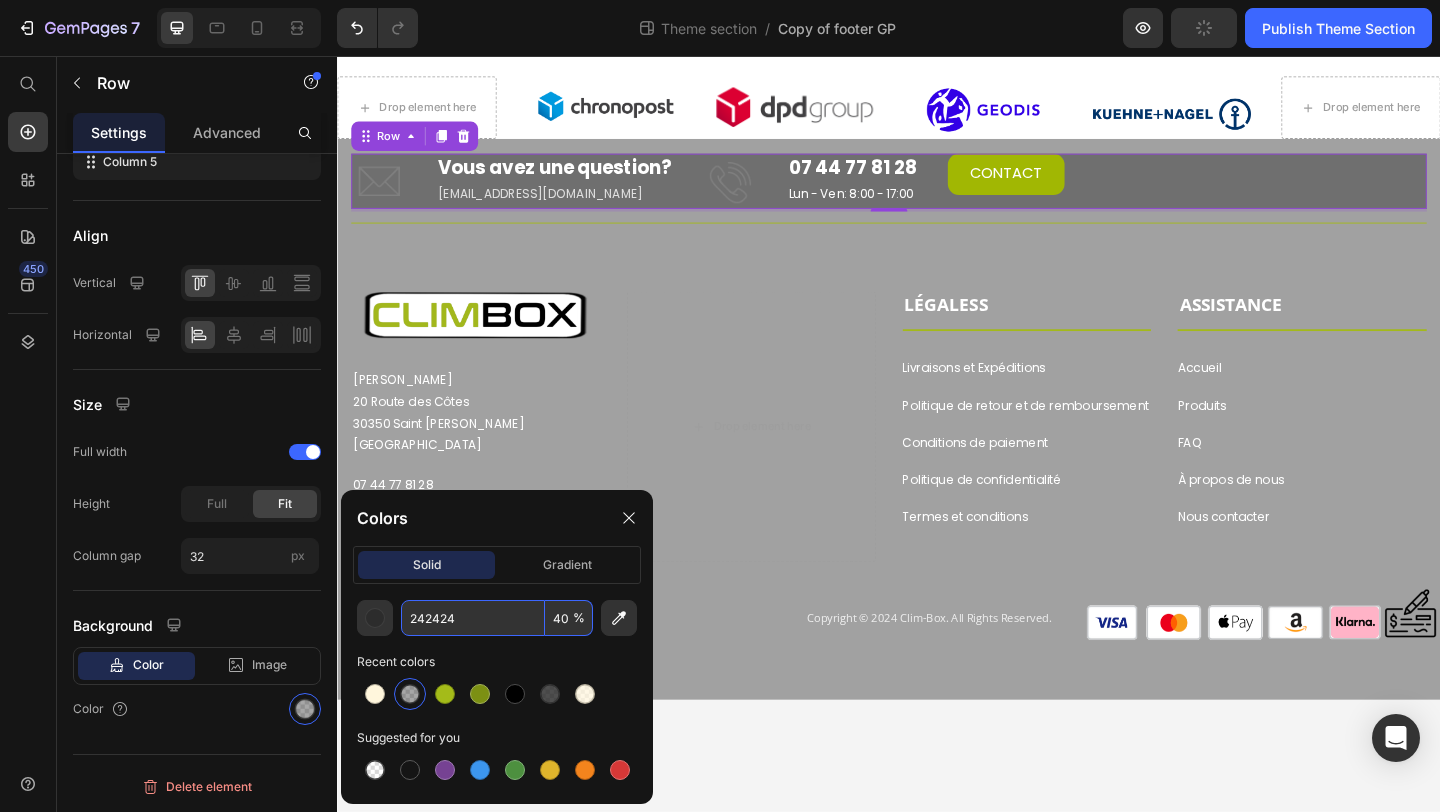 click on "Drop element here Image Image Image Image
Drop element here Row Image Image Image Image
Row Image Vous avez une question? Heading [EMAIL_ADDRESS][DOMAIN_NAME] Text block Image 07 44 77 81 28 Heading Lun - Ven: 8:00 - 17:00 Text block CONTACT Button Row   3                Title Line Row Image Vous avez une question? Heading [EMAIL_ADDRESS][DOMAIN_NAME] Text block Row Image 07 44 77 81 28 Heading Lun - Ven: 8:00 - 17:00 Text block Row
CONTACT Button Image Eurl CHOMOW [STREET_ADDRESS][PERSON_NAME] Text block [PHONE_NUMBER] [EMAIL_ADDRESS][DOMAIN_NAME] Siret:  89365454100018   N° TVA:  FR35893654541 Text block
Row Row Row ASSISTANCE Text block                Title Line Accueil Button LÉGALES Text block                Title Line Livraisons et Expéditions Button Produits Button FAQ Button À propos de nous Button Nous contacter Button Politique de retour et de remboursement Button Button" at bounding box center [937, 467] 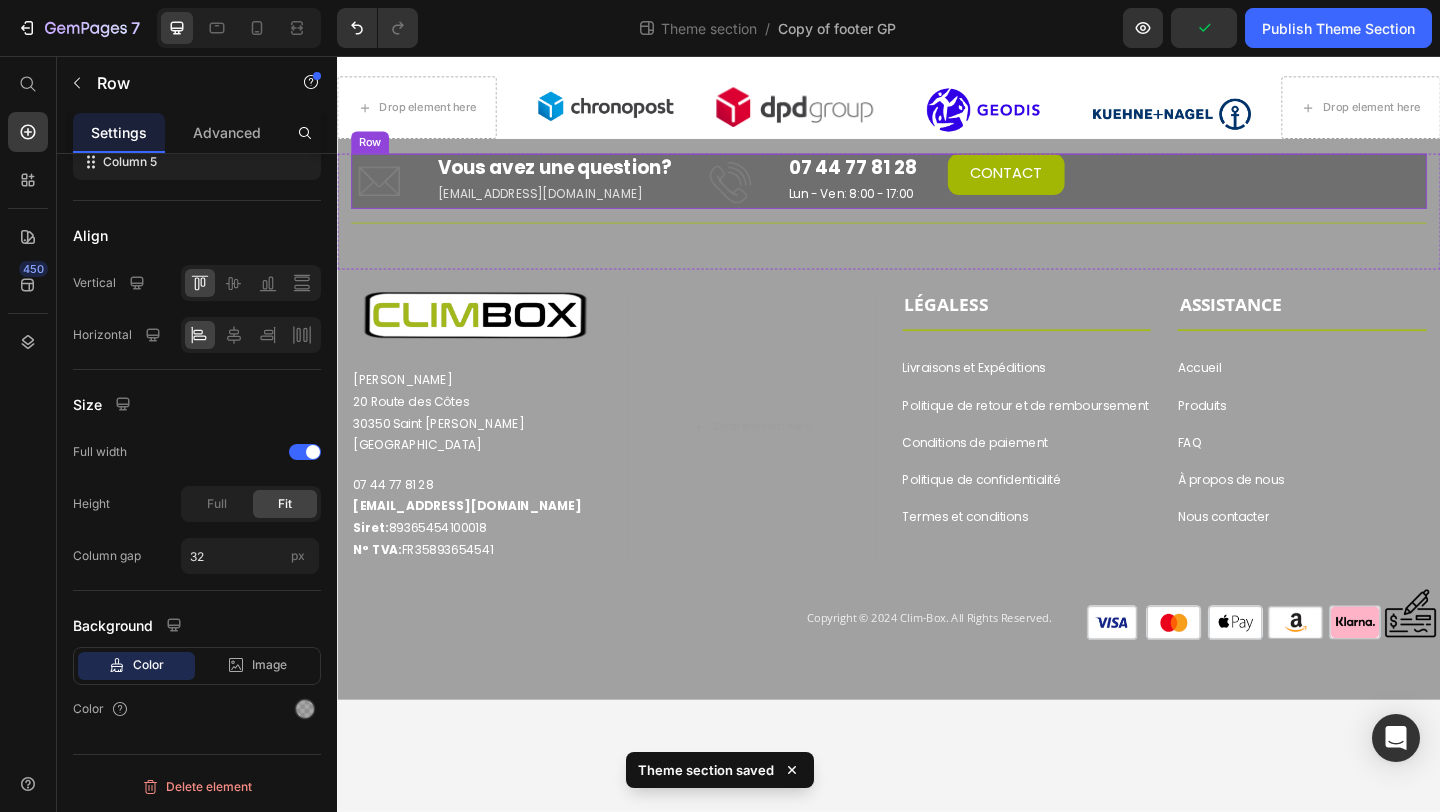 click on "Image Vous avez une question? Heading [EMAIL_ADDRESS][DOMAIN_NAME] Text block Image 07 44 77 81 28 Heading Lun - Ven: 8:00 - 17:00 Text block CONTACT Button Row" at bounding box center [937, 192] 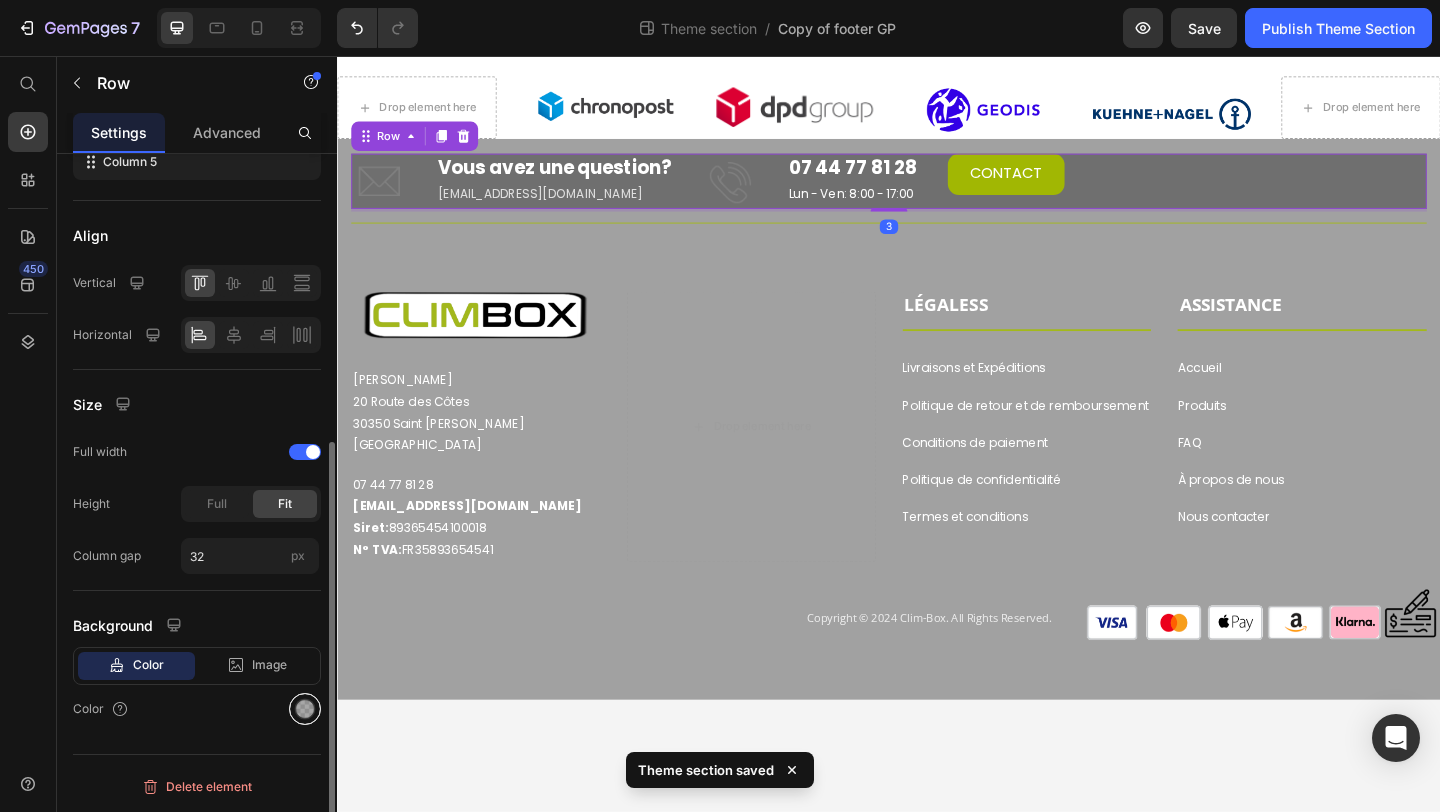 click at bounding box center [305, 709] 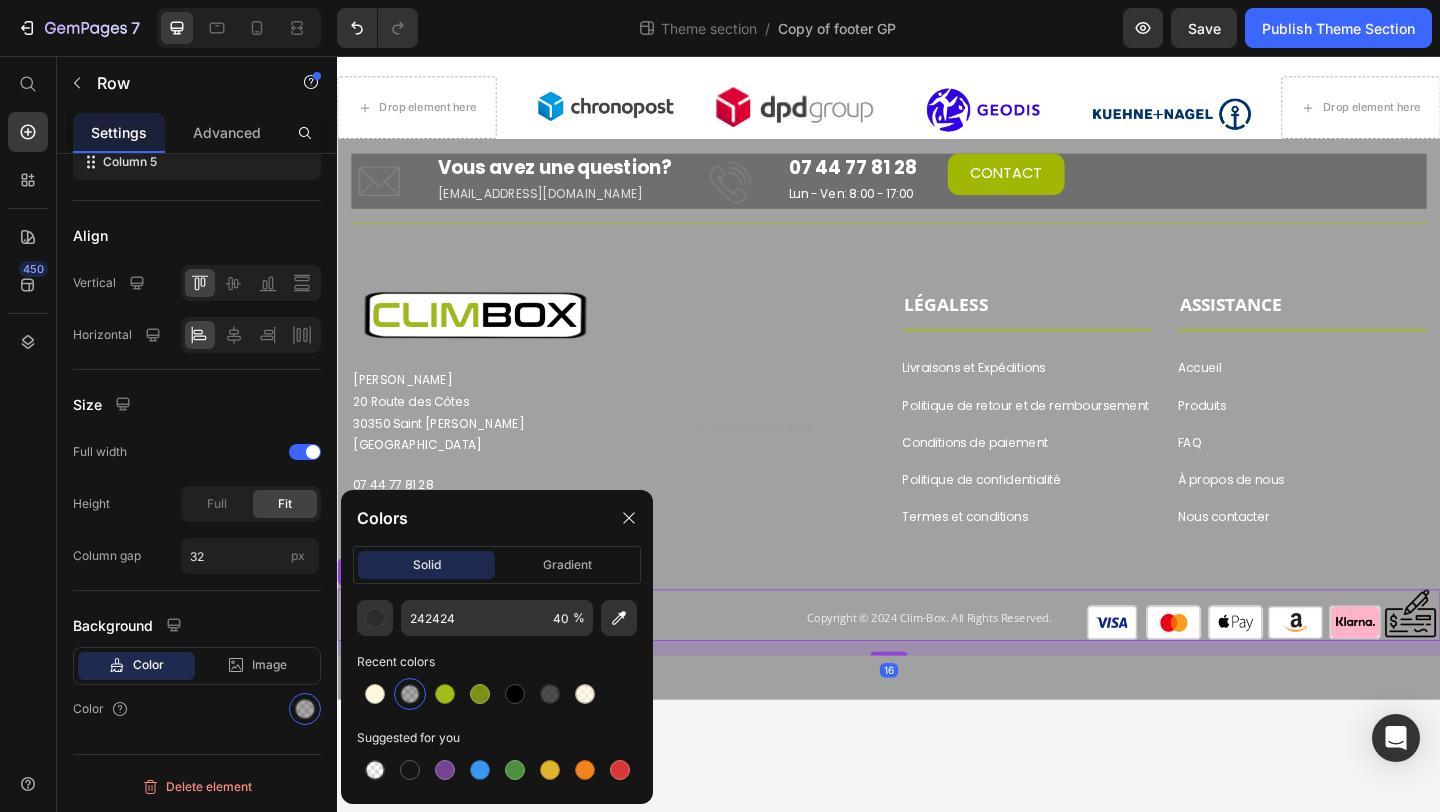 click on "Copyright © 2024 Clim-Box. All Rights Reserved. Text block" at bounding box center (726, 664) 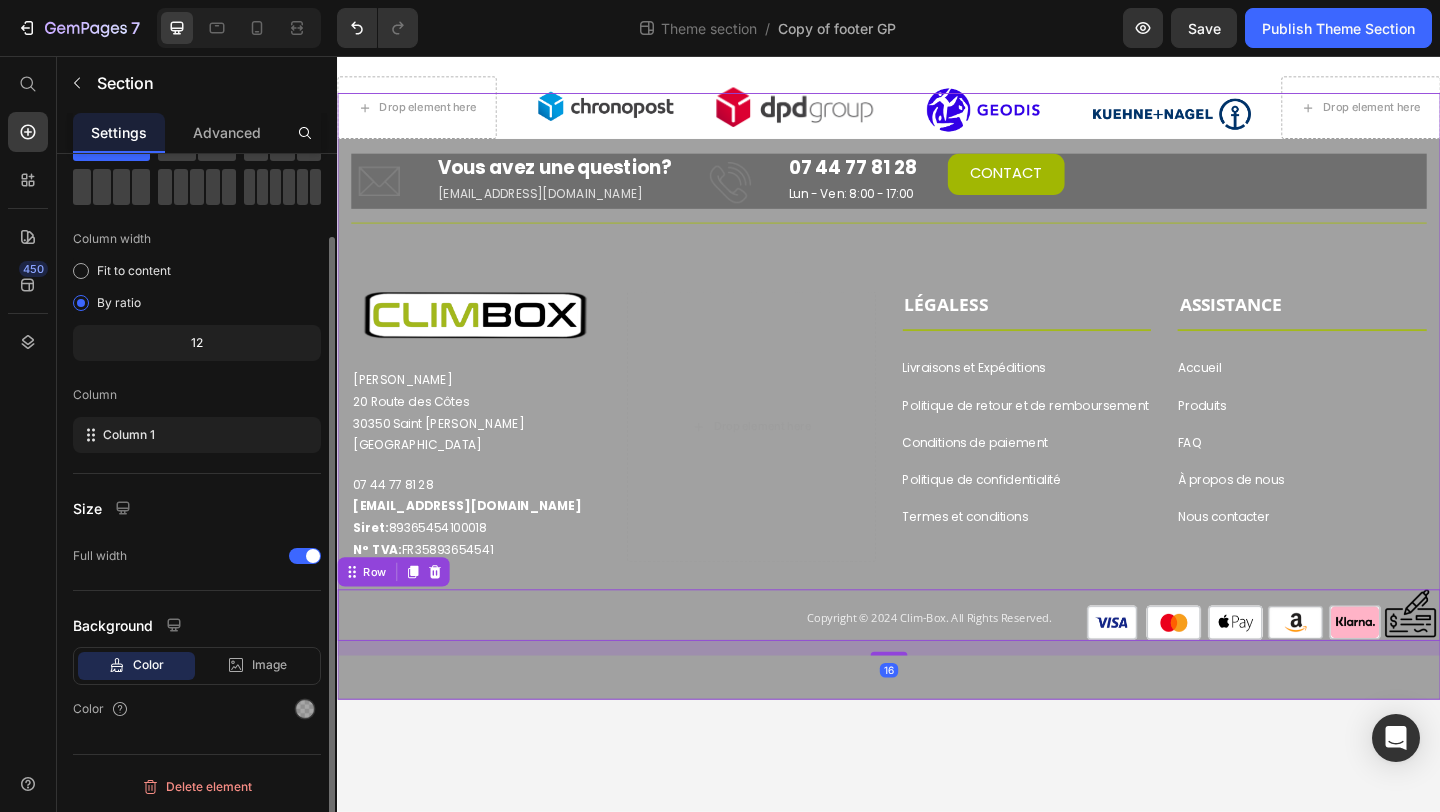 click on "Drop element here Image Image Image Image
Drop element here Row Image Image Image Image
Row Image Vous avez une question? Heading [EMAIL_ADDRESS][DOMAIN_NAME] Text block Image 07 44 77 81 28 Heading Lun - Ven: 8:00 - 17:00 Text block CONTACT Button Row                Title Line Row Image Vous avez une question? Heading [EMAIL_ADDRESS][DOMAIN_NAME] Text block Row Image 07 44 77 81 28 Heading Lun - Ven: 8:00 - 17:00 Text block Row
CONTACT Button Image Eurl CHOMOW [STREET_ADDRESS][PERSON_NAME] Text block [PHONE_NUMBER] [EMAIL_ADDRESS][DOMAIN_NAME] Siret:  89365454100018   N° TVA:  FR35893654541 Text block
Row Row Row ASSISTANCE Text block                Title Line Accueil Button LÉGALES Text block                Title Line Livraisons et Expéditions Button Produits Button FAQ Button À propos de nous Button Nous contacter Button Politique de retour et de remboursement Button Button Button" at bounding box center (937, 426) 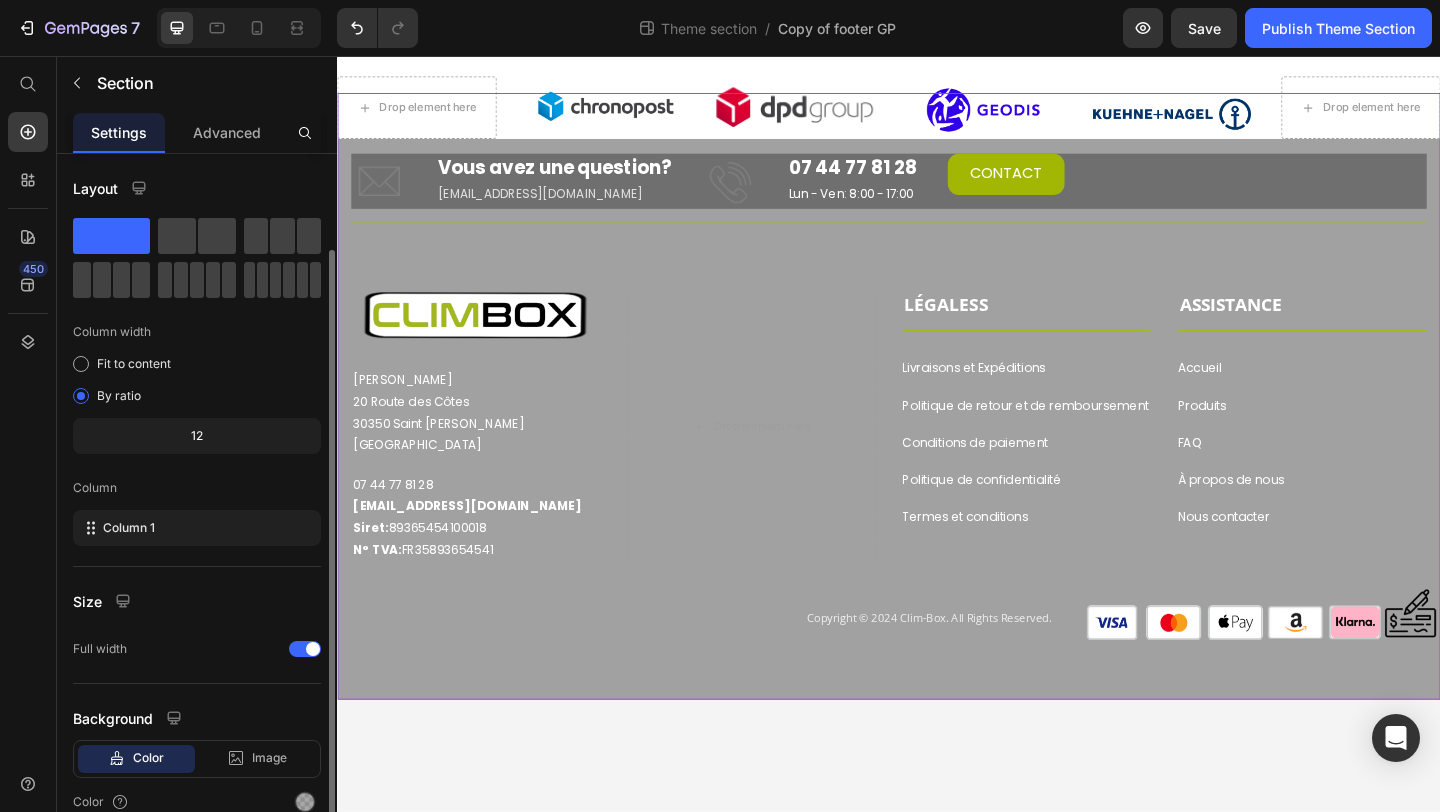 scroll, scrollTop: 71, scrollLeft: 0, axis: vertical 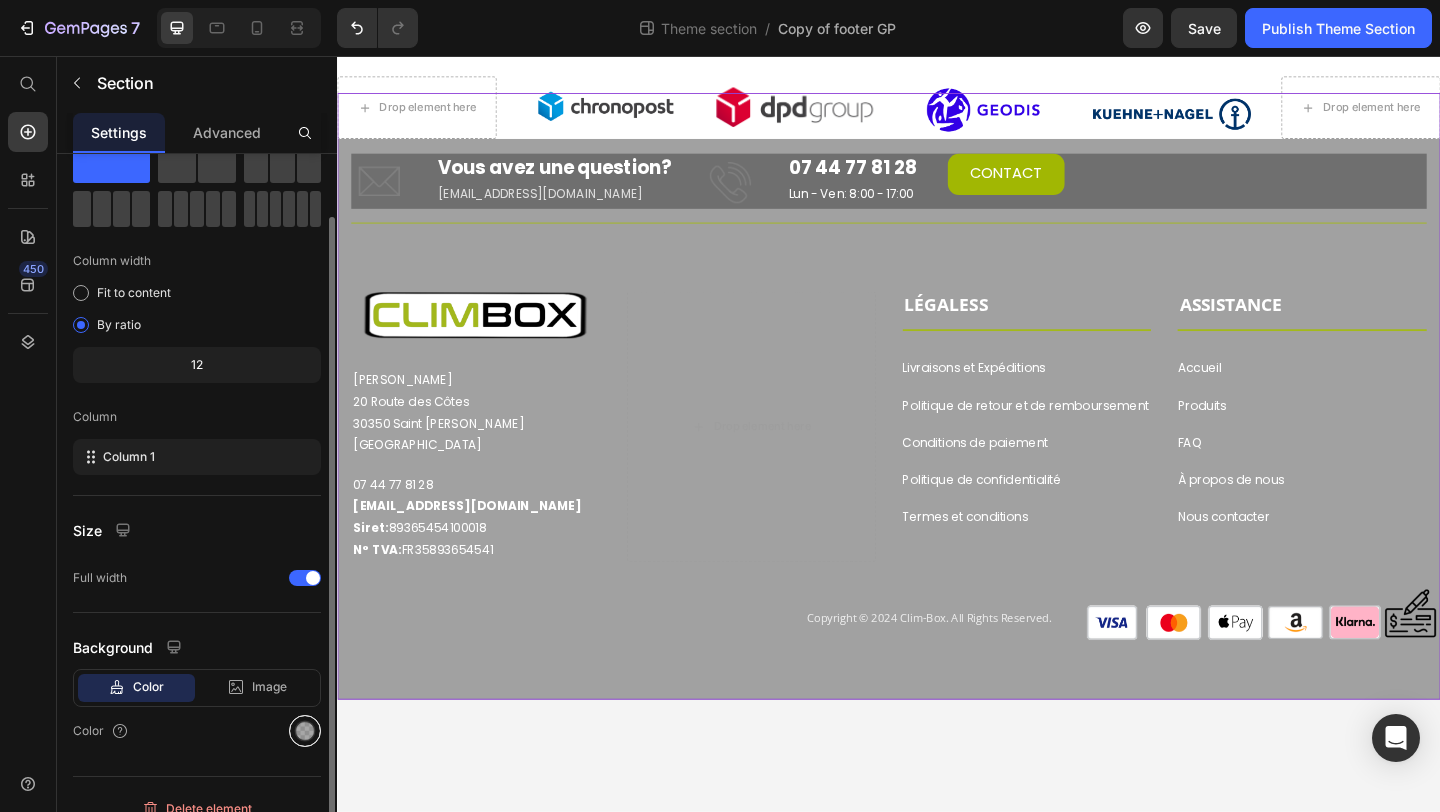 click at bounding box center (305, 731) 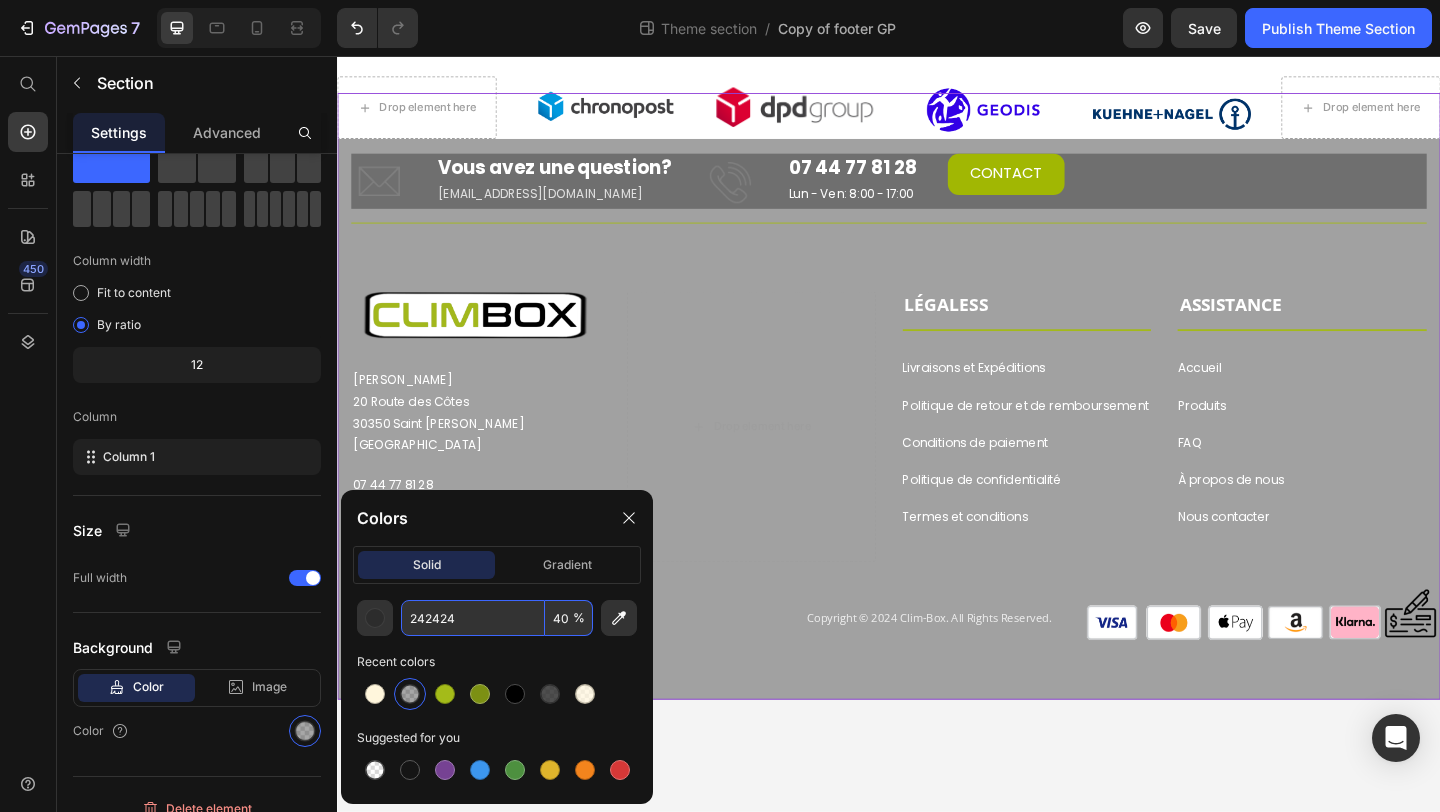 click on "242424" at bounding box center (473, 618) 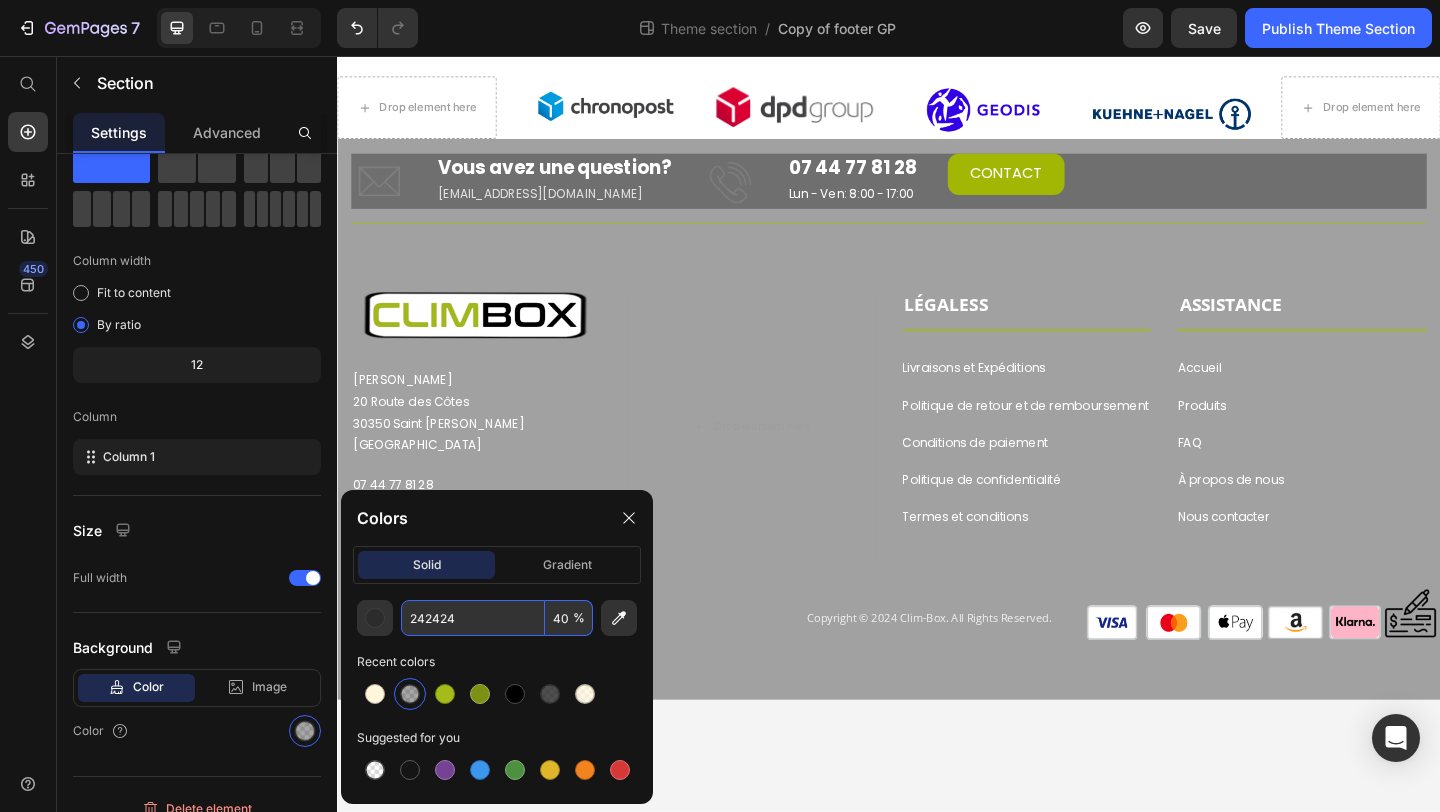 click on "Drop element here Image Image Image Image
Drop element here Row Image Image Image Image
Row Image Vous avez une question? Heading [EMAIL_ADDRESS][DOMAIN_NAME] Text block Image 07 44 77 81 28 Heading Lun - Ven: 8:00 - 17:00 Text block CONTACT Button Row                Title Line Row Image Vous avez une question? Heading [EMAIL_ADDRESS][DOMAIN_NAME] Text block Row Image 07 44 77 81 28 Heading Lun - Ven: 8:00 - 17:00 Text block Row
CONTACT Button Image Eurl CHOMOW [STREET_ADDRESS][PERSON_NAME] Text block [PHONE_NUMBER] [EMAIL_ADDRESS][DOMAIN_NAME] Siret:  89365454100018   N° TVA:  FR35893654541 Text block
Row Row Row ASSISTANCE Text block                Title Line Accueil Button LÉGALES Text block                Title Line Livraisons et Expéditions Button Produits Button FAQ Button À propos de nous Button Nous contacter Button Politique de retour et de remboursement Button Button Button" at bounding box center [937, 467] 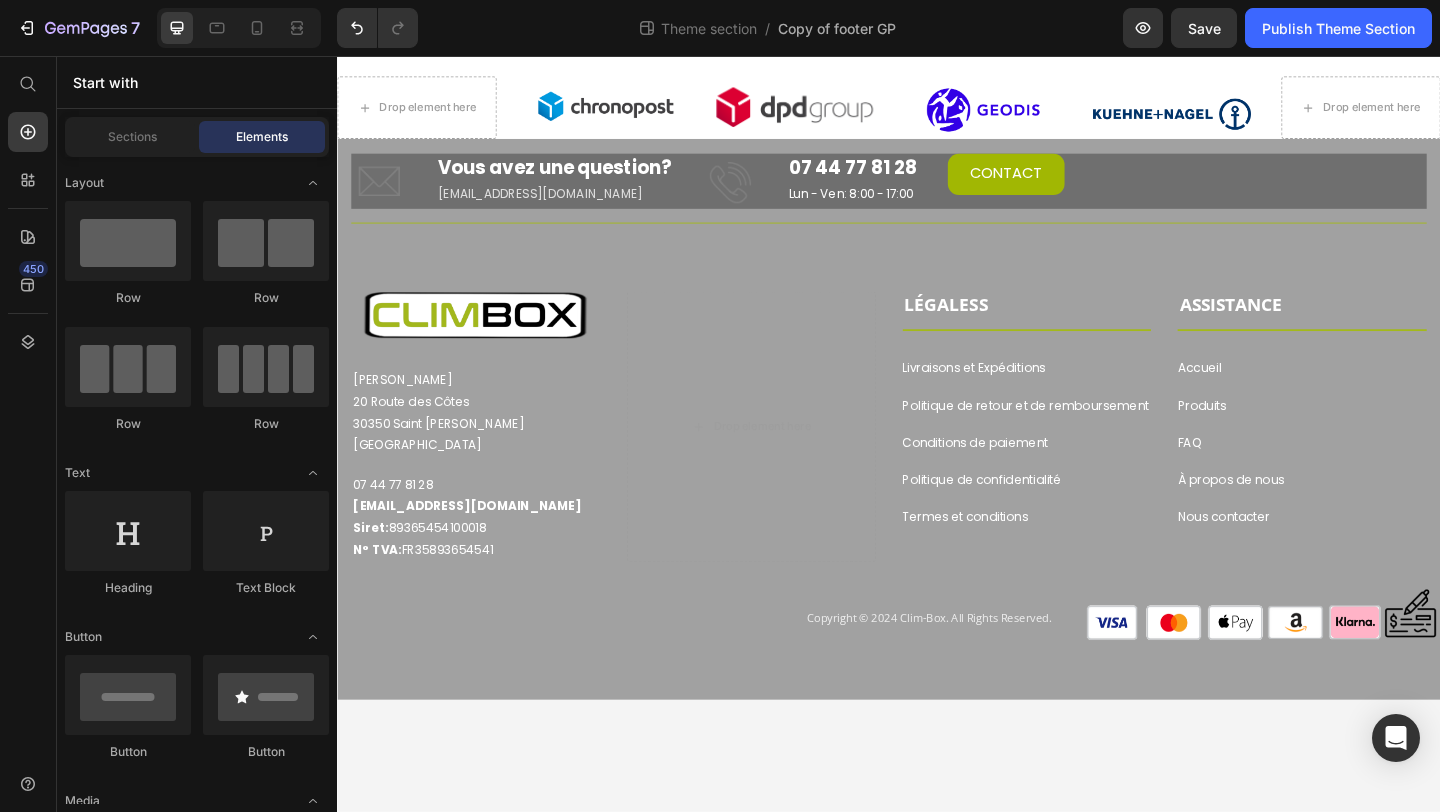 click on "Drop element here Image Image Image Image
Drop element here Row Image Image Image Image
Row Image Vous avez une question? Heading [EMAIL_ADDRESS][DOMAIN_NAME] Text block Image 07 44 77 81 28 Heading Lun - Ven: 8:00 - 17:00 Text block CONTACT Button Row                Title Line Row Image Vous avez une question? Heading [EMAIL_ADDRESS][DOMAIN_NAME] Text block Row Image 07 44 77 81 28 Heading Lun - Ven: 8:00 - 17:00 Text block Row
CONTACT Button Image Eurl CHOMOW [STREET_ADDRESS][PERSON_NAME] Text block [PHONE_NUMBER] [EMAIL_ADDRESS][DOMAIN_NAME] Siret:  89365454100018   N° TVA:  FR35893654541 Text block
Row Row Row ASSISTANCE Text block                Title Line Accueil Button LÉGALES Text block                Title Line Livraisons et Expéditions Button Produits Button FAQ Button À propos de nous Button Nous contacter Button Politique de retour et de remboursement Button Button Button" at bounding box center [937, 467] 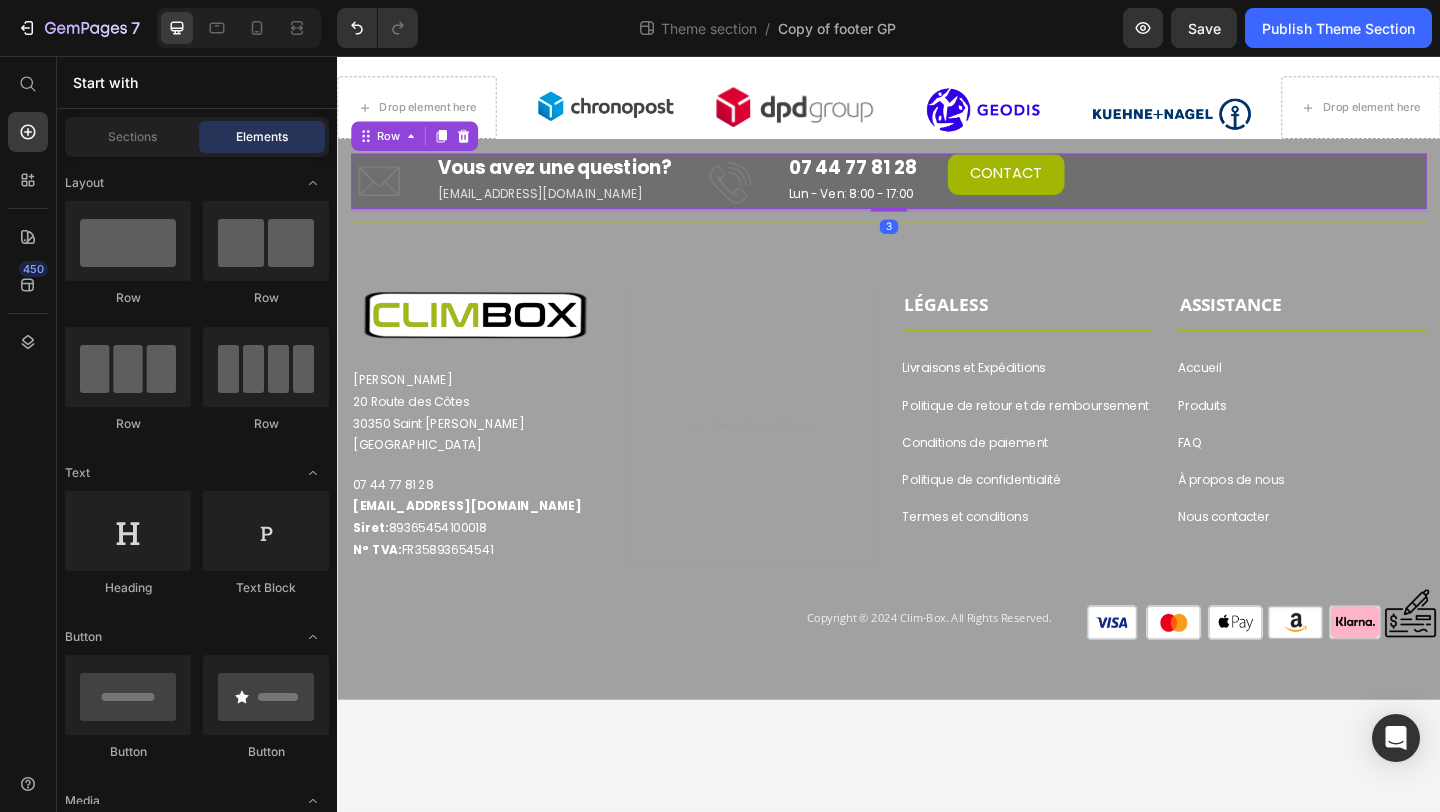 click on "Image Vous avez une question? Heading [EMAIL_ADDRESS][DOMAIN_NAME] Text block Image 07 44 77 81 28 Heading Lun - Ven: 8:00 - 17:00 Text block CONTACT Button Row   3" at bounding box center [937, 192] 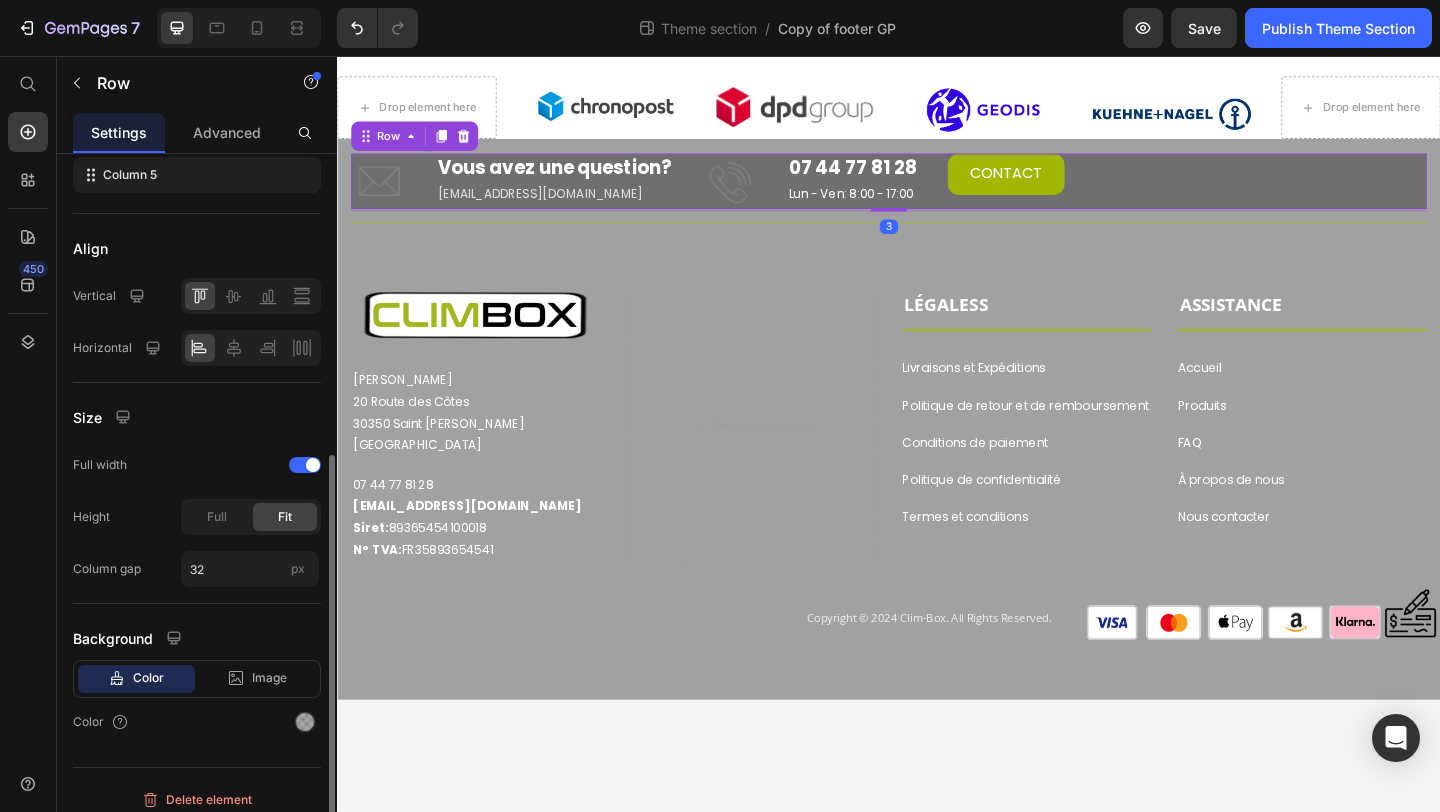 scroll, scrollTop: 482, scrollLeft: 0, axis: vertical 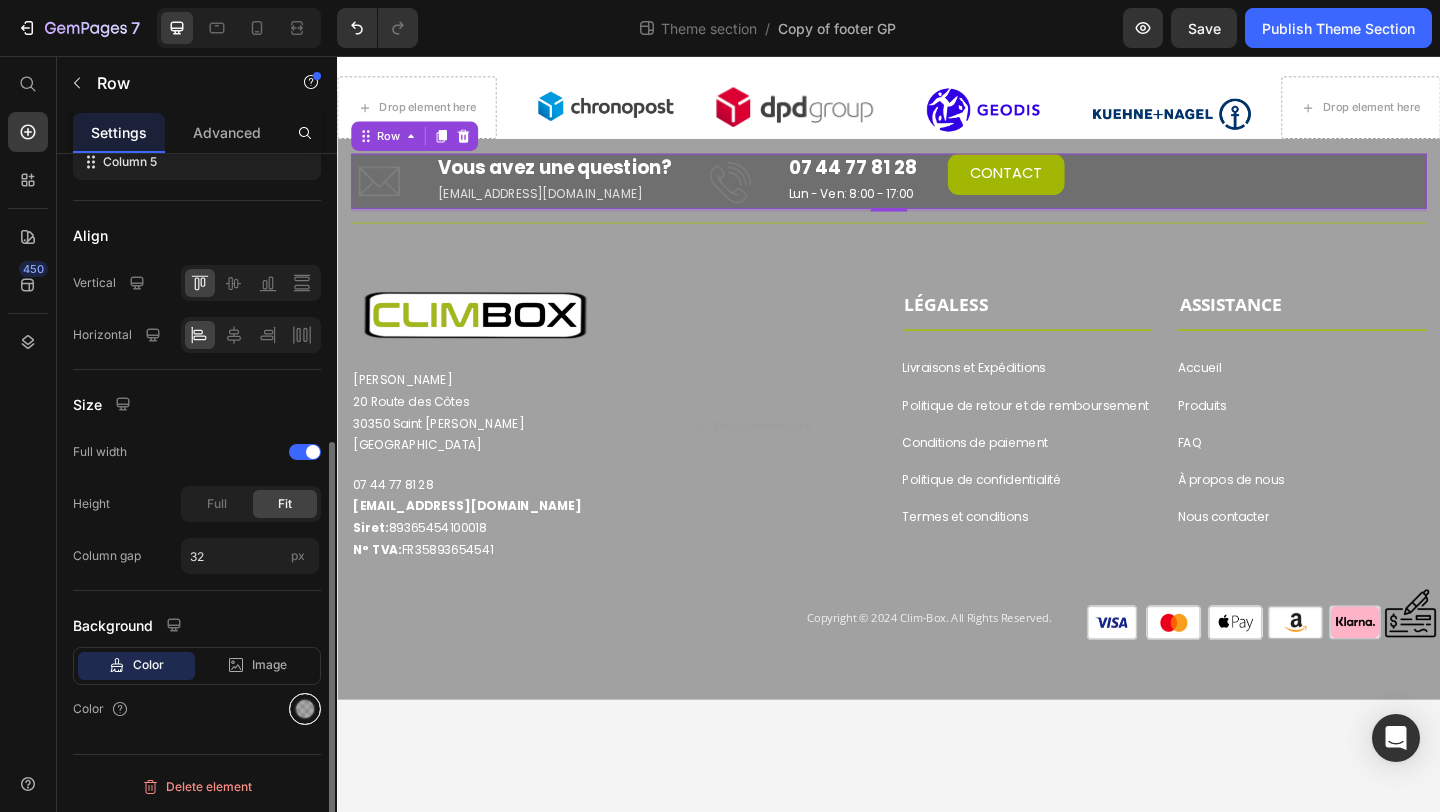 click at bounding box center [305, 709] 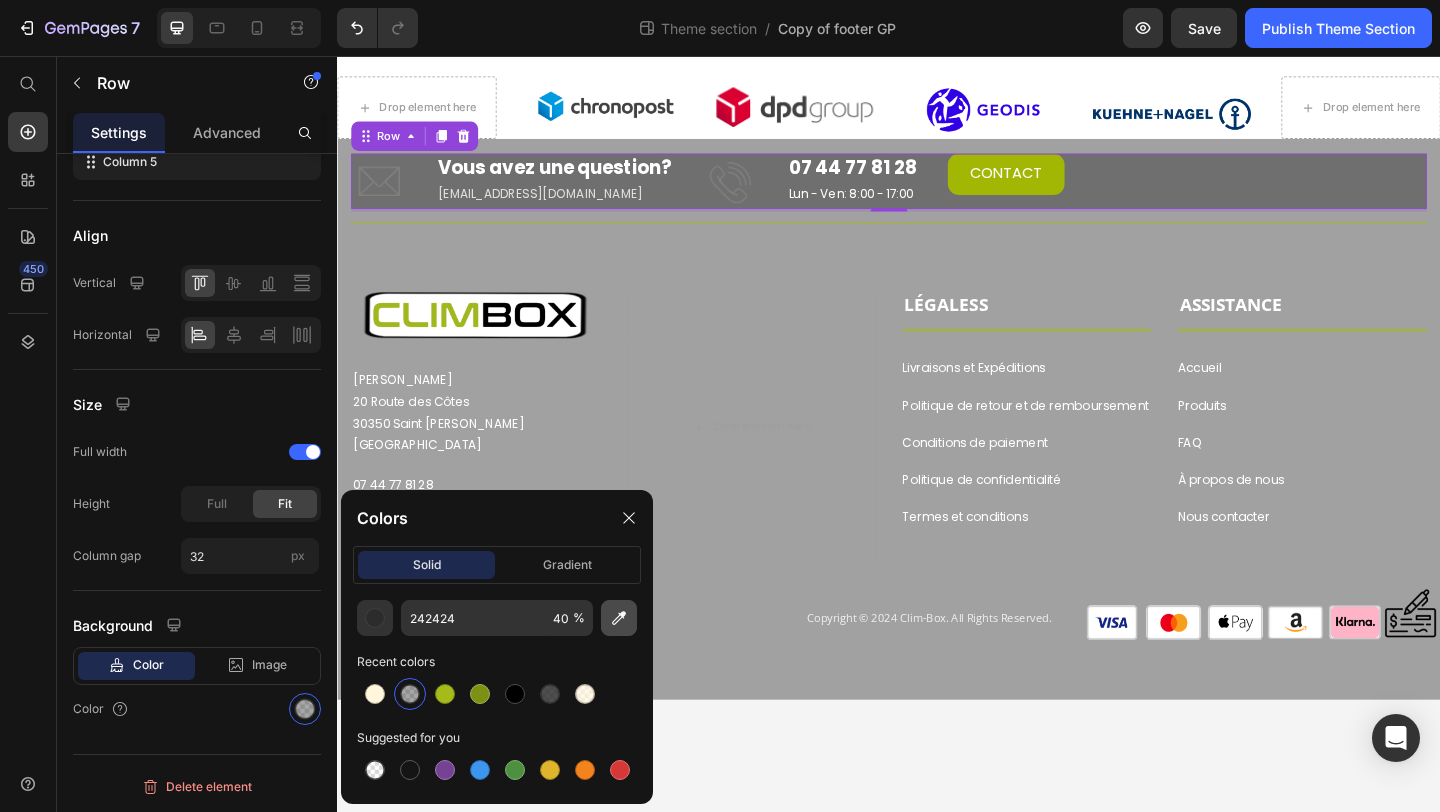 click 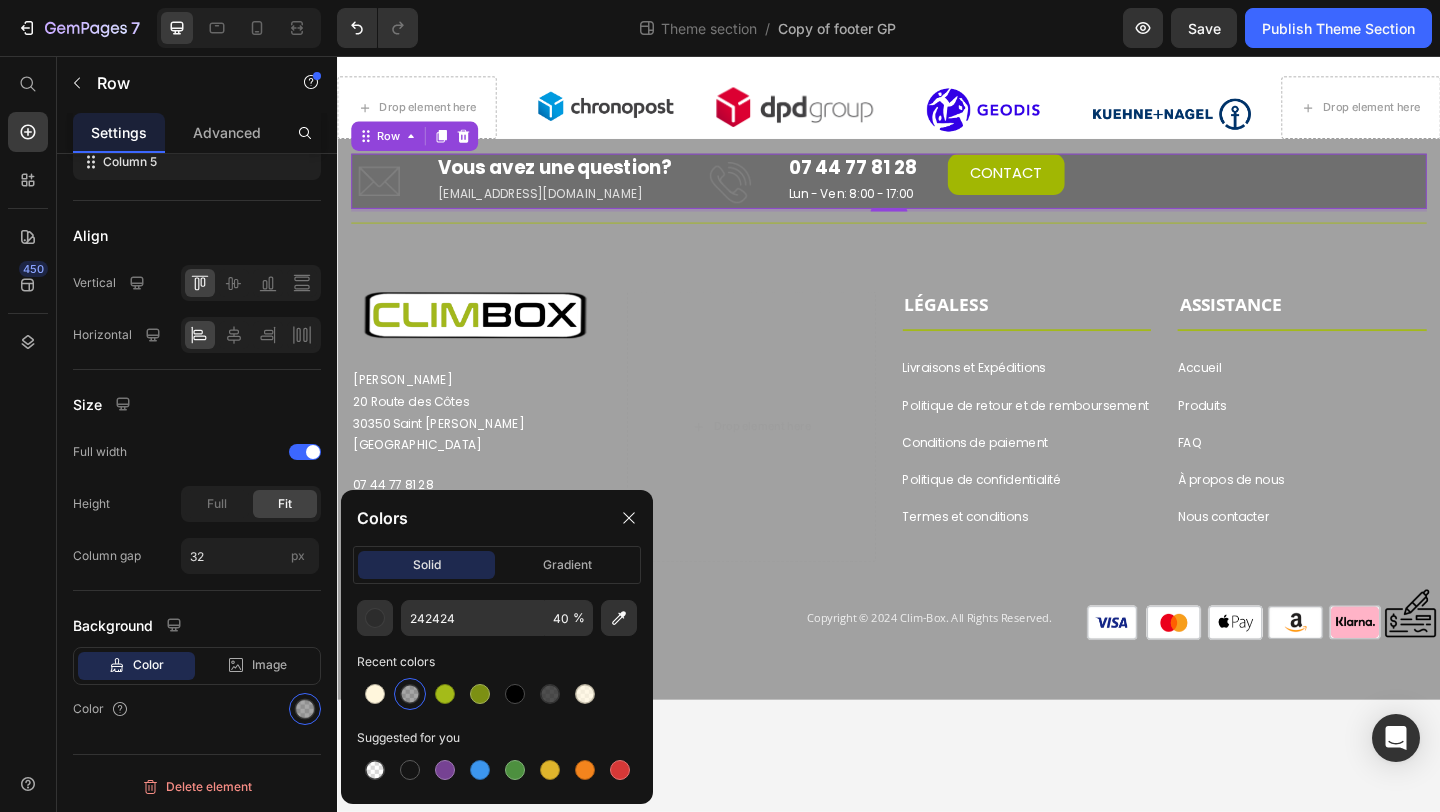 type on "A1A1A1" 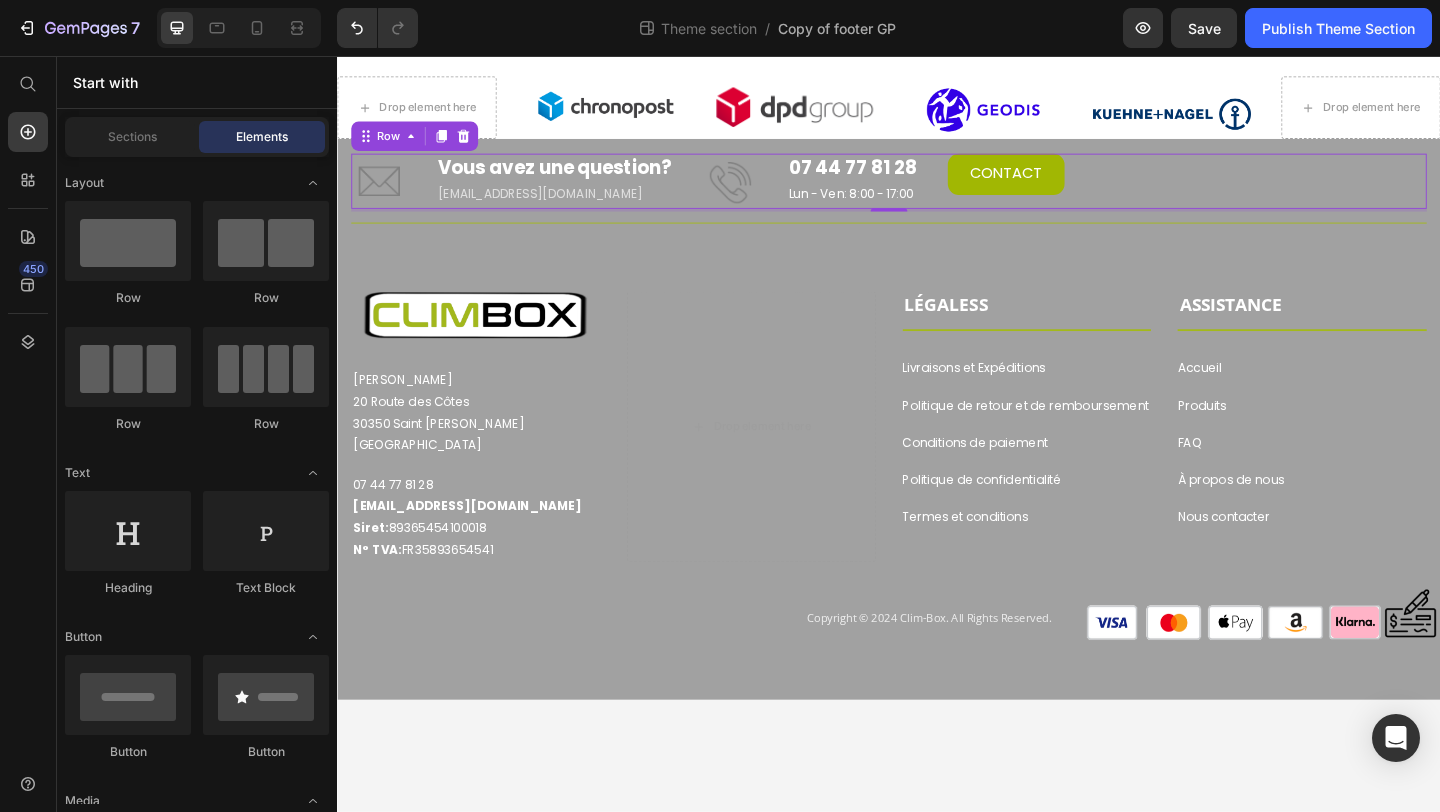 click on "Drop element here Image Image Image Image
Drop element here Row Image Image Image Image
Row Image Vous avez une question? Heading [EMAIL_ADDRESS][DOMAIN_NAME] Text block Image 07 44 77 81 28 Heading Lun - Ven: 8:00 - 17:00 Text block CONTACT Button Row   3                Title Line Row Image Vous avez une question? Heading [EMAIL_ADDRESS][DOMAIN_NAME] Text block Row Image 07 44 77 81 28 Heading Lun - Ven: 8:00 - 17:00 Text block Row
CONTACT Button Image Eurl CHOMOW [STREET_ADDRESS][PERSON_NAME] Text block [PHONE_NUMBER] [EMAIL_ADDRESS][DOMAIN_NAME] Siret:  89365454100018   N° TVA:  FR35893654541 Text block
Row Row Row ASSISTANCE Text block                Title Line Accueil Button LÉGALES Text block                Title Line Livraisons et Expéditions Button Produits Button FAQ Button À propos de nous Button Nous contacter Button Politique de retour et de remboursement Button Button" at bounding box center (937, 467) 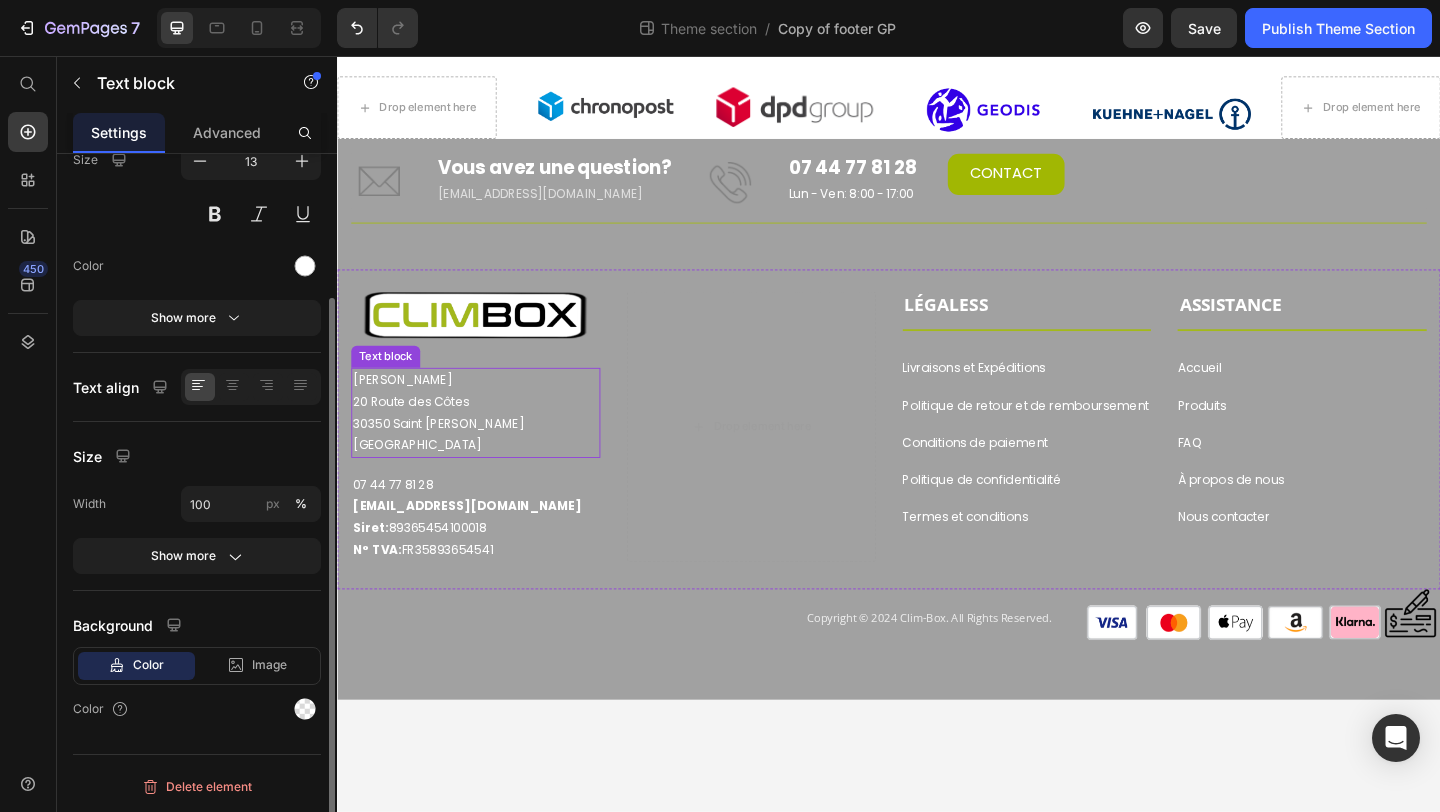 click on "Eurl CHOMOW [STREET_ADDRESS][PERSON_NAME]" at bounding box center [487, 444] 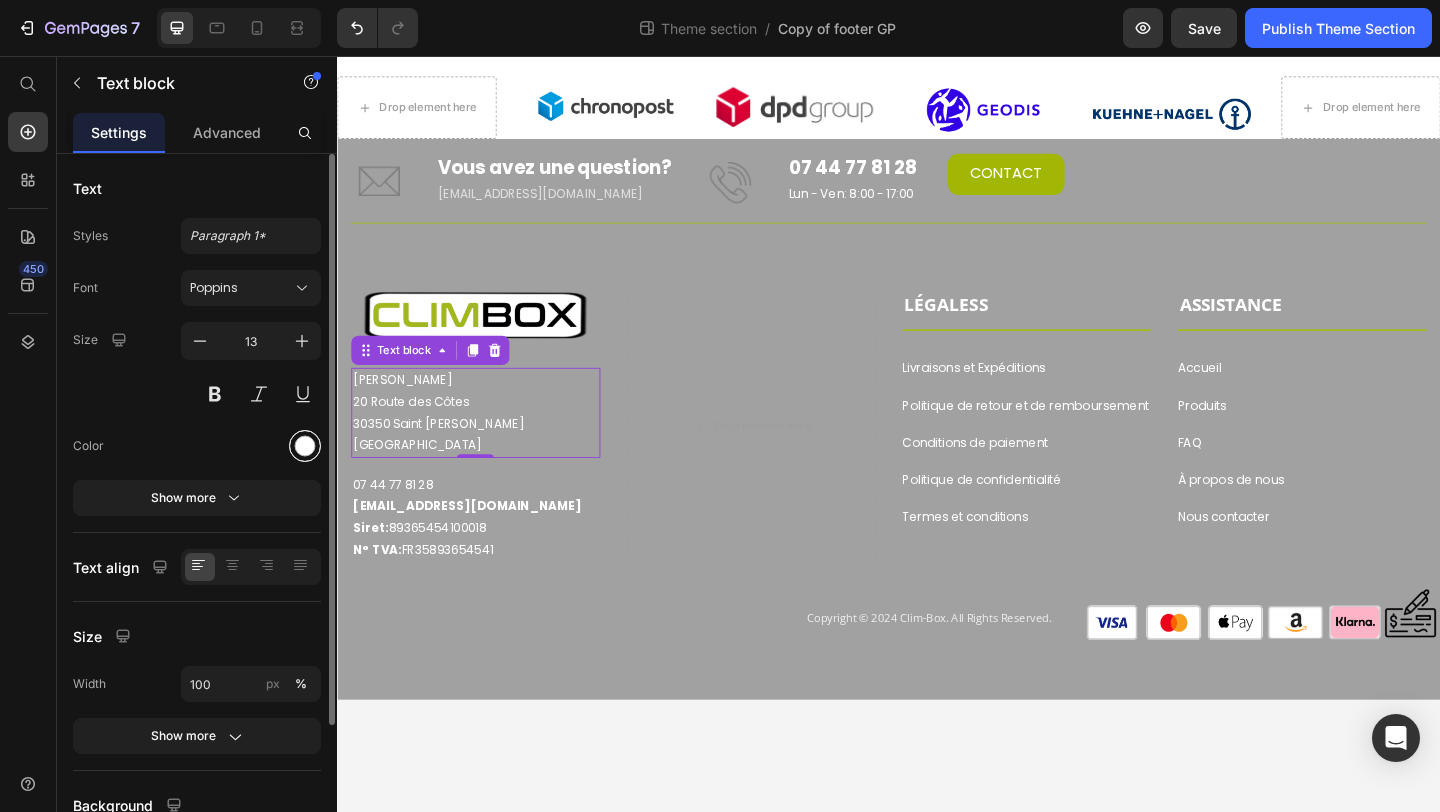 click at bounding box center [305, 446] 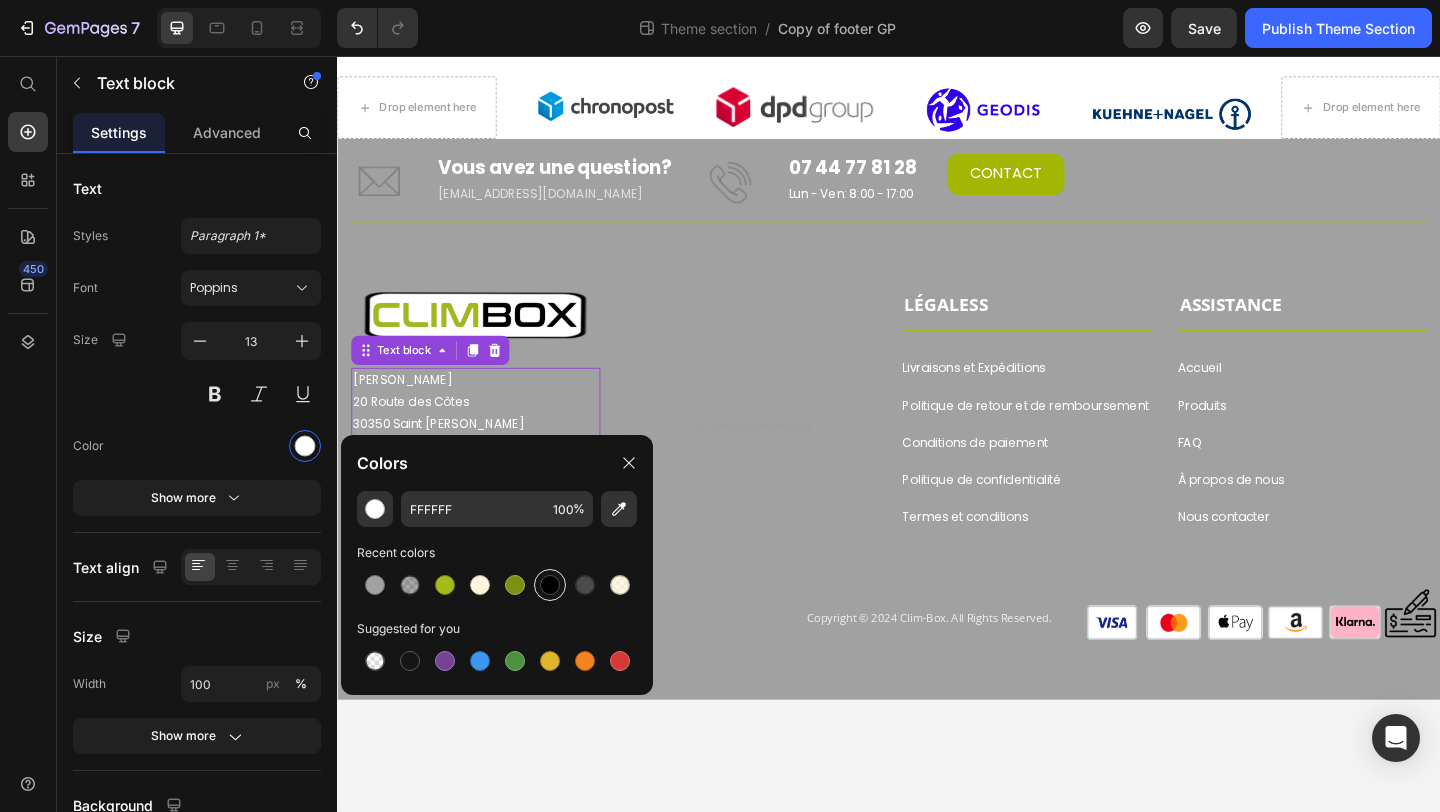click at bounding box center [550, 585] 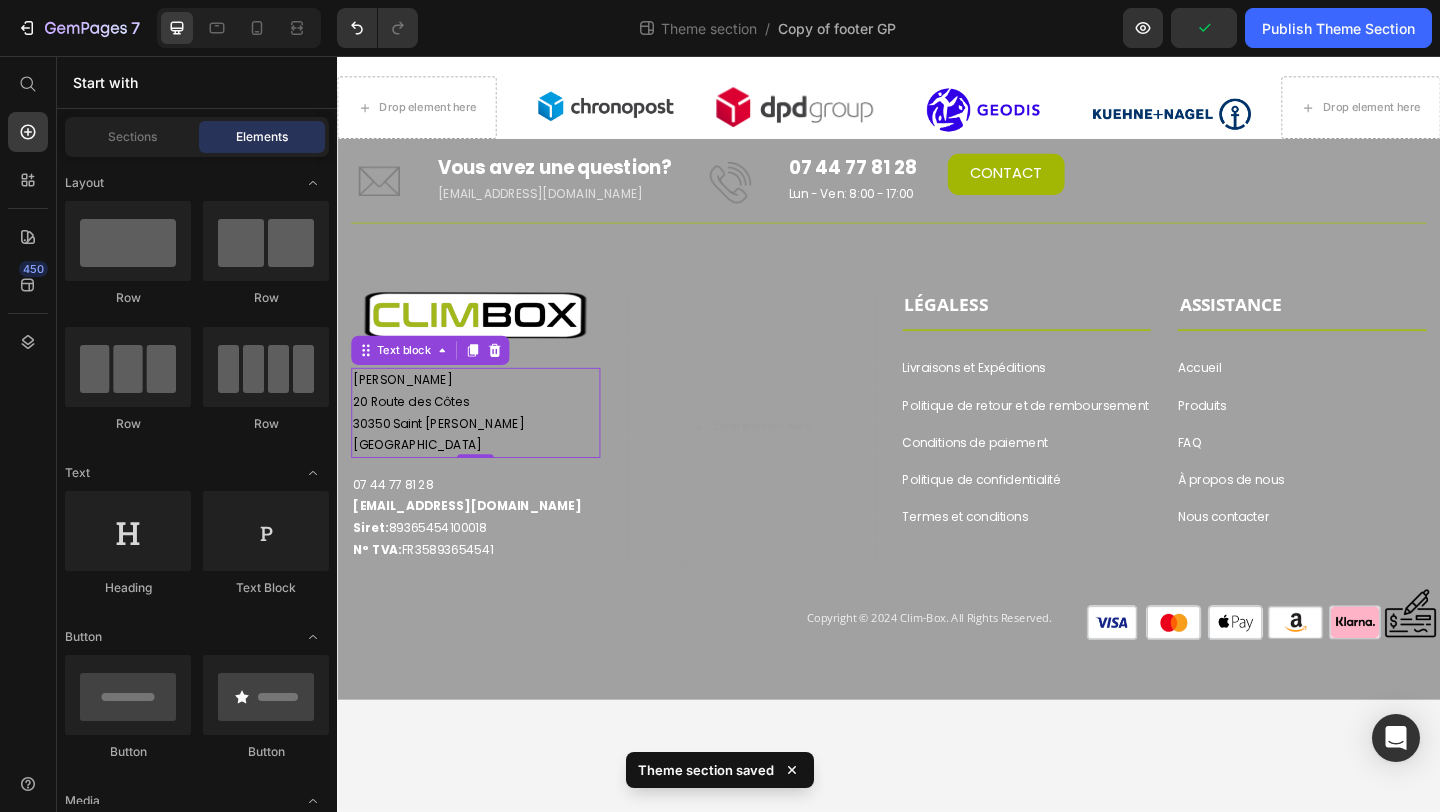 click on "Drop element here Image Image Image Image
Drop element here Row Image Image Image Image
Row Image Vous avez une question? Heading [EMAIL_ADDRESS][DOMAIN_NAME] Text block Image 07 44 77 81 28 Heading Lun - Ven: 8:00 - 17:00 Text block CONTACT Button Row                Title Line Row Image Vous avez une question? Heading [EMAIL_ADDRESS][DOMAIN_NAME] Text block Row Image 07 44 77 81 28 Heading Lun - Ven: 8:00 - 17:00 Text block Row
CONTACT Button Image Eurl CHOMOW [STREET_ADDRESS][PERSON_NAME] Text block [PHONE_NUMBER] [EMAIL_ADDRESS][DOMAIN_NAME] Siret:  89365454100018   N° TVA:  FR35893654541 Text block
Row Row Row ASSISTANCE Text block                Title Line Accueil Button LÉGALES Text block                Title Line Livraisons et Expéditions Button Produits Button FAQ Button À propos de nous Button Nous contacter Button Politique de retour et de remboursement Button Button Button" at bounding box center [937, 467] 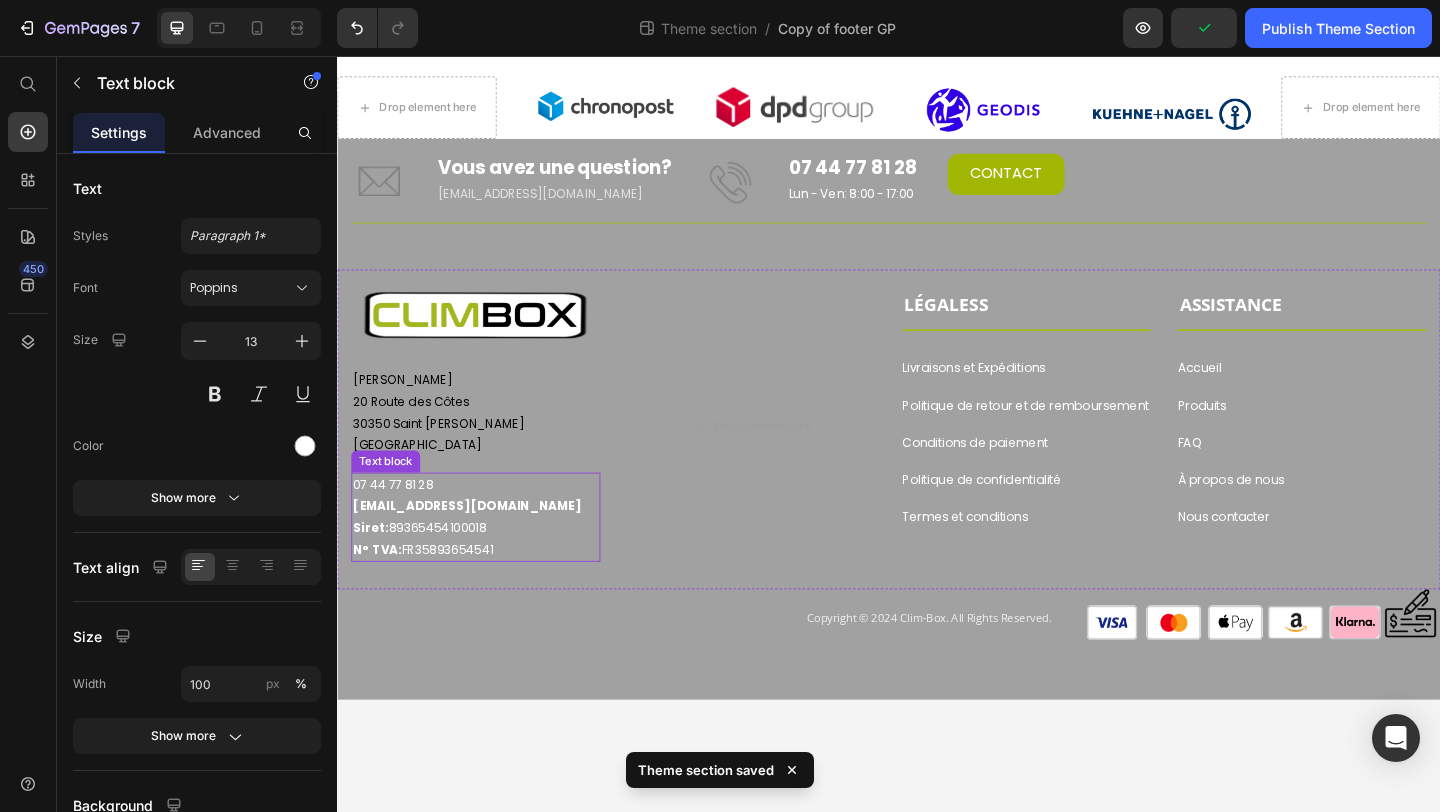 click on "[PHONE_NUMBER] [EMAIL_ADDRESS][DOMAIN_NAME] Siret:  89365454100018   N° TVA:  FR35893654541" at bounding box center (487, 558) 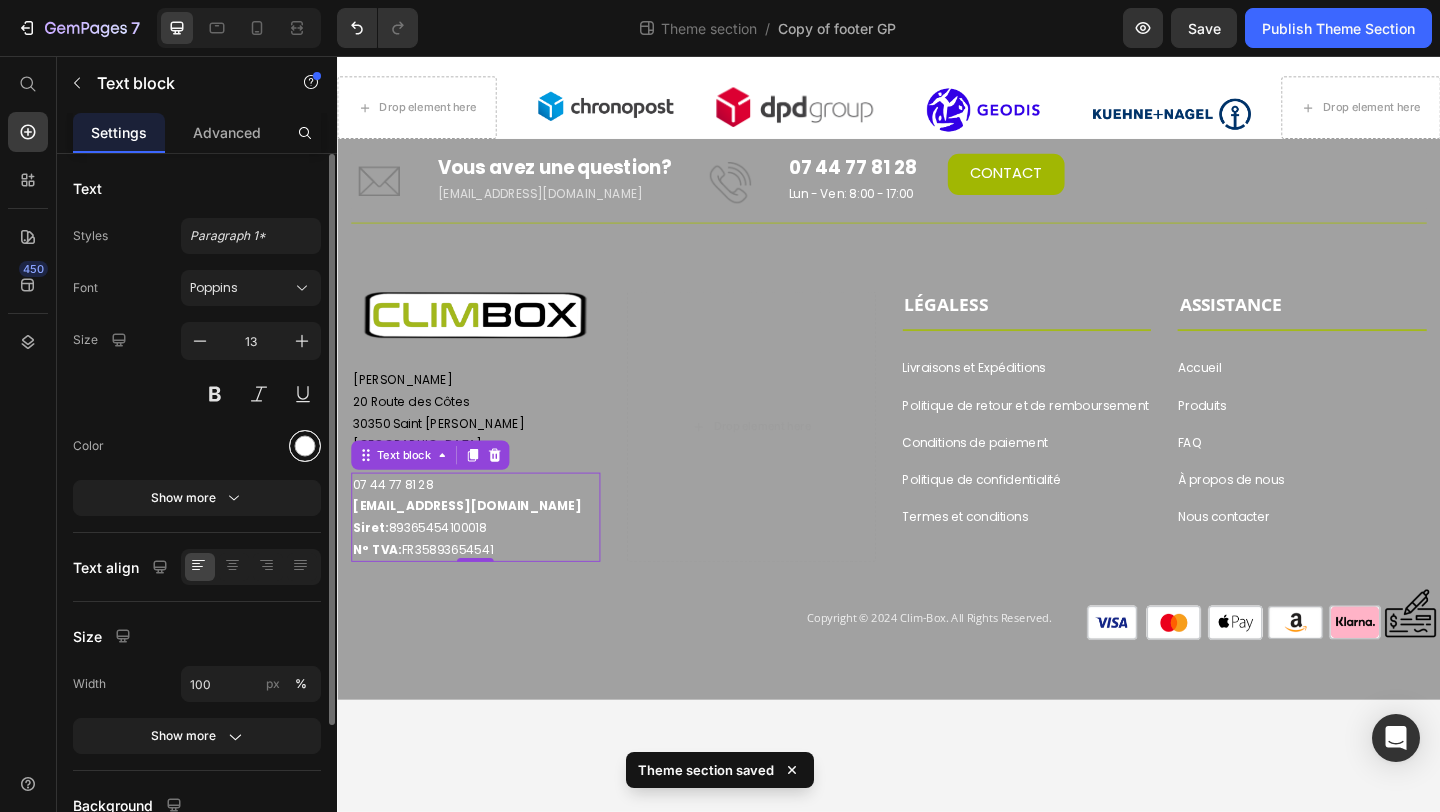 click at bounding box center (305, 446) 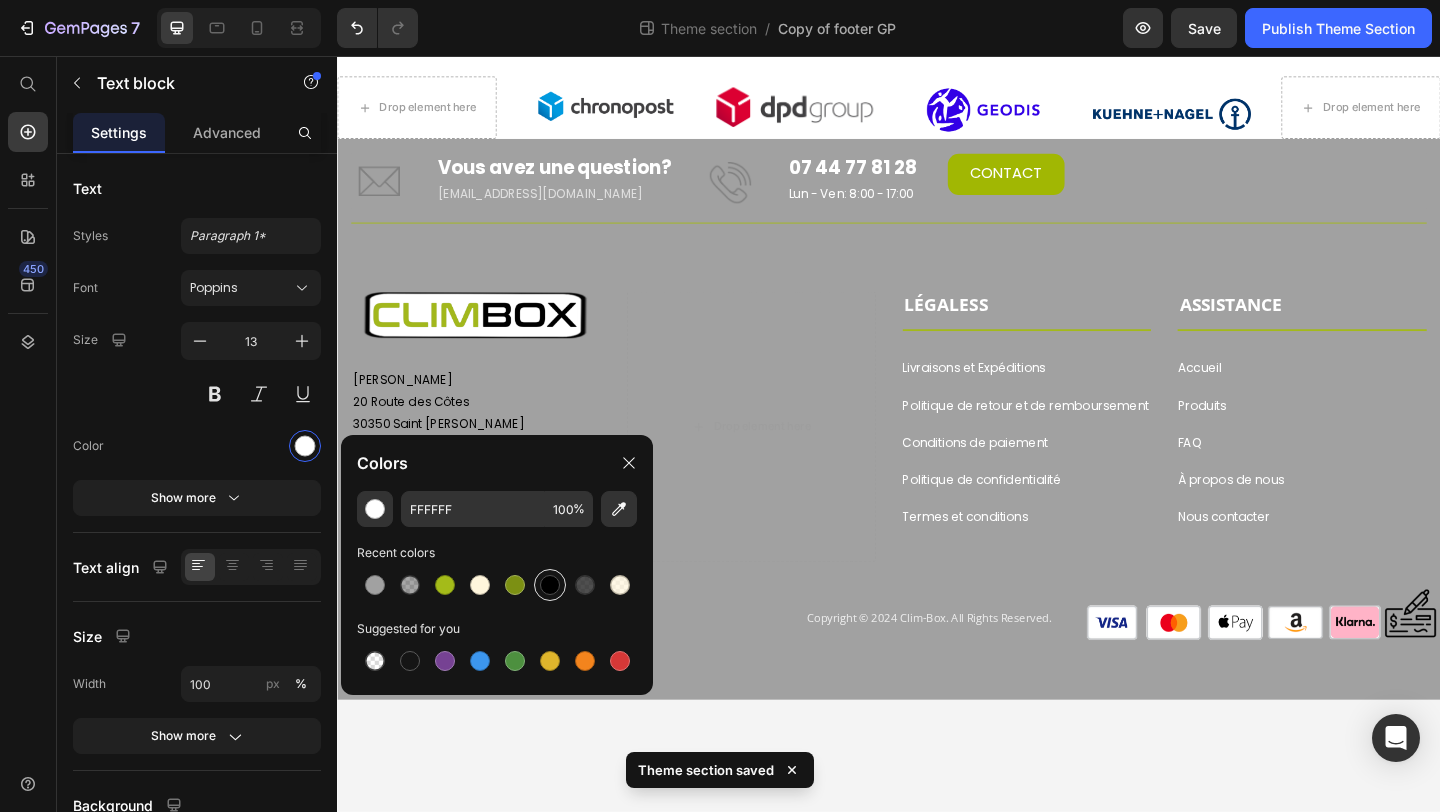 click at bounding box center (550, 585) 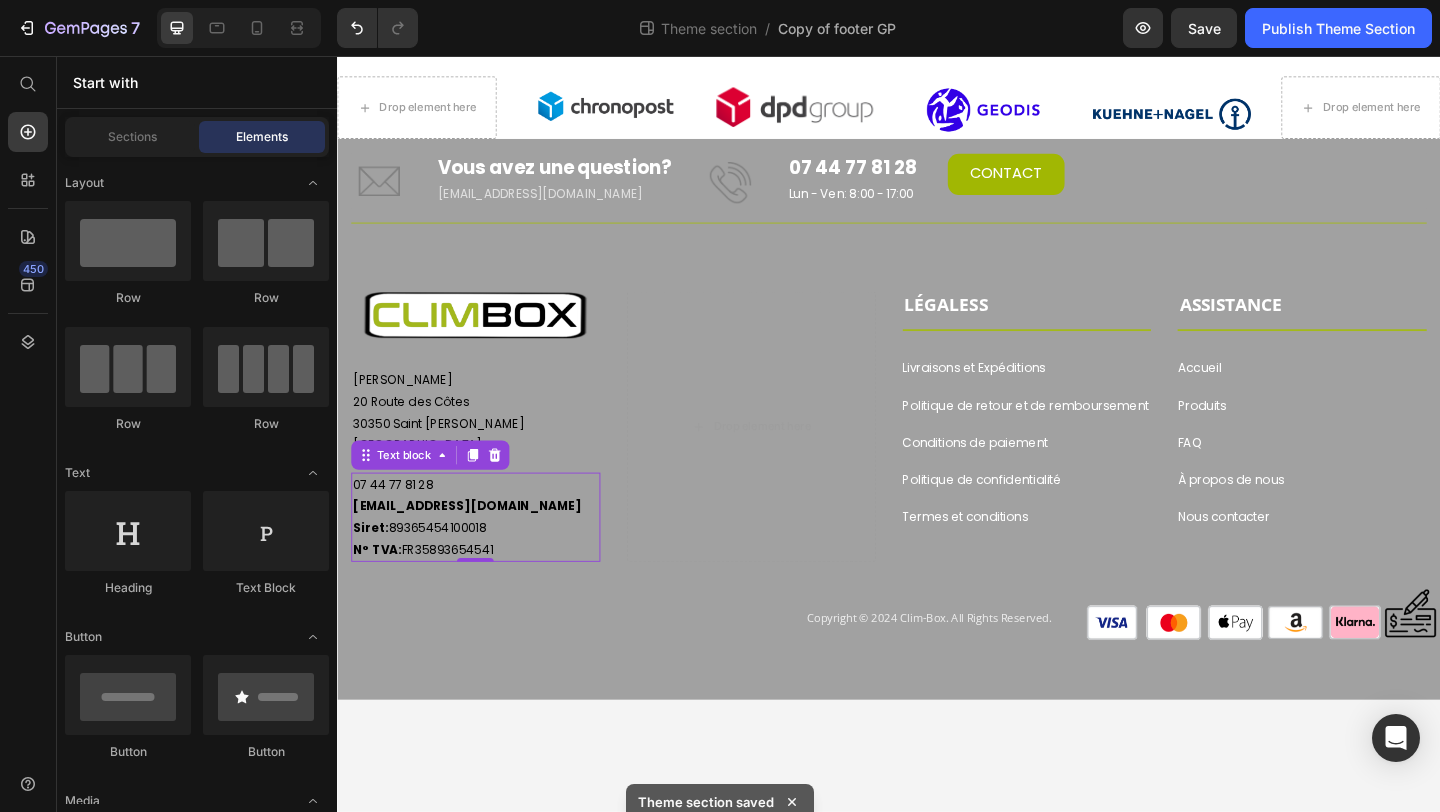 click on "Drop element here Image Image Image Image
Drop element here Row Image Image Image Image
Row Image Vous avez une question? Heading [EMAIL_ADDRESS][DOMAIN_NAME] Text block Image 07 44 77 81 28 Heading Lun - Ven: 8:00 - 17:00 Text block CONTACT Button Row                Title Line Row Image Vous avez une question? Heading [EMAIL_ADDRESS][DOMAIN_NAME] Text block Row Image 07 44 77 81 28 Heading Lun - Ven: 8:00 - 17:00 Text block Row
CONTACT Button Image Eurl CHOMOW [STREET_ADDRESS][PERSON_NAME] Text block [PHONE_NUMBER] [EMAIL_ADDRESS][DOMAIN_NAME] Siret:  89365454100018   N° TVA:  FR35893654541 Text block
Row Row Row ASSISTANCE Text block                Title Line Accueil Button LÉGALES Text block                Title Line Livraisons et Expéditions Button Produits Button FAQ Button À propos de nous Button Nous contacter Button Politique de retour et de remboursement Button Button Button" at bounding box center [937, 467] 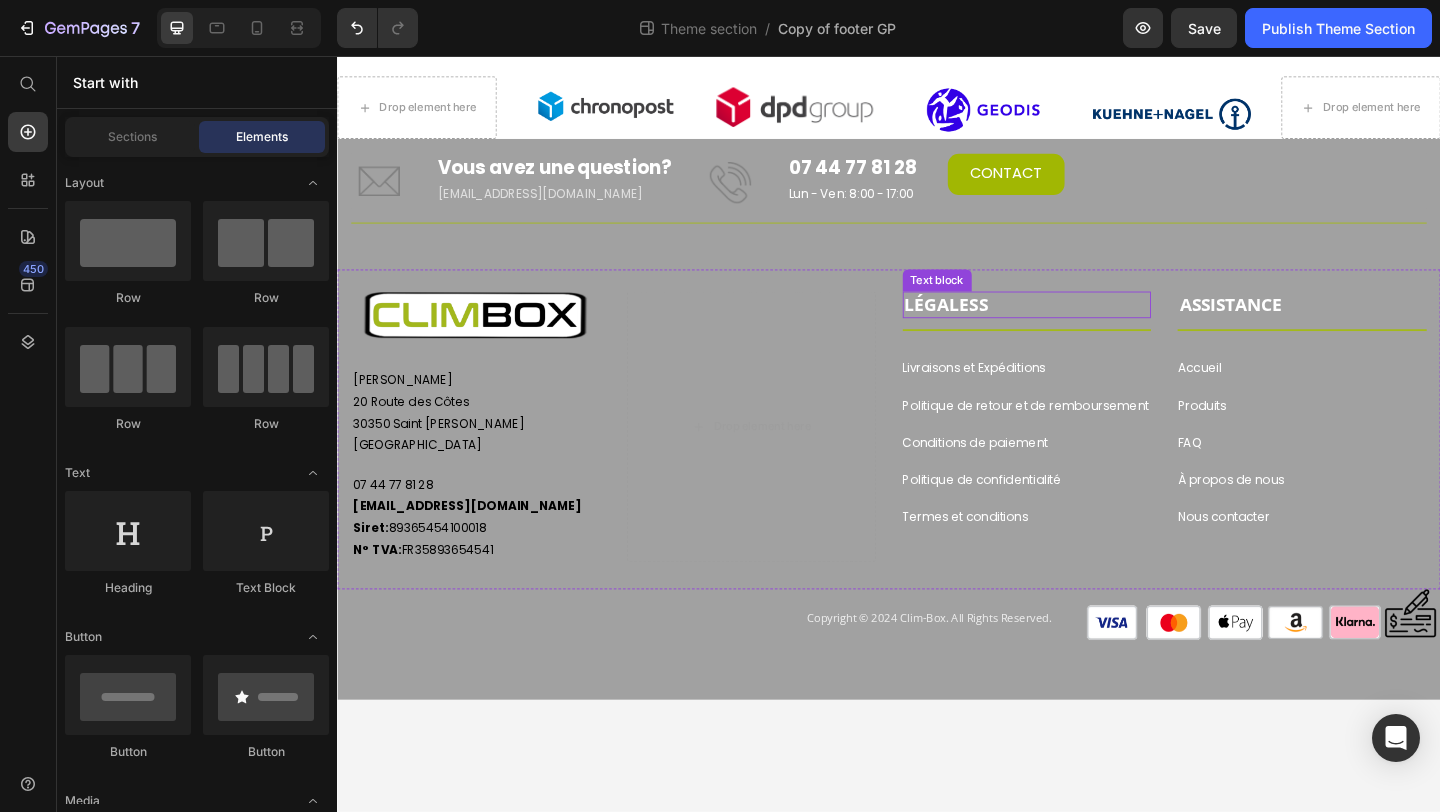 click on "LÉGALESS" at bounding box center [999, 326] 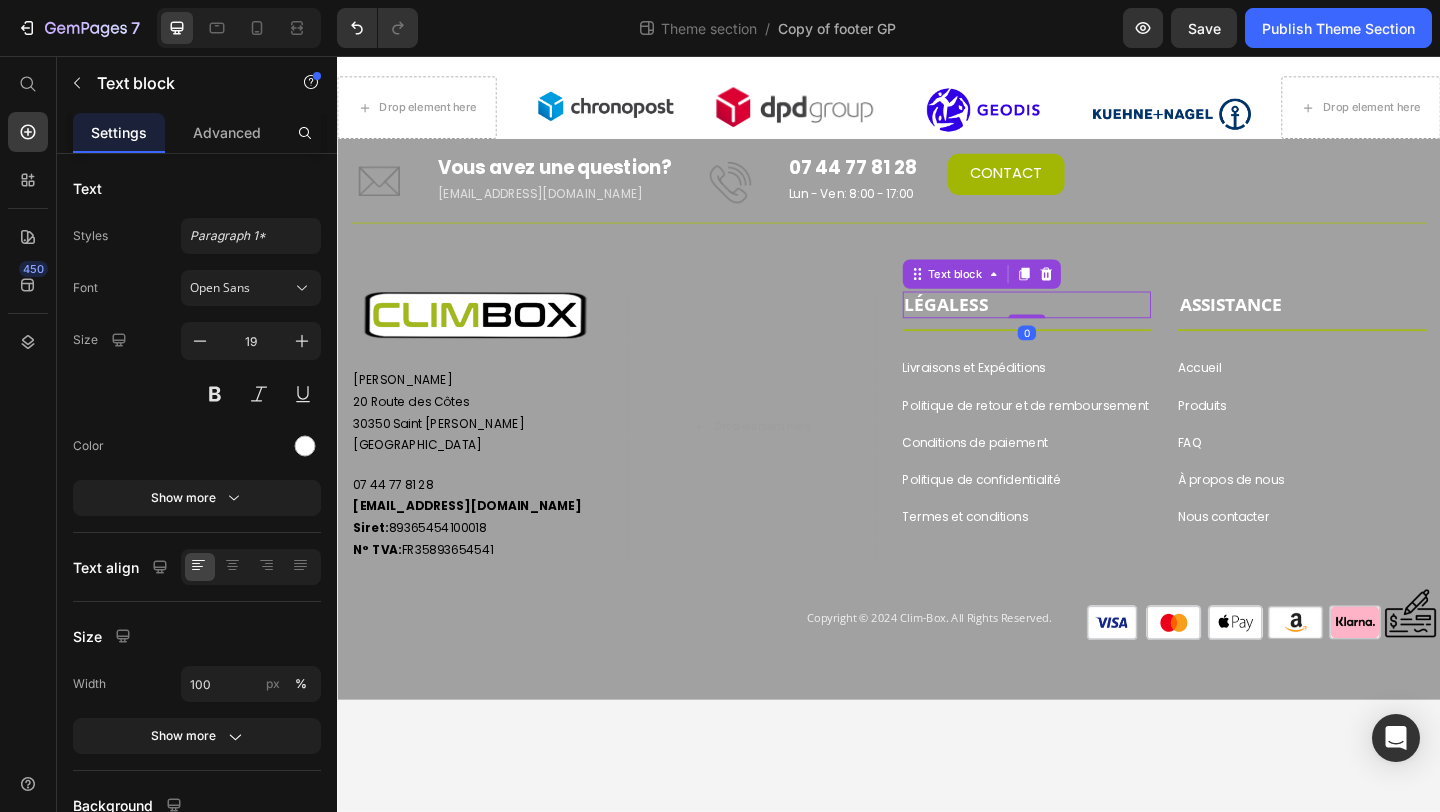 click on "LÉGALESS" at bounding box center [1087, 326] 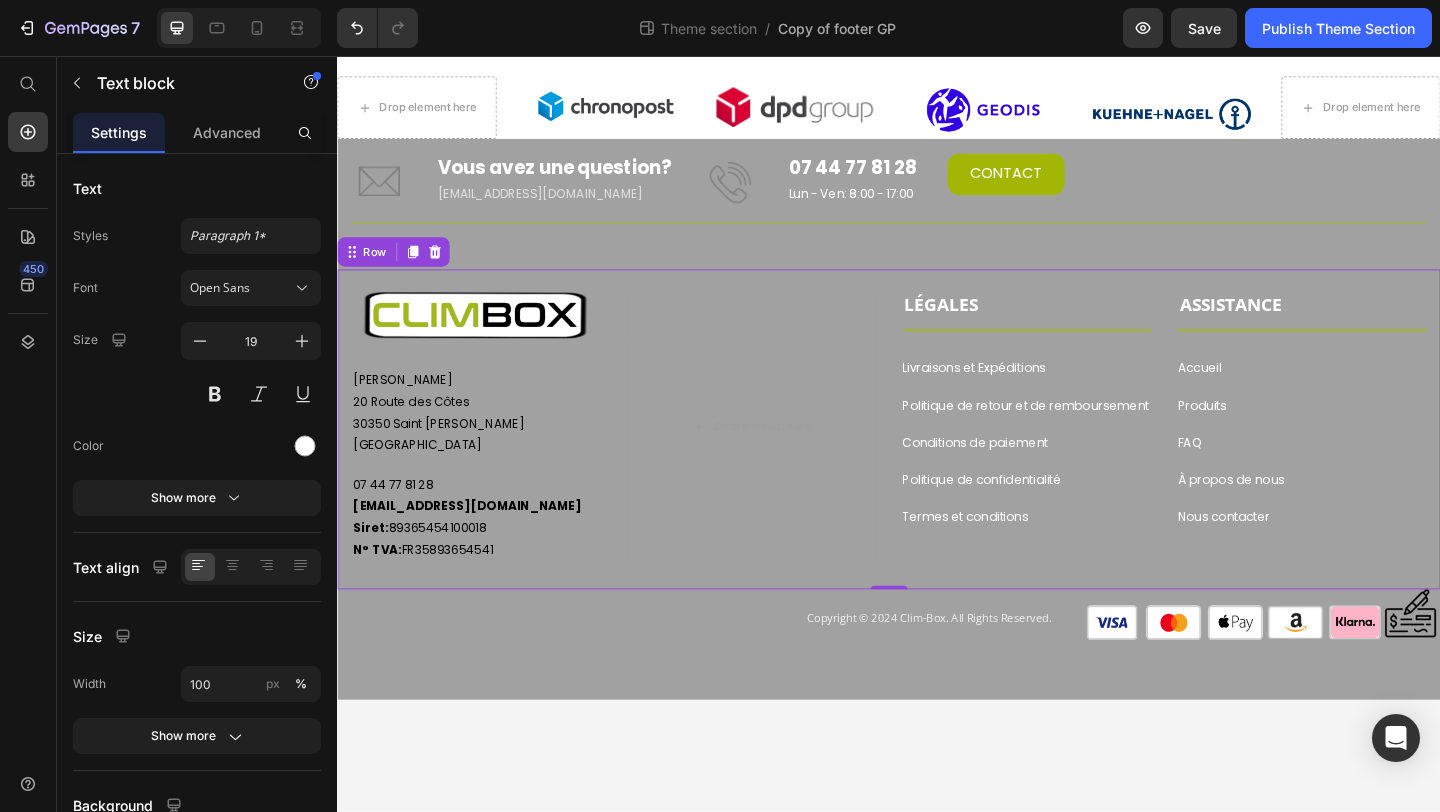 click on "LÉGALES Text block                Title Line Livraisons et Expéditions Button Politique de retour et de remboursement Button Conditions de paiement Button Politique de confidentialité Button Termes et conditions Button" at bounding box center (1087, 459) 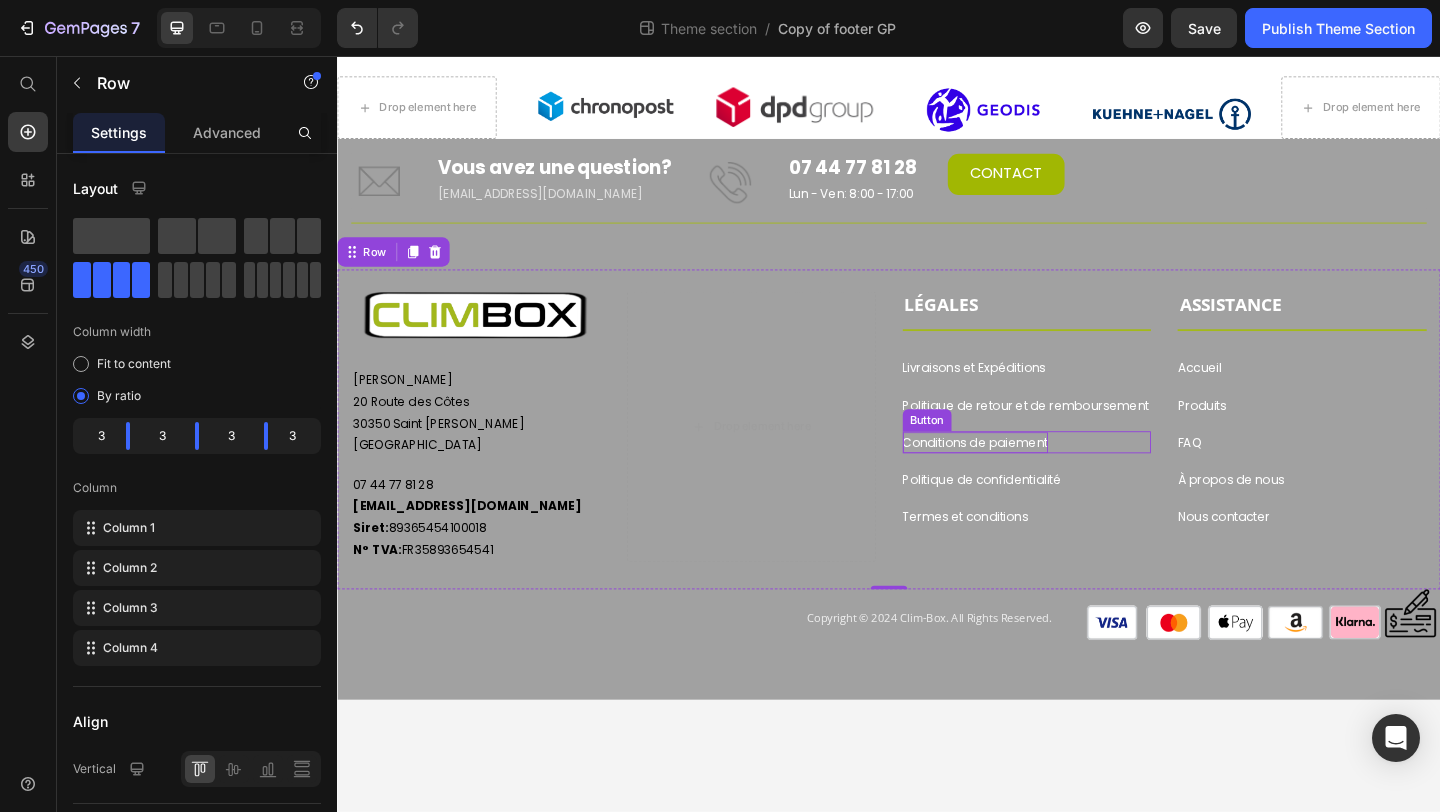 click on "Conditions de paiement" at bounding box center [1031, 476] 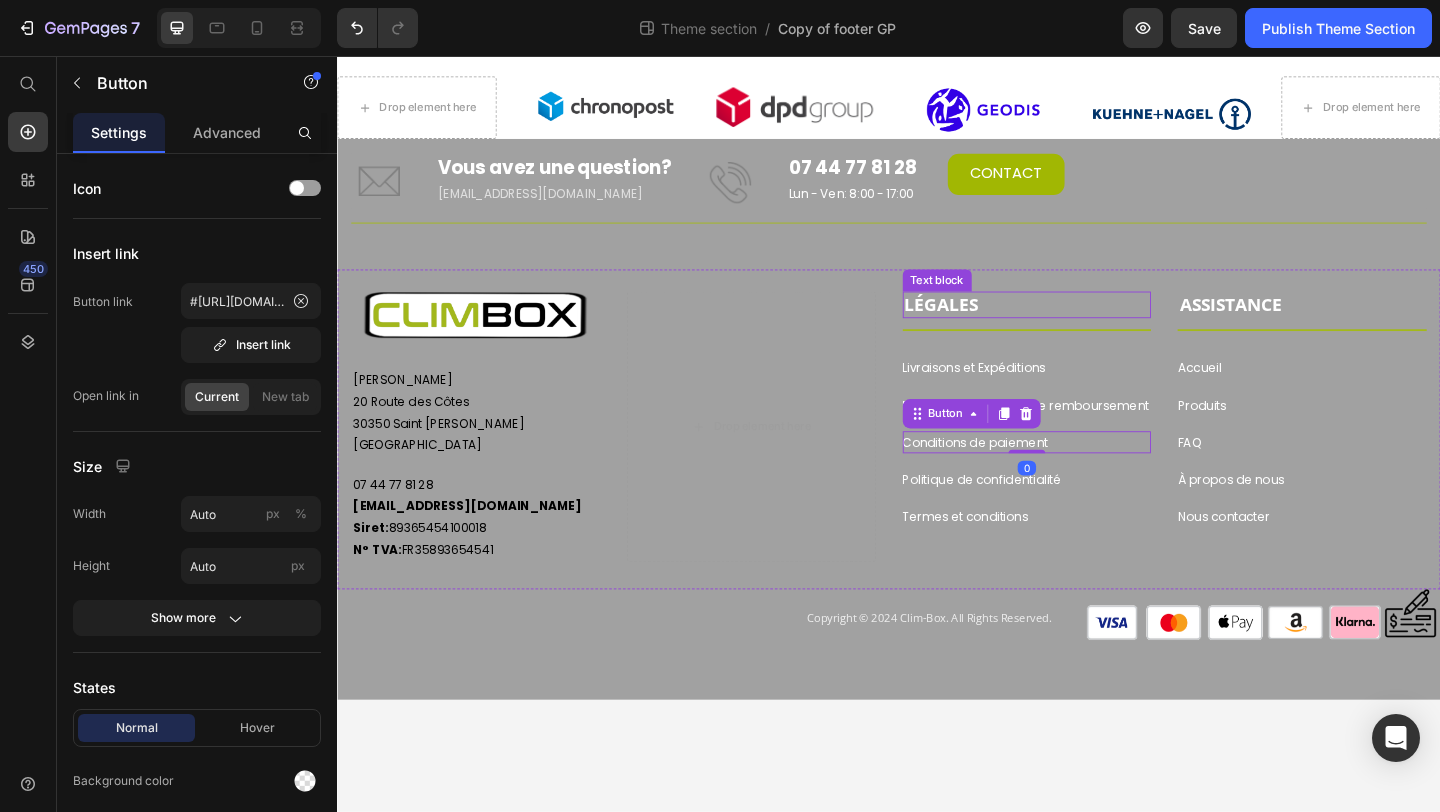 click on "LÉGALES" at bounding box center (994, 326) 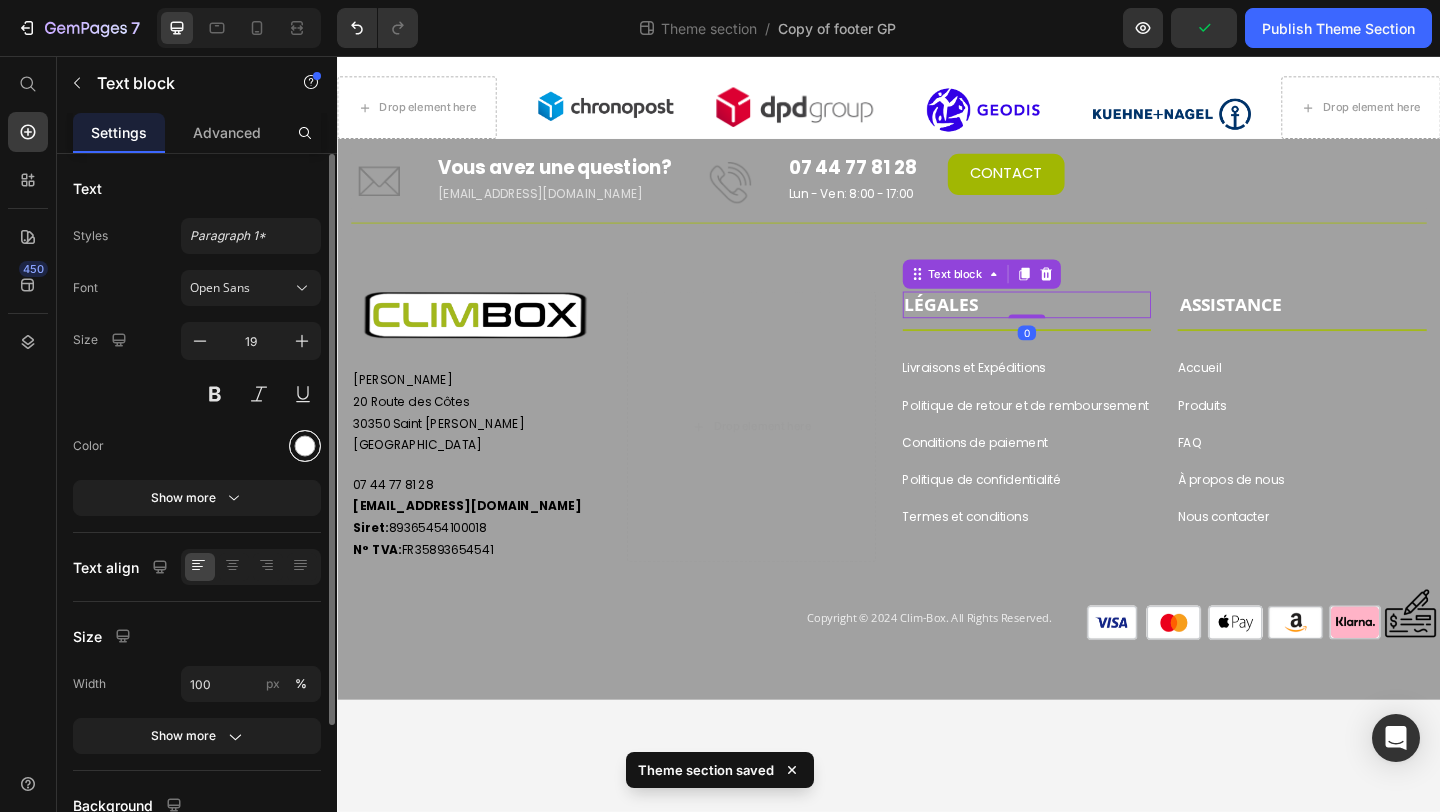 click at bounding box center (305, 446) 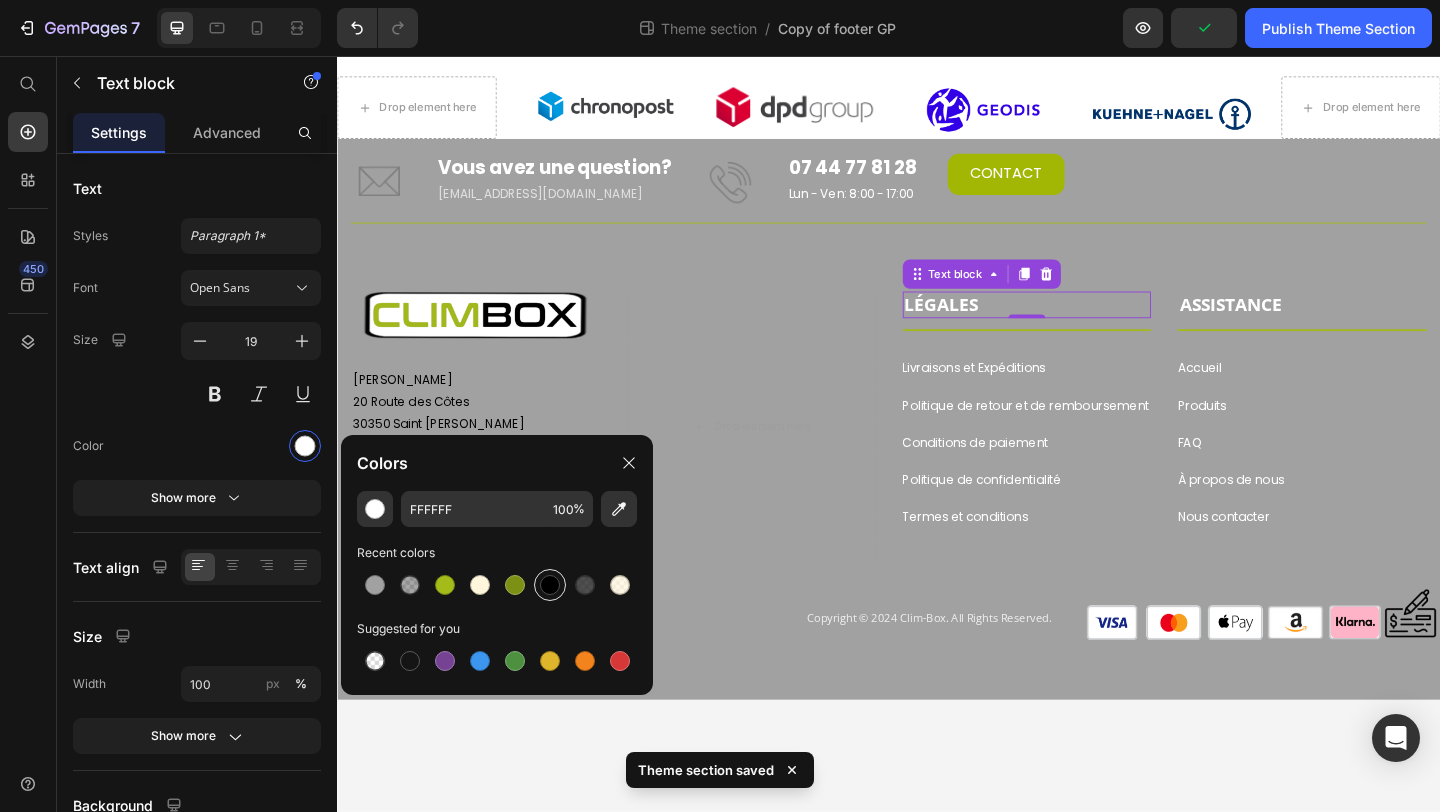 click at bounding box center (550, 585) 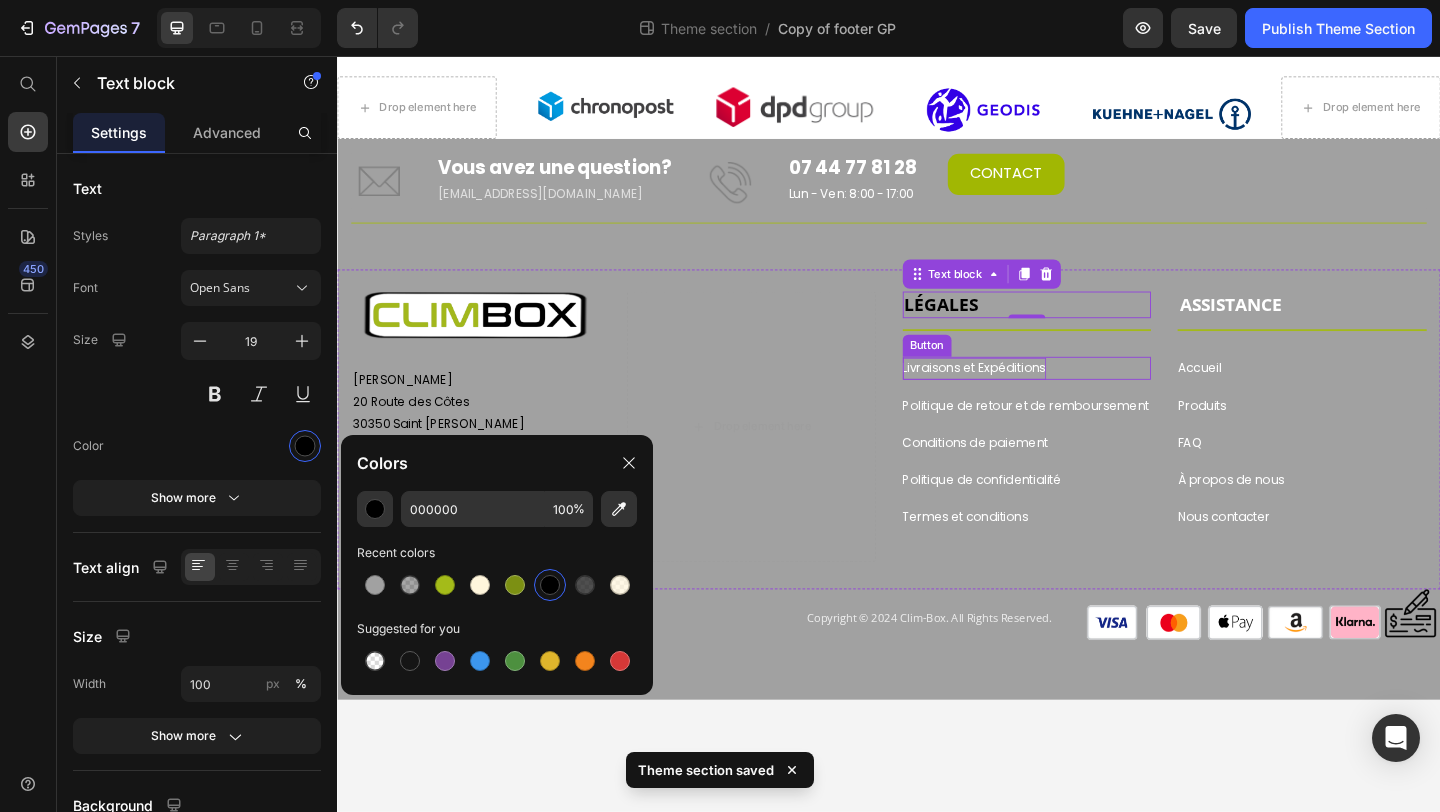 click on "Livraisons et Expéditions" at bounding box center [1030, 395] 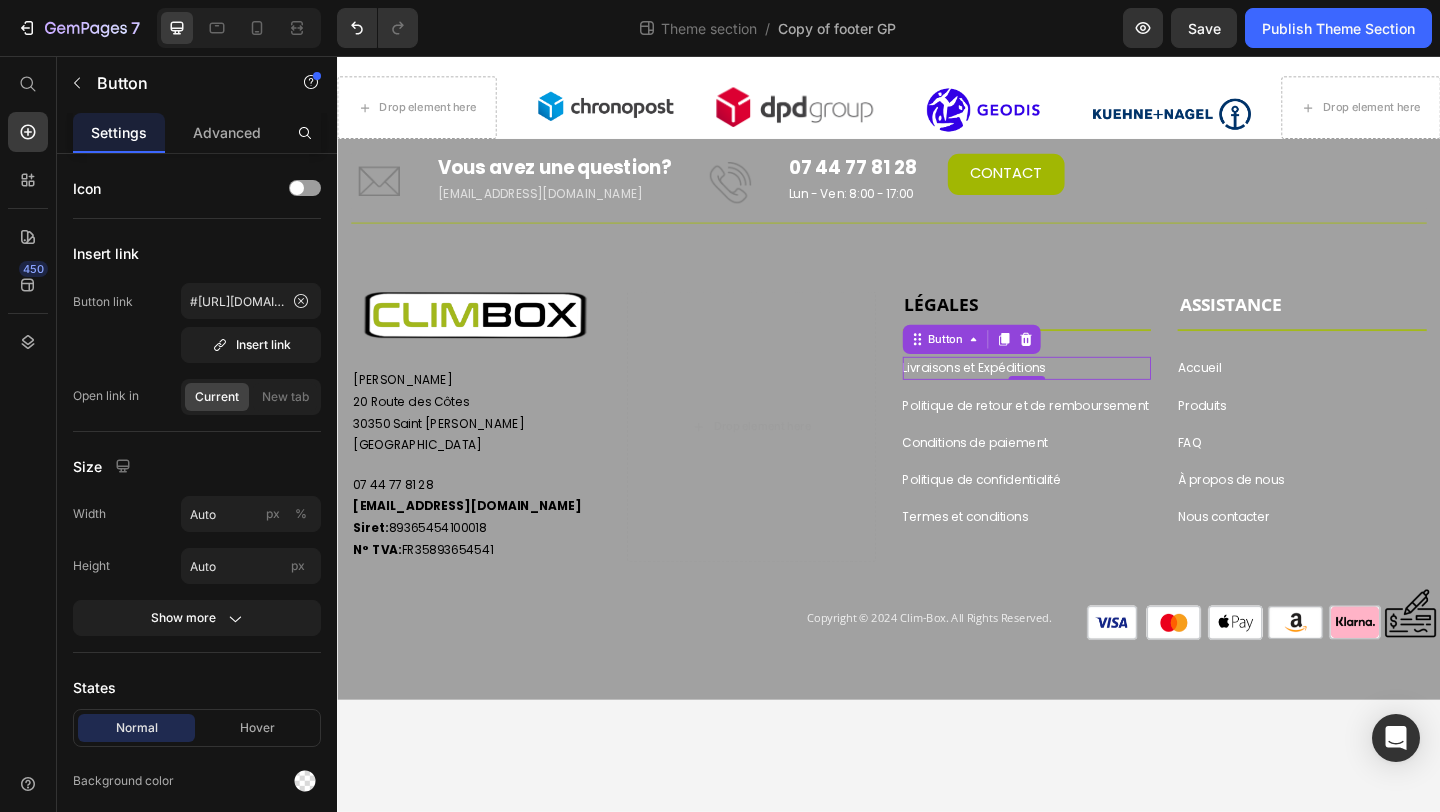 click on "Livraisons et Expéditions Button   0" at bounding box center [1087, 395] 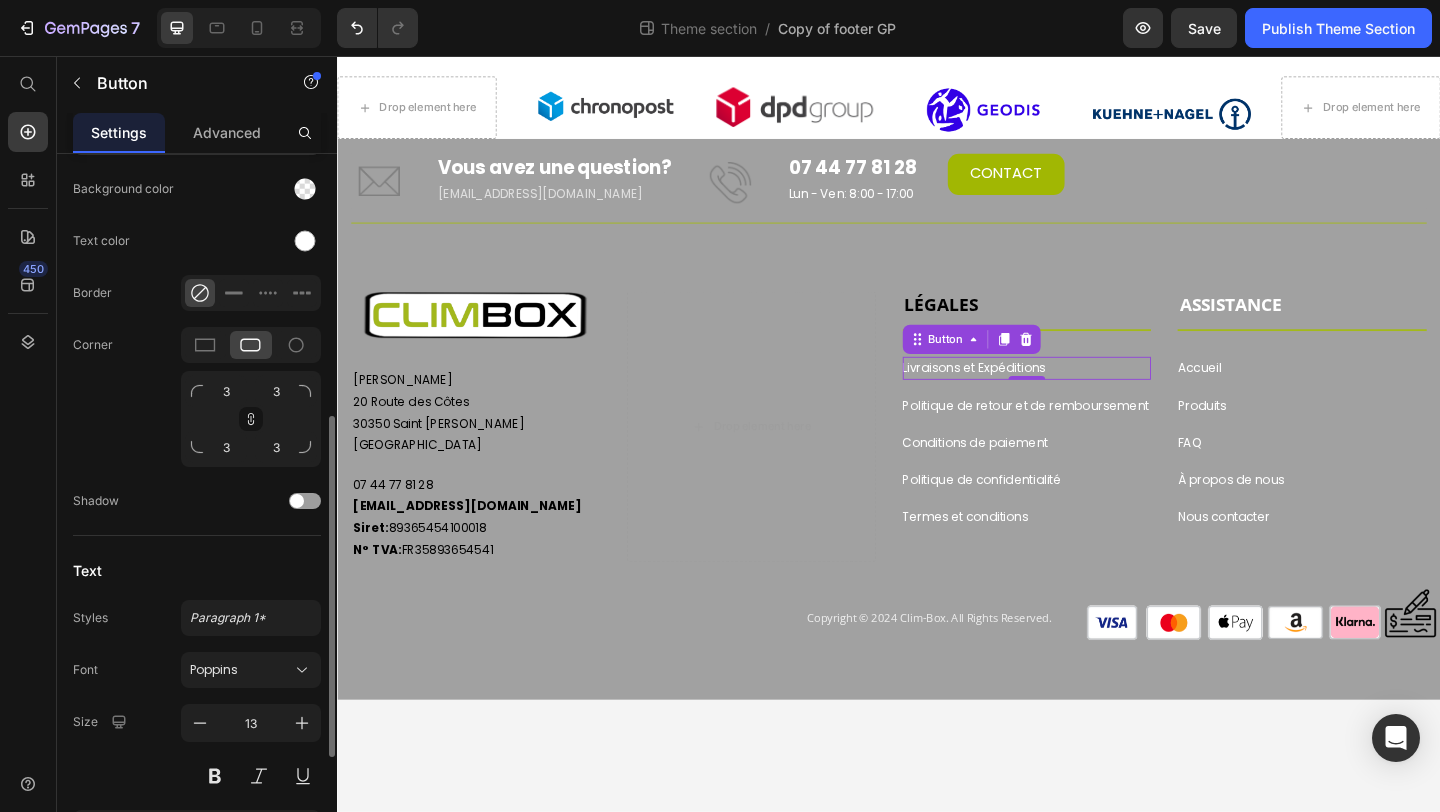 scroll, scrollTop: 574, scrollLeft: 0, axis: vertical 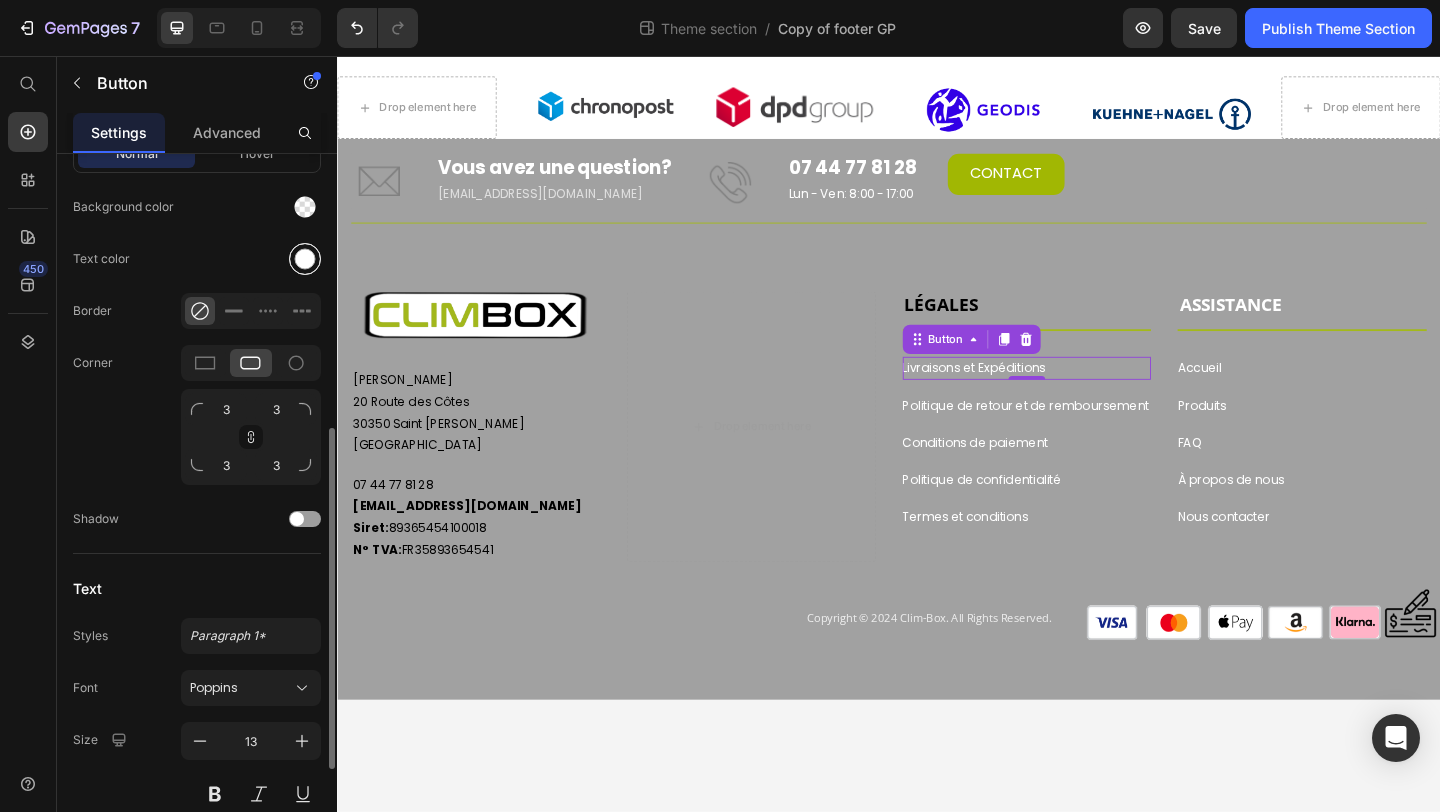 click at bounding box center (305, 259) 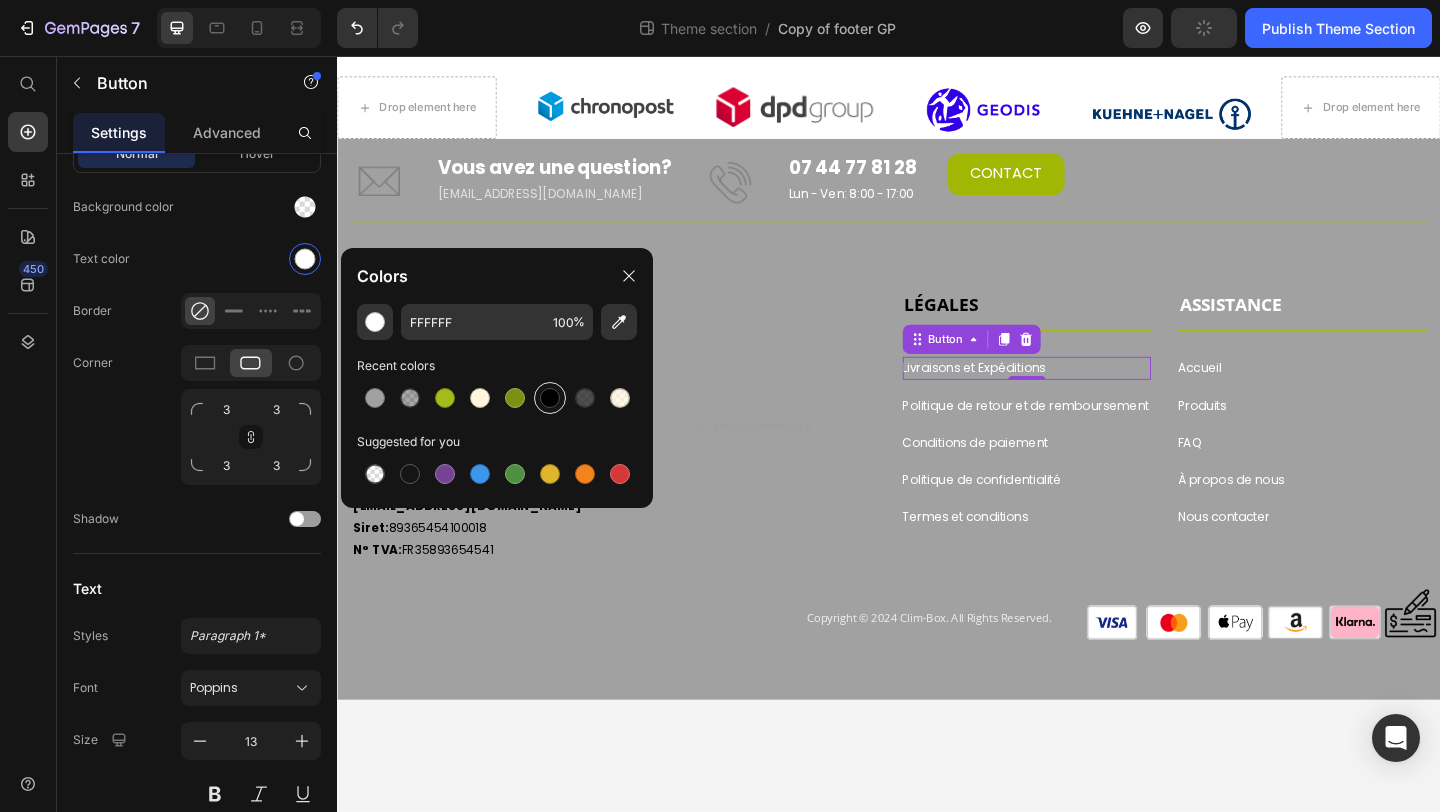 click at bounding box center [550, 398] 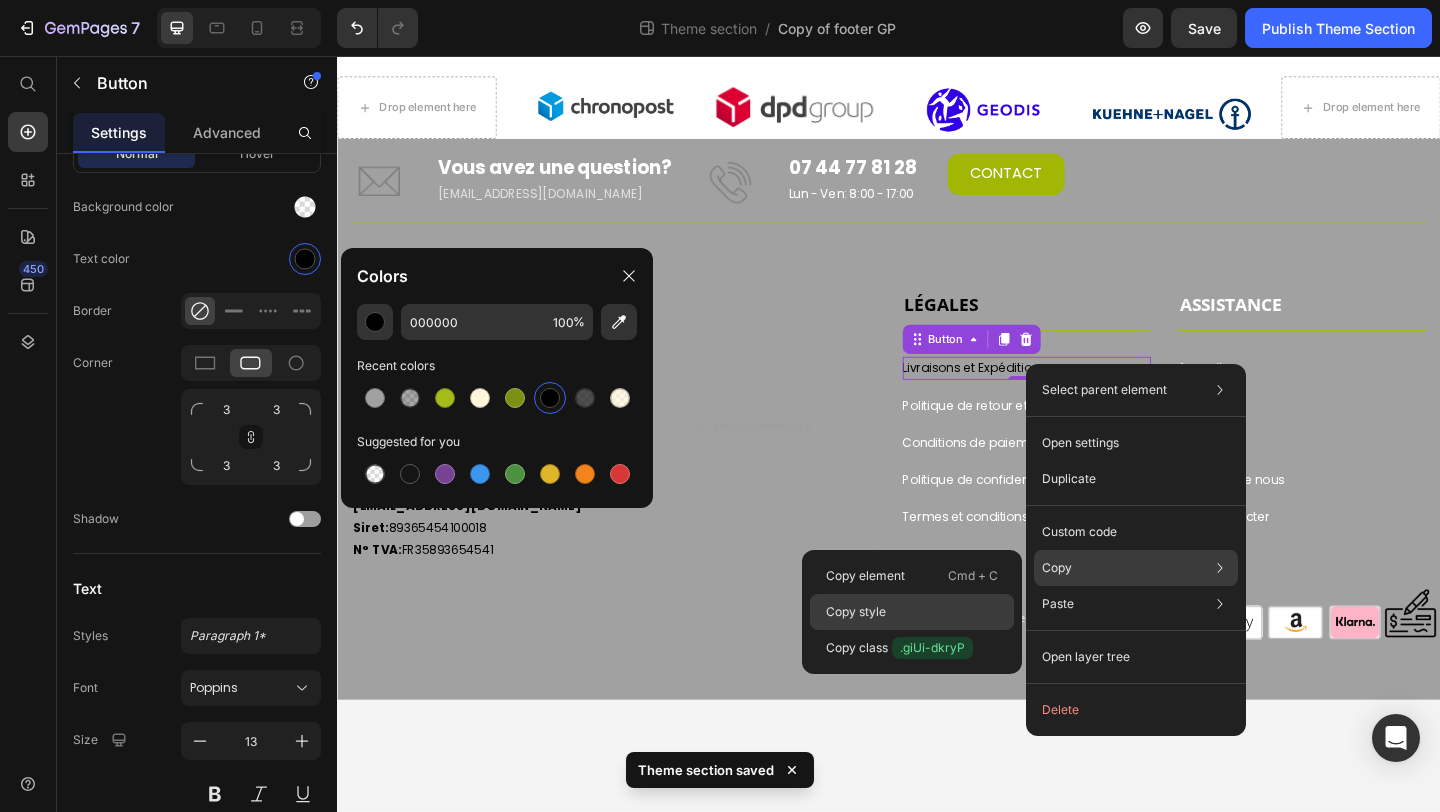 click on "Copy style" 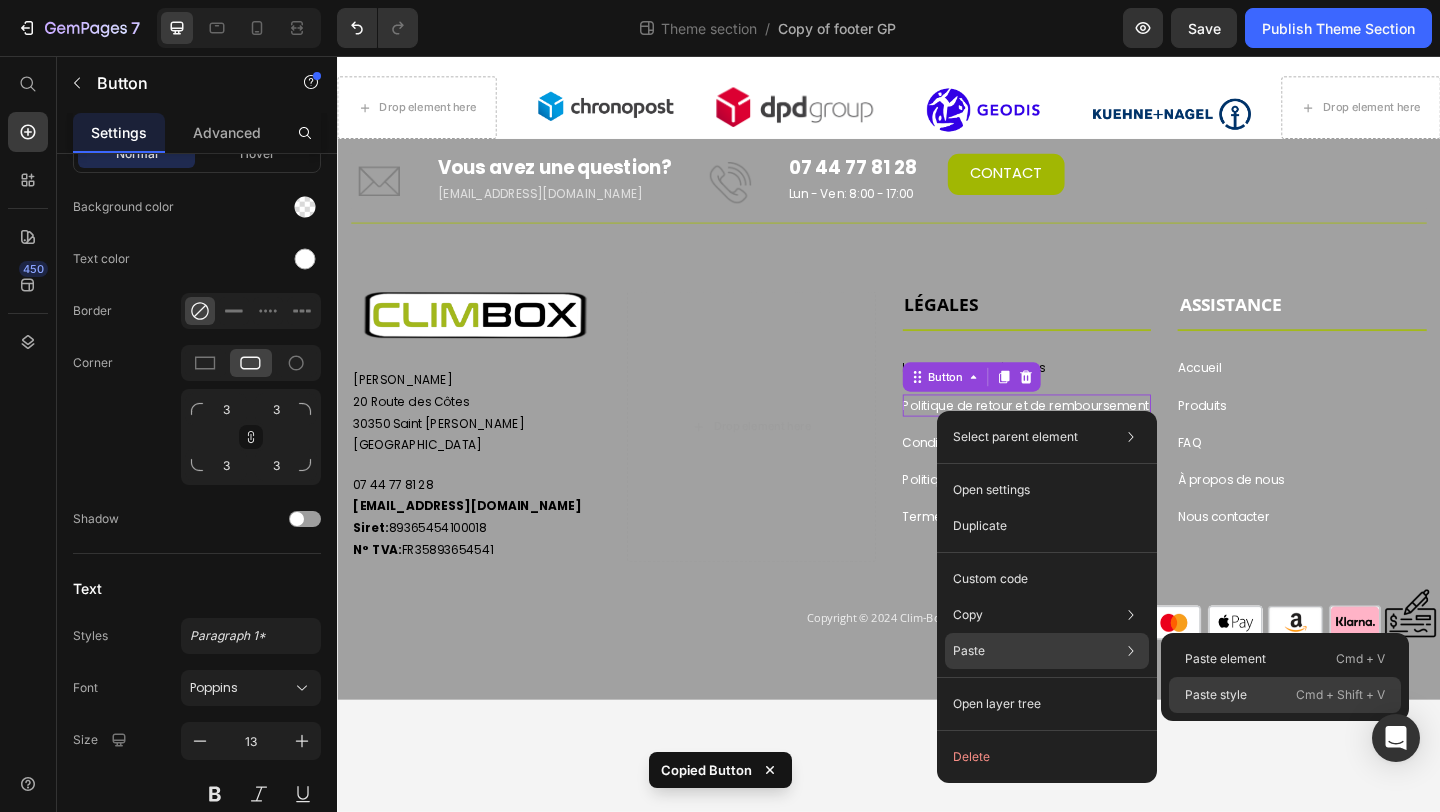 click on "Paste style  Cmd + Shift + V" 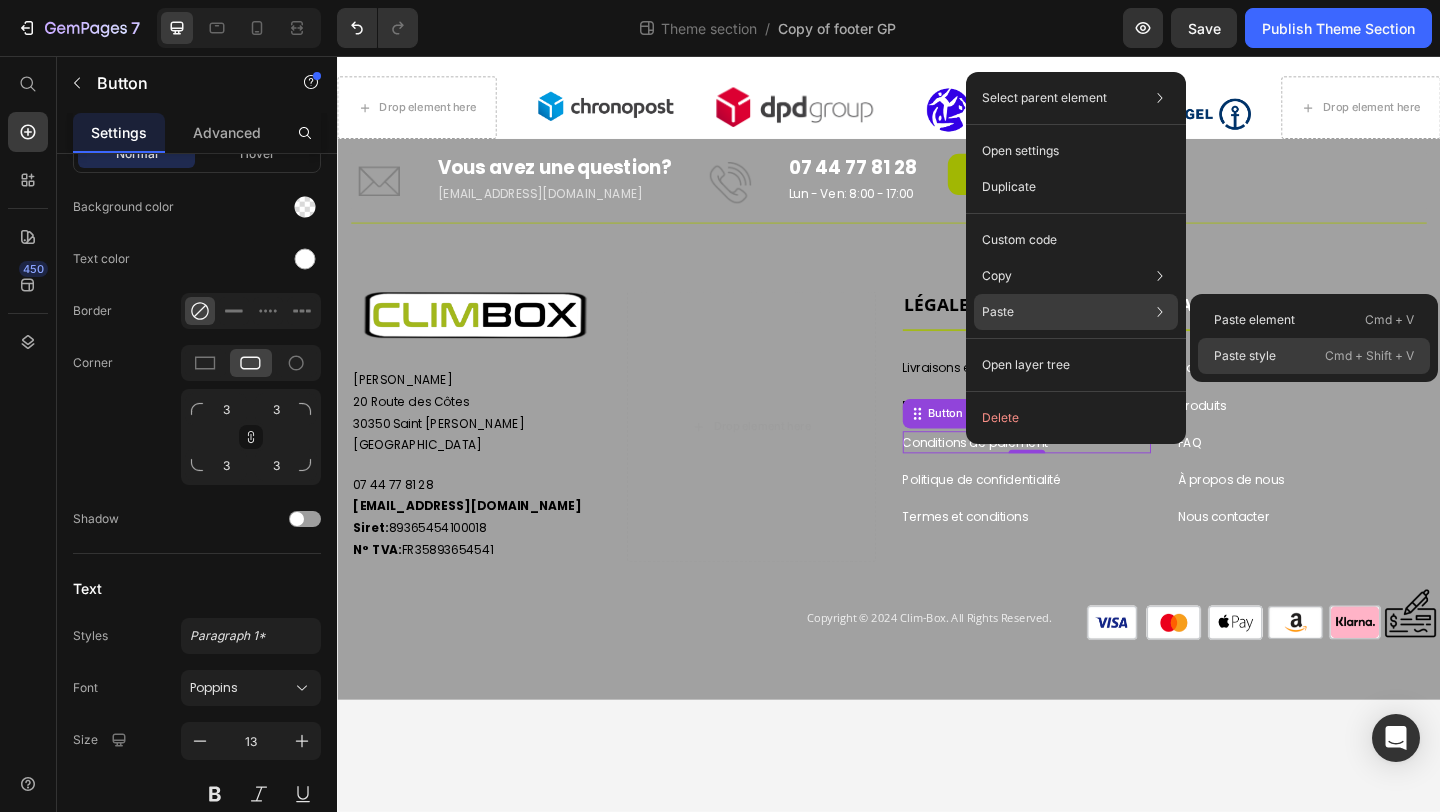 click on "Paste style" at bounding box center (1245, 356) 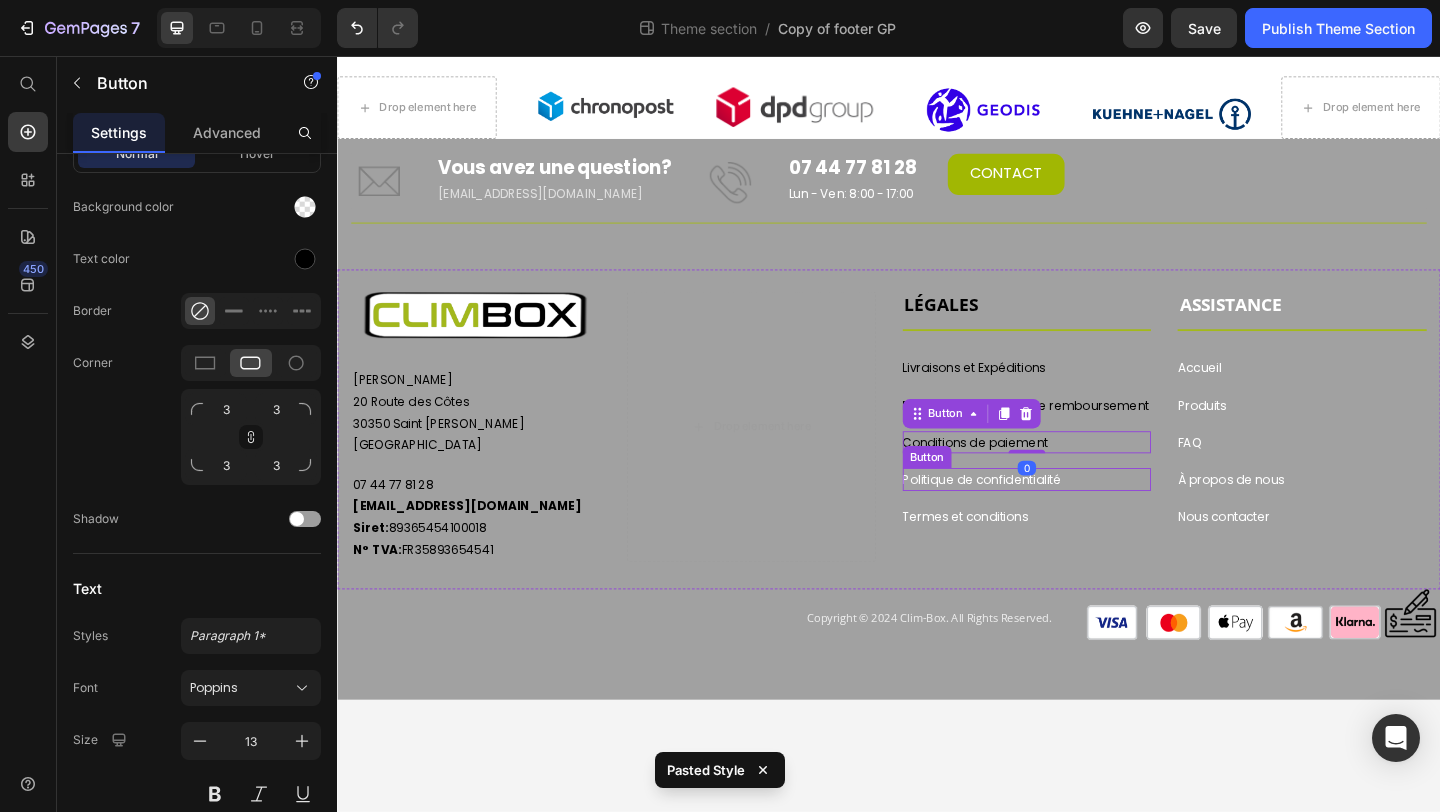 click on "LÉGALES Text block                Title Line Livraisons et Expéditions Button Politique de retour et de remboursement Button Conditions de paiement Button   0 Politique de confidentialité Button Termes et conditions Button" at bounding box center [1087, 459] 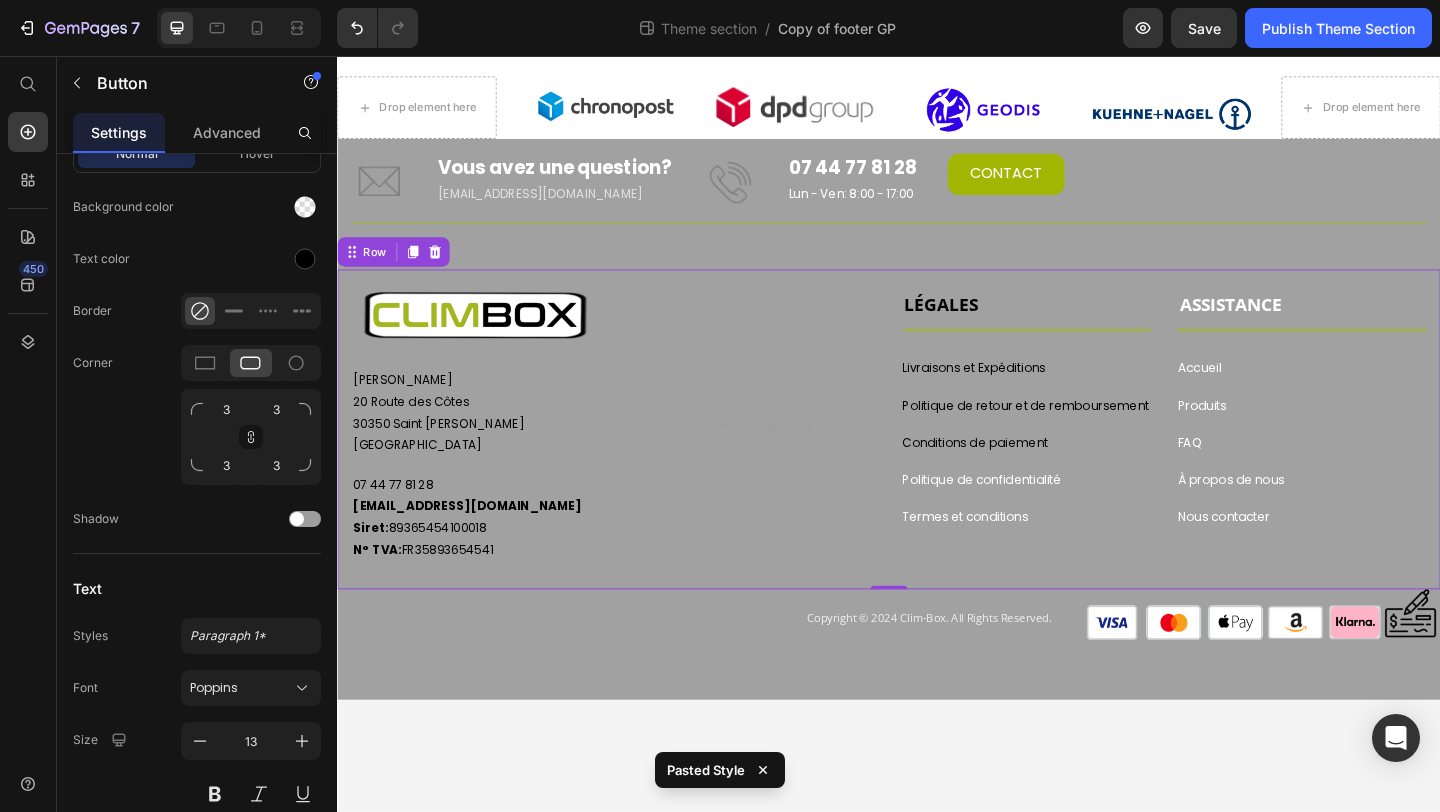 scroll, scrollTop: 0, scrollLeft: 0, axis: both 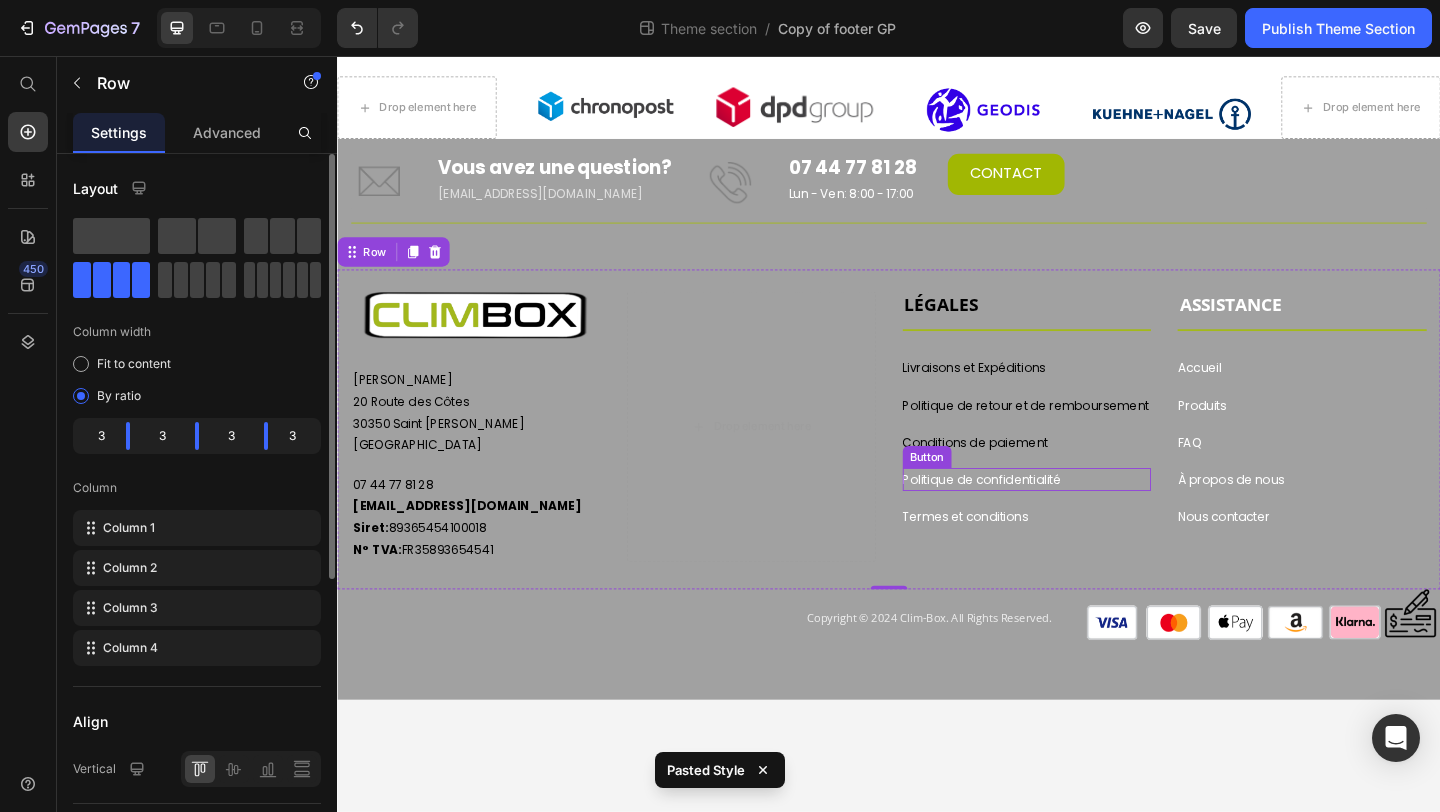 click on "Politique de confidentialité Button" at bounding box center [1087, 516] 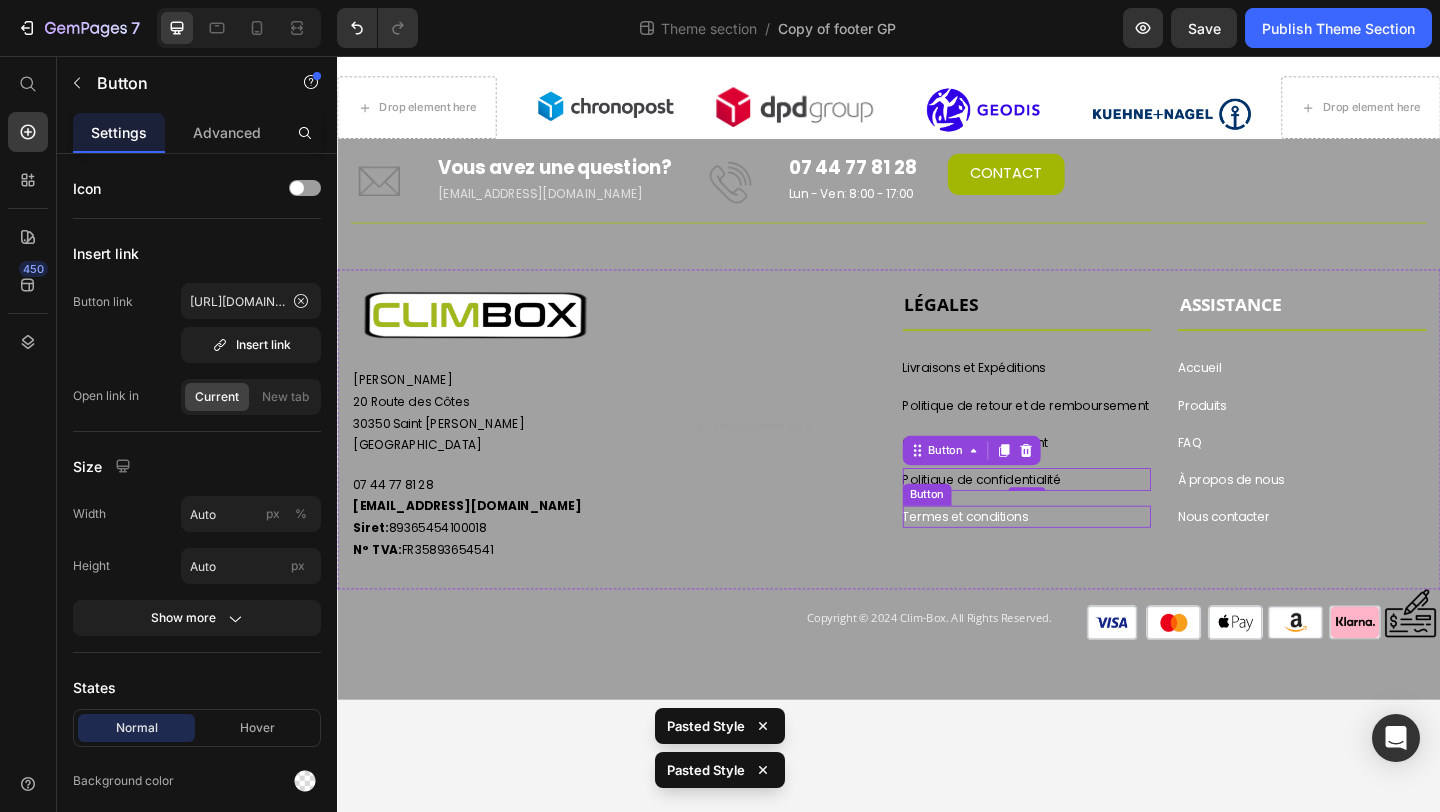 click on "Termes et conditions Button" at bounding box center [1087, 557] 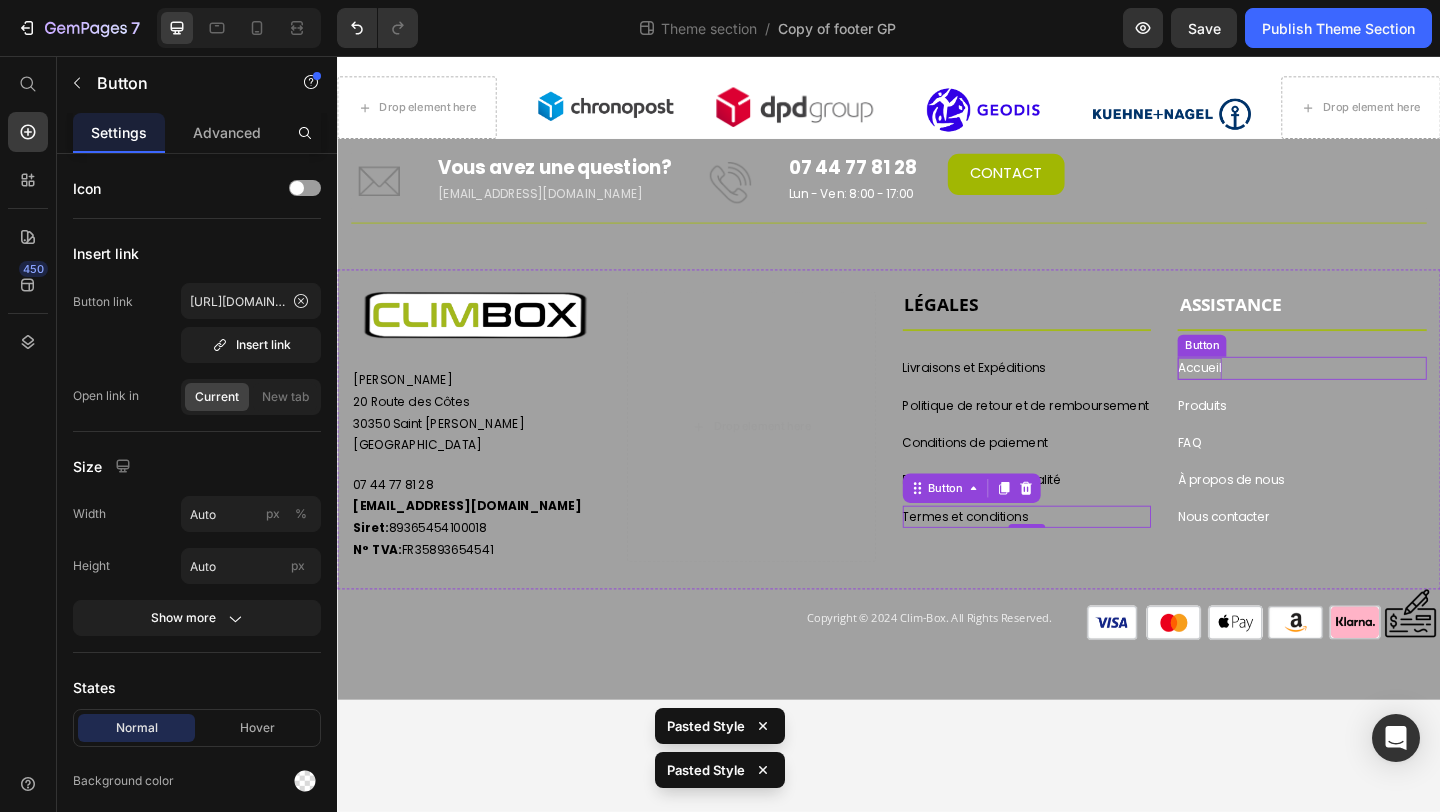 click on "Accueil" at bounding box center (1275, 395) 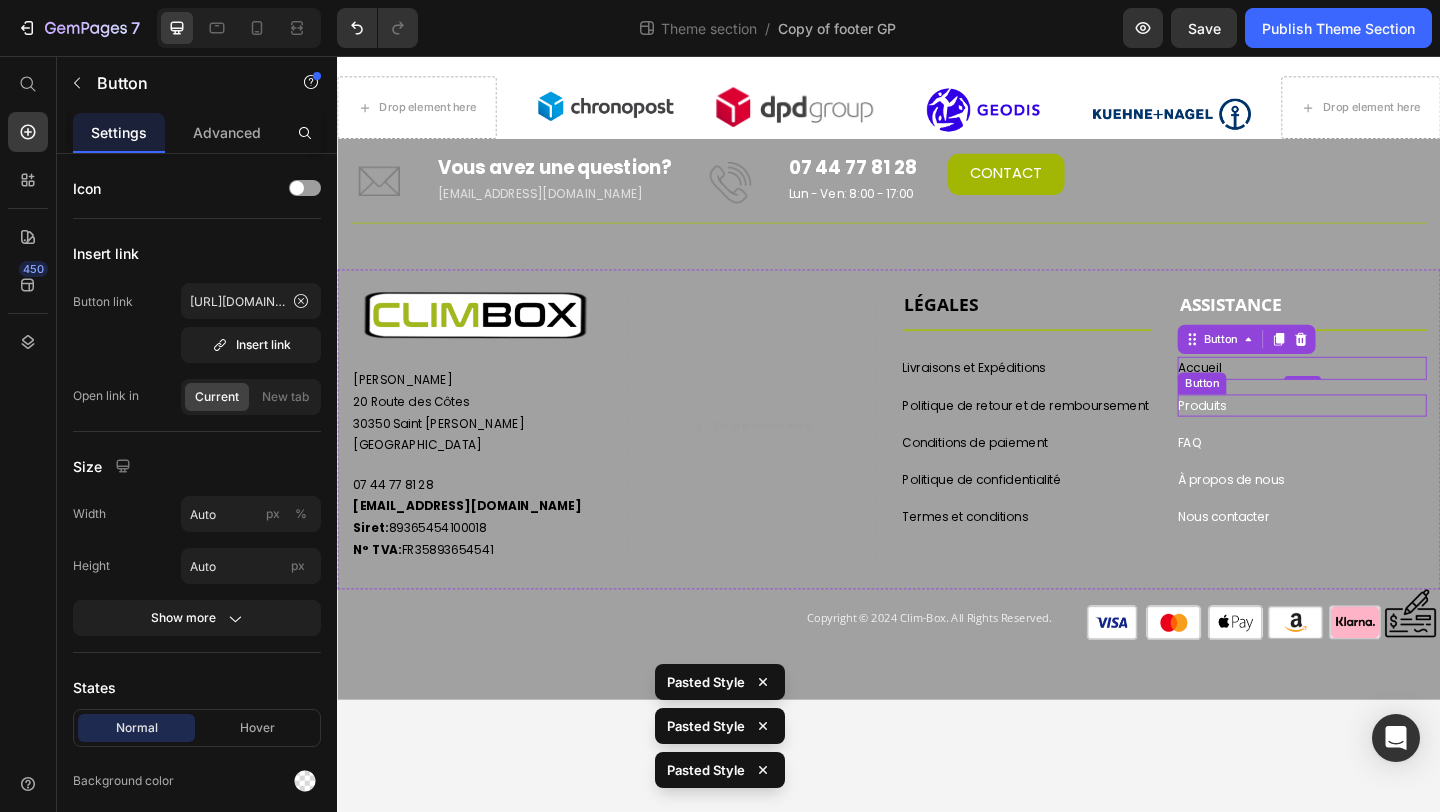 click on "Produits Button" at bounding box center [1386, 436] 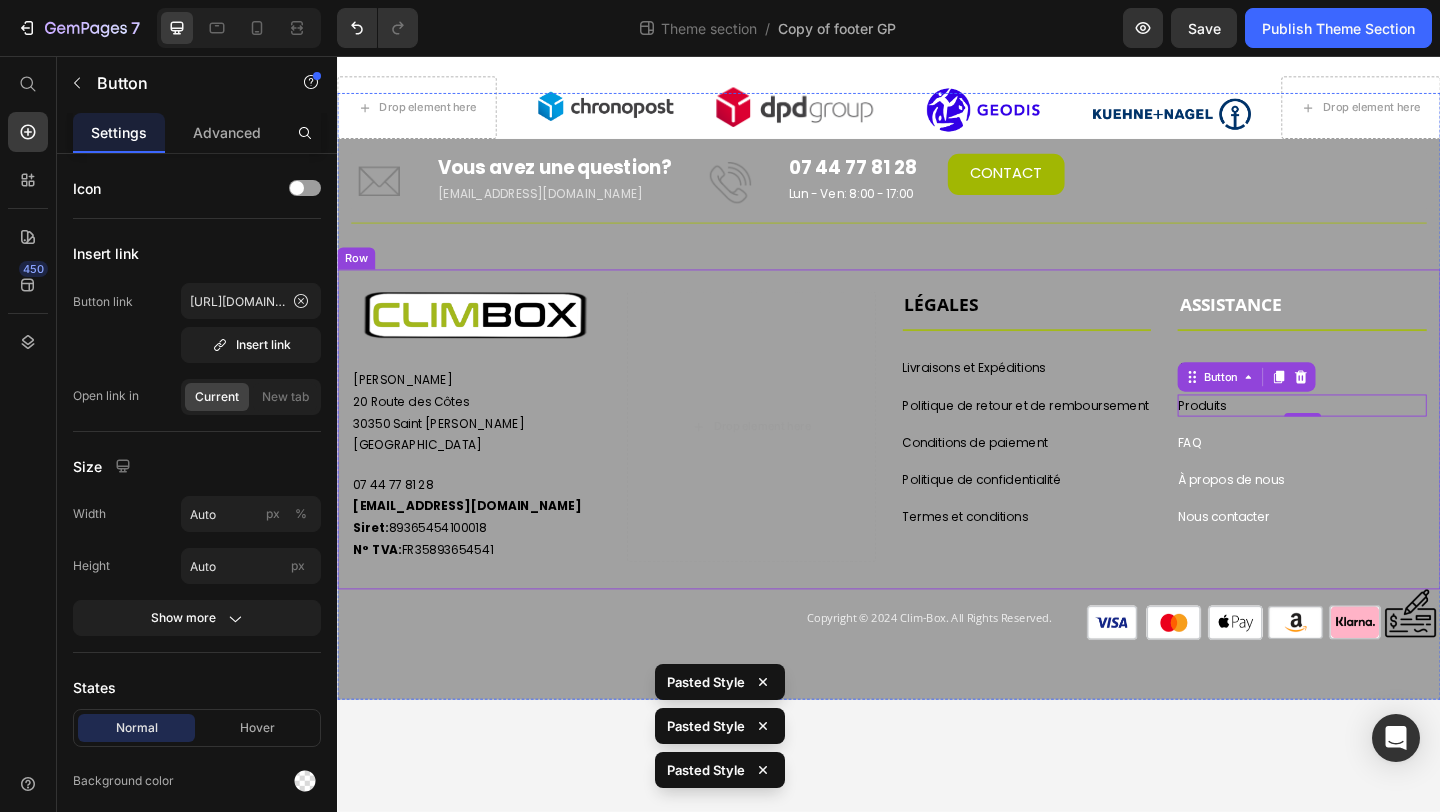 click on "FAQ Button" at bounding box center [1386, 476] 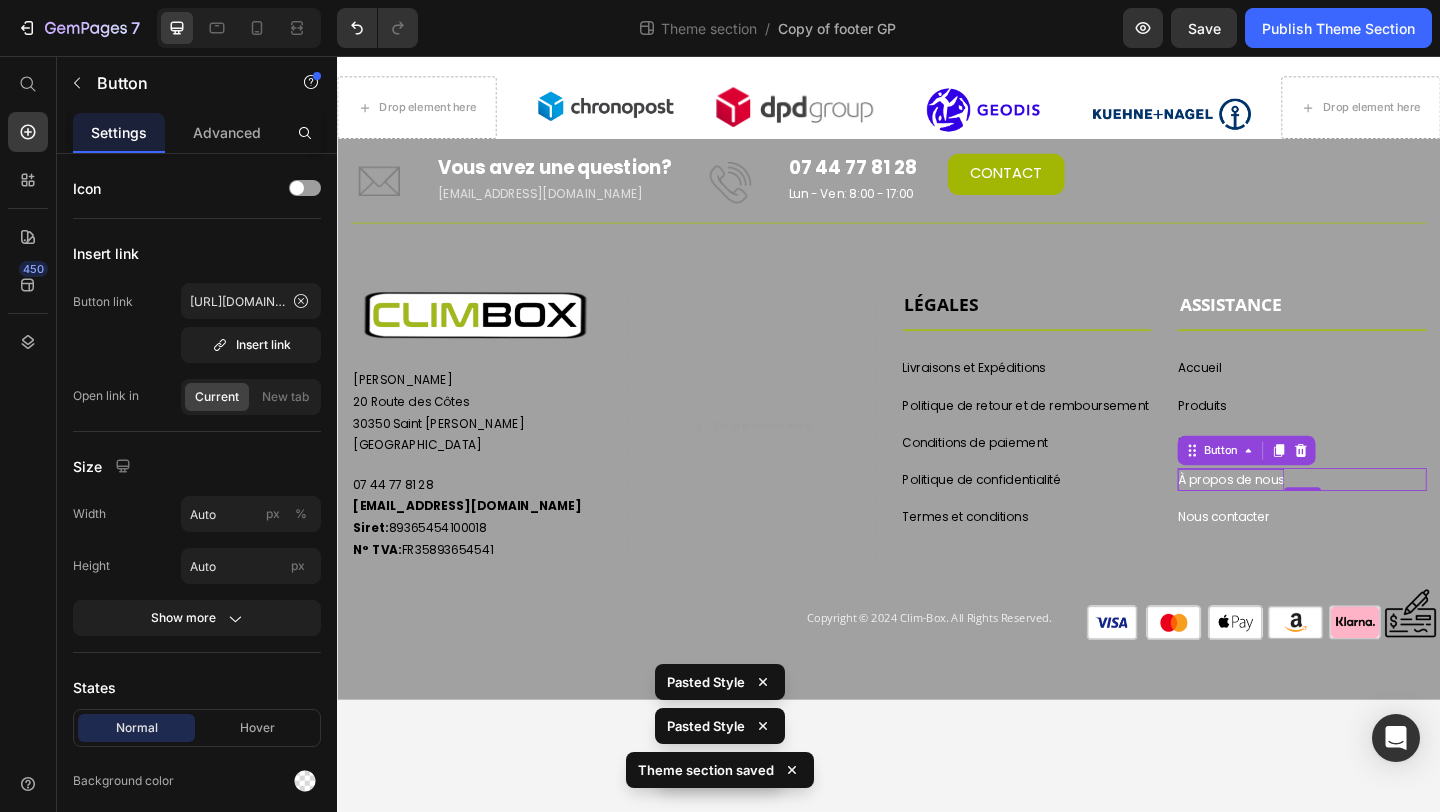click on "À propos de nous" at bounding box center (1309, 516) 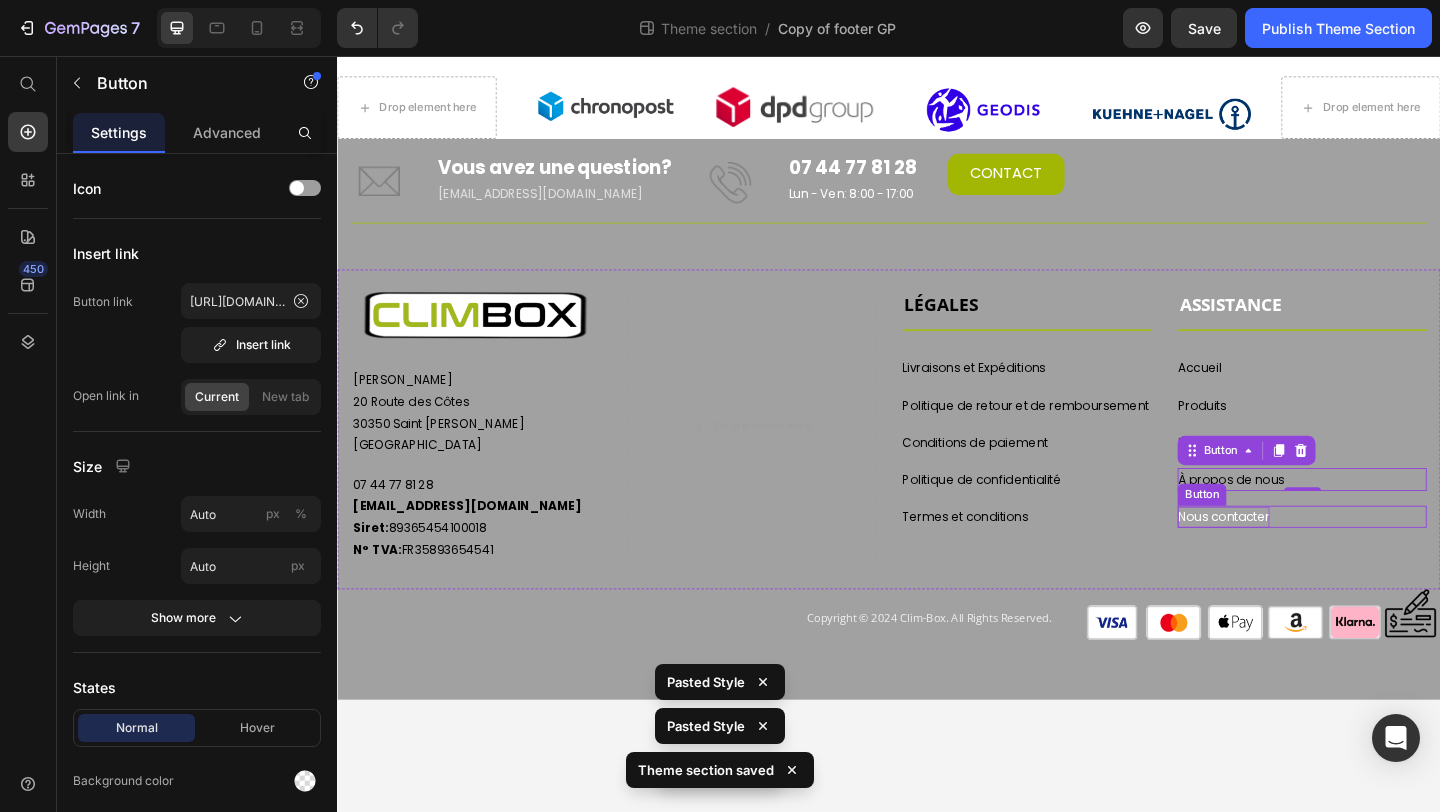 click on "Nous contacter" at bounding box center (1301, 557) 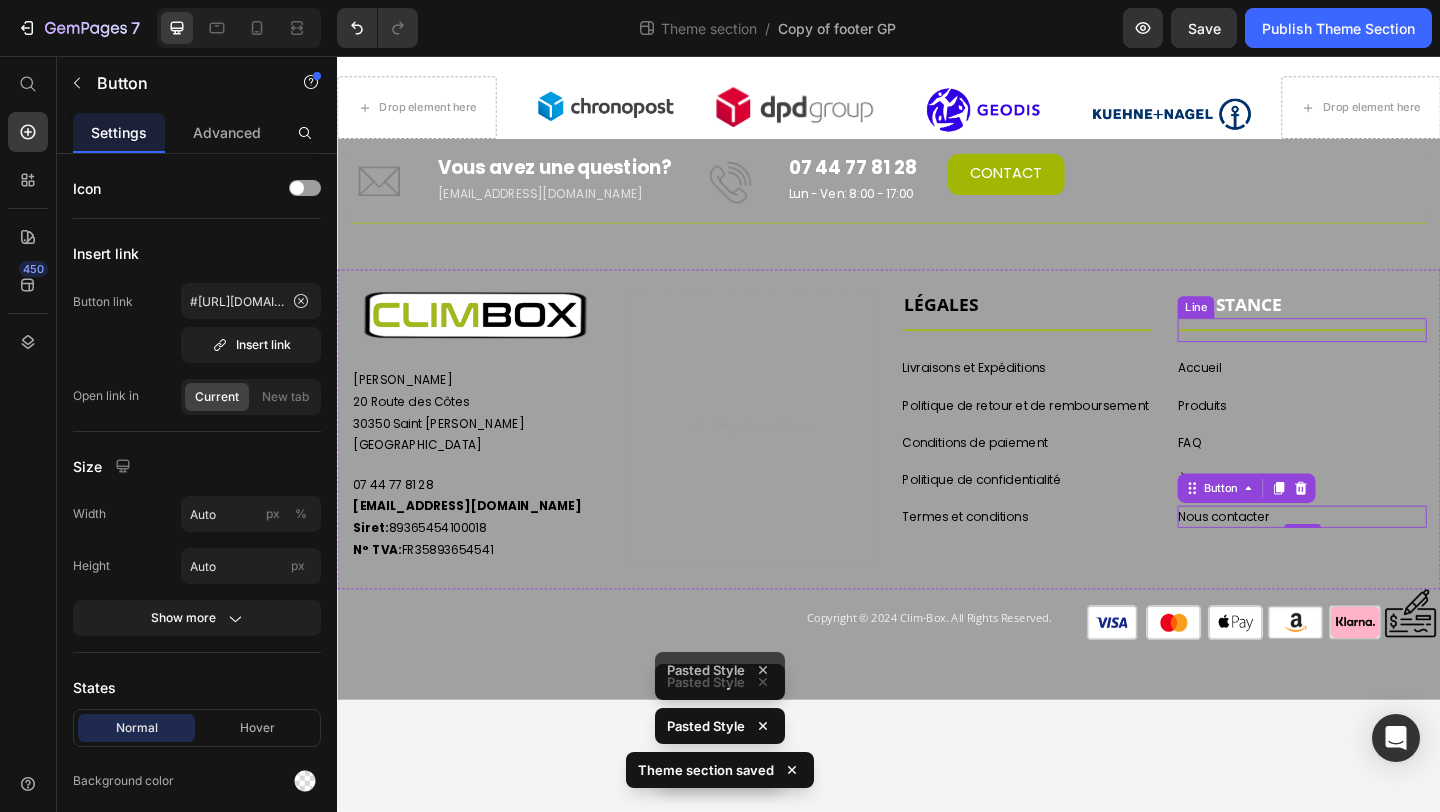 click on "ASSISTANCE" at bounding box center (1308, 326) 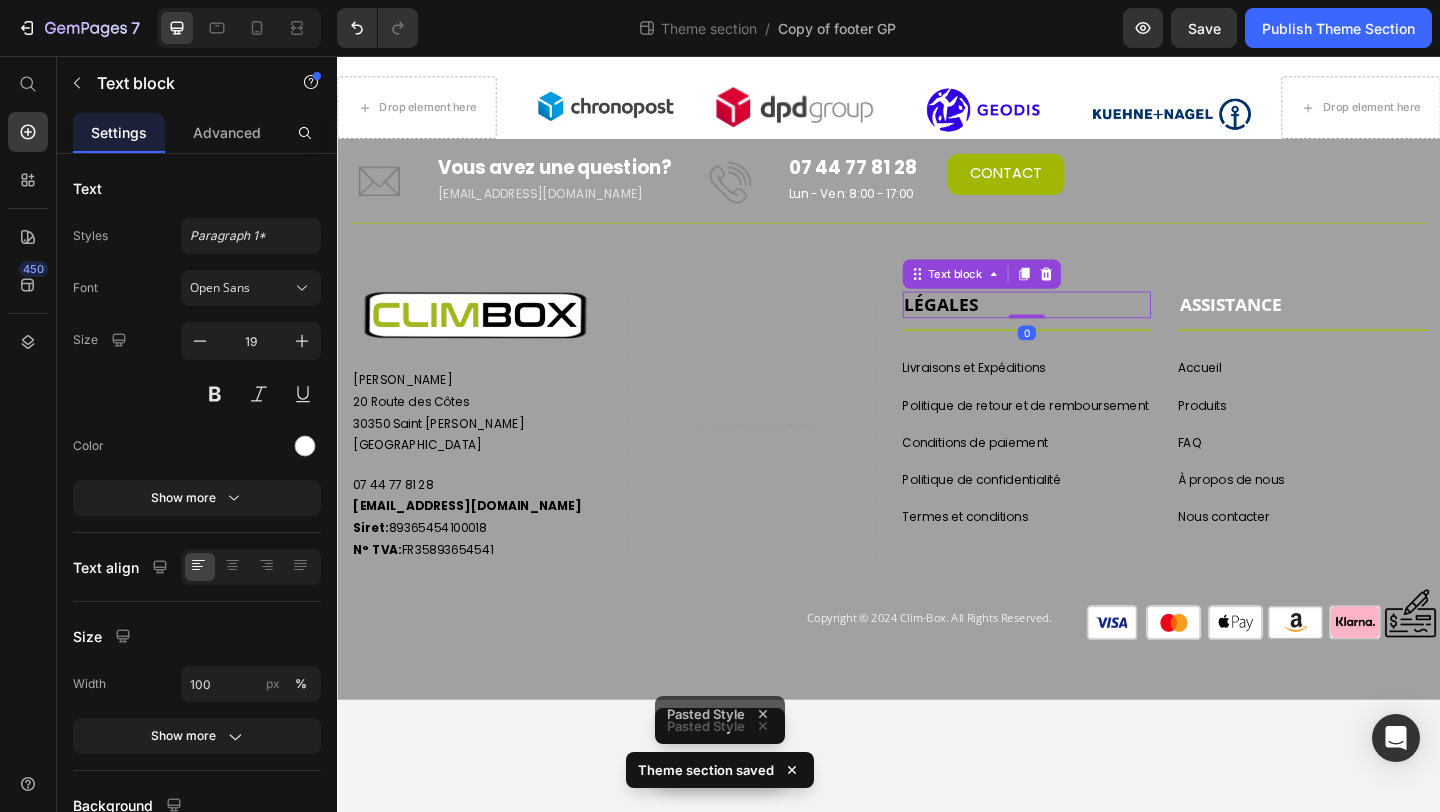 click on "LÉGALES" at bounding box center (1087, 326) 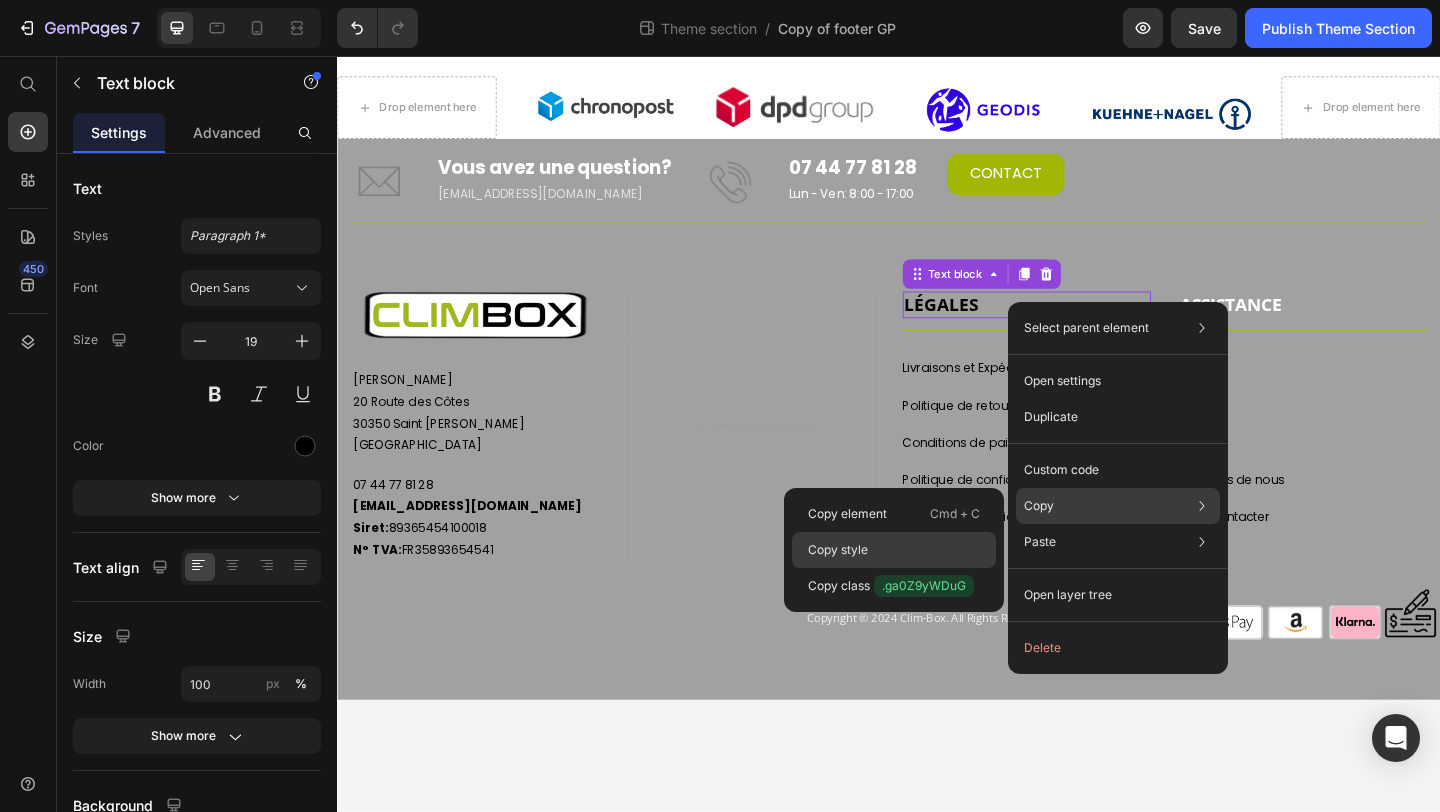 click on "Copy style" 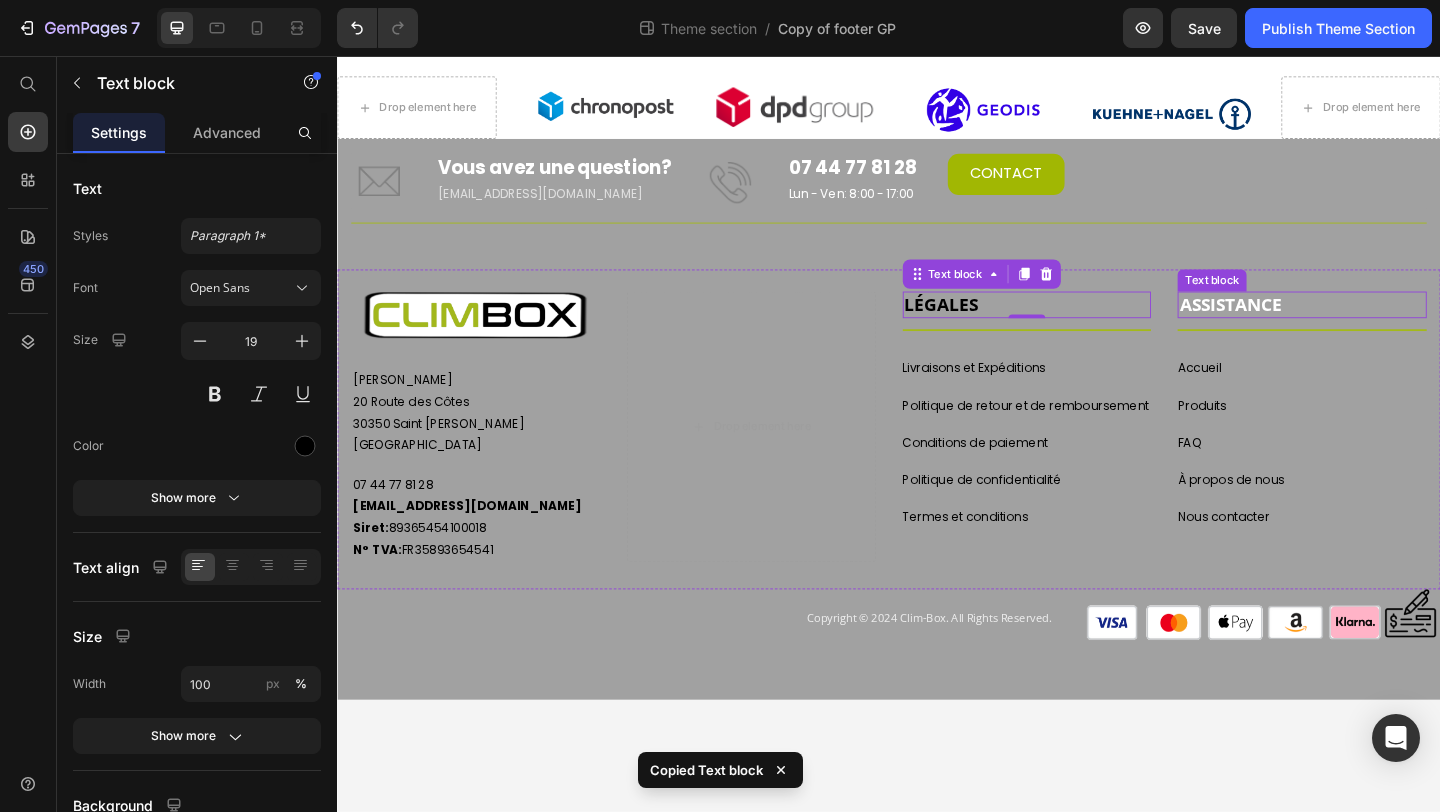 click on "ASSISTANCE" at bounding box center (1308, 326) 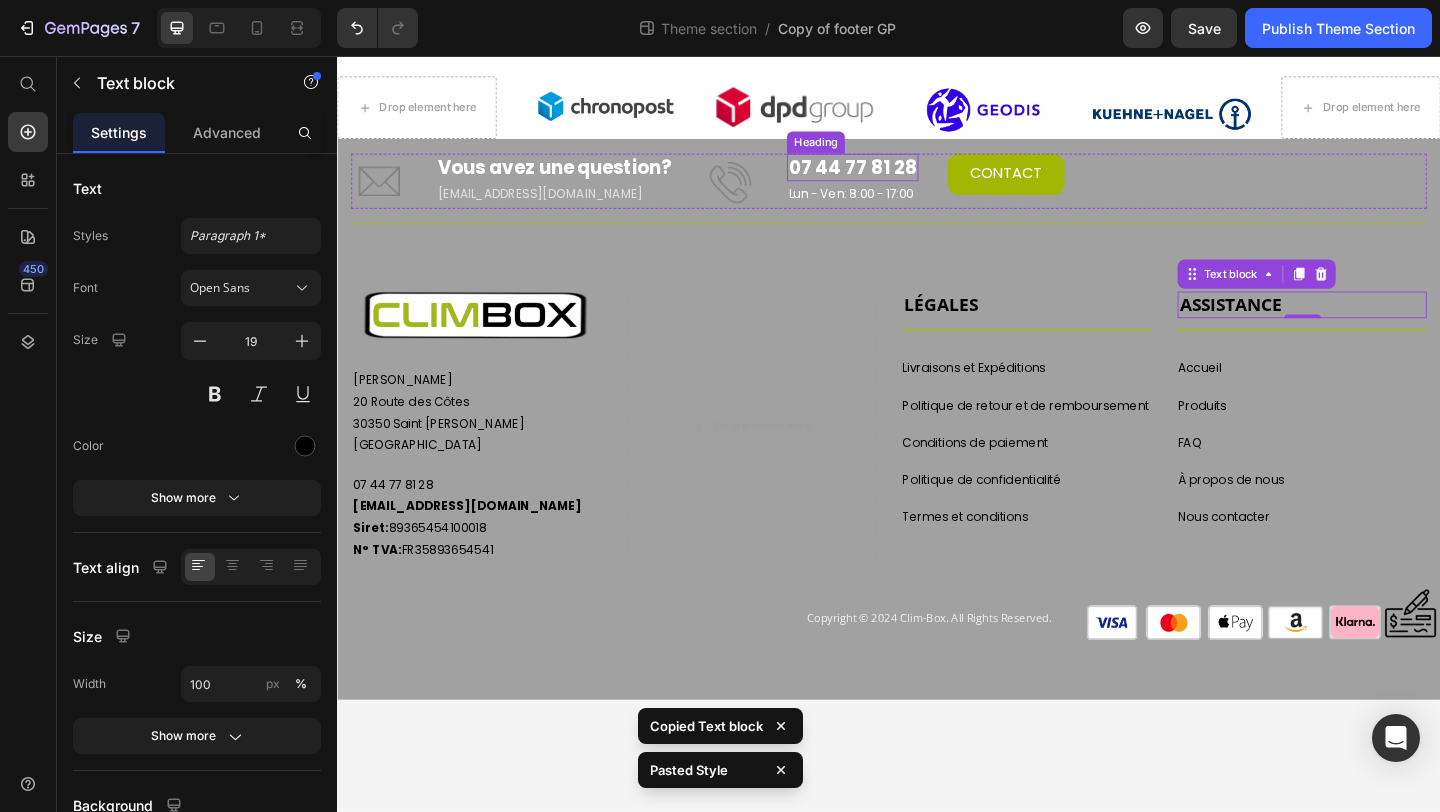 click on "07 44 77 81 28" at bounding box center [897, 177] 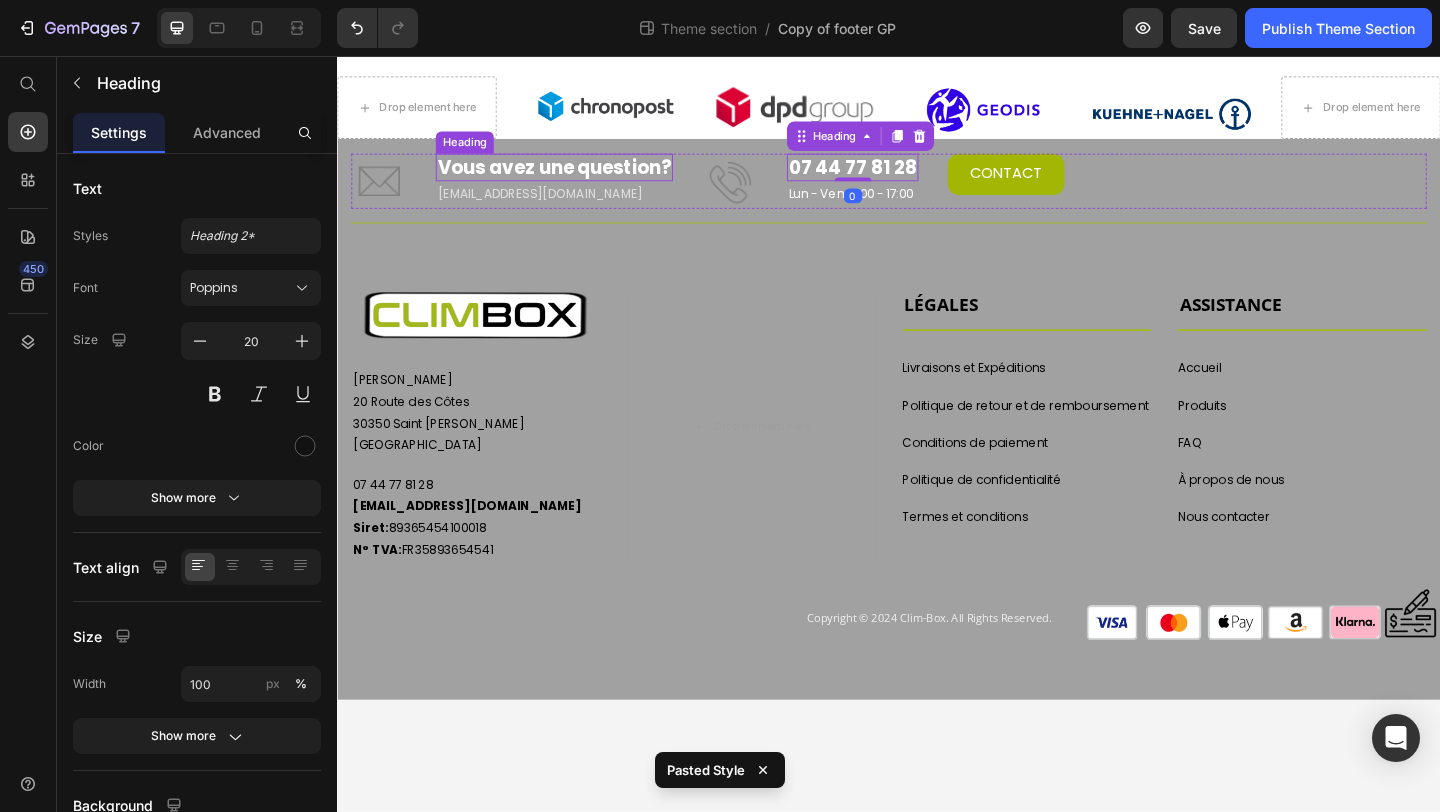 click on "Vous avez une question?" at bounding box center (573, 177) 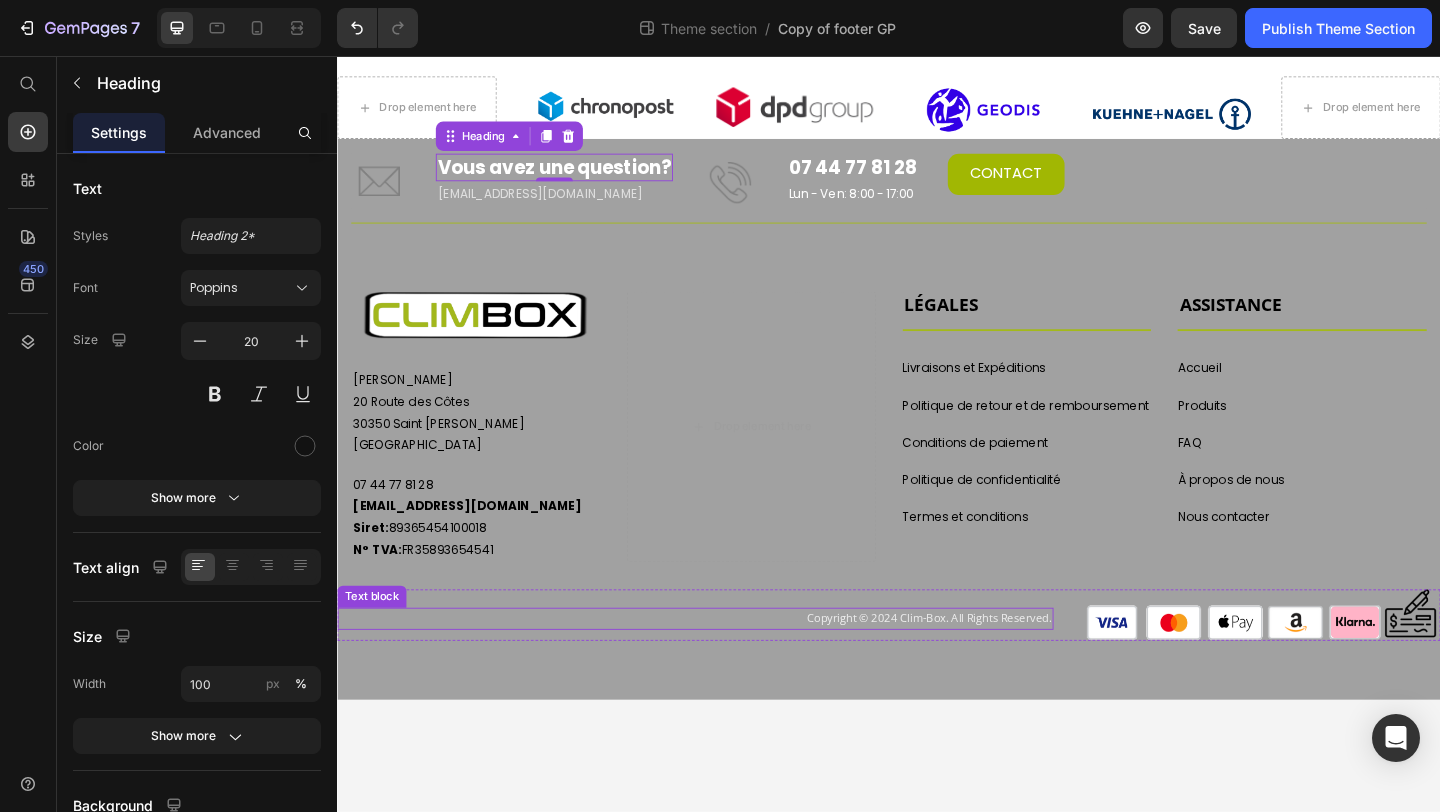 click on "Copyright © 2024 Clim-Box. All Rights Reserved." at bounding box center (981, 667) 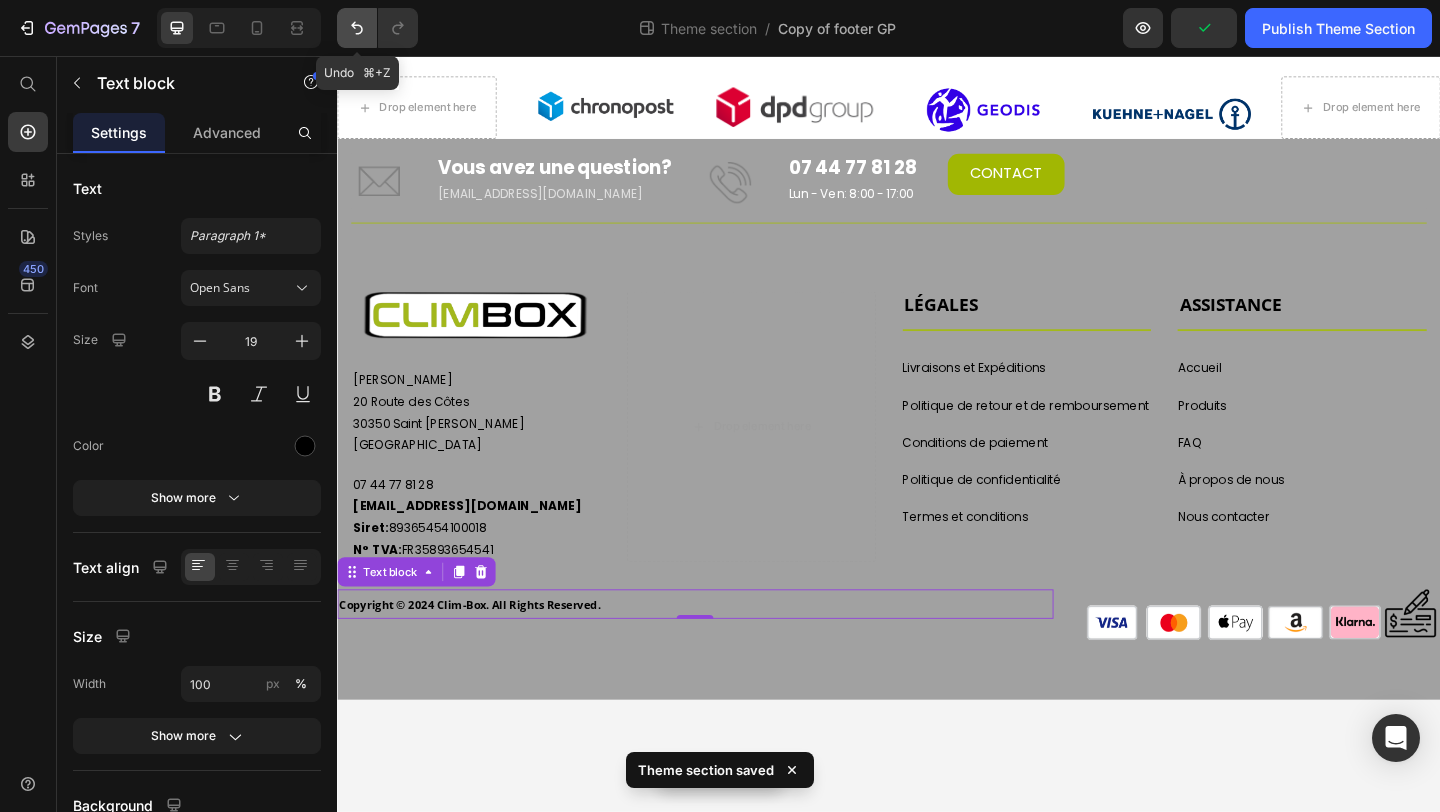 click 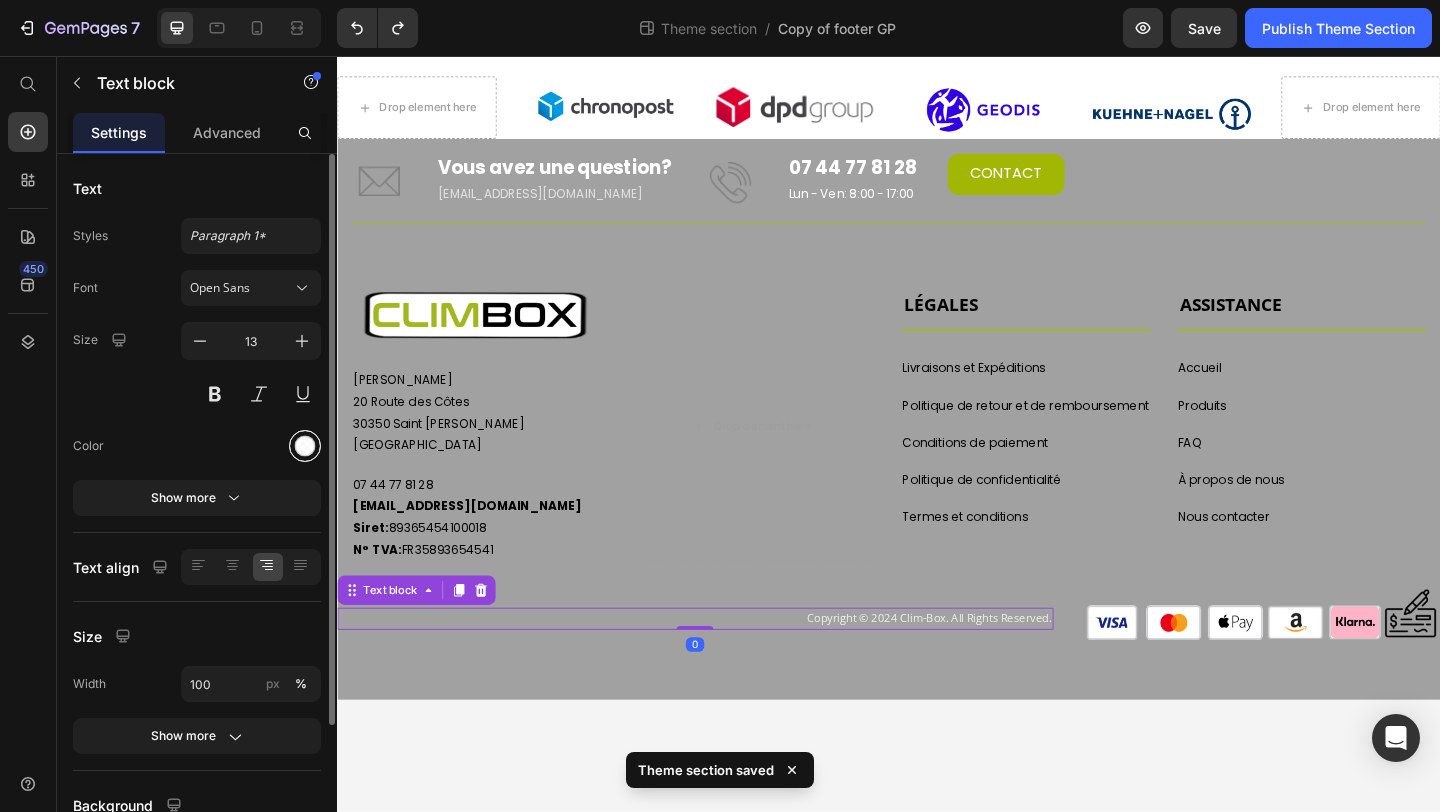 click at bounding box center [305, 446] 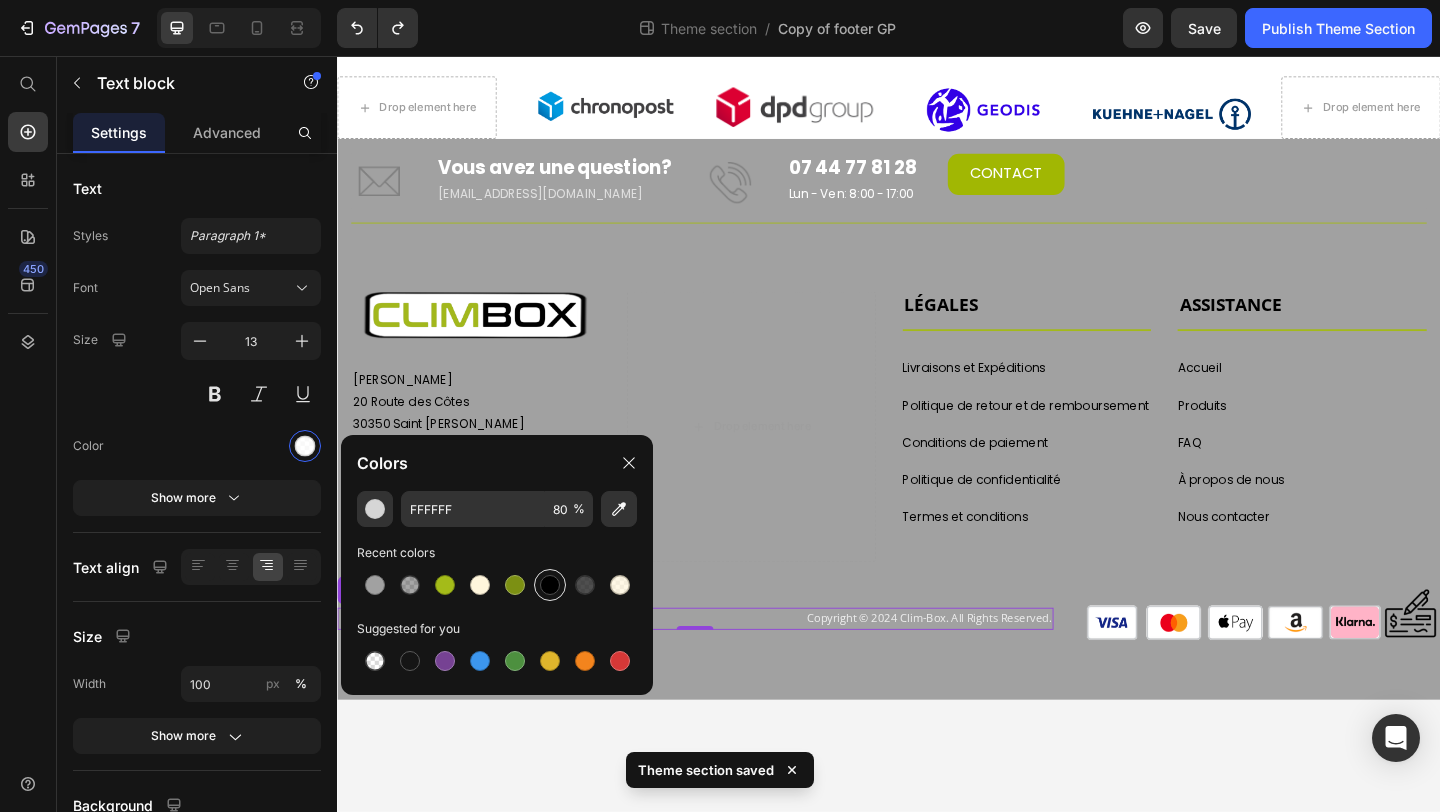 click at bounding box center [550, 585] 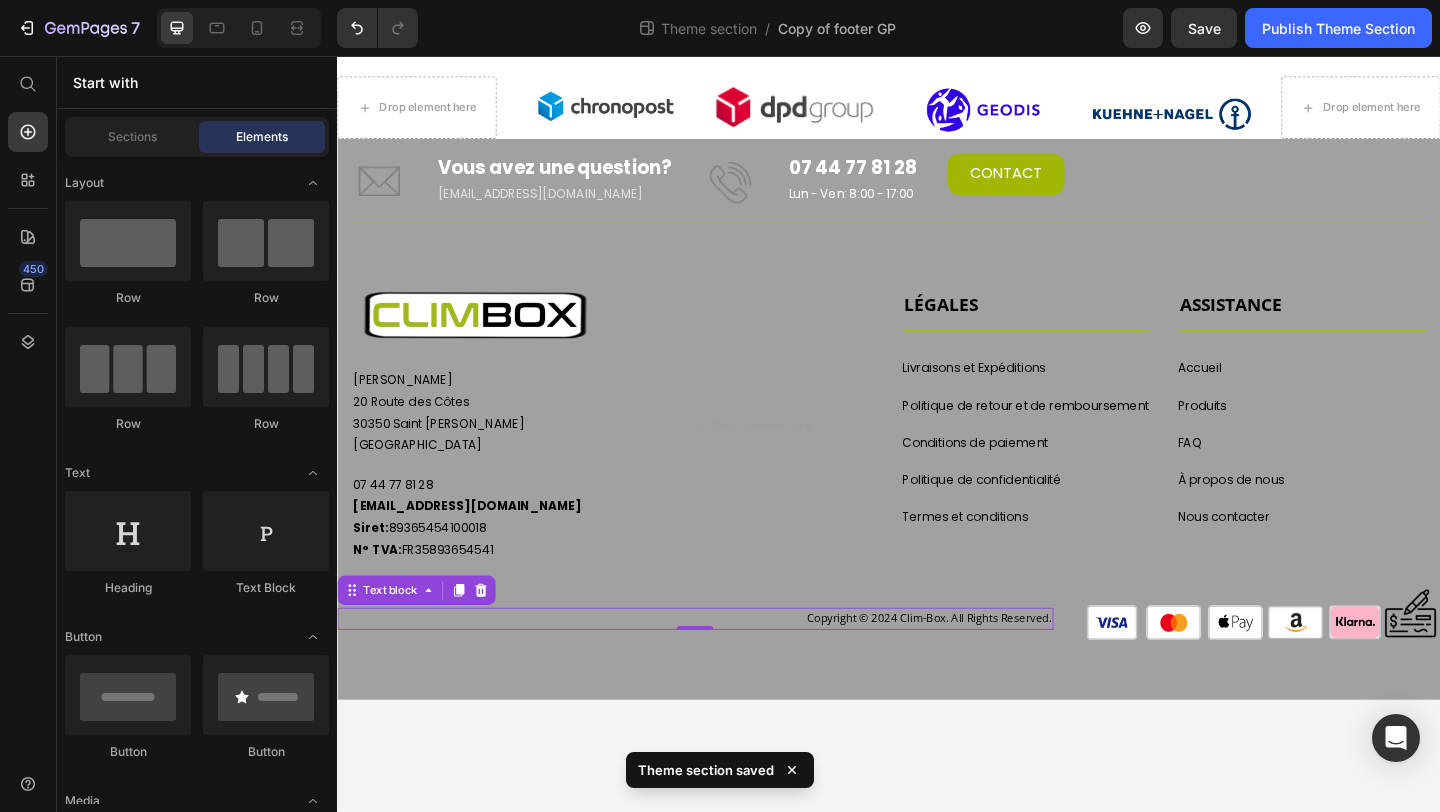 click on "Drop element here Image Image Image Image
Drop element here Row Image Image Image Image
Row Image Vous avez une question? Heading [EMAIL_ADDRESS][DOMAIN_NAME] Text block Image 07 44 77 81 28 Heading Lun - Ven: 8:00 - 17:00 Text block CONTACT Button Row                Title Line Row Image Vous avez une question? Heading [EMAIL_ADDRESS][DOMAIN_NAME] Text block Row Image 07 44 77 81 28 Heading Lun - Ven: 8:00 - 17:00 Text block Row
CONTACT Button Image Eurl CHOMOW [STREET_ADDRESS][PERSON_NAME] Text block [PHONE_NUMBER] [EMAIL_ADDRESS][DOMAIN_NAME] Siret:  89365454100018   N° TVA:  FR35893654541 Text block
Row Row Row ASSISTANCE Text block                Title Line Accueil Button LÉGALES Text block                Title Line Livraisons et Expéditions Button Produits Button FAQ Button À propos de nous Button Nous contacter Button Politique de retour et de remboursement Button Button Button" at bounding box center [937, 467] 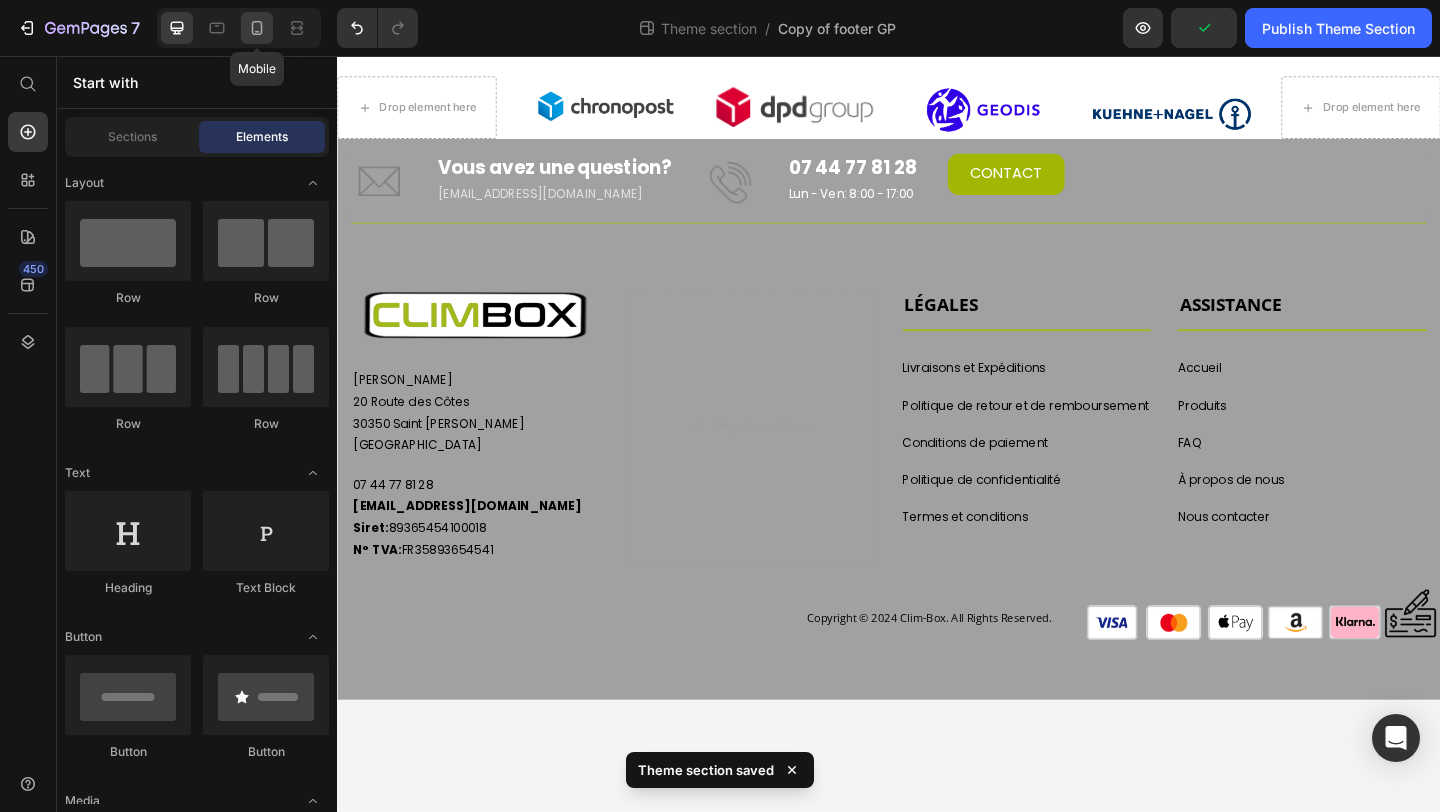 click 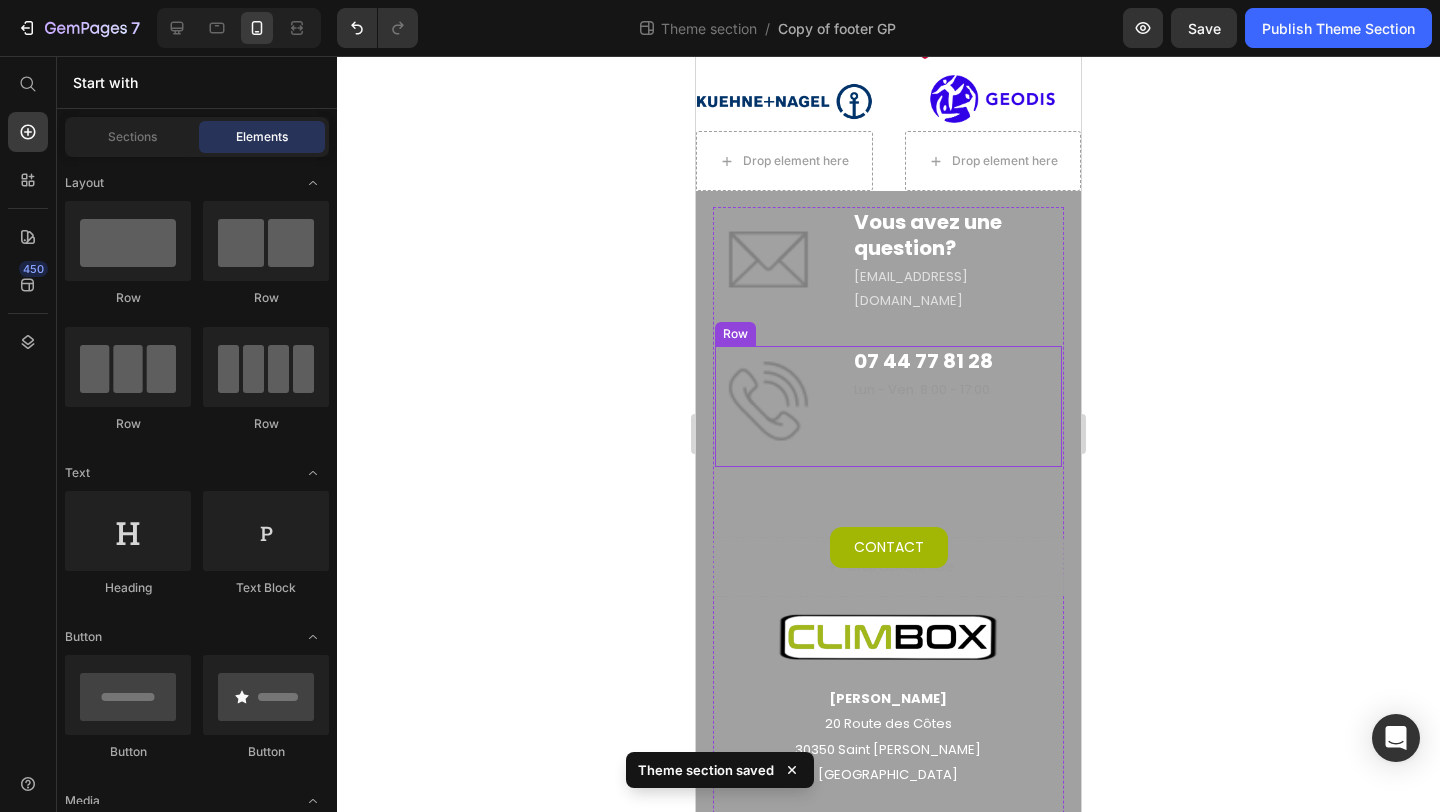 scroll, scrollTop: 37, scrollLeft: 0, axis: vertical 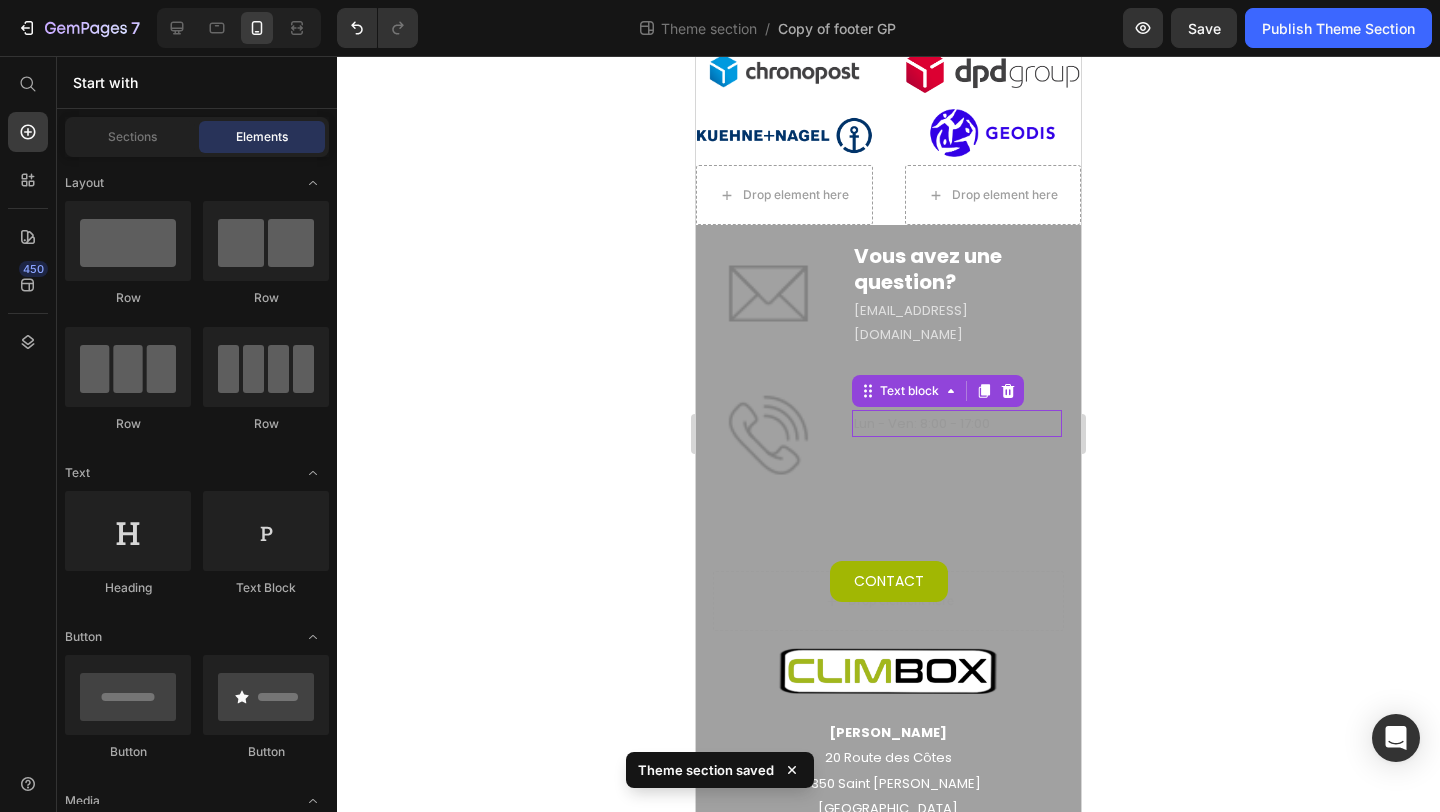 click on "Lun - Ven: 8:00 - 17:00" at bounding box center [957, 423] 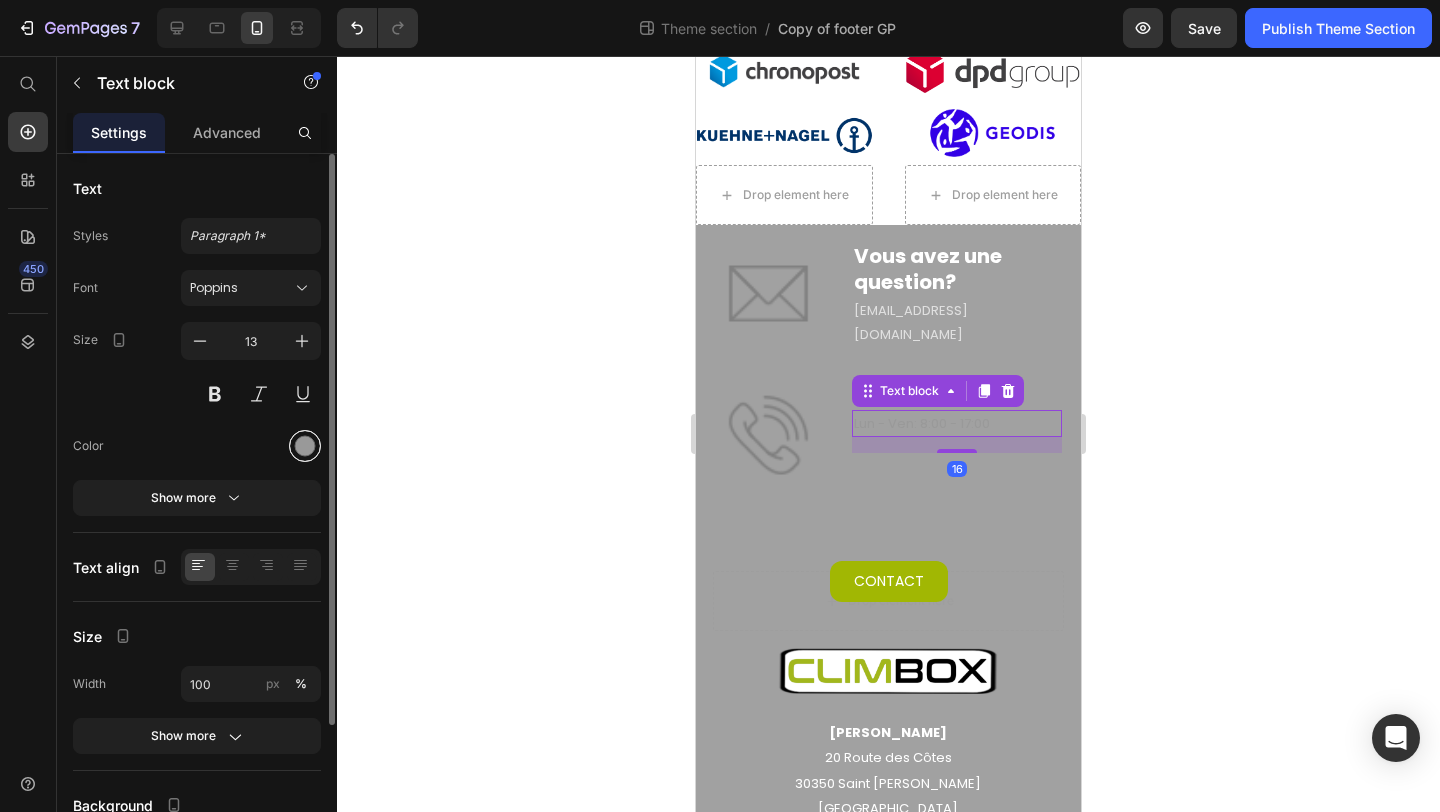 click at bounding box center [305, 446] 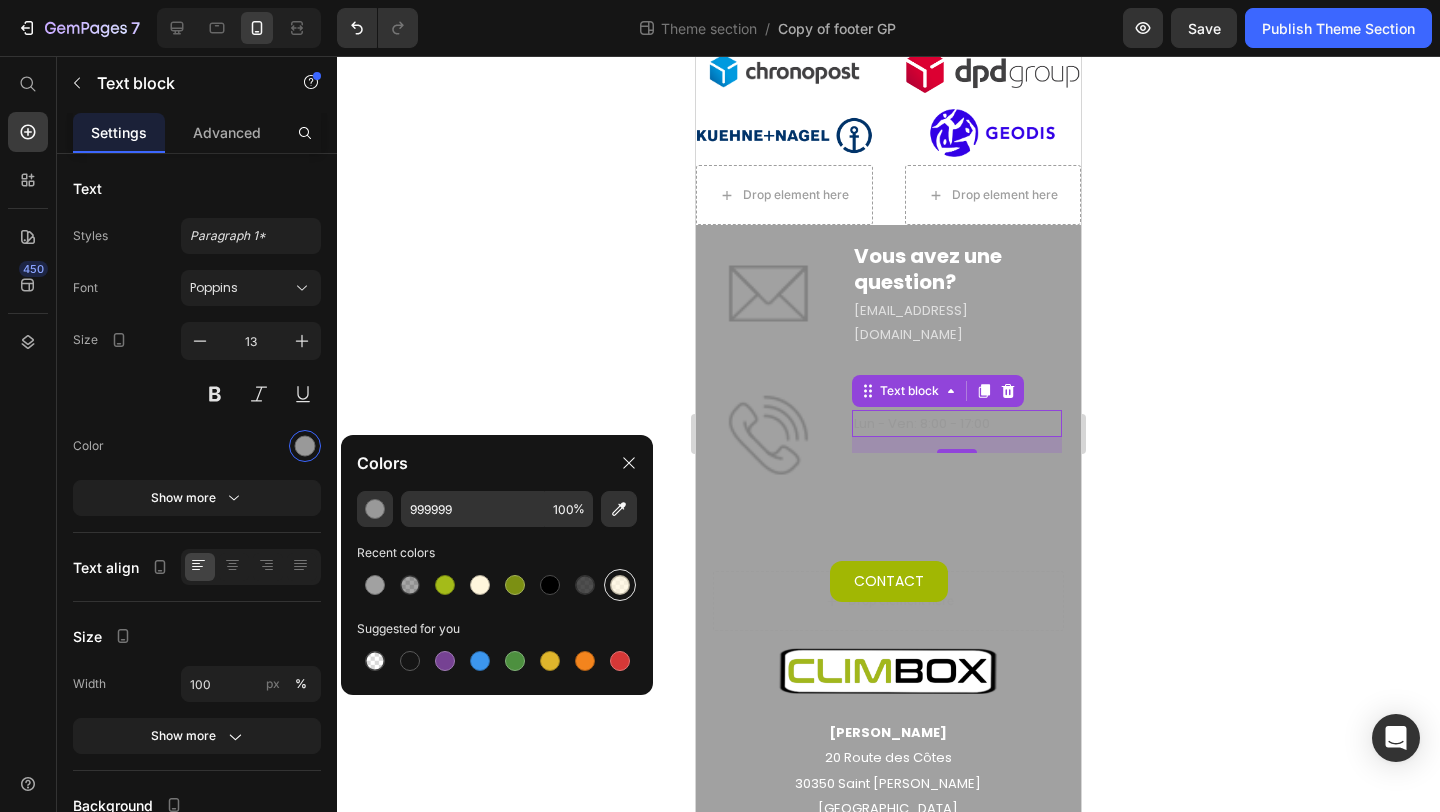 click at bounding box center (620, 585) 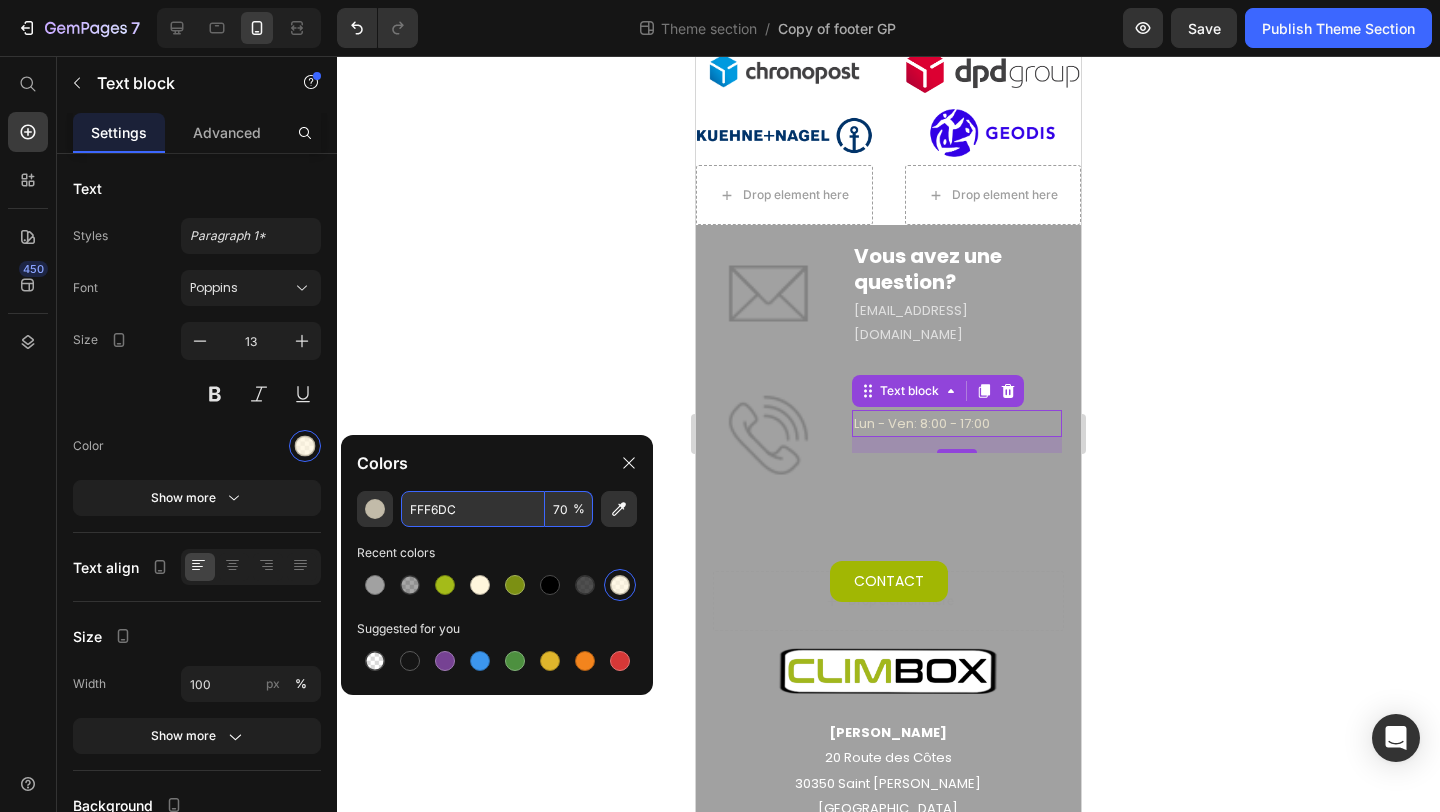 click on "70" at bounding box center (569, 509) 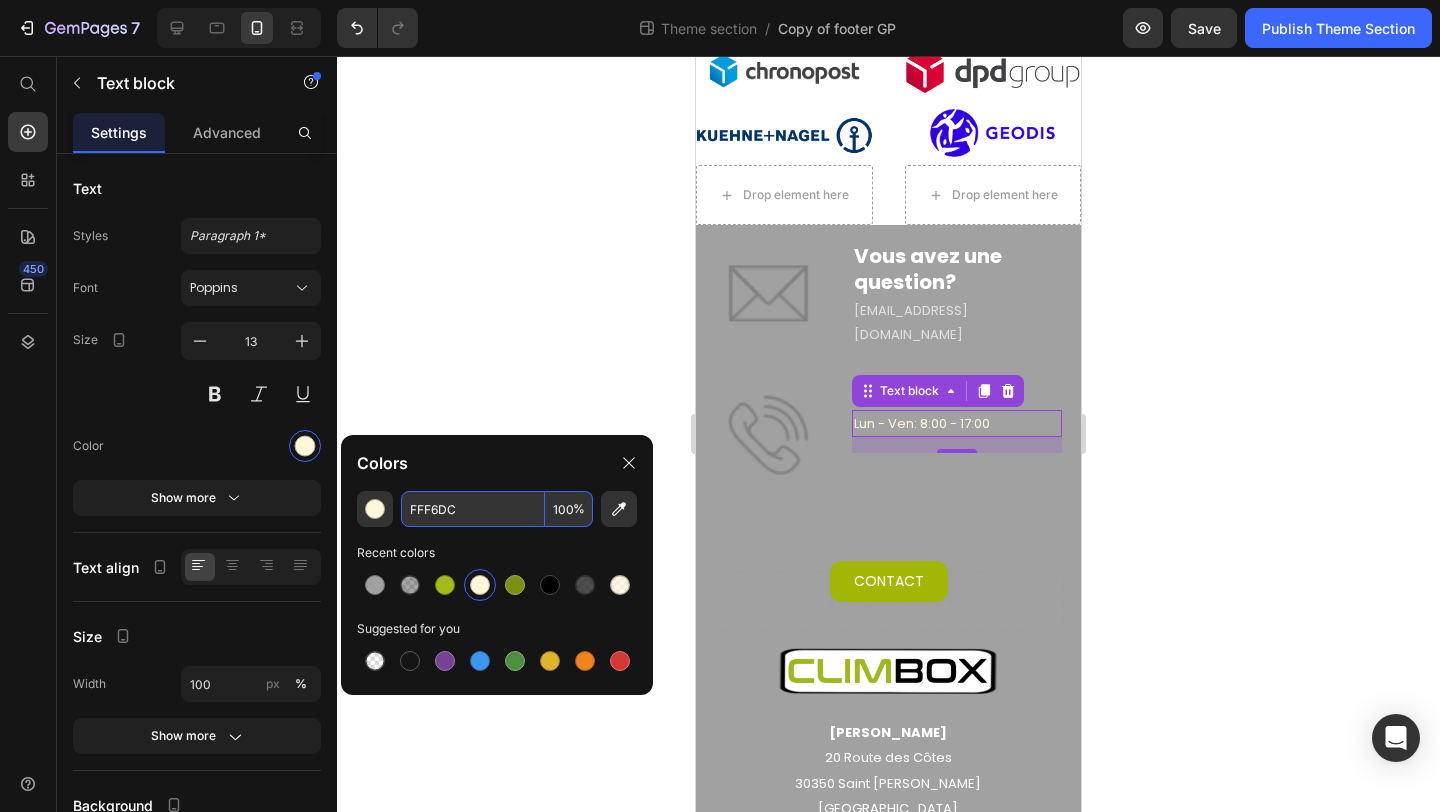 type on "100" 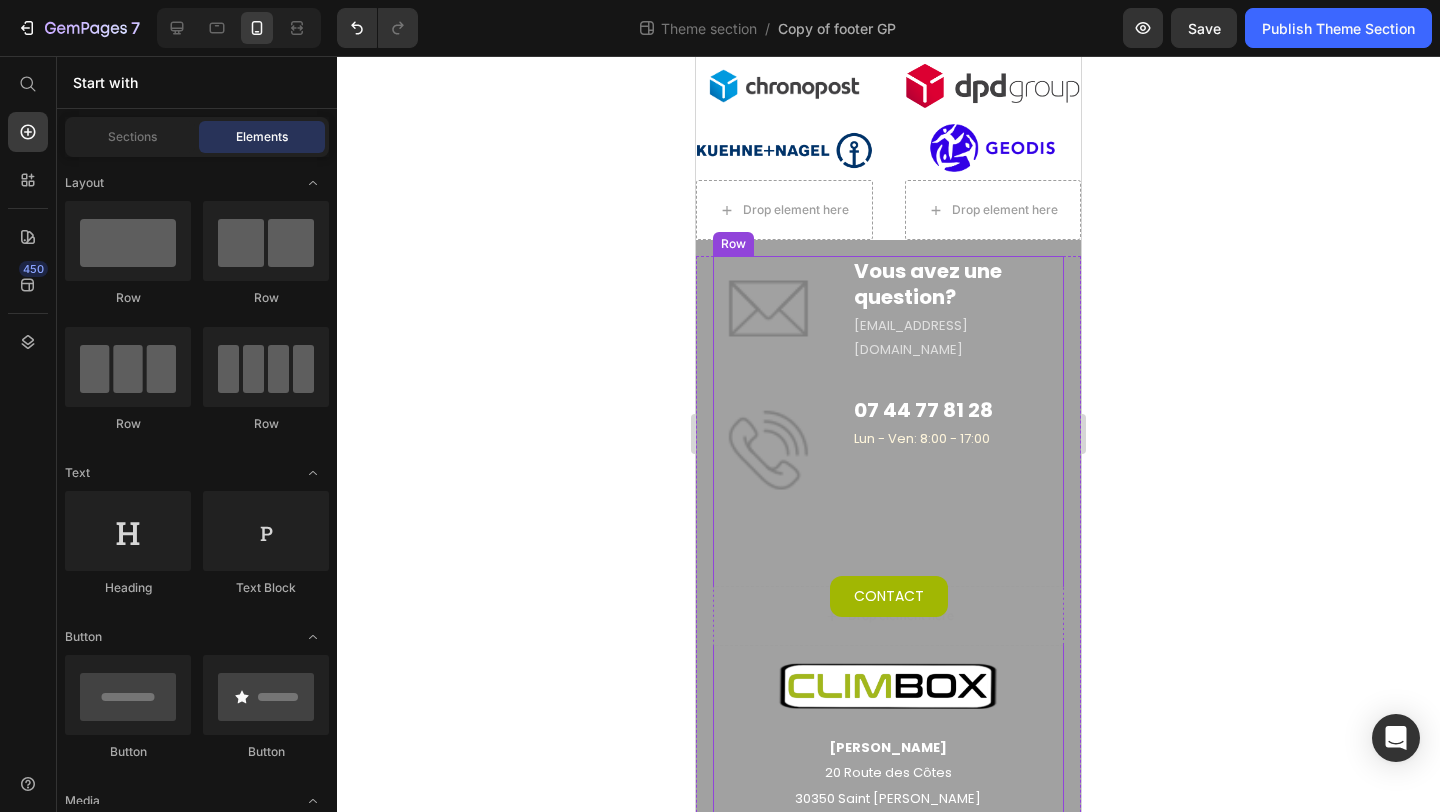 scroll, scrollTop: 0, scrollLeft: 0, axis: both 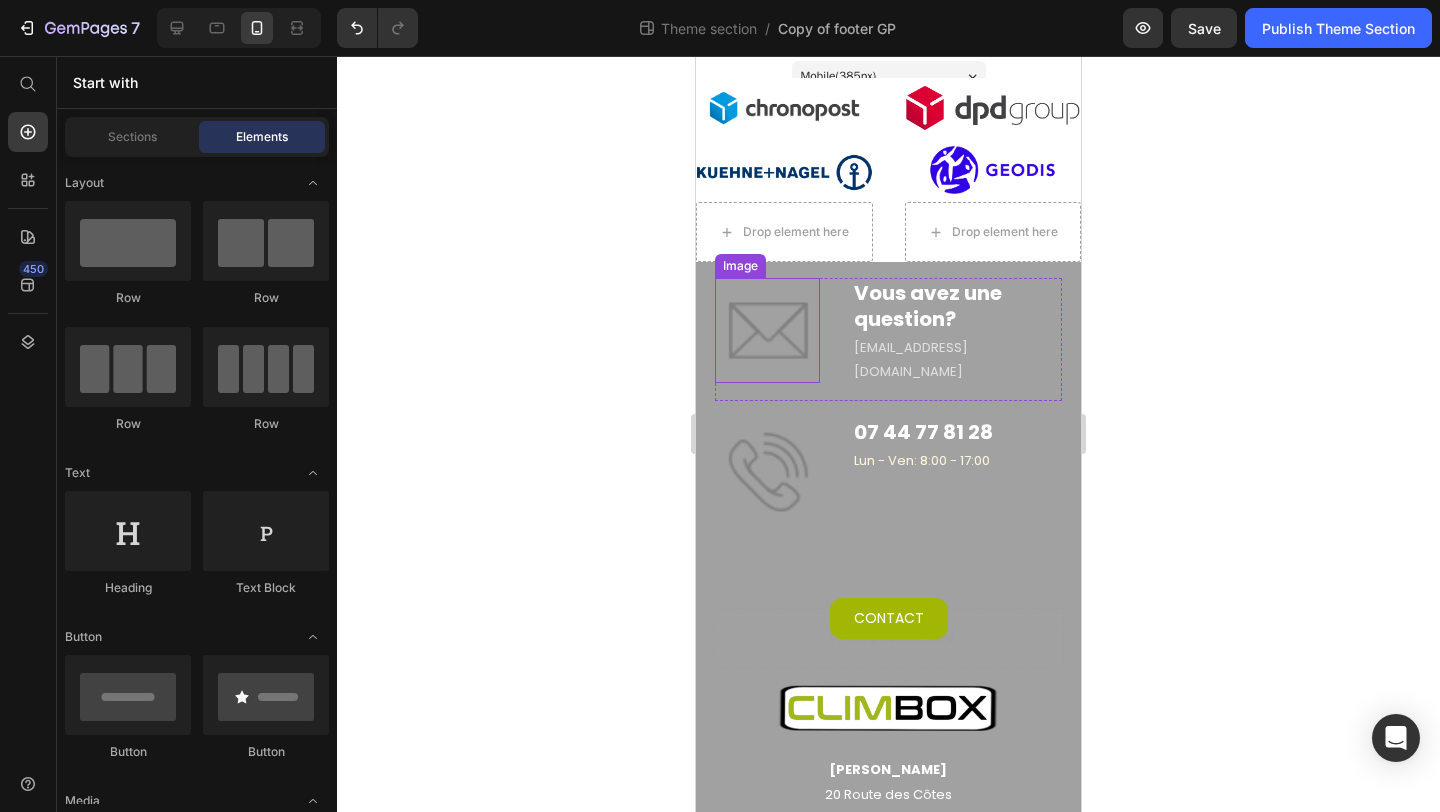 click at bounding box center [767, 330] 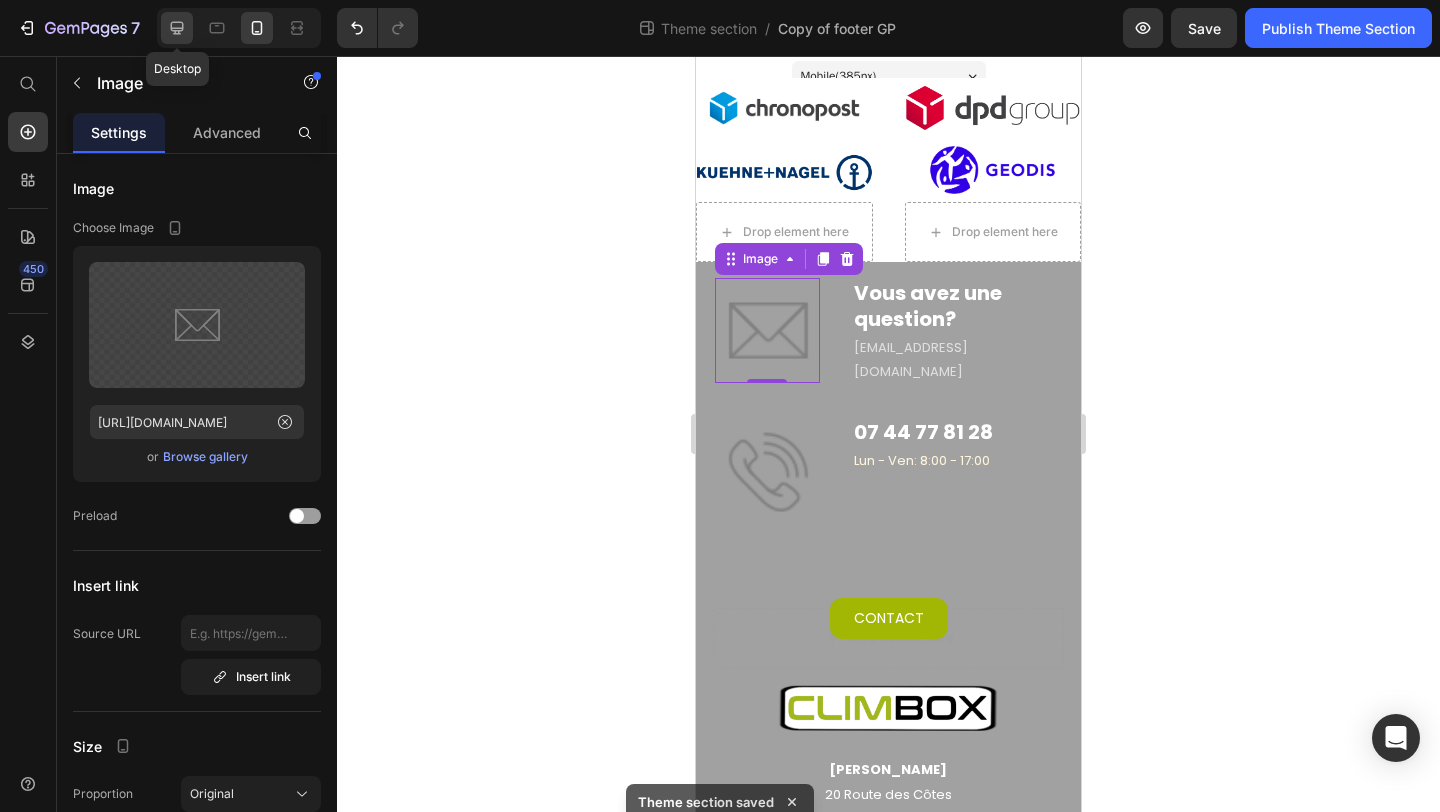 click 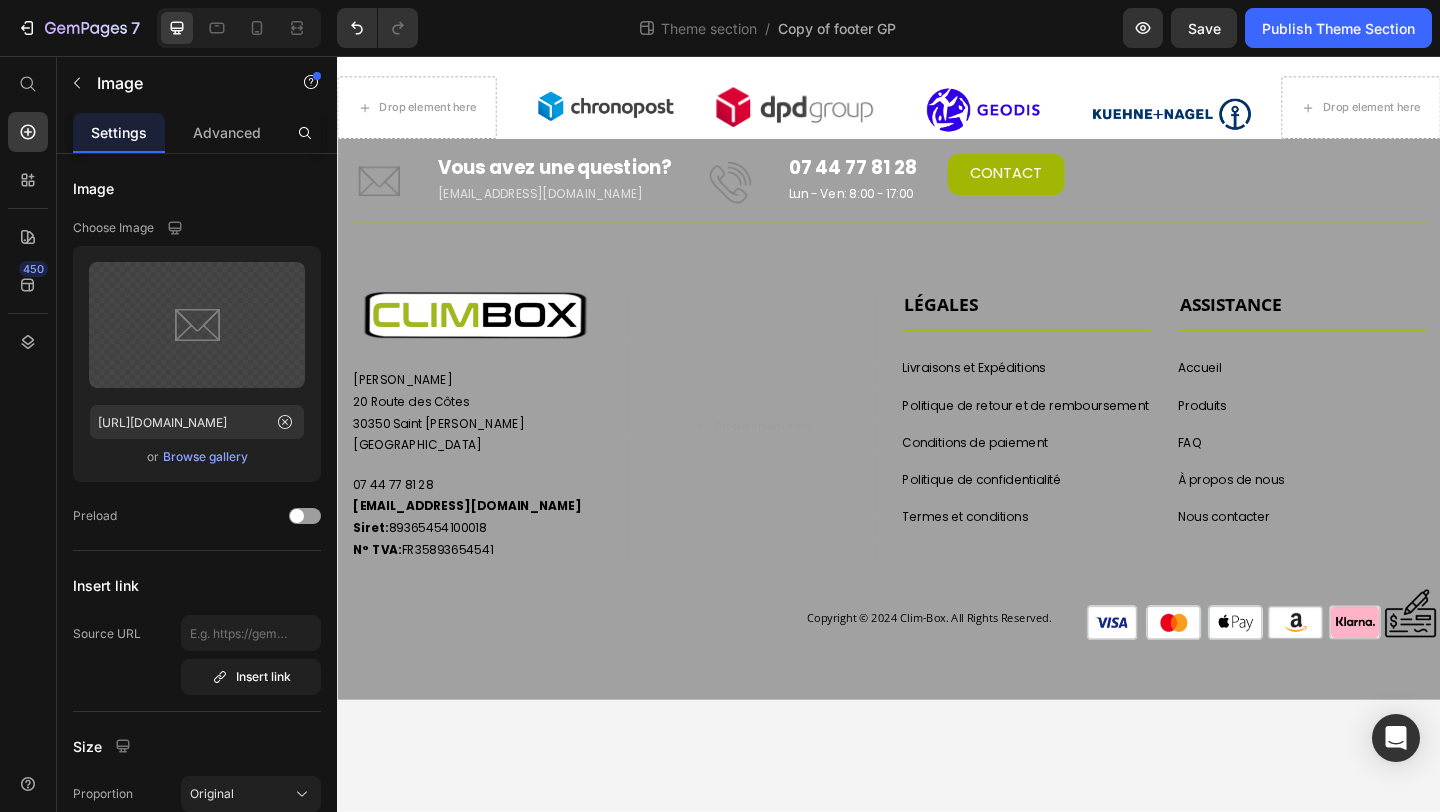 click on "Drop element here Image Image Image Image
Drop element here Row Image Image Image Image
Row Image Vous avez une question? Heading [EMAIL_ADDRESS][DOMAIN_NAME] Text block Image 07 44 77 81 28 Heading Lun - Ven: 8:00 - 17:00 Text block CONTACT Button Row                Title Line Row Image   0 Vous avez une question? Heading [EMAIL_ADDRESS][DOMAIN_NAME] Text block Row Image 07 44 77 81 28 Heading Lun - Ven: 8:00 - 17:00 Text block Row
CONTACT Button Image Eurl CHOMOW [STREET_ADDRESS][PERSON_NAME] Text block [PHONE_NUMBER] [EMAIL_ADDRESS][DOMAIN_NAME] Siret:  89365454100018   N° TVA:  FR35893654541 Text block
Row Row Row ASSISTANCE Text block                Title Line Accueil Button LÉGALES Text block                Title Line Livraisons et Expéditions Button Produits Button FAQ Button À propos de nous Button Nous contacter Button Politique de retour et de remboursement Button Button" at bounding box center (937, 467) 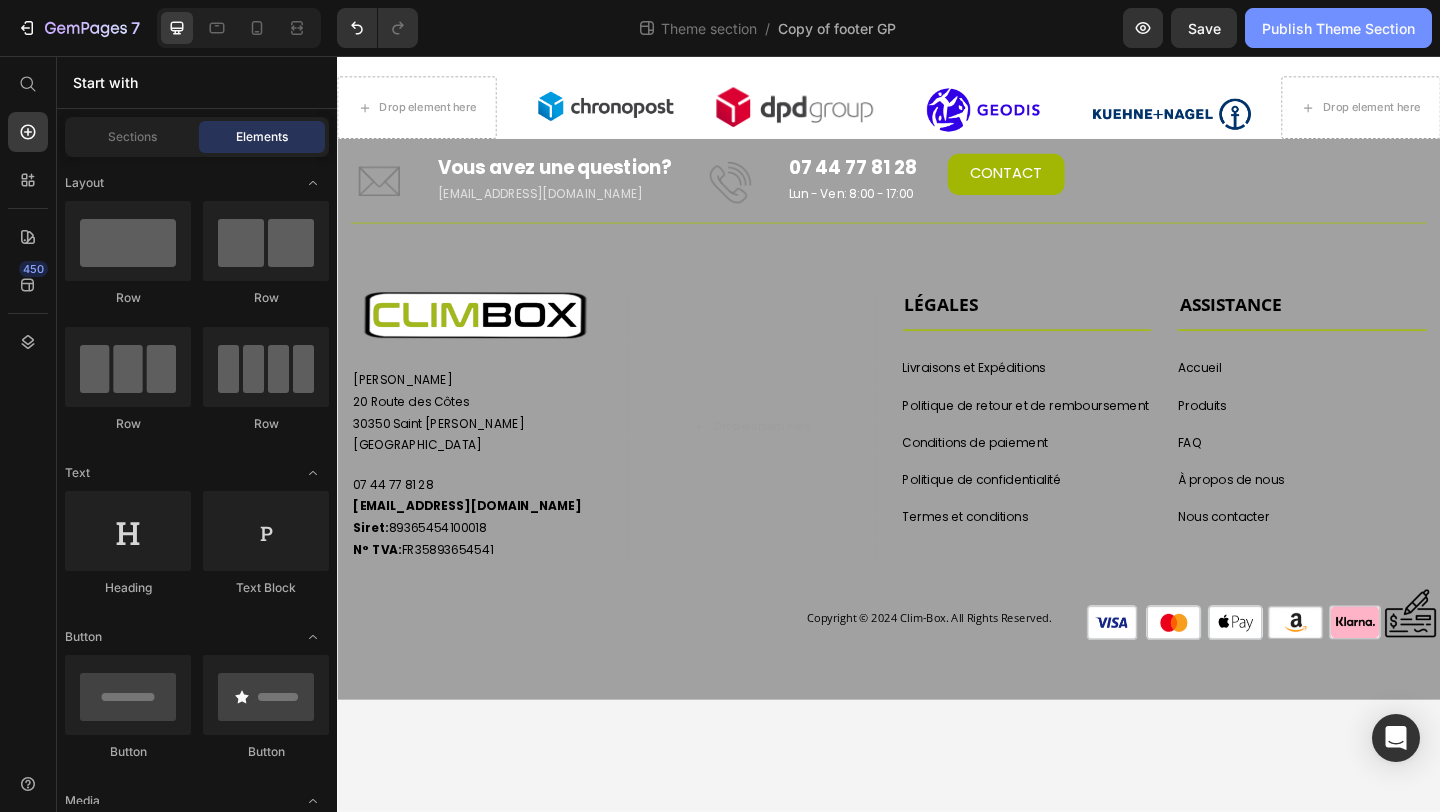 click on "Publish Theme Section" at bounding box center (1338, 28) 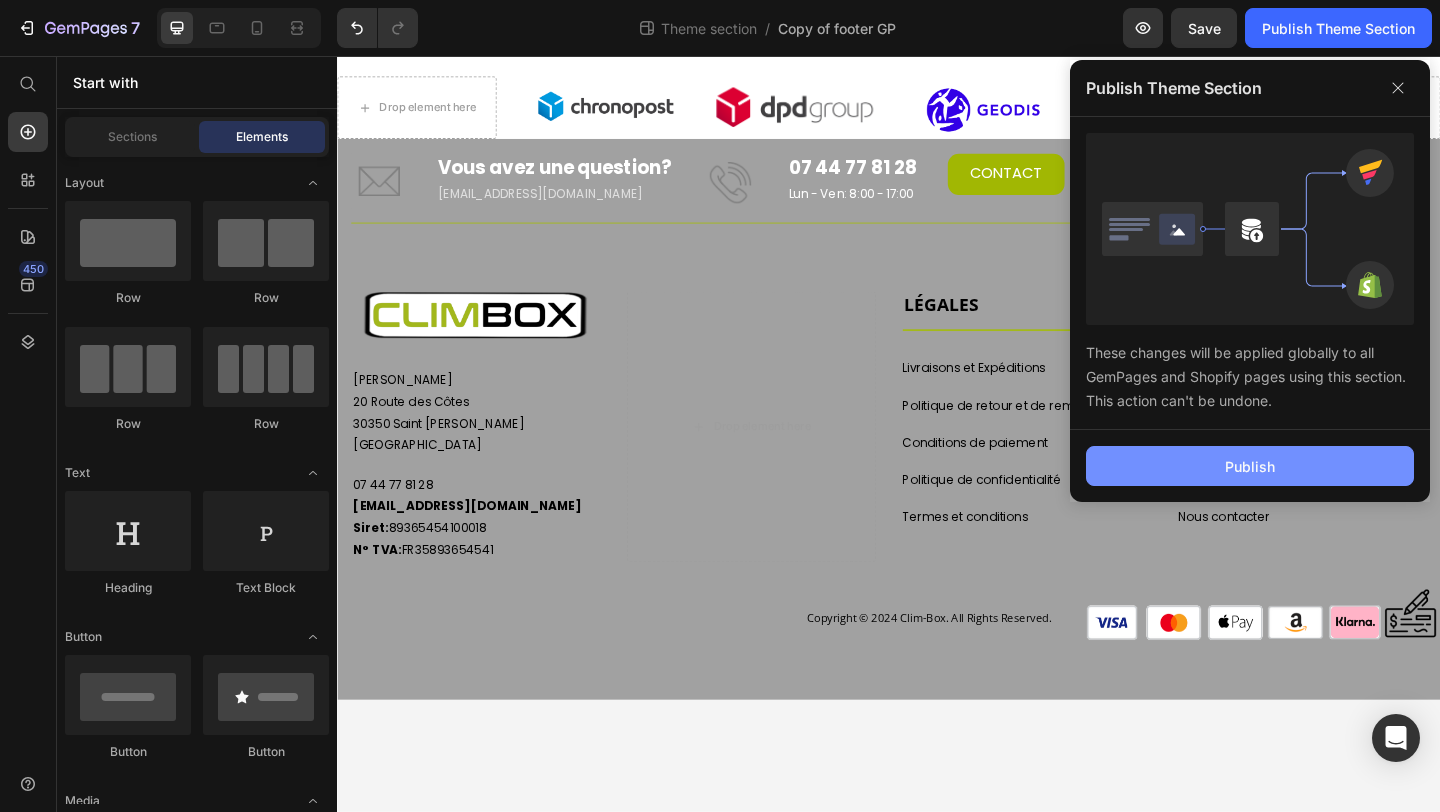 click on "Publish" at bounding box center (1250, 466) 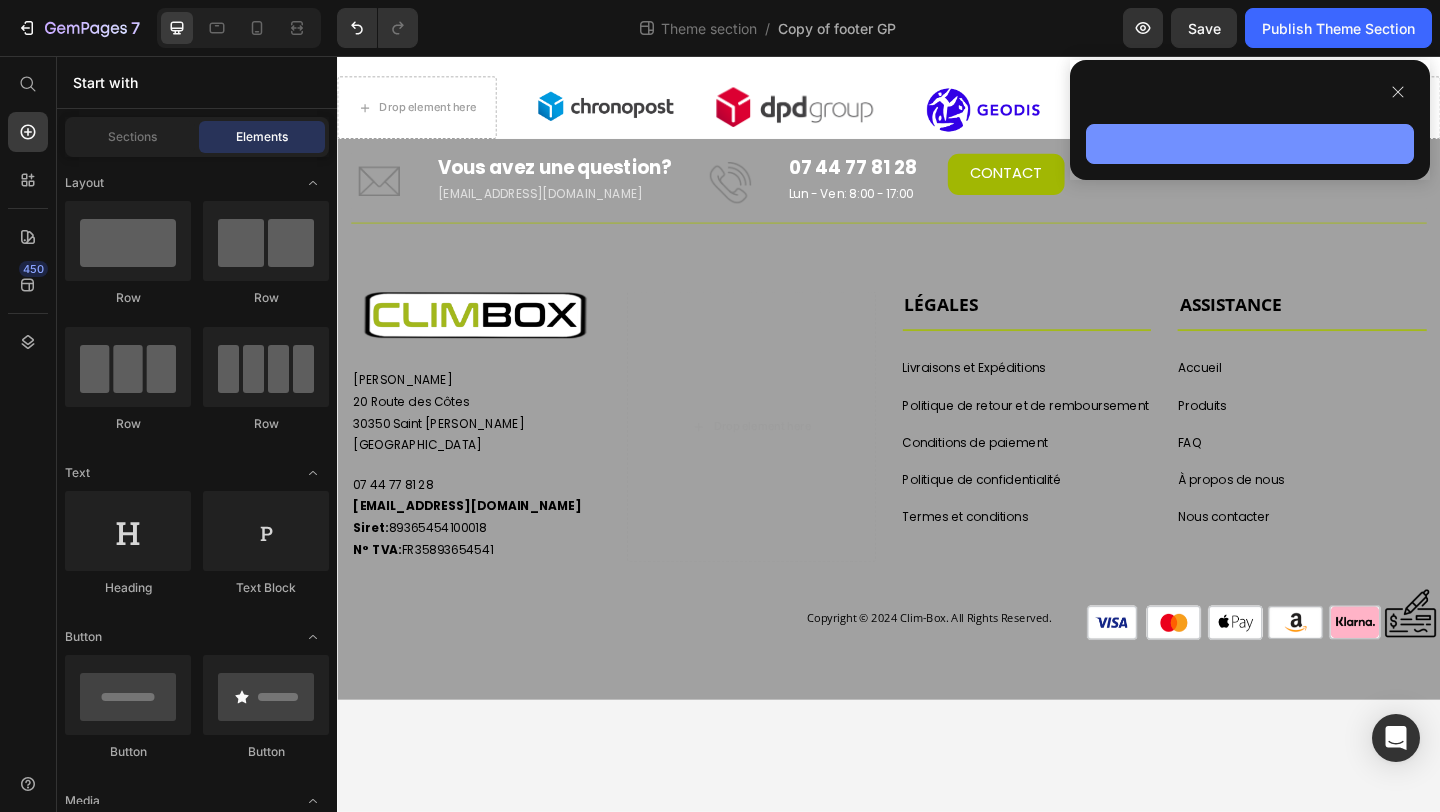 click at bounding box center [1250, 144] 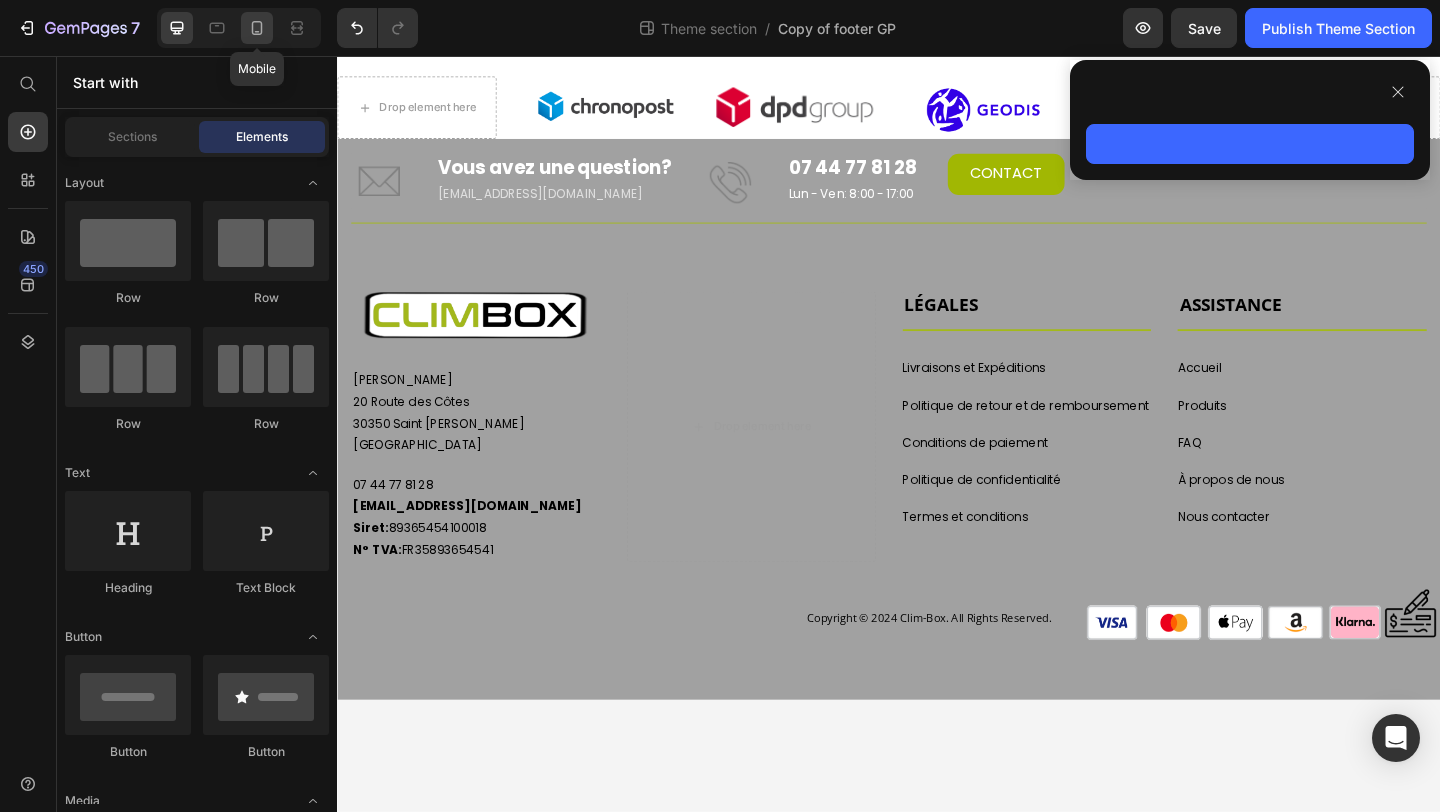 click 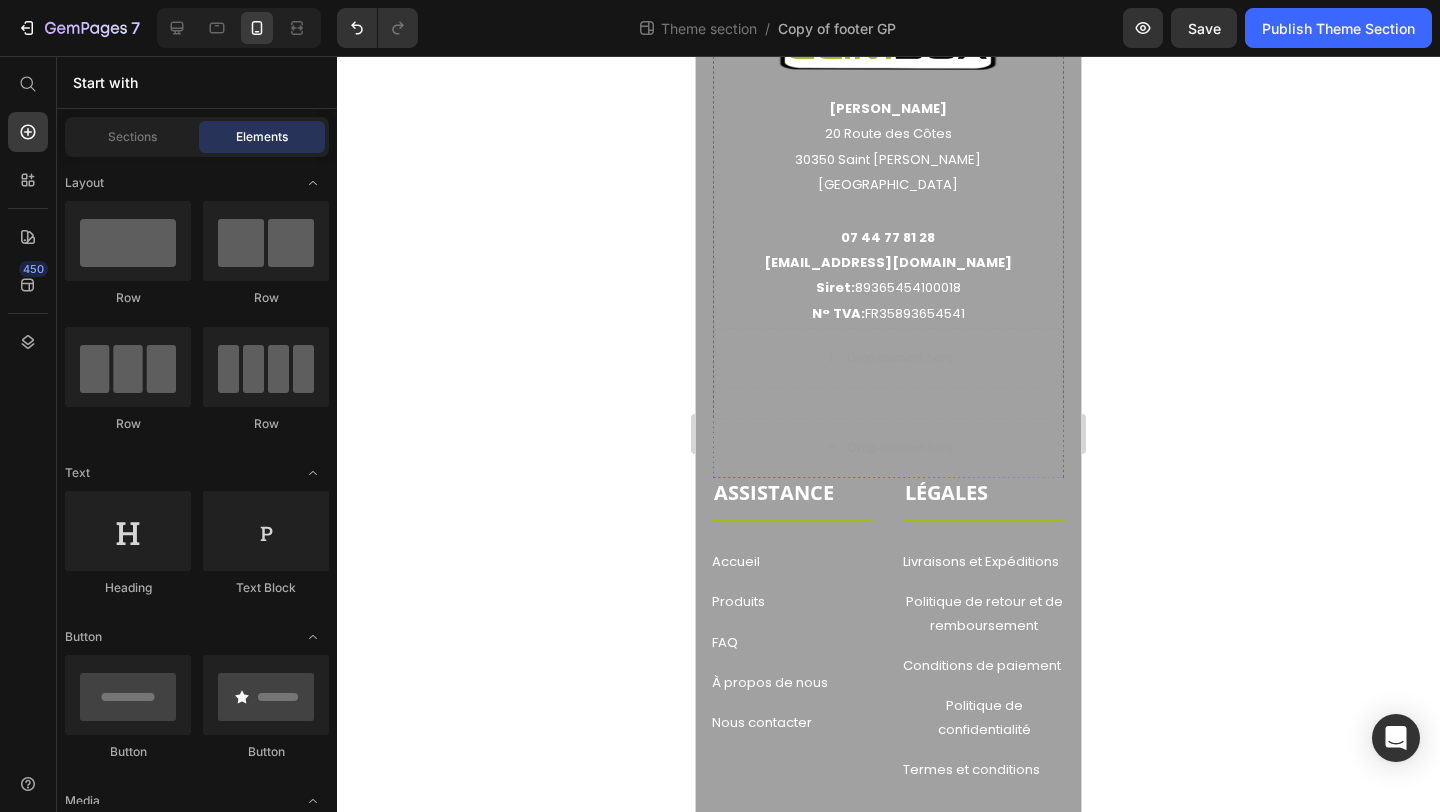 scroll, scrollTop: 821, scrollLeft: 0, axis: vertical 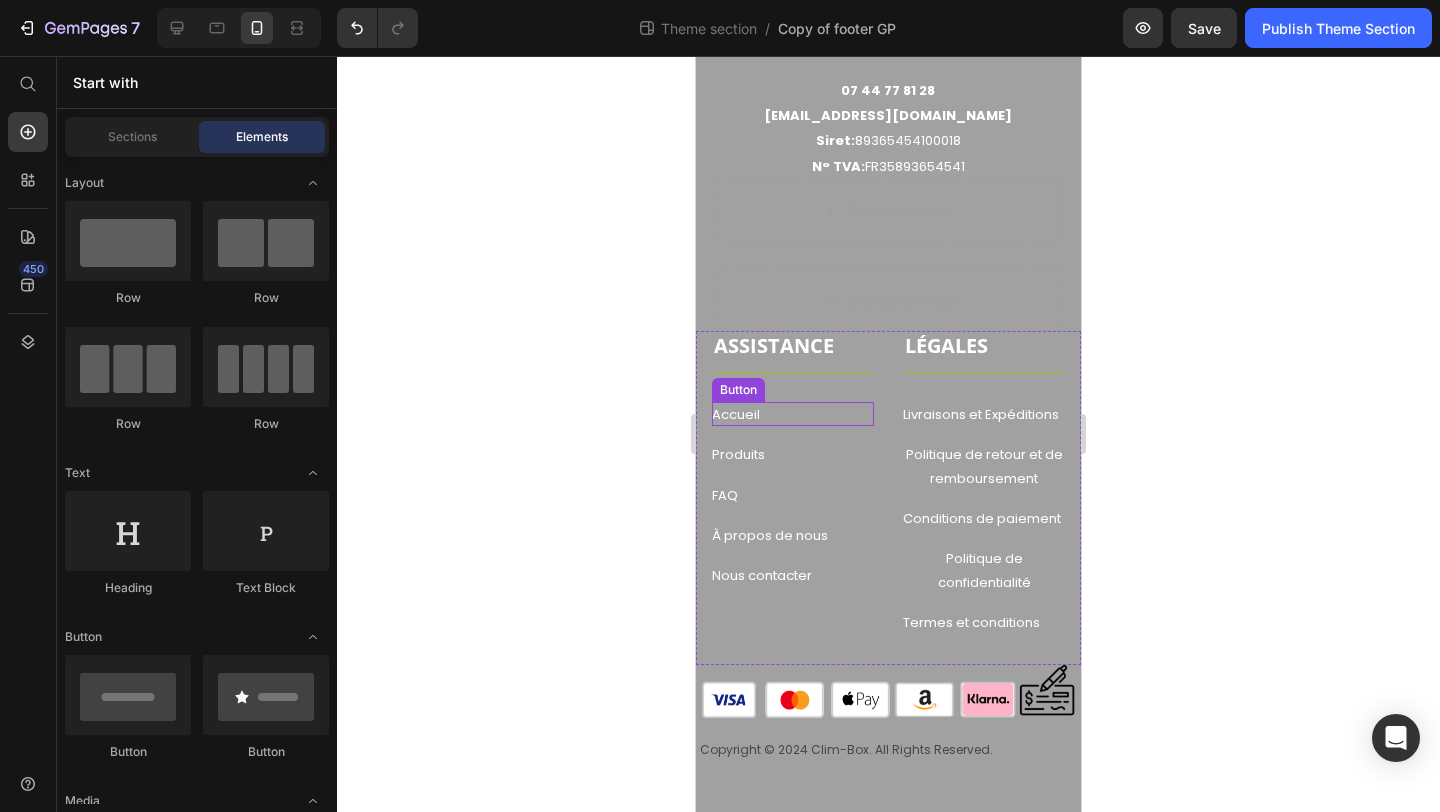 click on "Accueil Button" at bounding box center (793, 414) 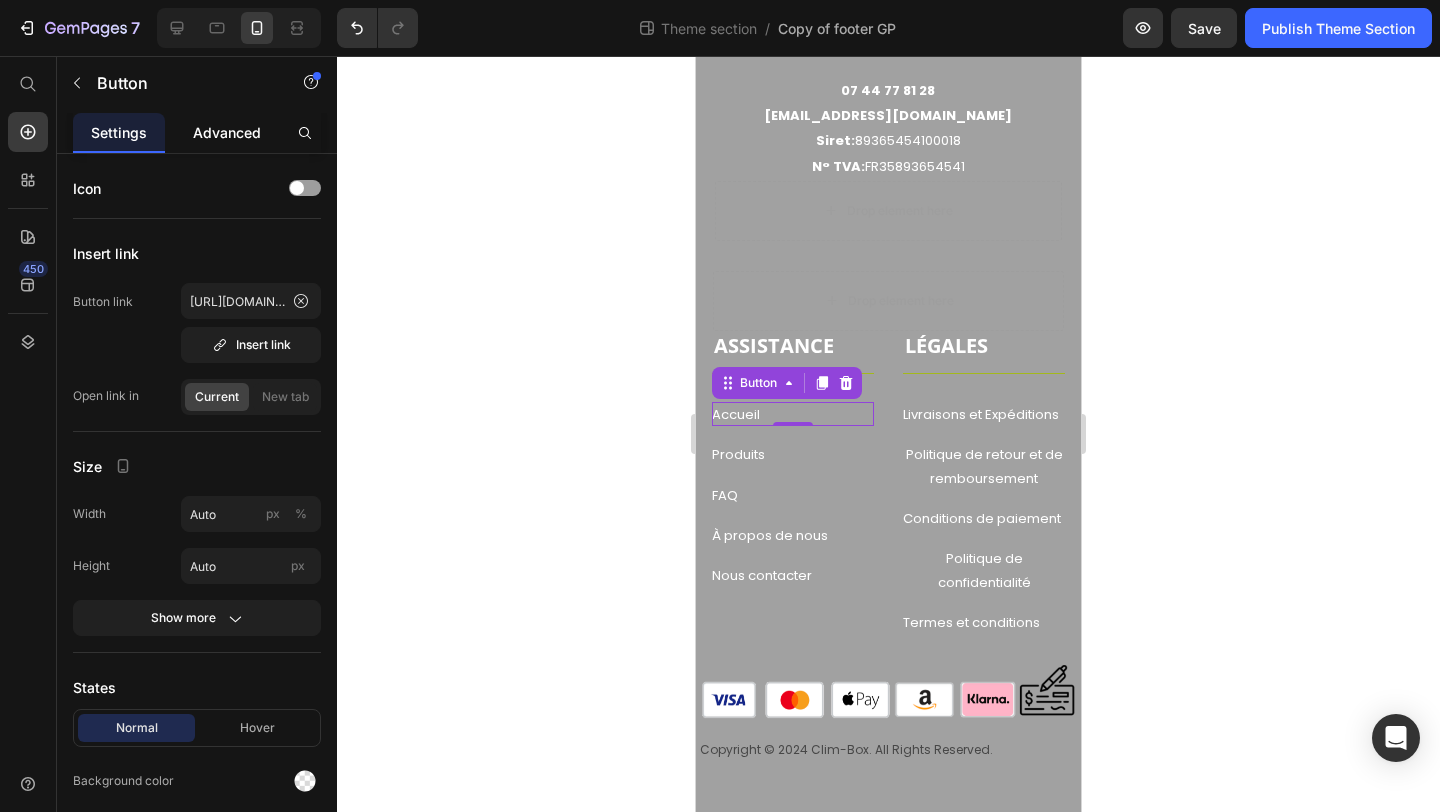 click on "Advanced" at bounding box center [227, 132] 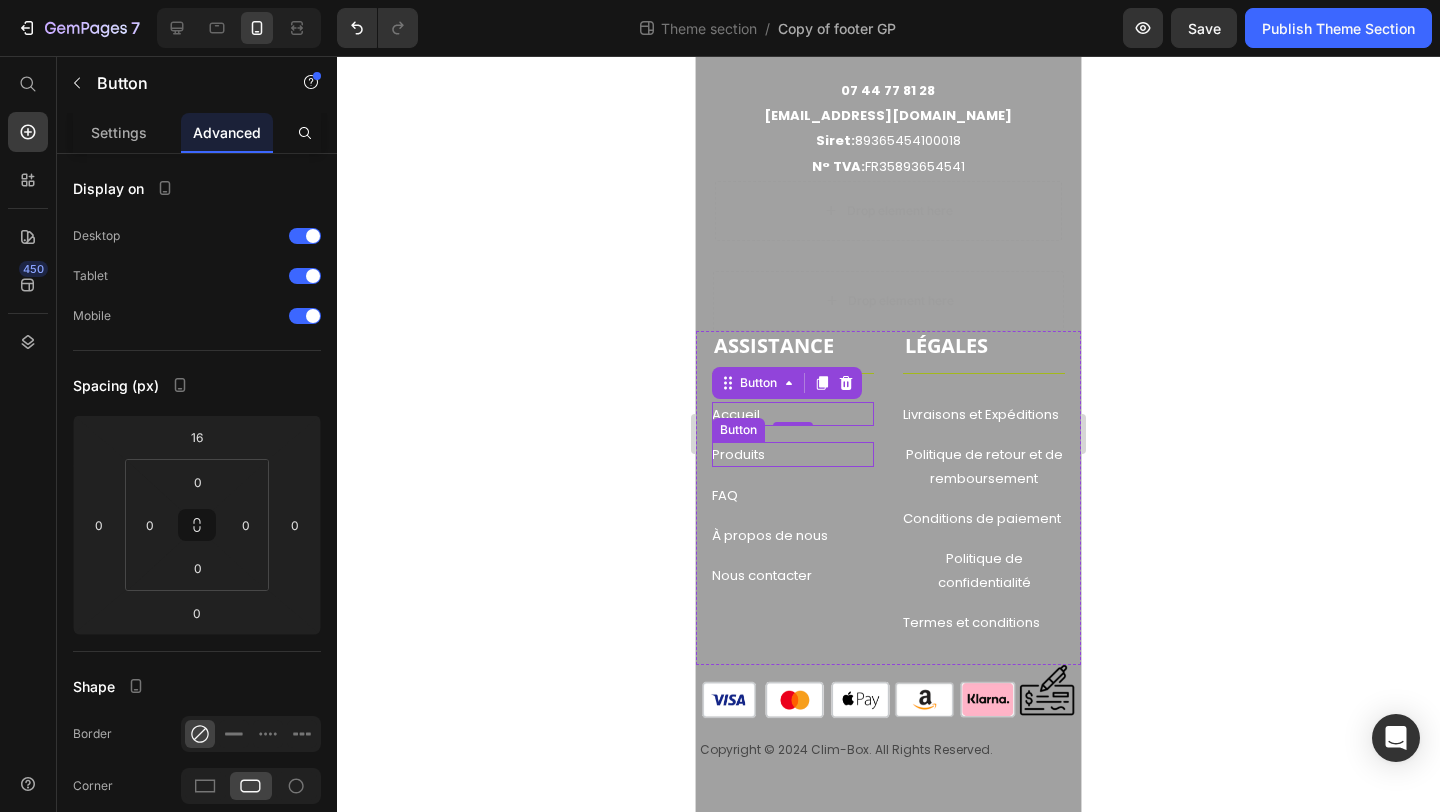 click on "Produits Button" at bounding box center [793, 454] 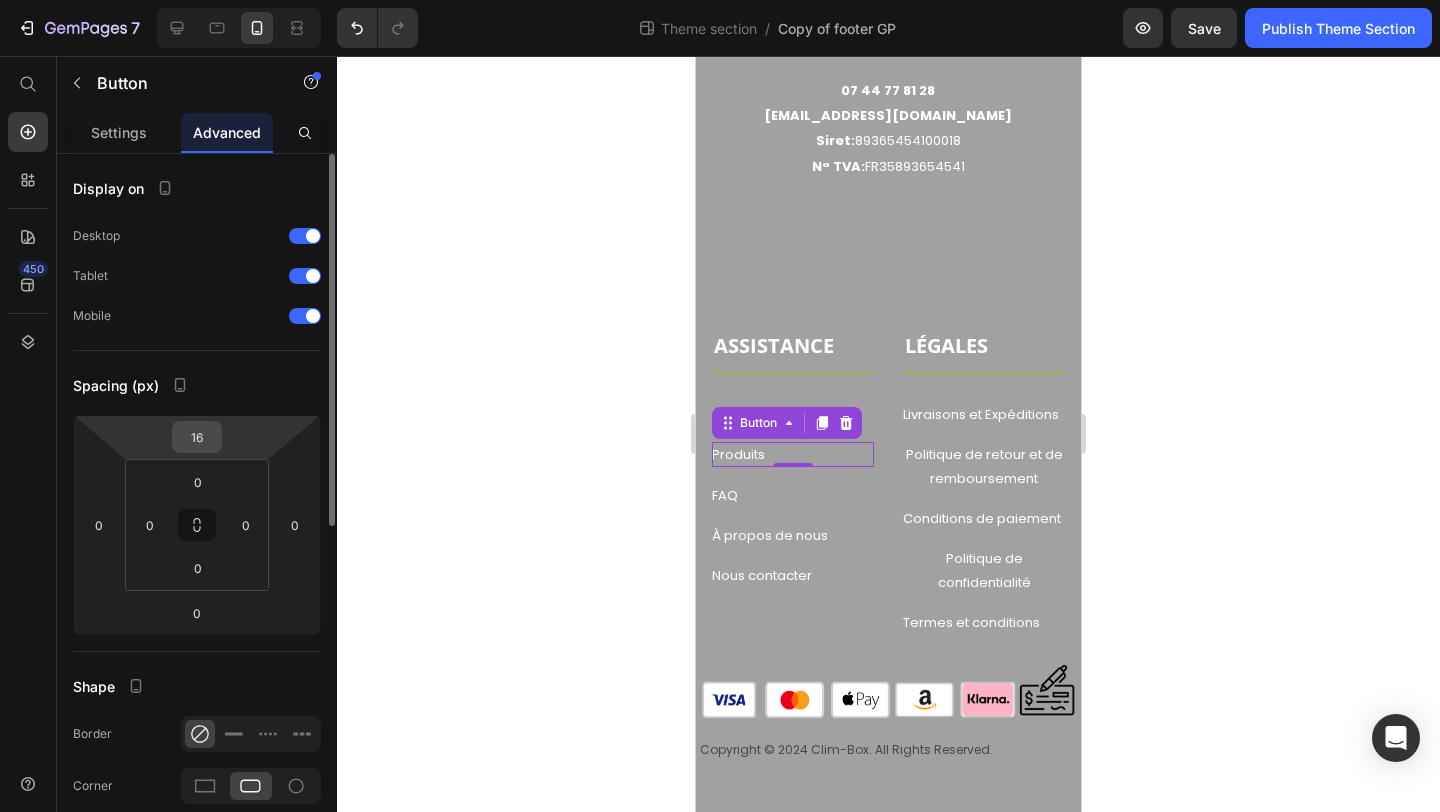 click on "16" at bounding box center [197, 437] 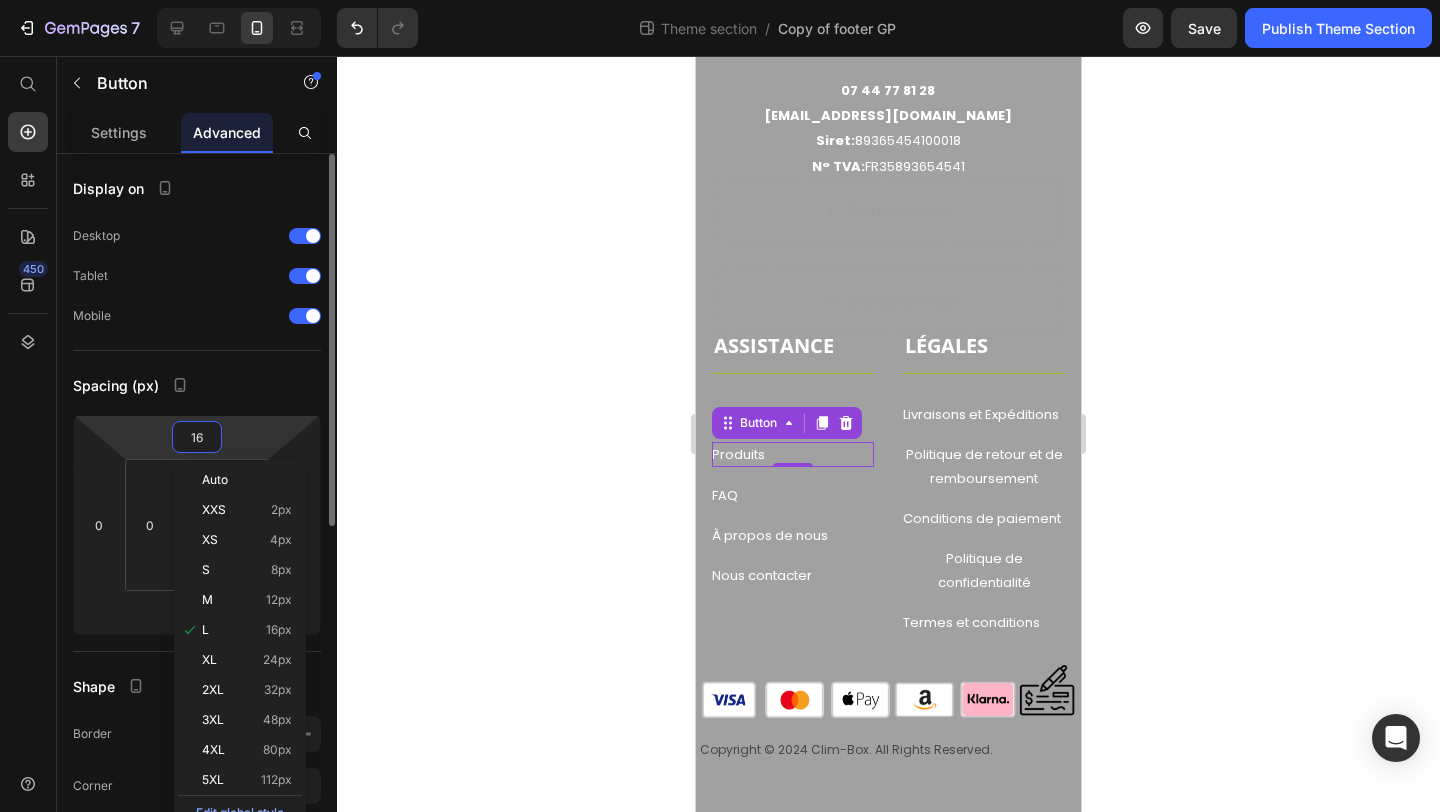 type 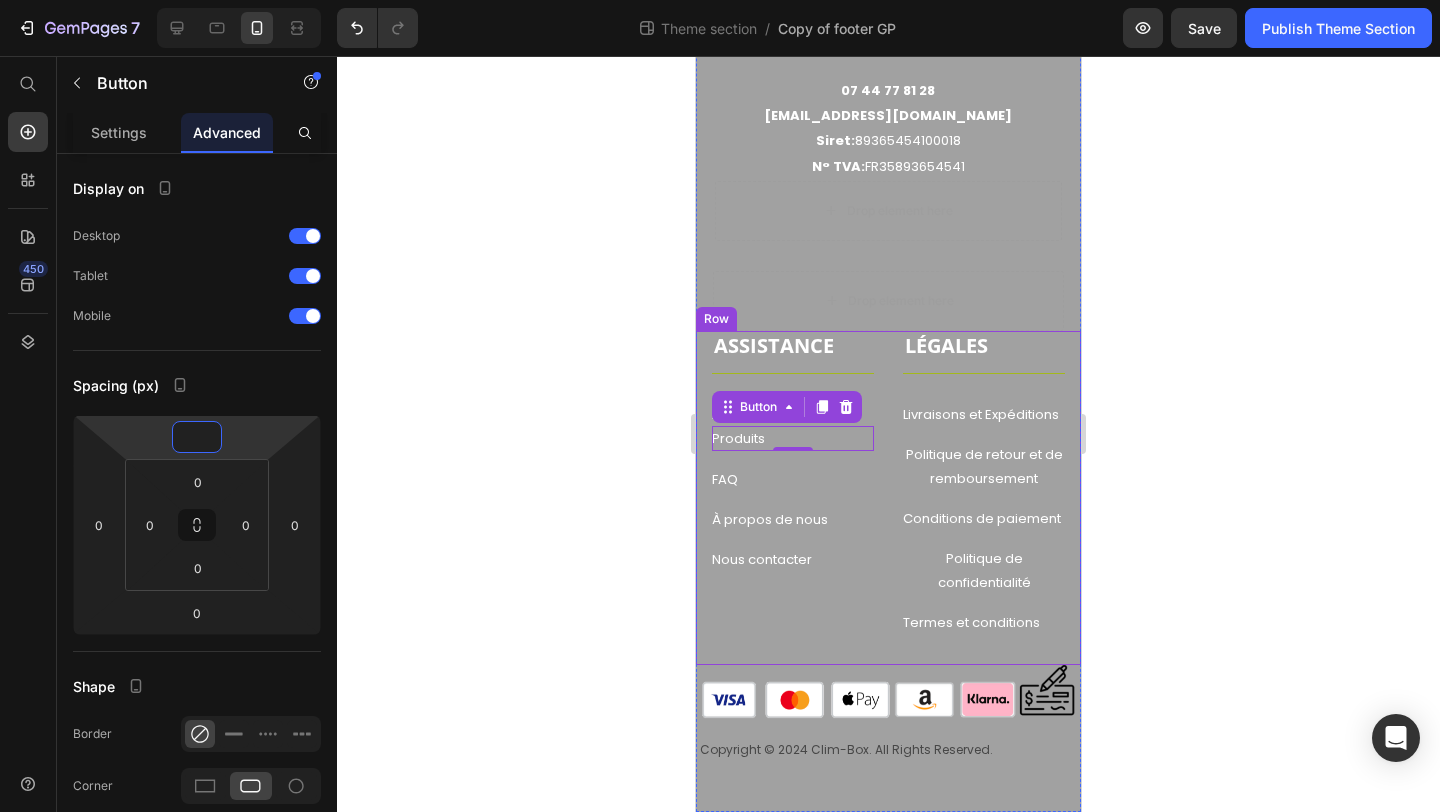 click on "Produits Button   0 FAQ Button À propos de nous Button Nous contacter [PERSON_NAME]" at bounding box center (793, 530) 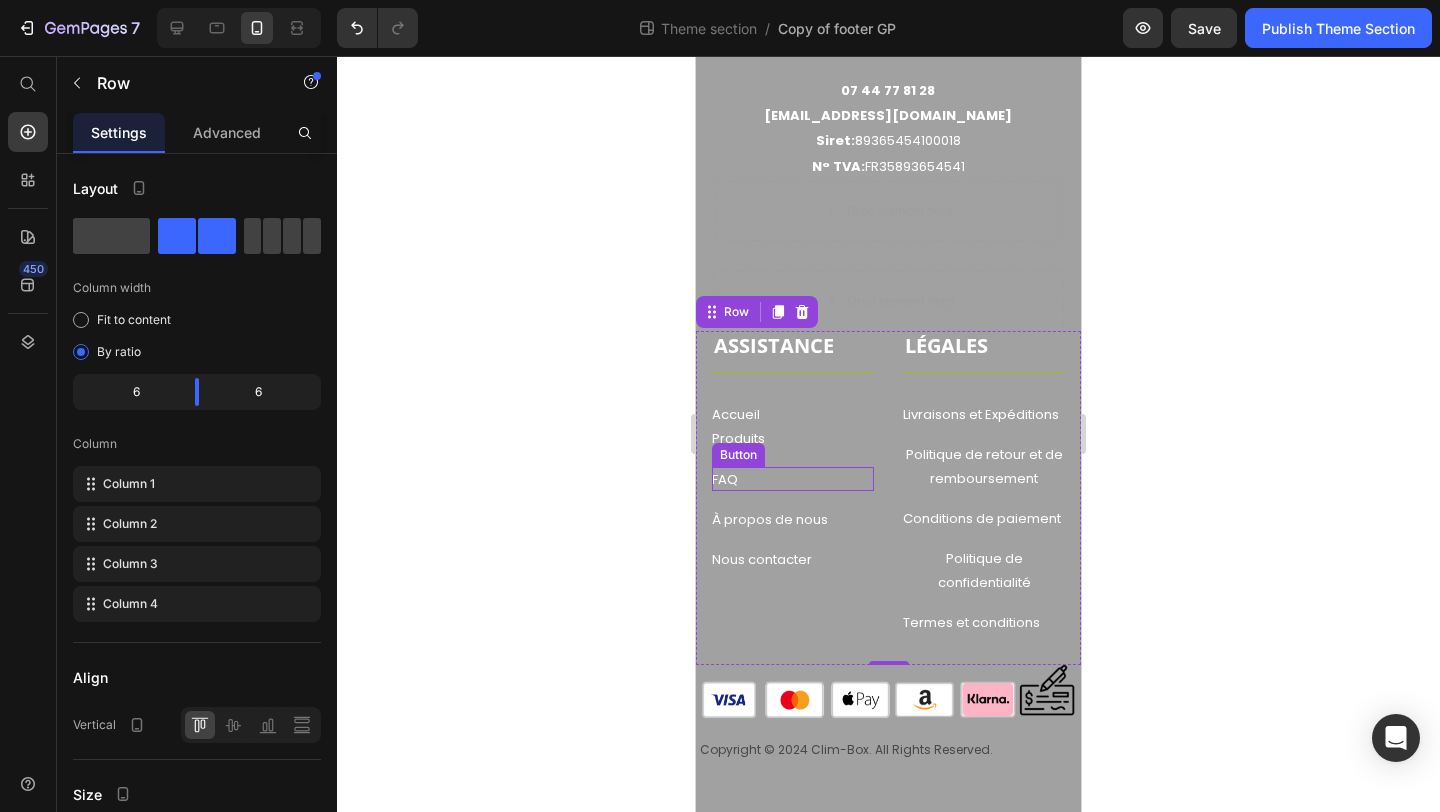 click on "FAQ Button" at bounding box center (793, 479) 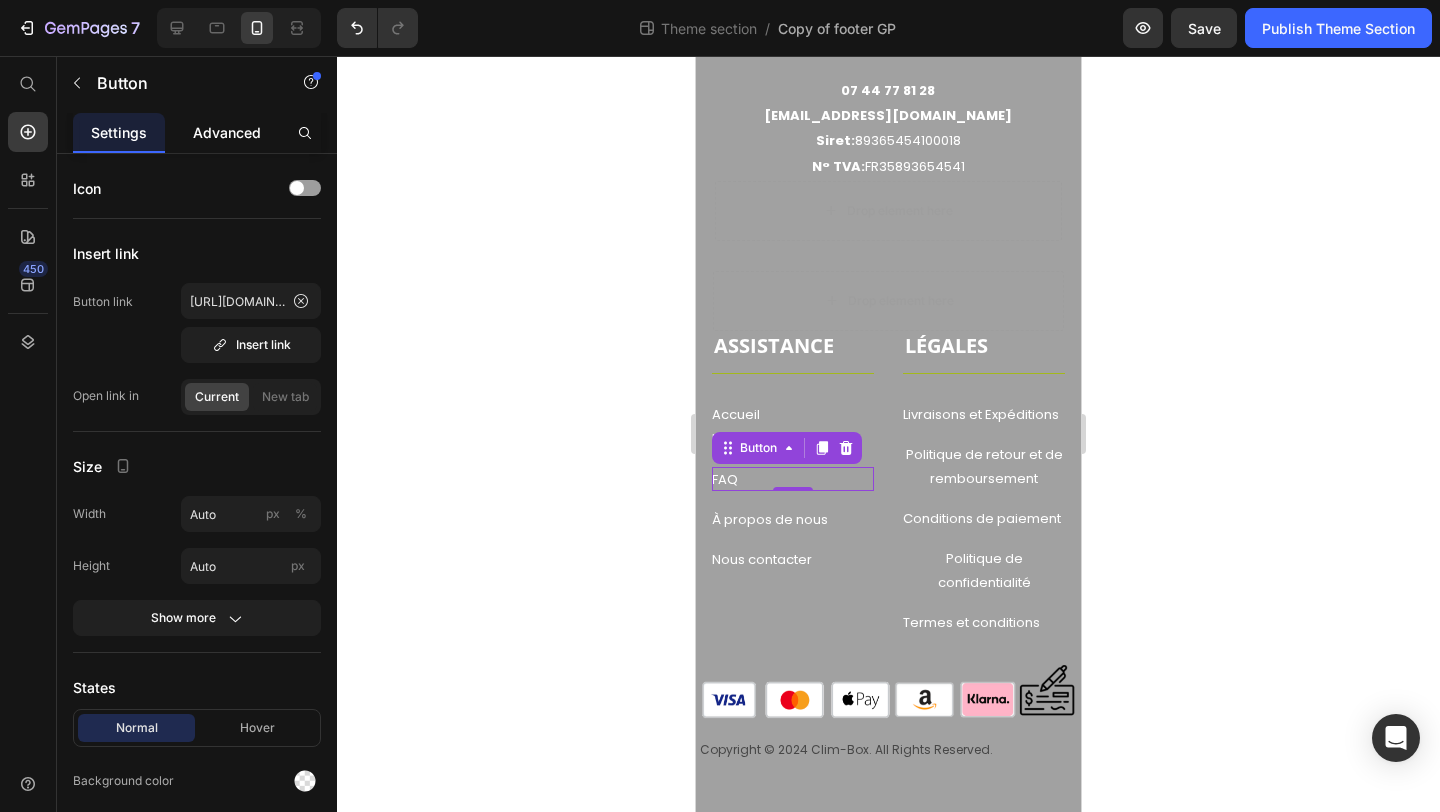 click on "Advanced" at bounding box center [227, 132] 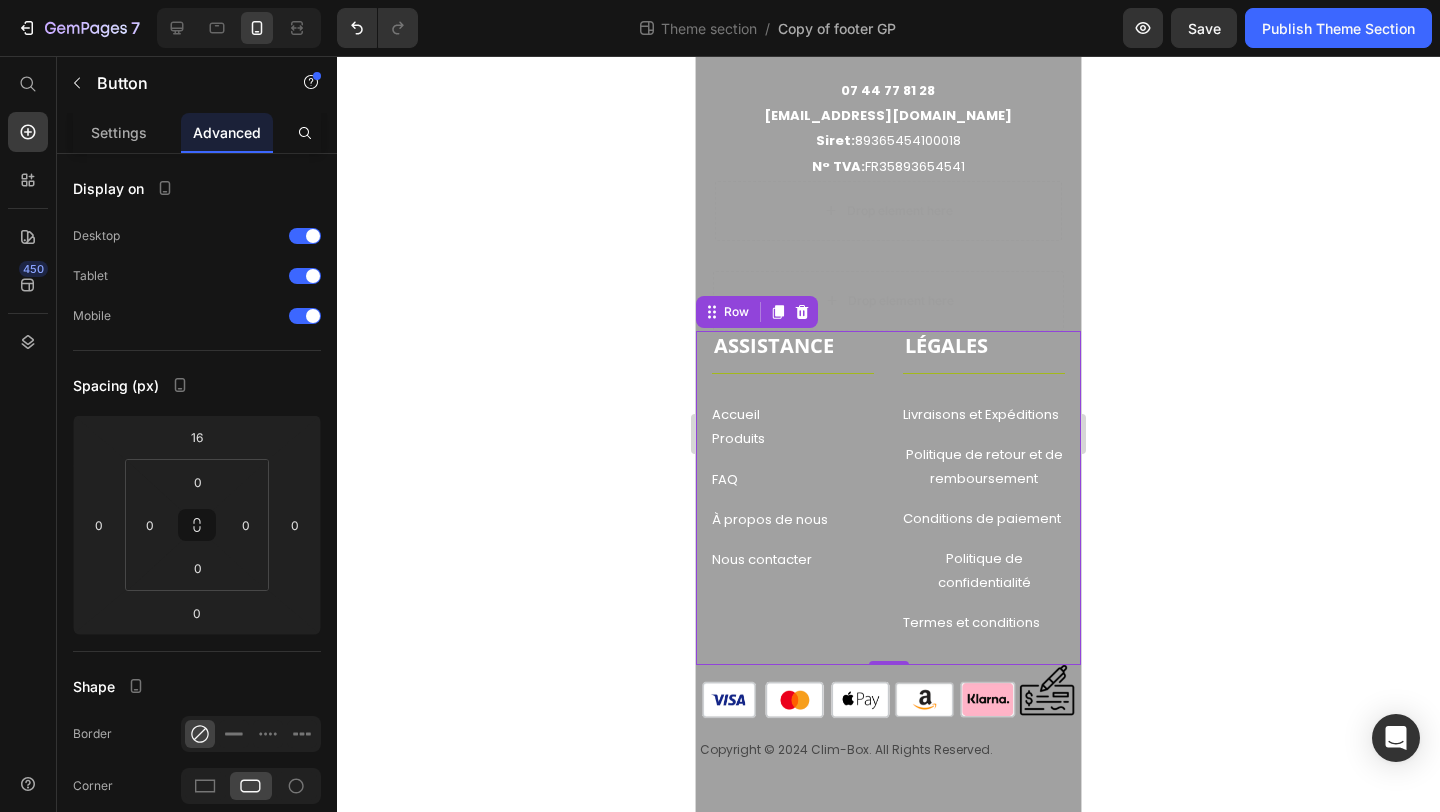 click on "ASSISTANCE Text block                Title Line Accueil Button LÉGALES Text block                Title Line Livraisons et Expéditions Button Produits Button FAQ Button À propos de nous Button Nous contacter Button Politique de retour et de remboursement Button Conditions de paiement Button Politique de confidentialité Button Termes et conditions Button Row   0" at bounding box center (888, 498) 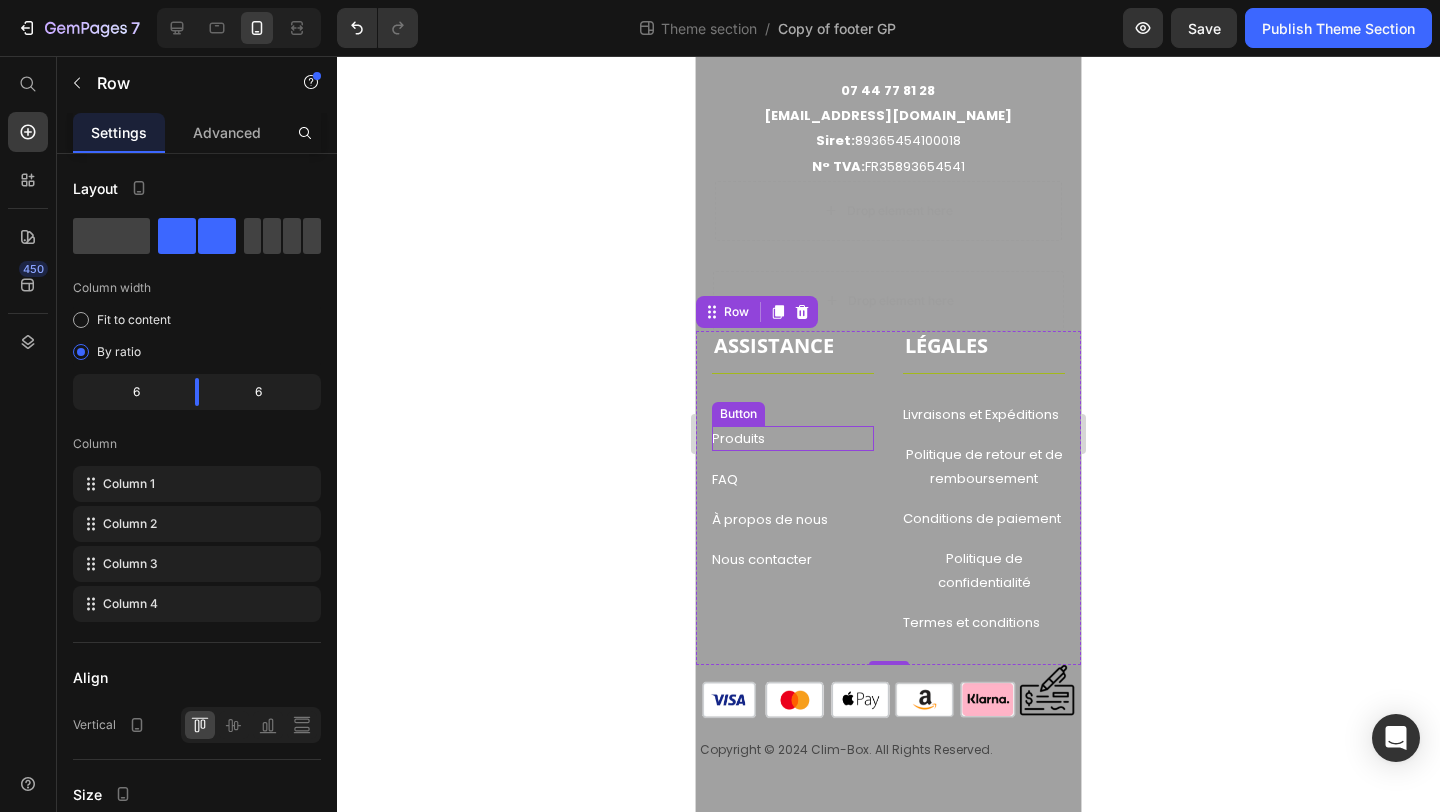 click on "Produits Button" at bounding box center (793, 438) 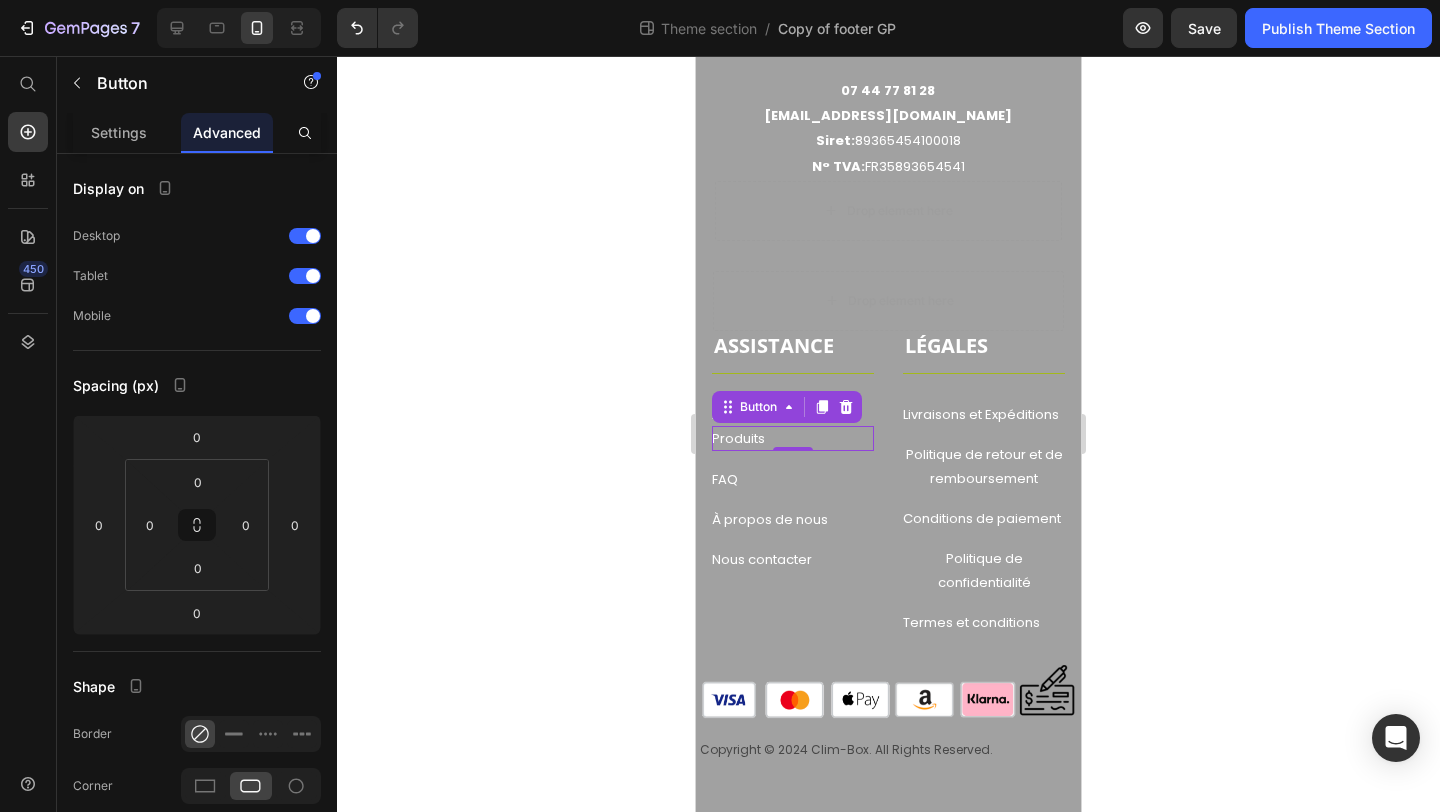 click 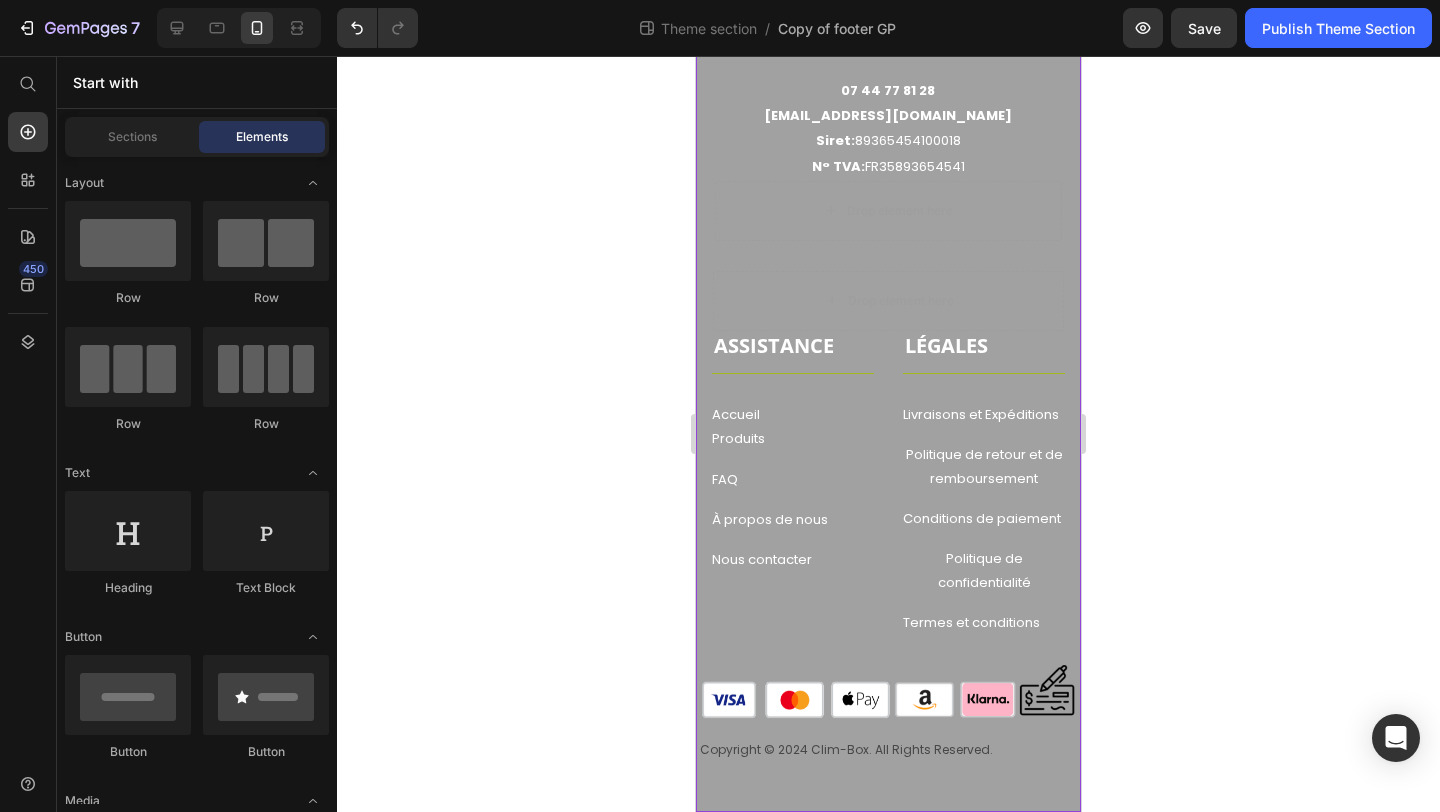 click on "Image Image Image Image
Row Image Image Image Image
Drop element here
Drop element here Row Image Vous avez une question? Heading [EMAIL_ADDRESS][DOMAIN_NAME] Text block Image 07 44 77 81 28 Heading Lun - Ven: 8:00 - 17:00 Text block CONTACT Button Row                Title Line Row Image Vous avez une question? Heading [EMAIL_ADDRESS][DOMAIN_NAME] Text block Row Image 07 44 77 81 28 Heading Lun - Ven: 8:00 - 17:00 Text block Row
Drop element here
Drop element here CONTACT Button Image Eurl CHOMOW [STREET_ADDRESS][PERSON_NAME] Text block [PHONE_NUMBER] [EMAIL_ADDRESS][DOMAIN_NAME] Siret:  89365454100018   N° TVA:  FR35893654541 Text block
Drop element here Row Row Row ASSISTANCE Text block                Title Line Accueil Button LÉGALES Text block                Title Line Livraisons et Expéditions Button Produits Button FAQ Button À propos de nous Button Nous contacter Button Button" at bounding box center (888, 50) 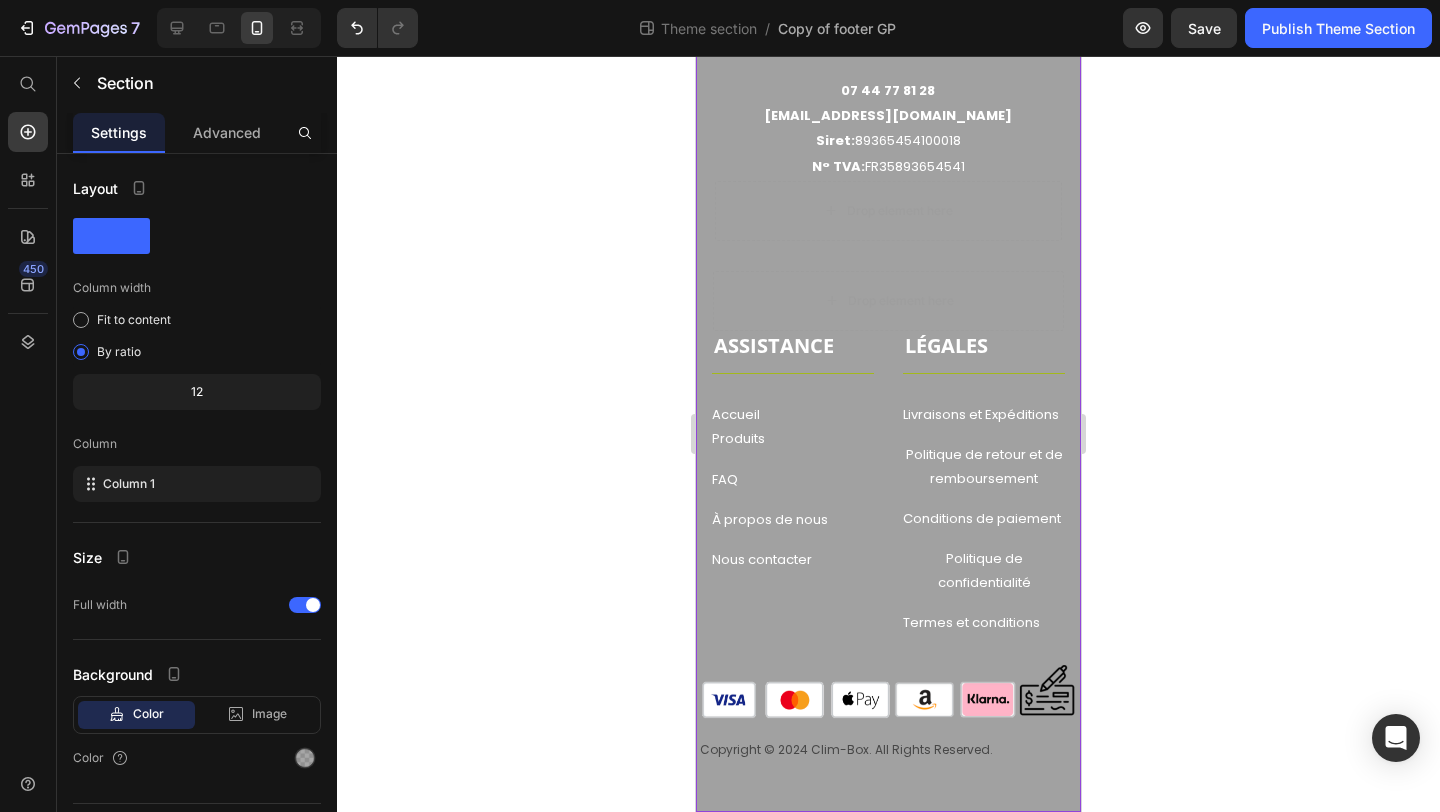 click 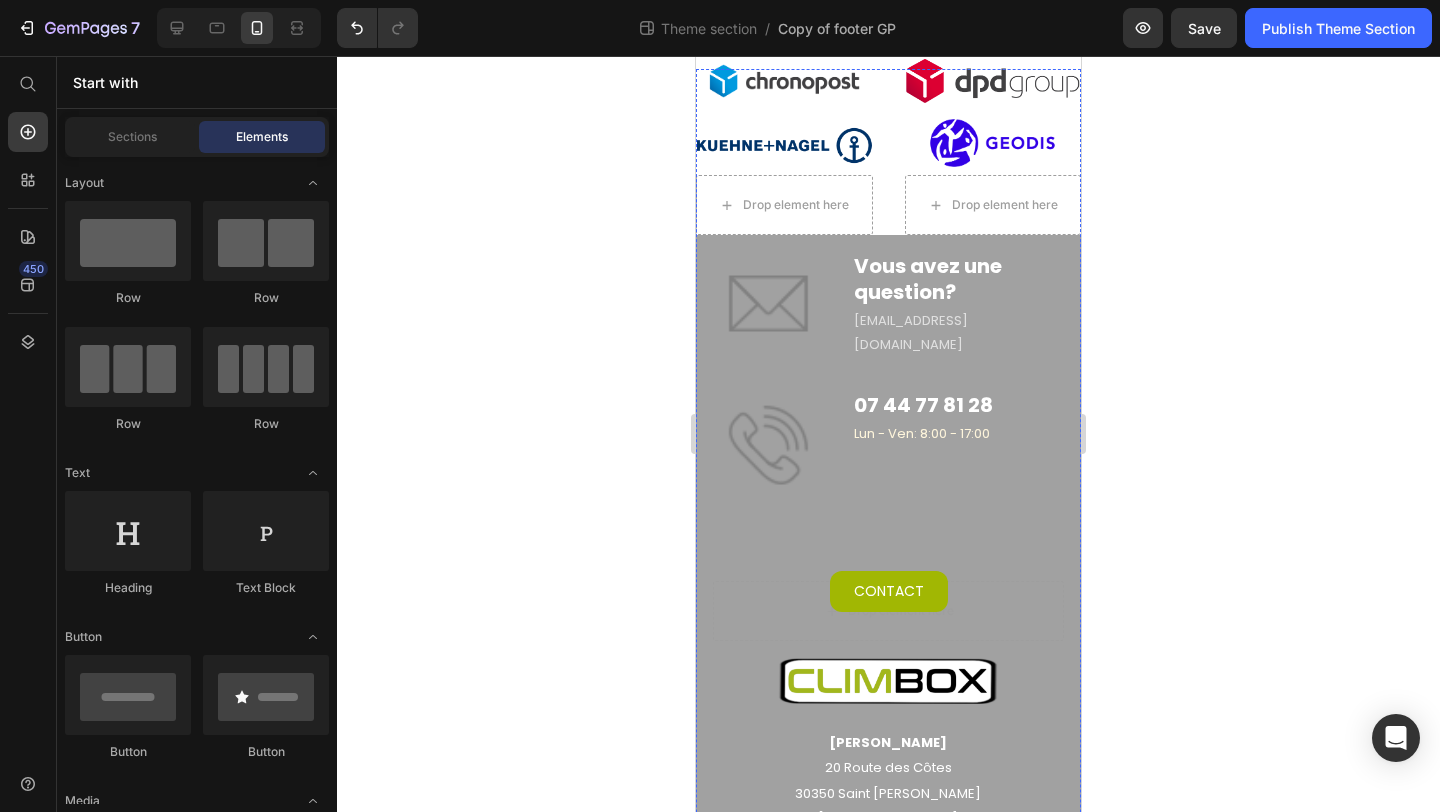 scroll, scrollTop: 0, scrollLeft: 0, axis: both 